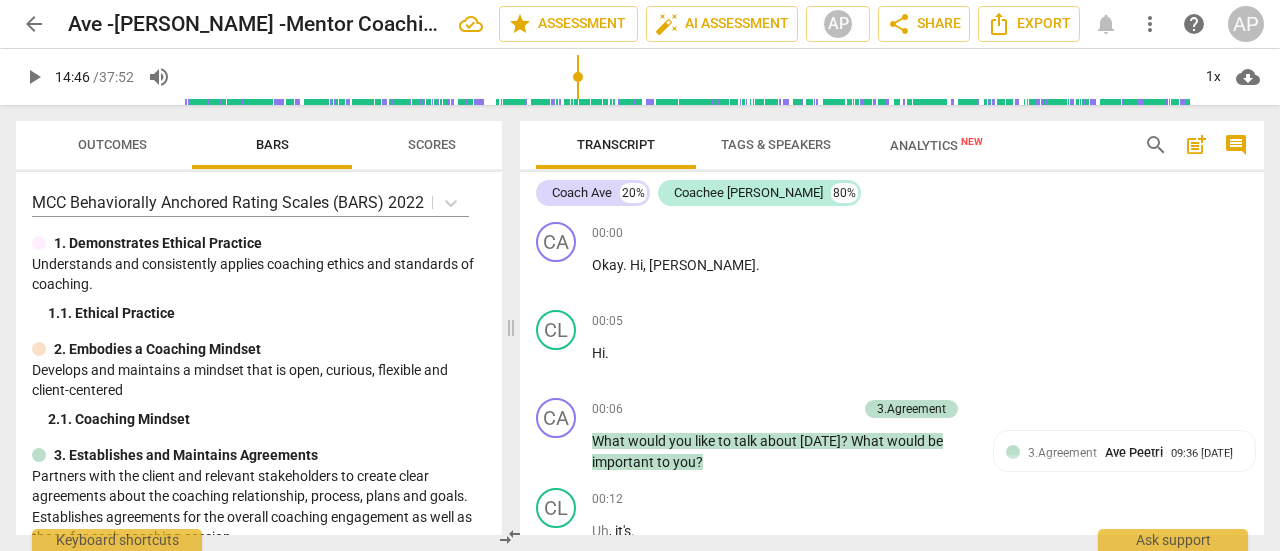 scroll, scrollTop: 0, scrollLeft: 0, axis: both 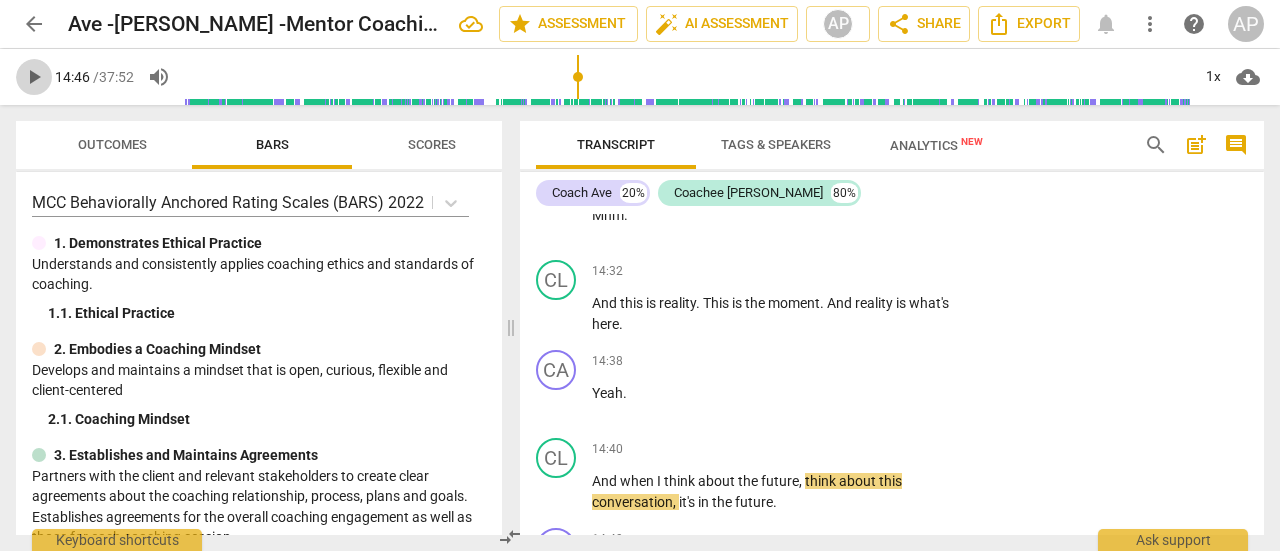 click on "play_arrow" at bounding box center (34, 77) 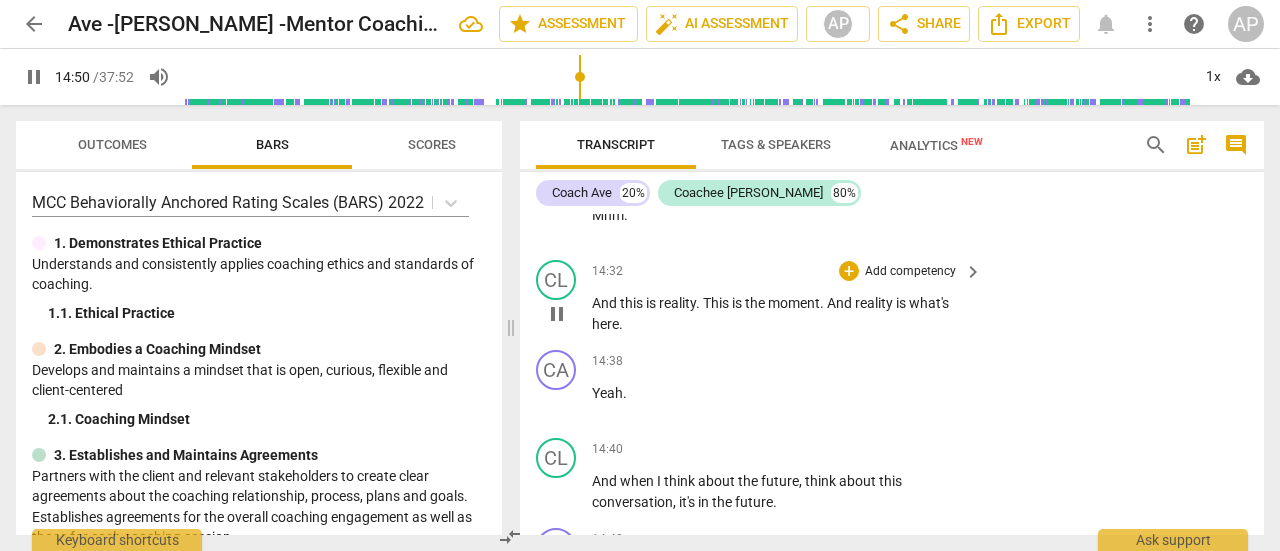 scroll, scrollTop: 9439, scrollLeft: 0, axis: vertical 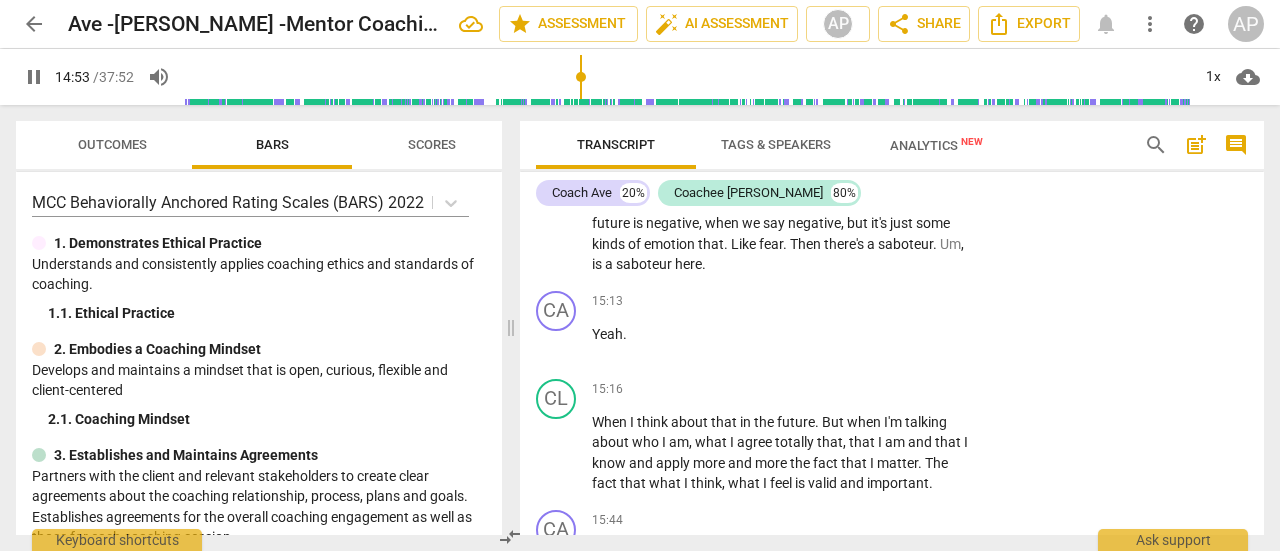 click on "pause" at bounding box center (34, 77) 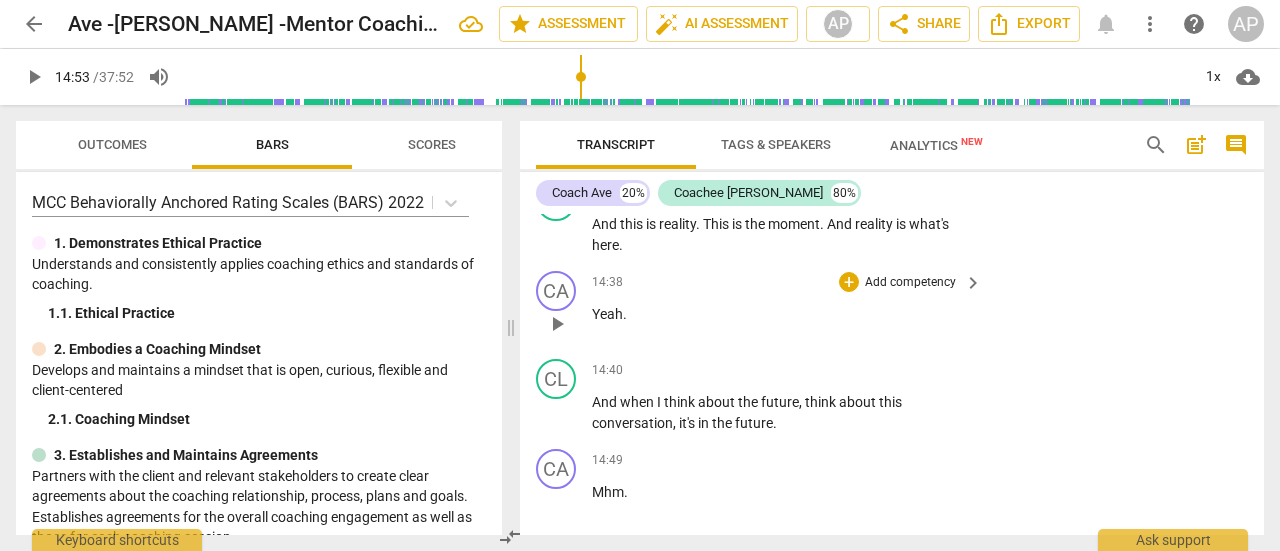 scroll, scrollTop: 9040, scrollLeft: 0, axis: vertical 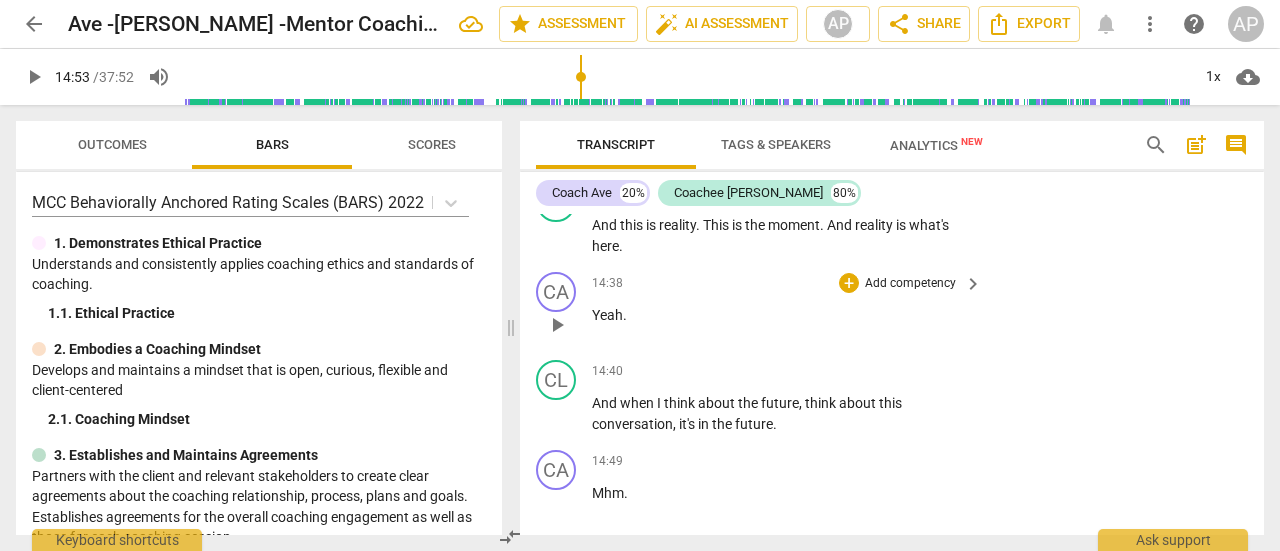 click on "Add competency" at bounding box center (910, 284) 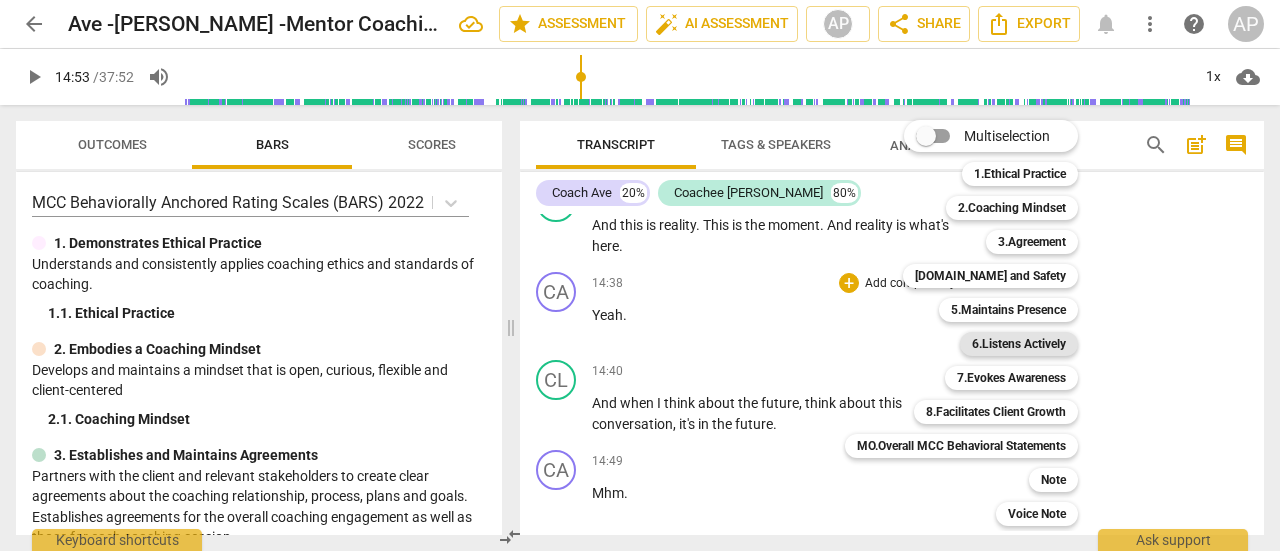 click on "6.Listens Actively" at bounding box center [1019, 344] 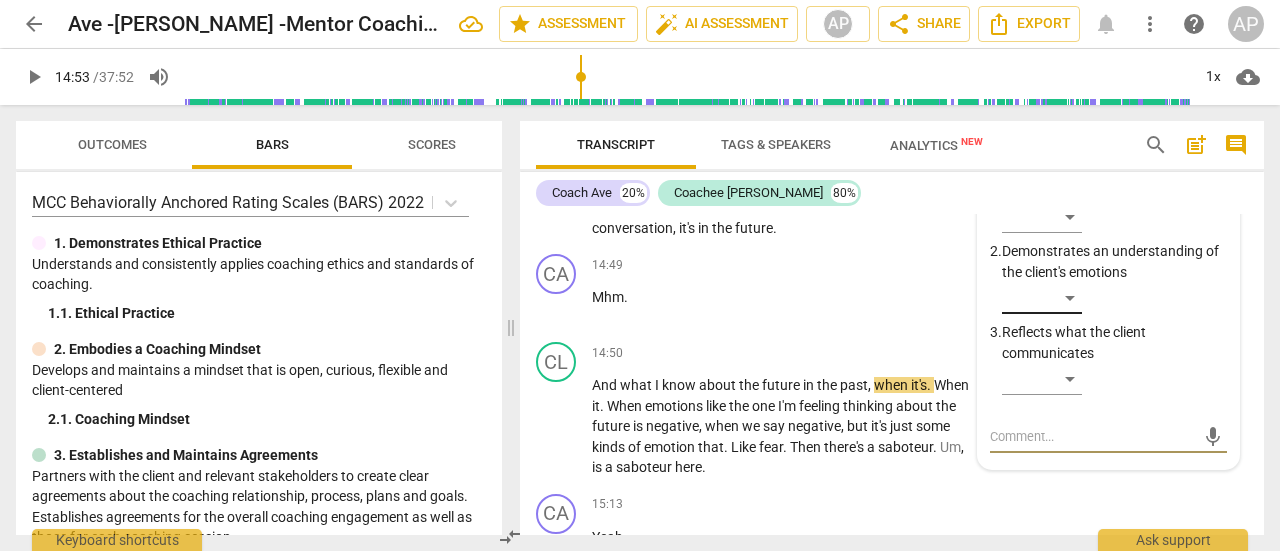 scroll, scrollTop: 9237, scrollLeft: 0, axis: vertical 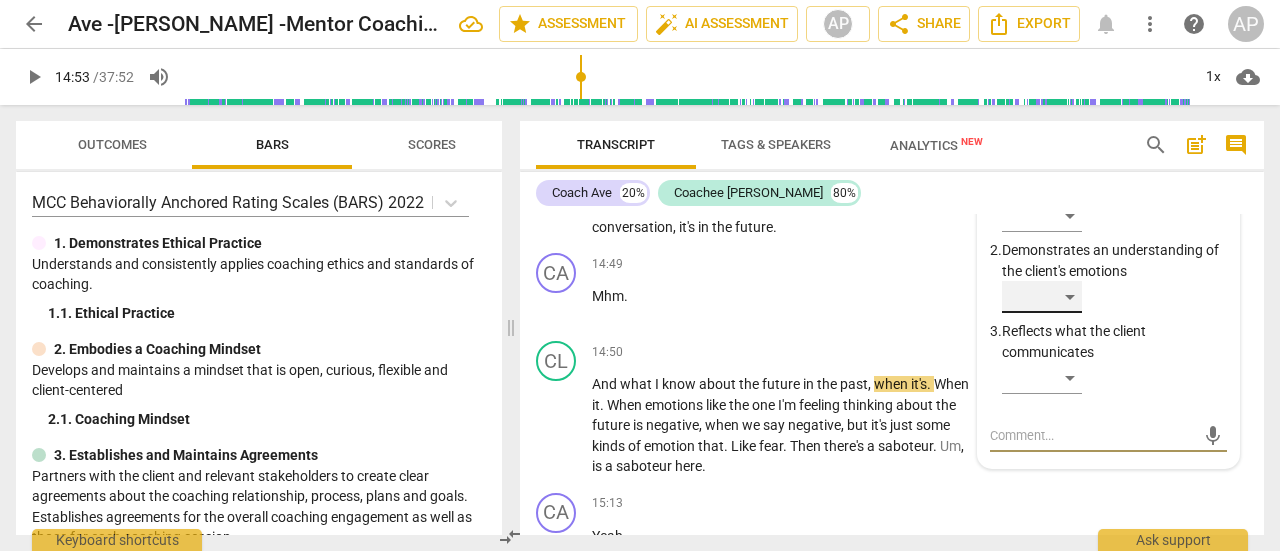 click on "​" at bounding box center [1042, 297] 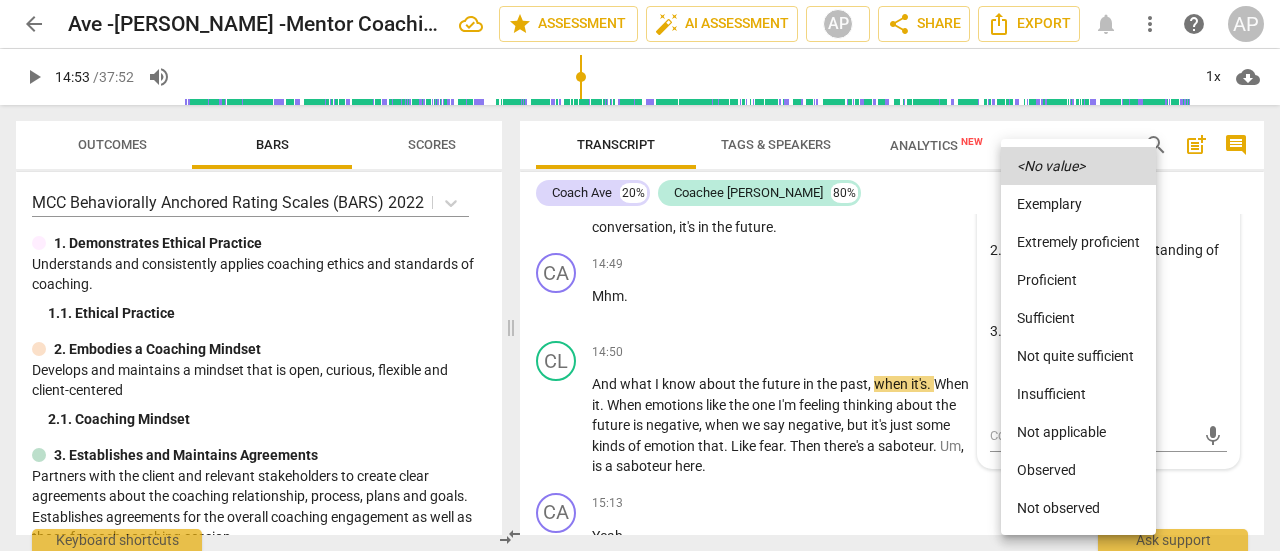 click on "Sufficient" at bounding box center [1078, 318] 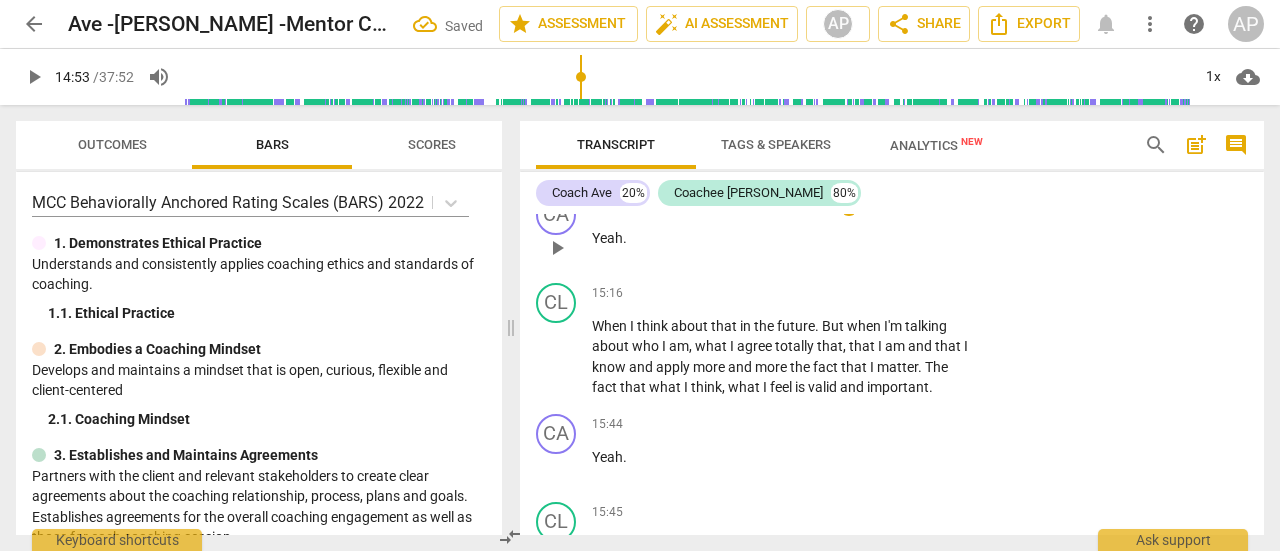 scroll, scrollTop: 9536, scrollLeft: 0, axis: vertical 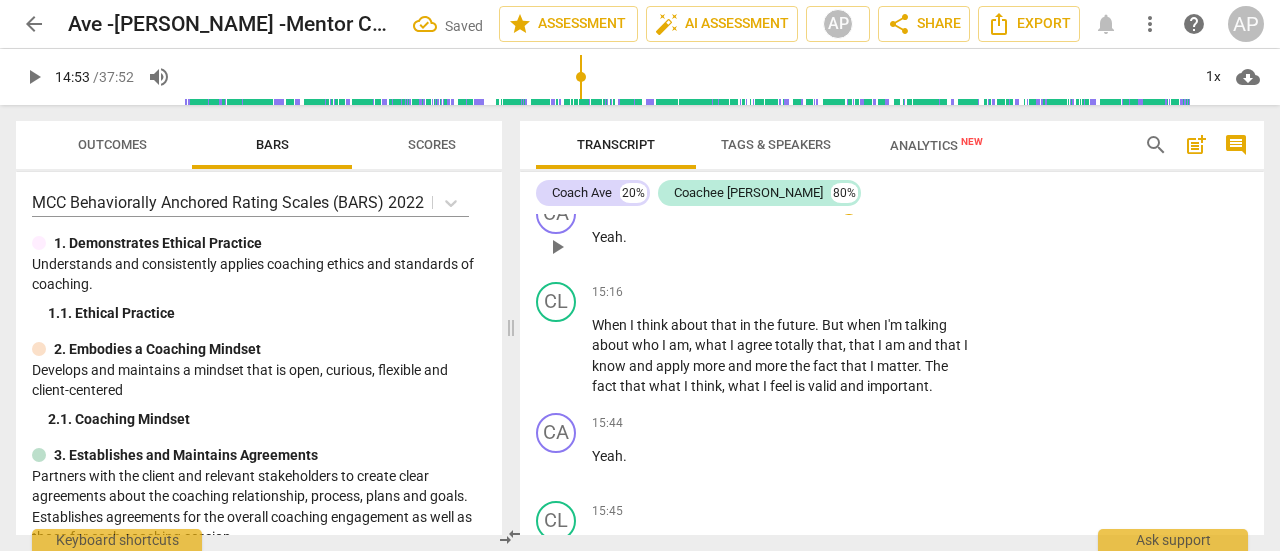 click on "Add competency" at bounding box center [910, 205] 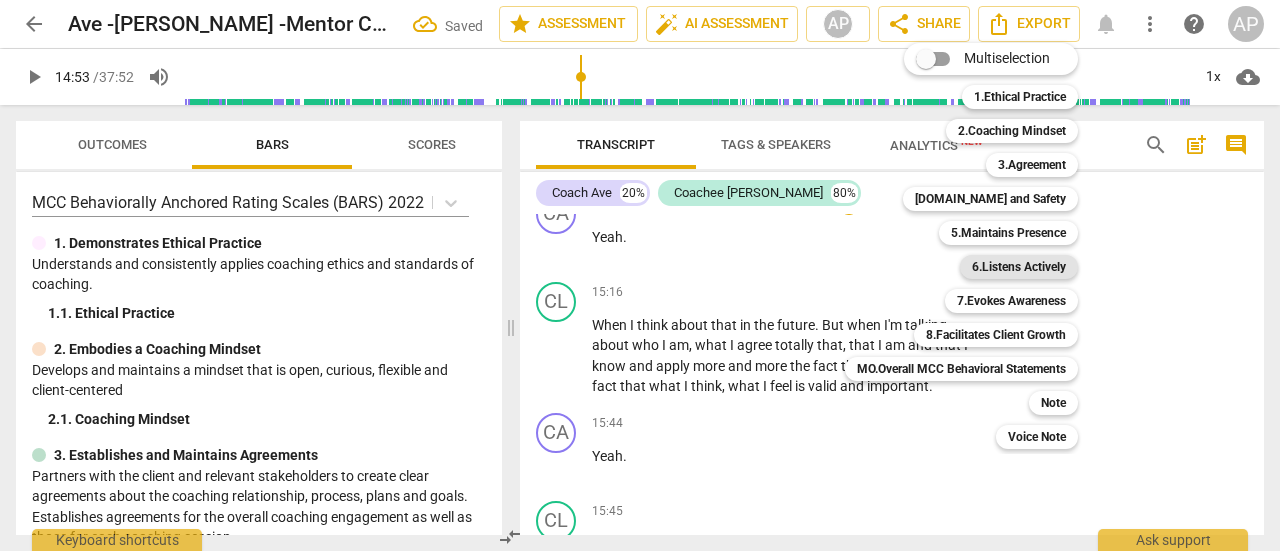 click on "6.Listens Actively" at bounding box center (1019, 267) 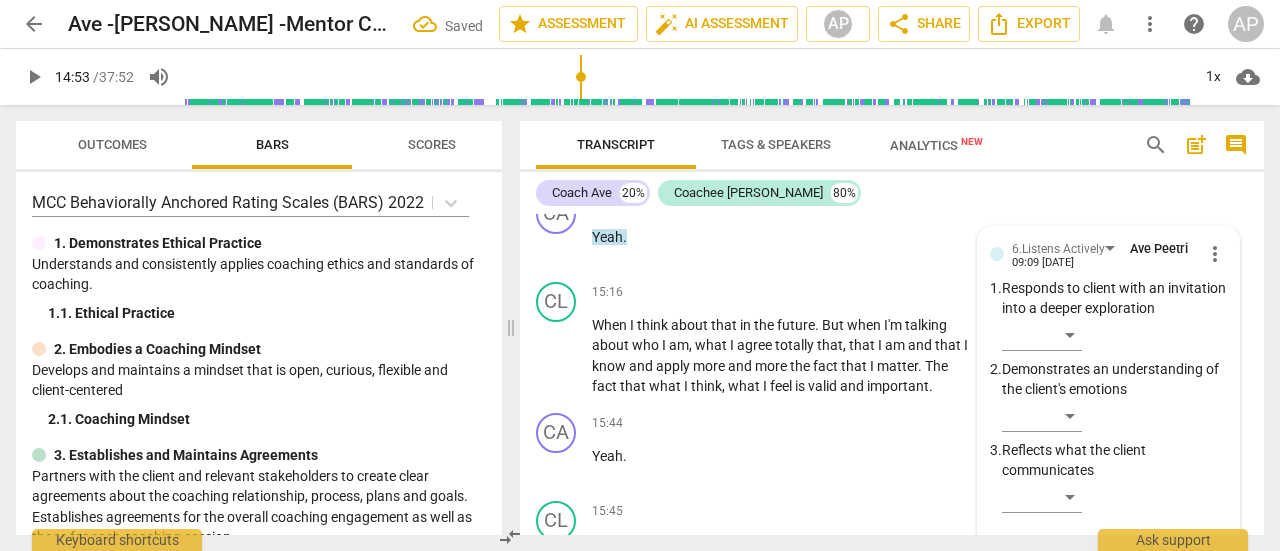 scroll, scrollTop: 9756, scrollLeft: 0, axis: vertical 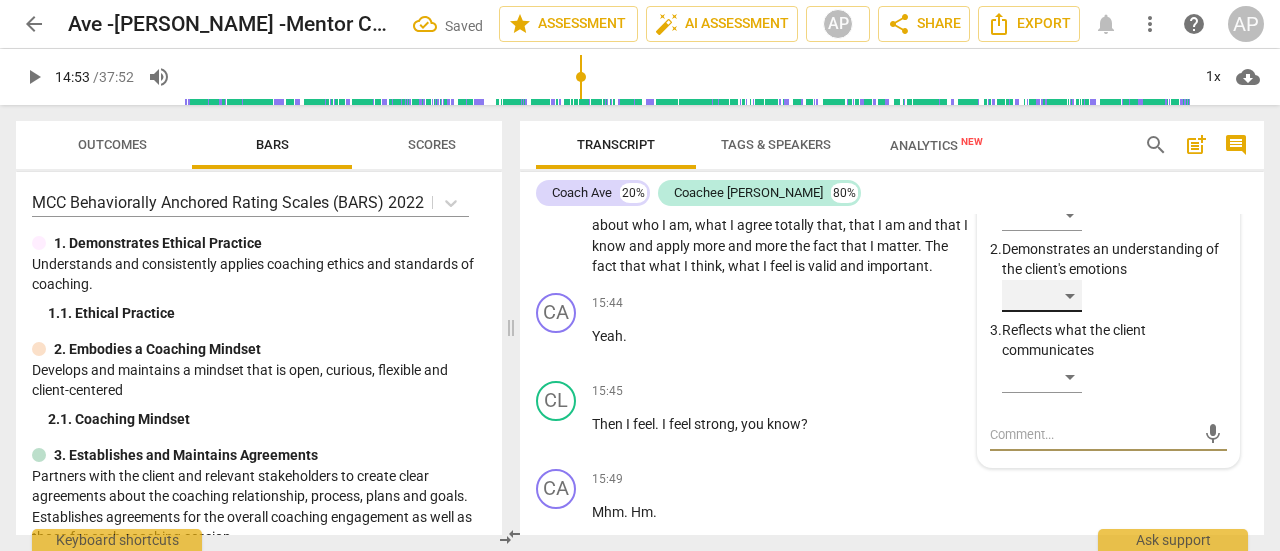 click on "​" at bounding box center (1042, 296) 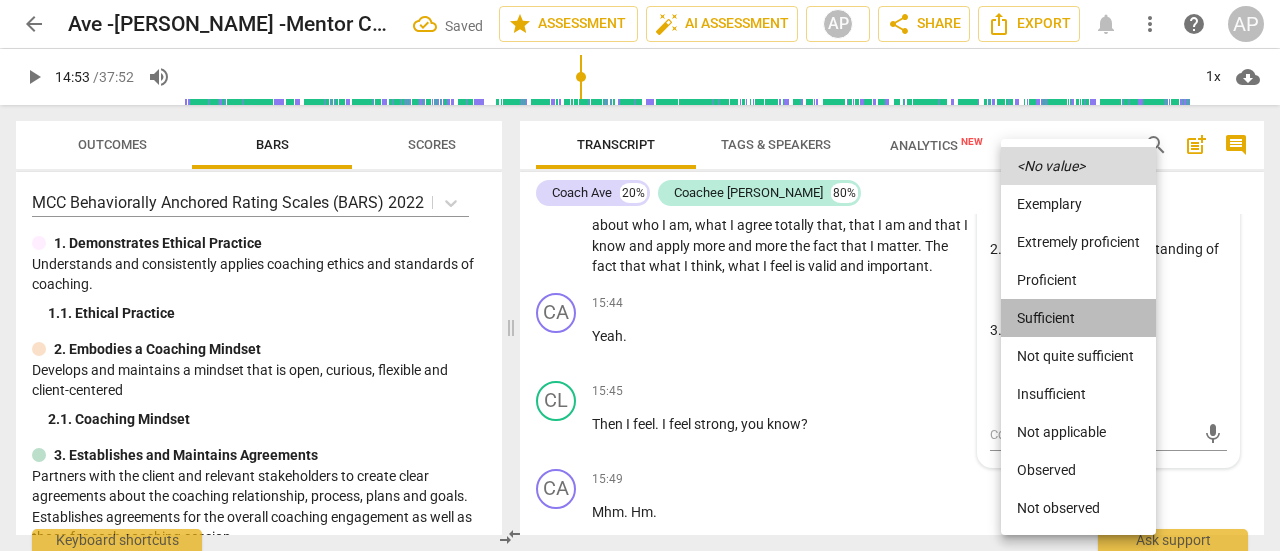 click on "Sufficient" at bounding box center (1078, 318) 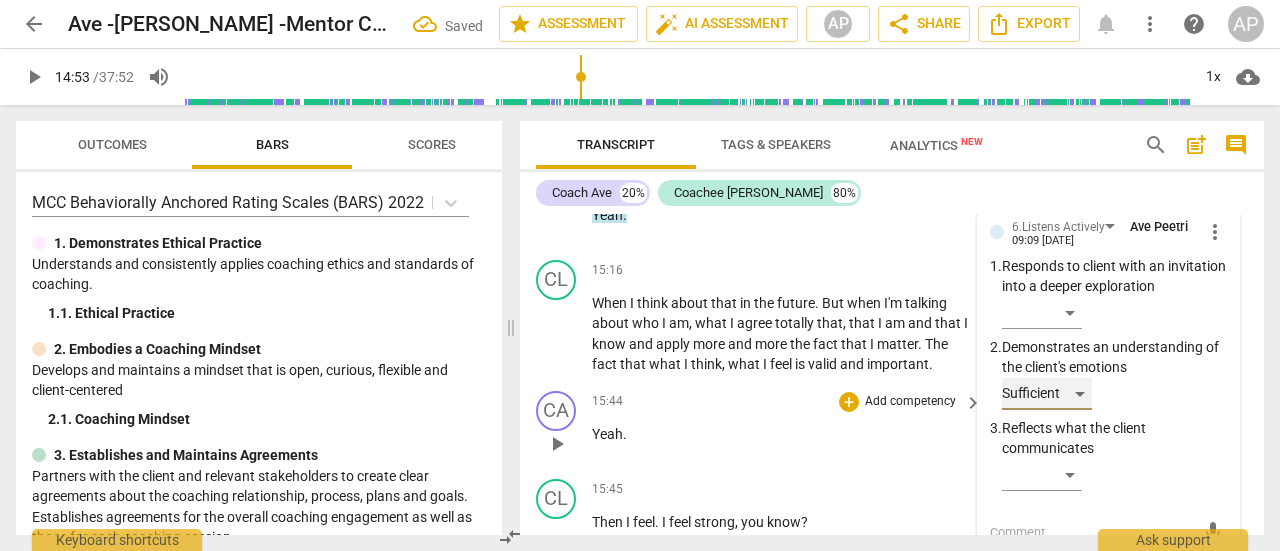 scroll, scrollTop: 9558, scrollLeft: 0, axis: vertical 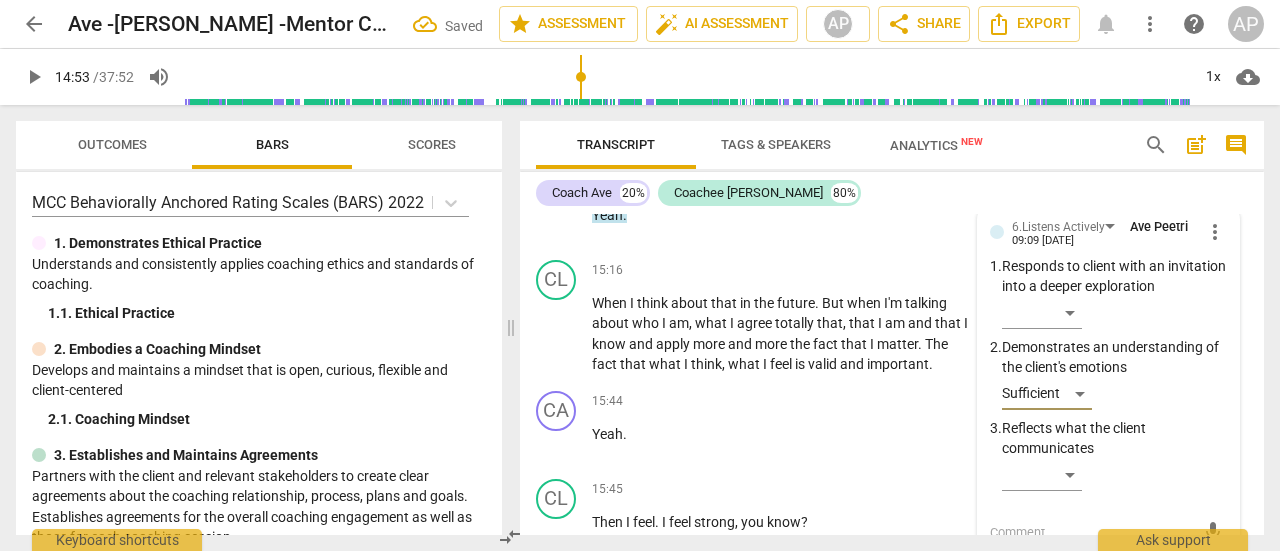 click on "play_arrow" at bounding box center (34, 77) 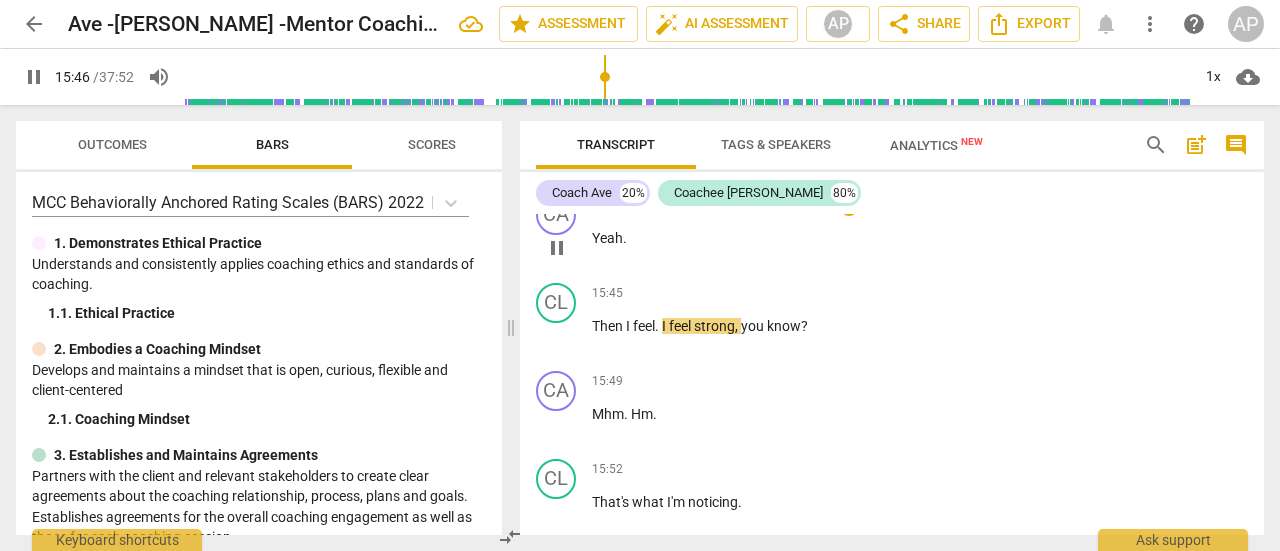scroll, scrollTop: 9756, scrollLeft: 0, axis: vertical 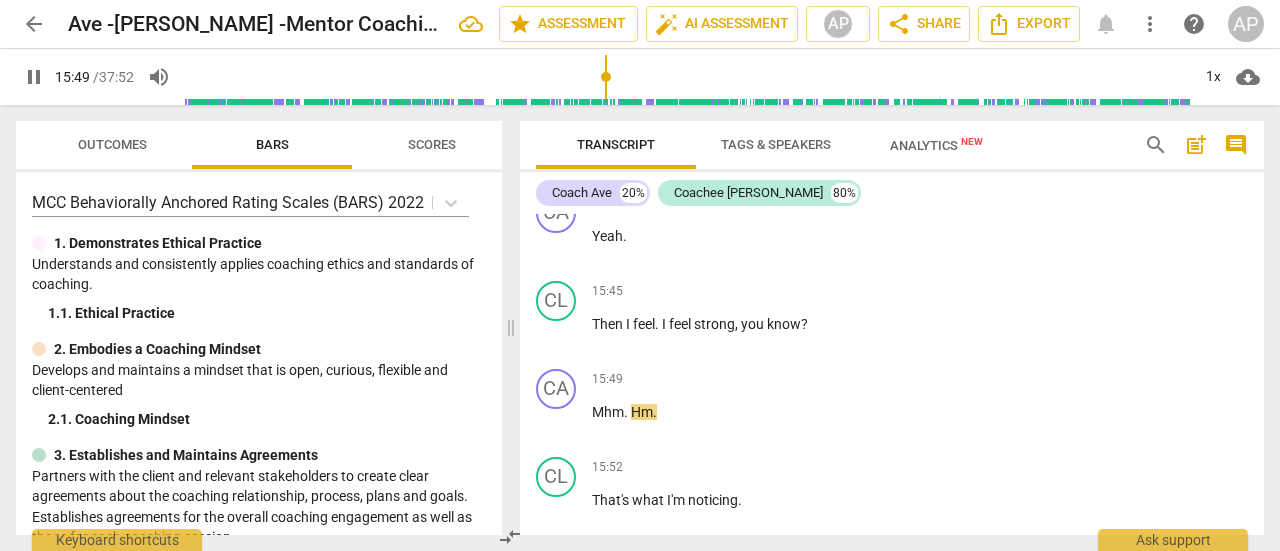 click on "pause" at bounding box center (34, 77) 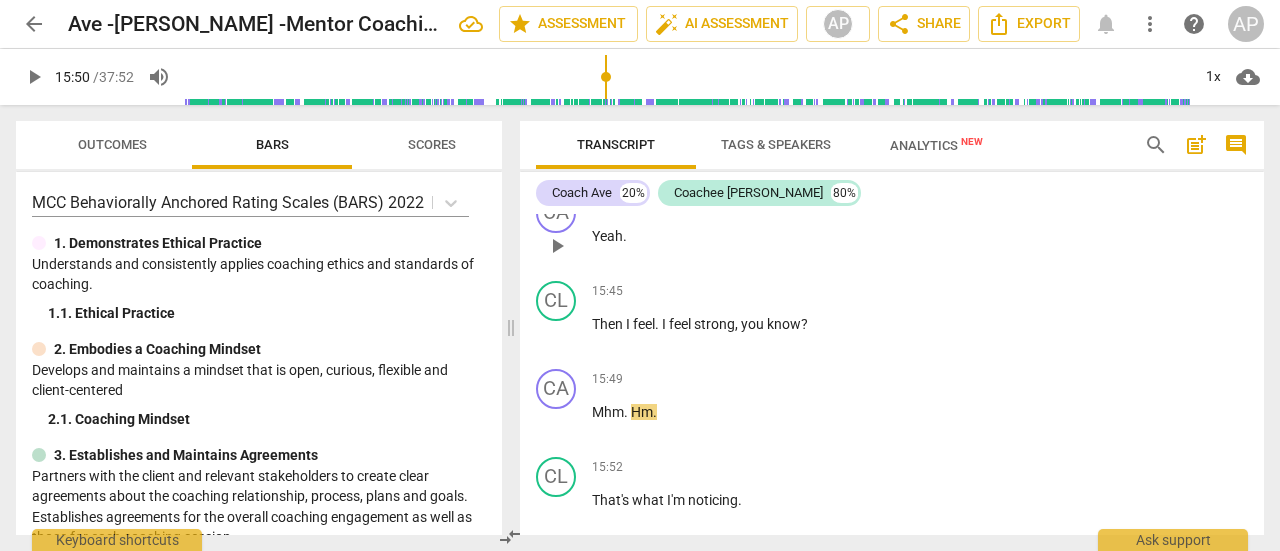 click on "Add competency" at bounding box center (910, 204) 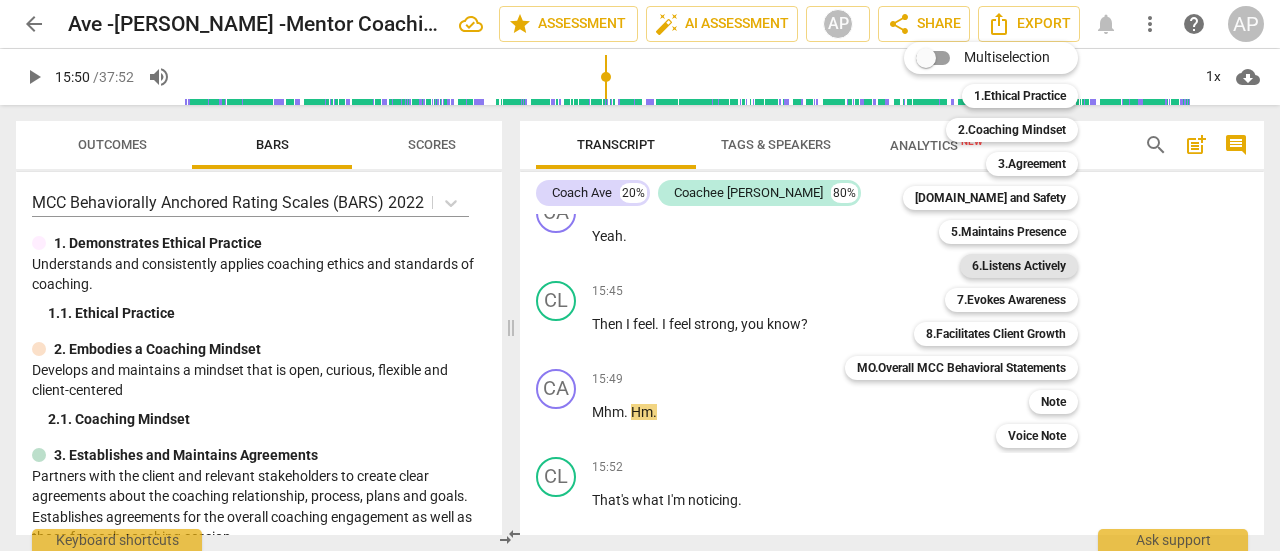 click on "6.Listens Actively" at bounding box center [1019, 266] 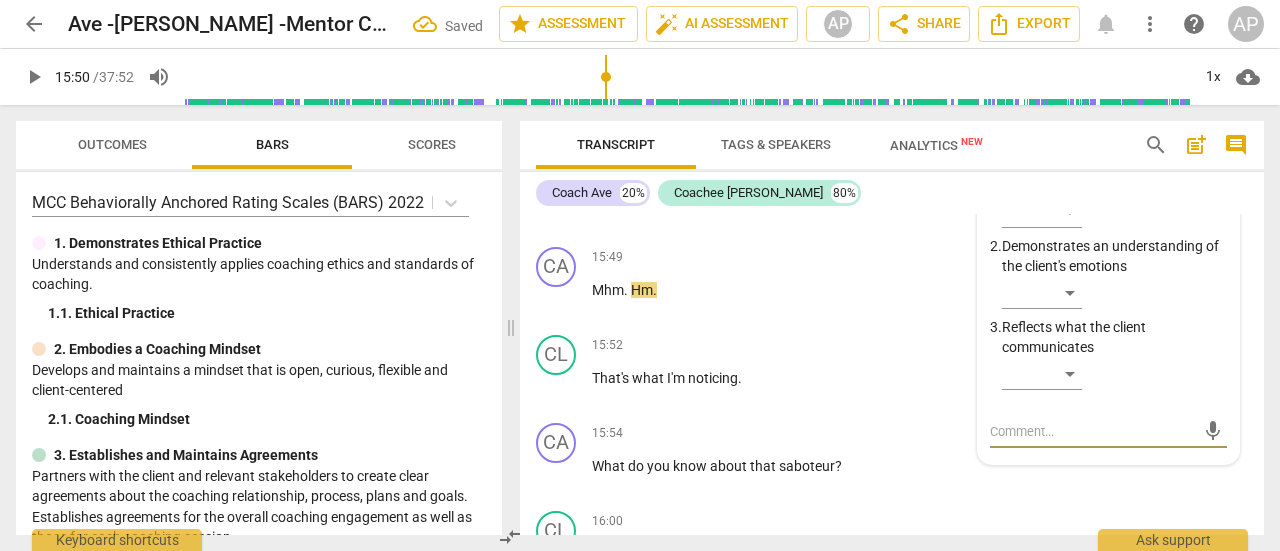 scroll, scrollTop: 9877, scrollLeft: 0, axis: vertical 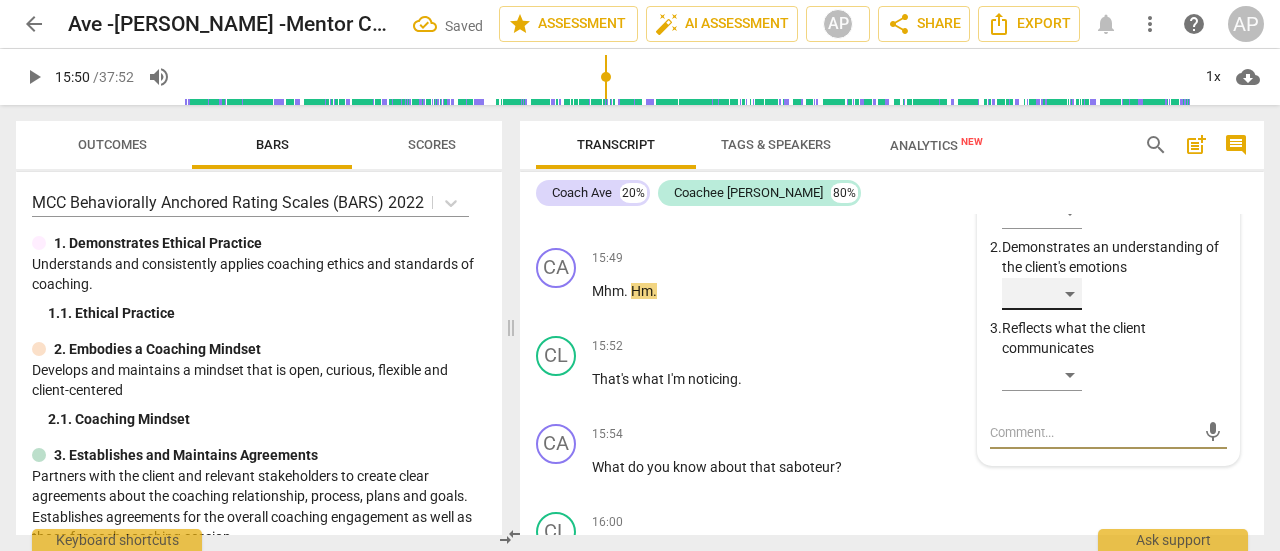 click on "​" at bounding box center (1042, 294) 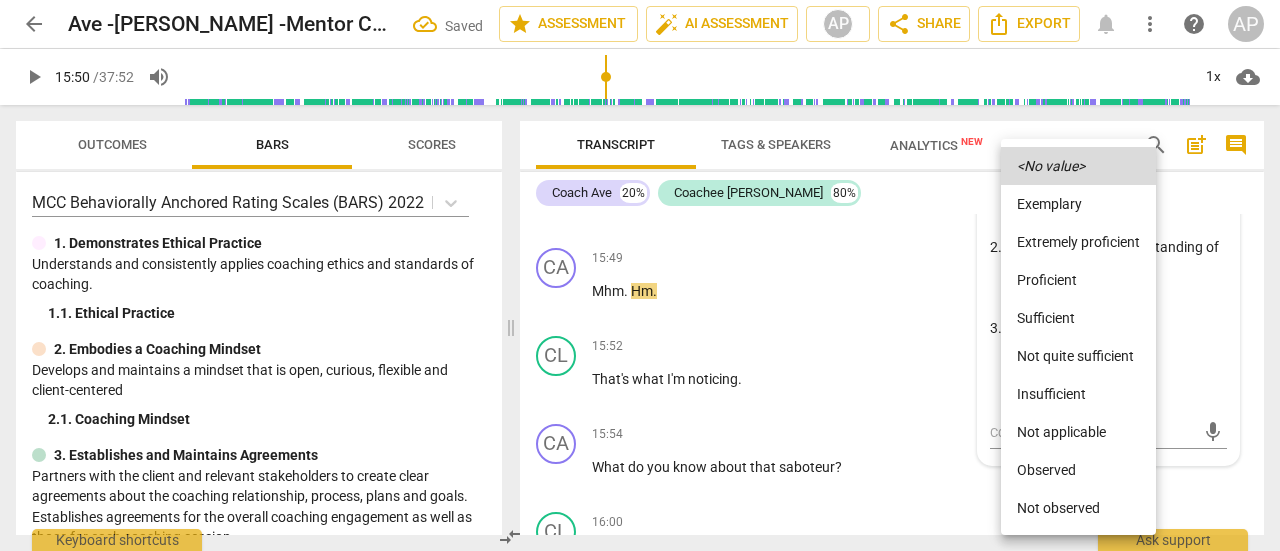 click on "Sufficient" at bounding box center [1078, 318] 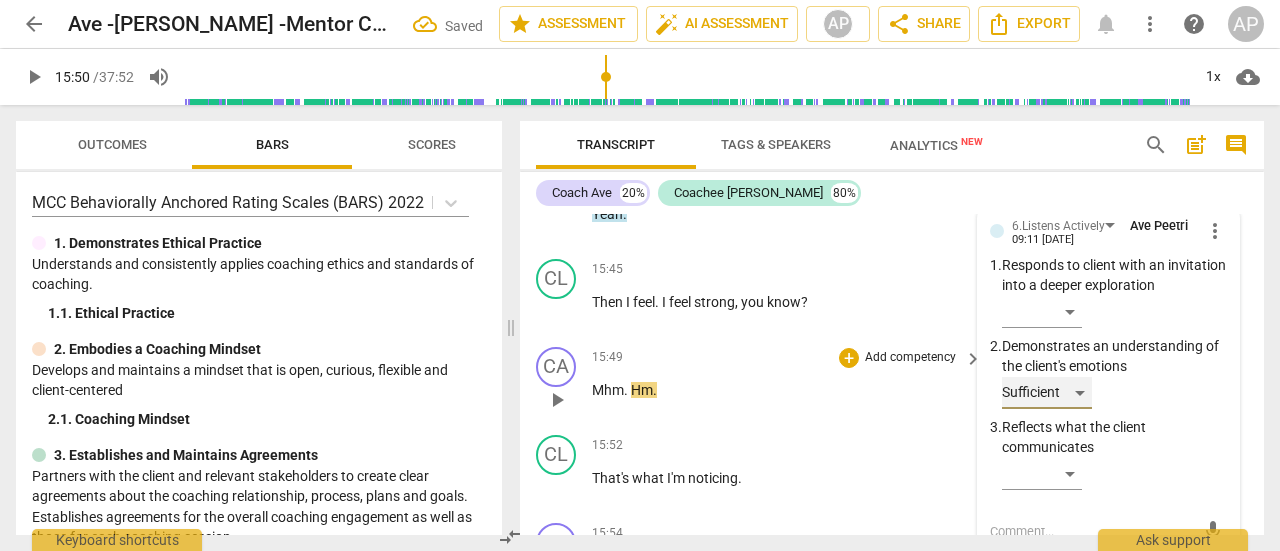 scroll, scrollTop: 9777, scrollLeft: 0, axis: vertical 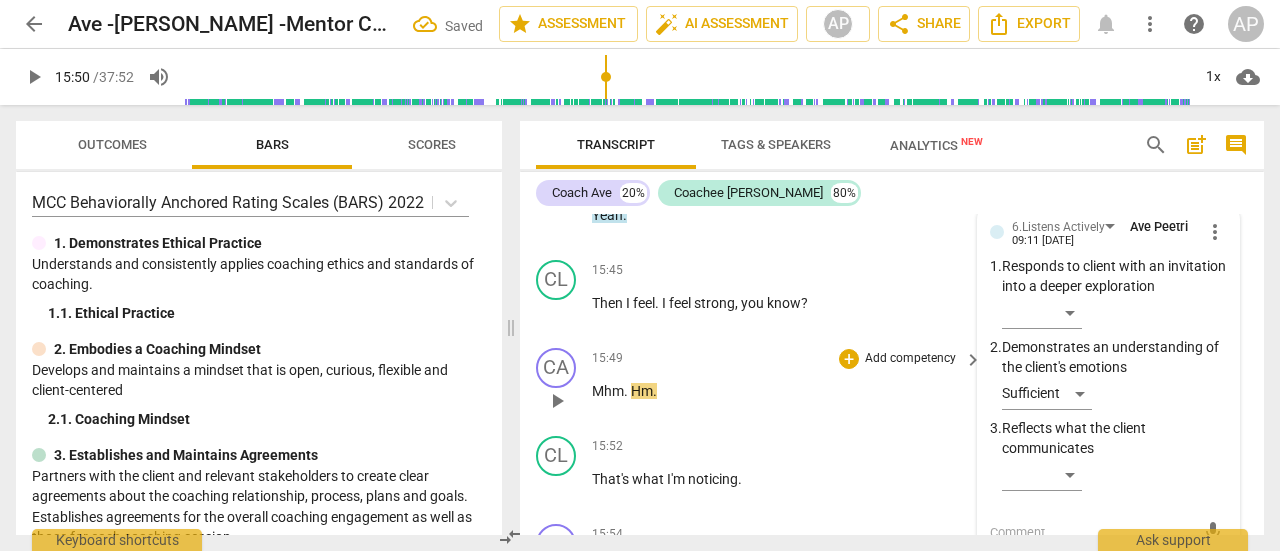 click on "Add competency" at bounding box center (910, 359) 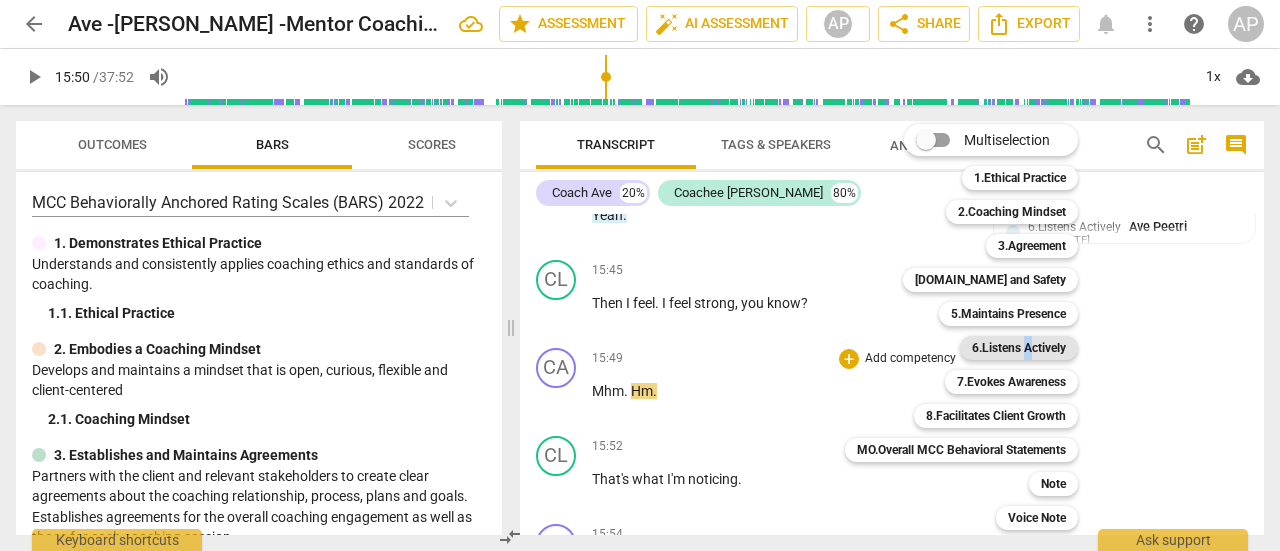 click on "6.Listens Actively" at bounding box center [1019, 348] 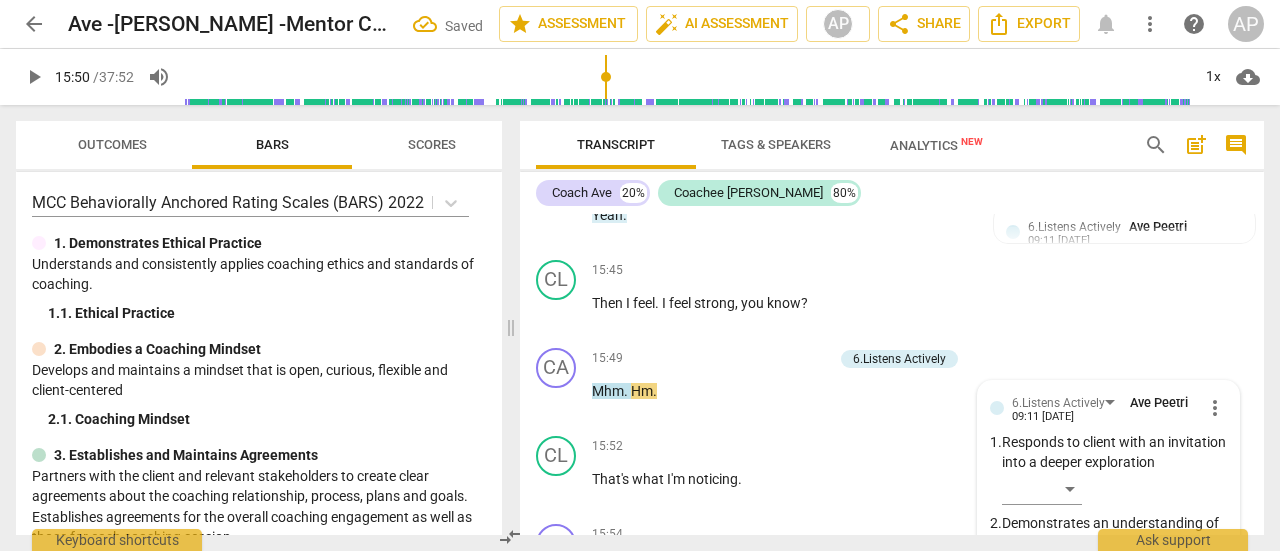 scroll, scrollTop: 10151, scrollLeft: 0, axis: vertical 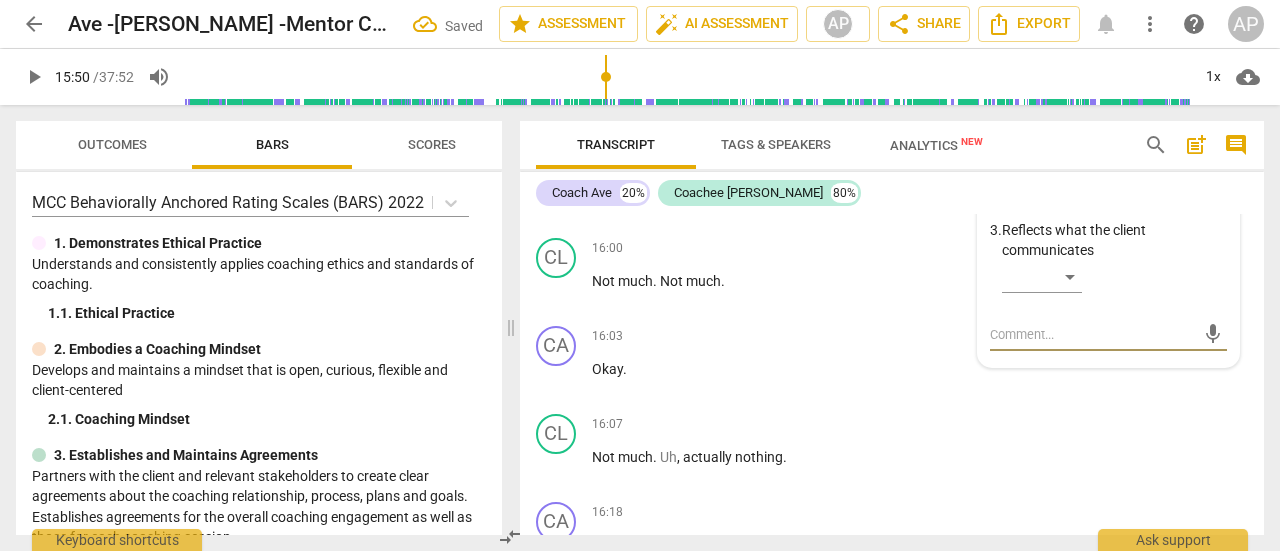 click on "​" at bounding box center [1042, 196] 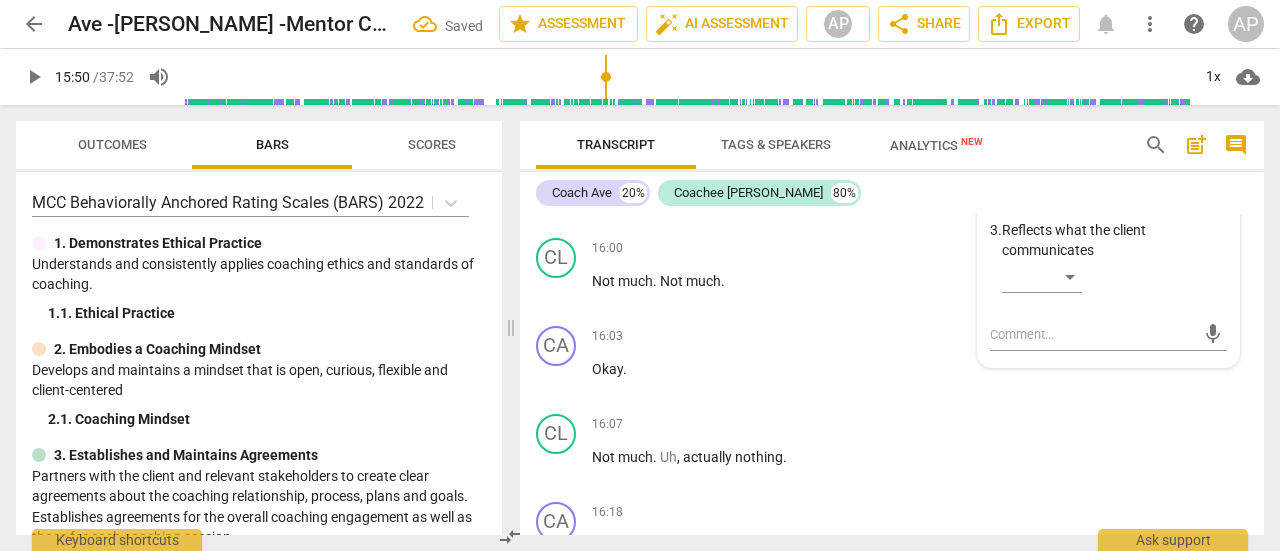 click on "Extremely proficient" at bounding box center [1079, 196] 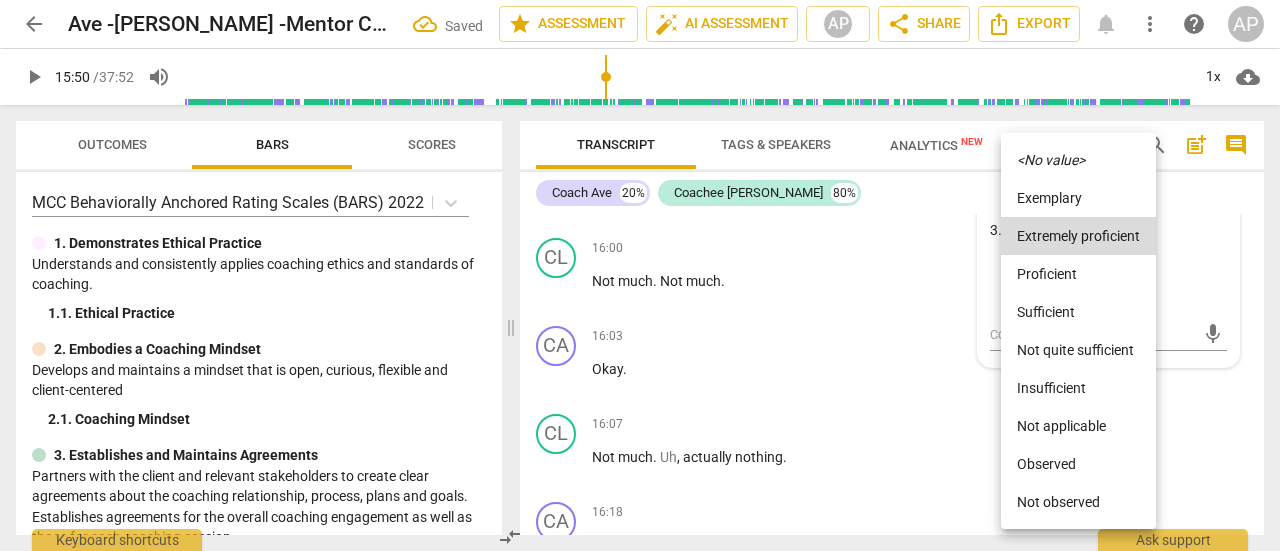 click on "Sufficient" at bounding box center (1078, 312) 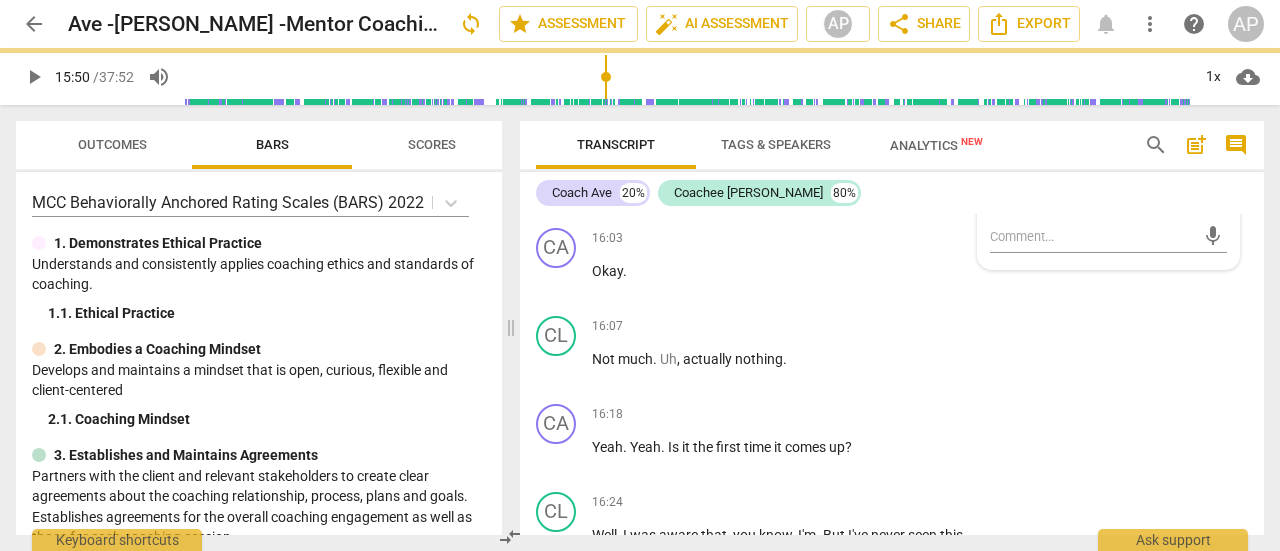 scroll, scrollTop: 10250, scrollLeft: 0, axis: vertical 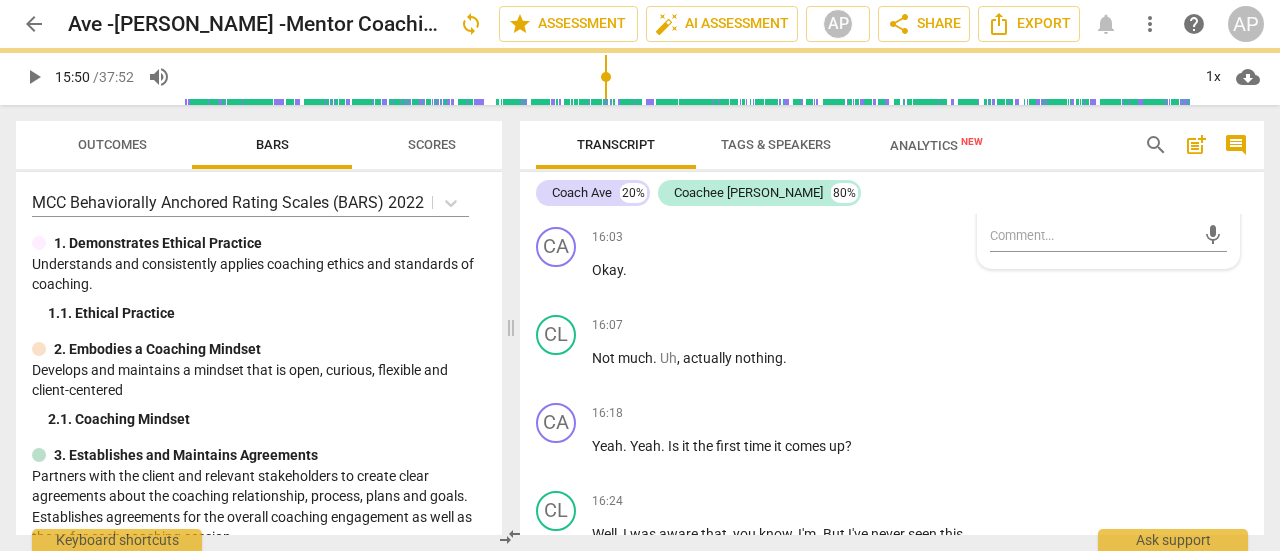 click on "play_arrow" at bounding box center (34, 77) 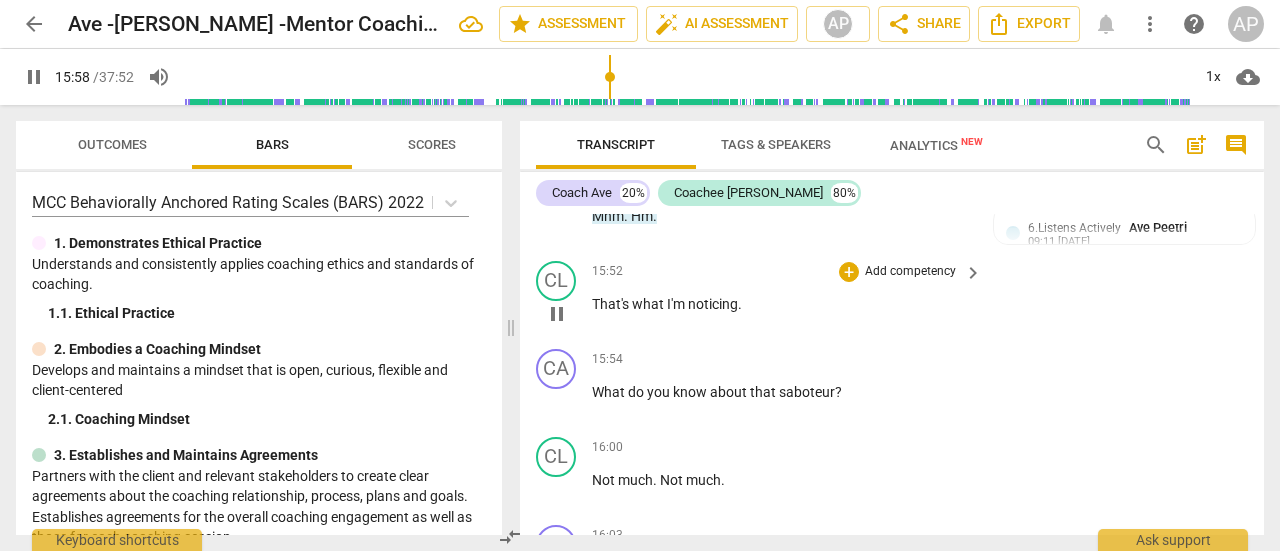 scroll, scrollTop: 9951, scrollLeft: 0, axis: vertical 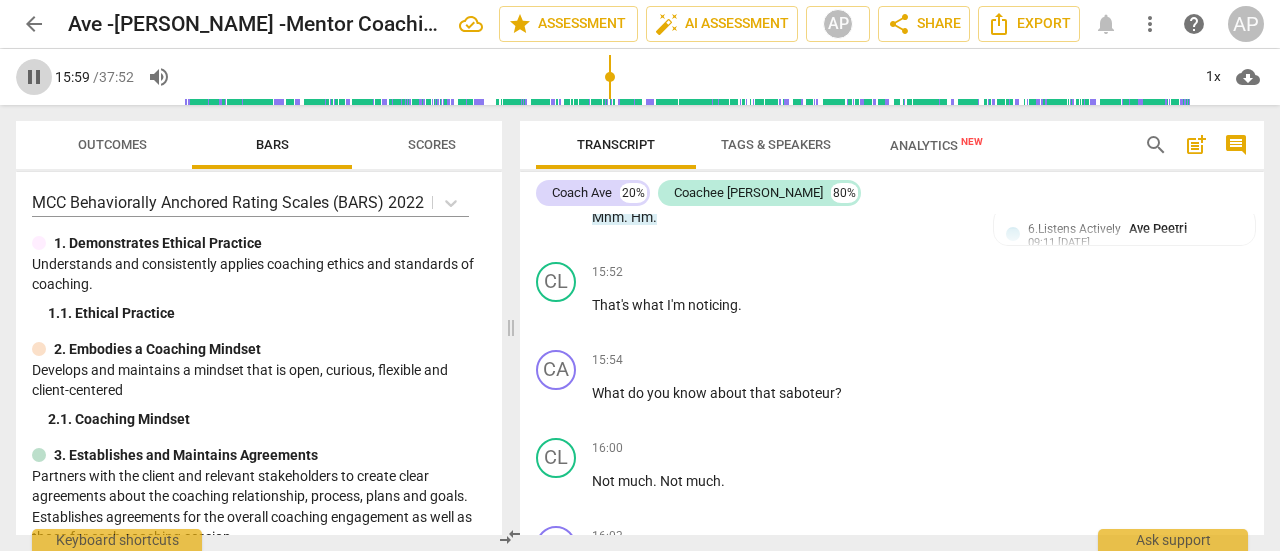 click on "pause" at bounding box center [34, 77] 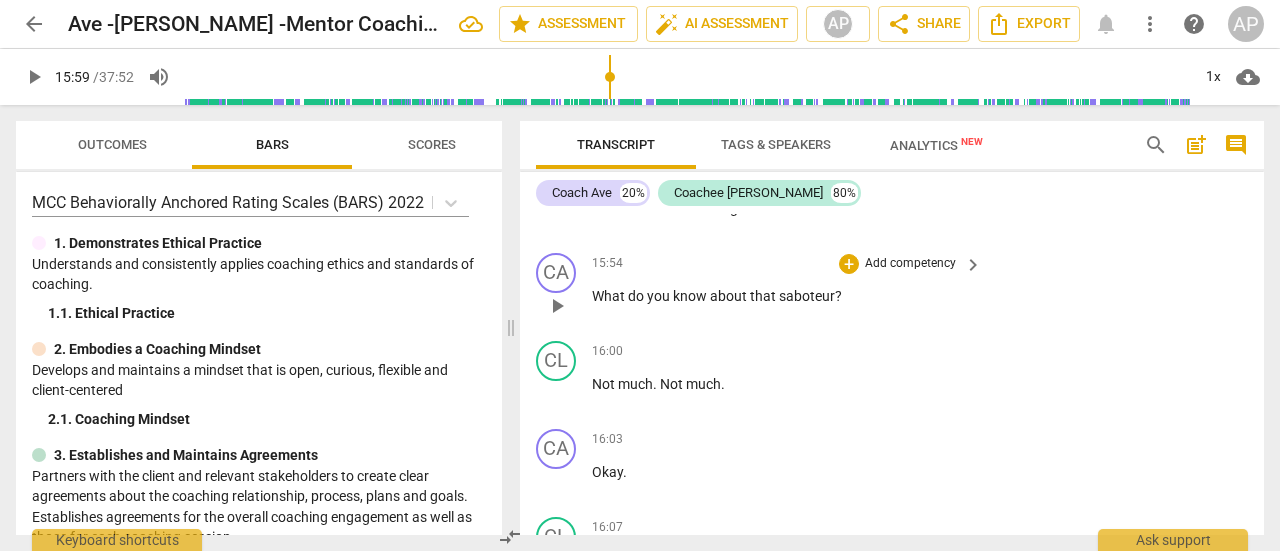 scroll, scrollTop: 10049, scrollLeft: 0, axis: vertical 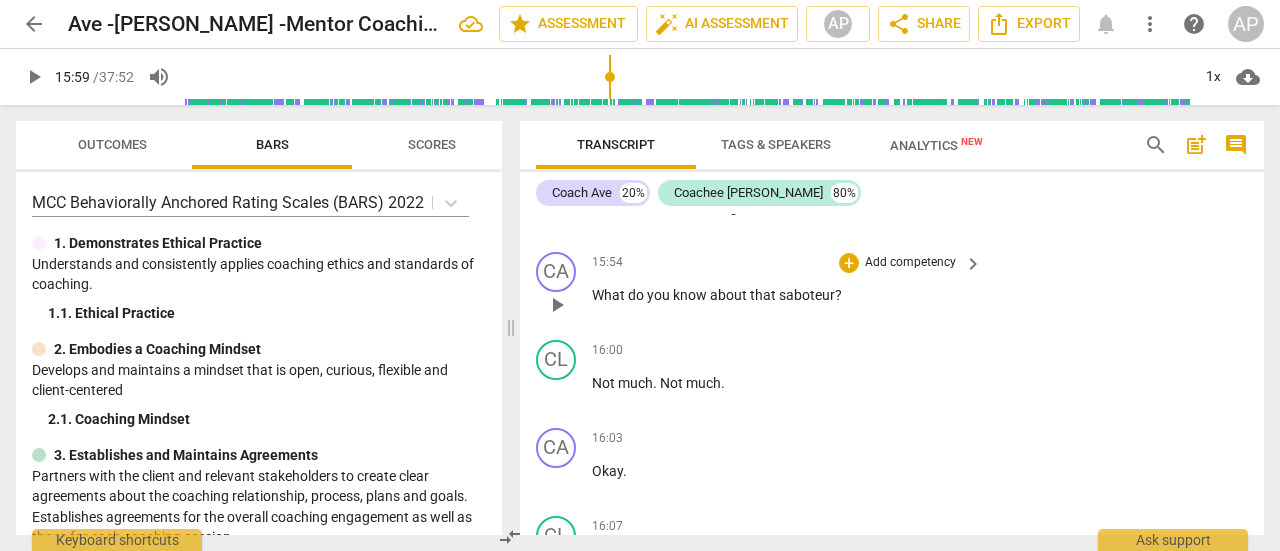 click on "Add competency" at bounding box center [910, 263] 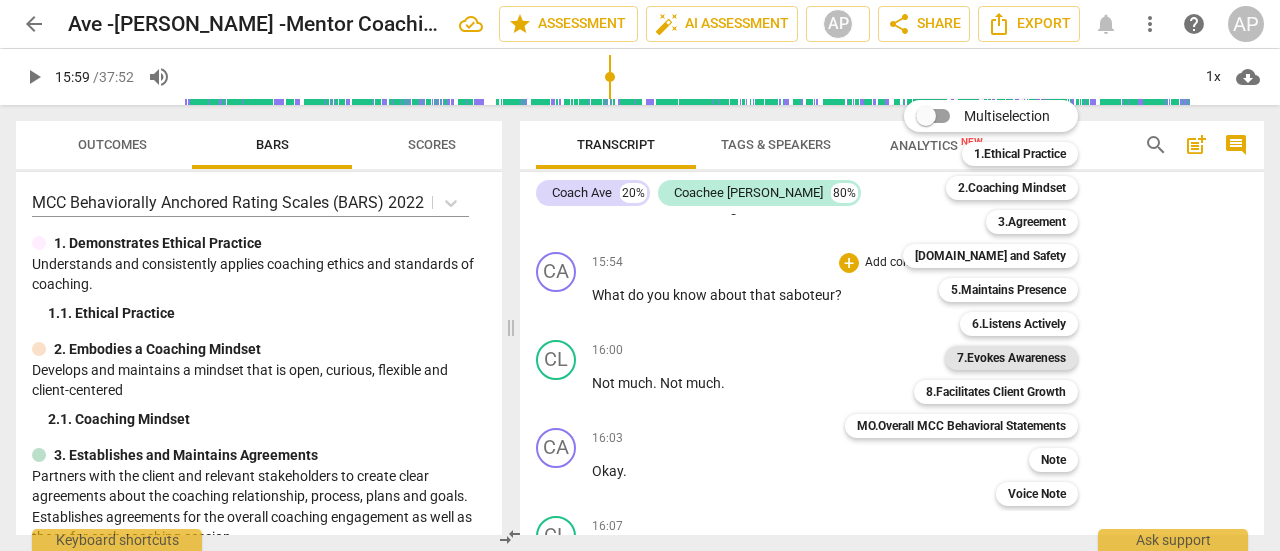 click on "7.Evokes Awareness" at bounding box center [1011, 358] 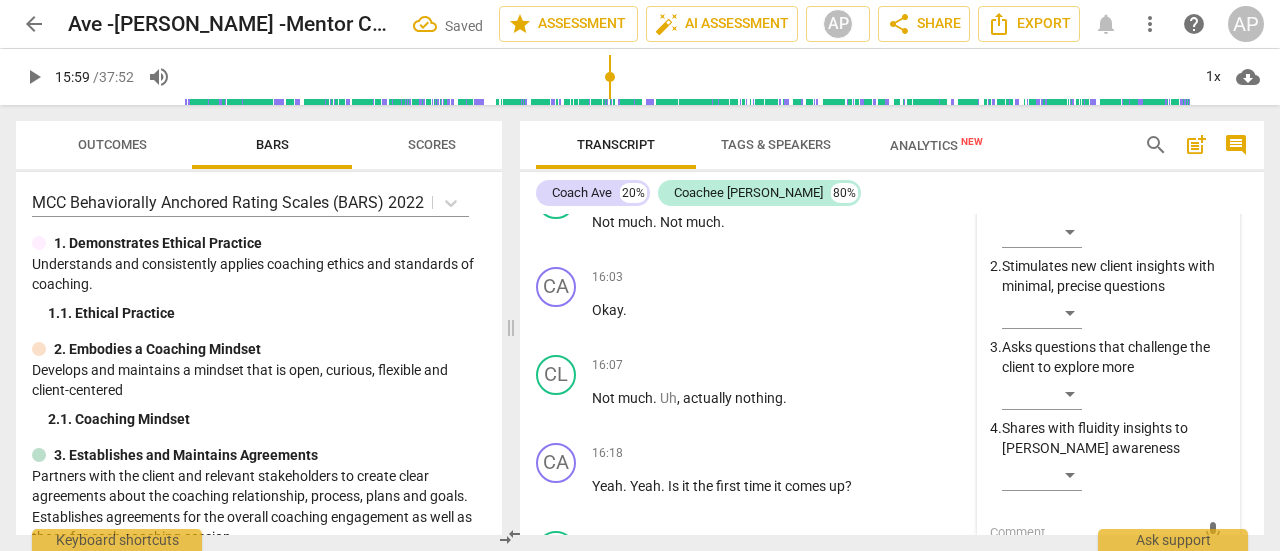 scroll, scrollTop: 10210, scrollLeft: 0, axis: vertical 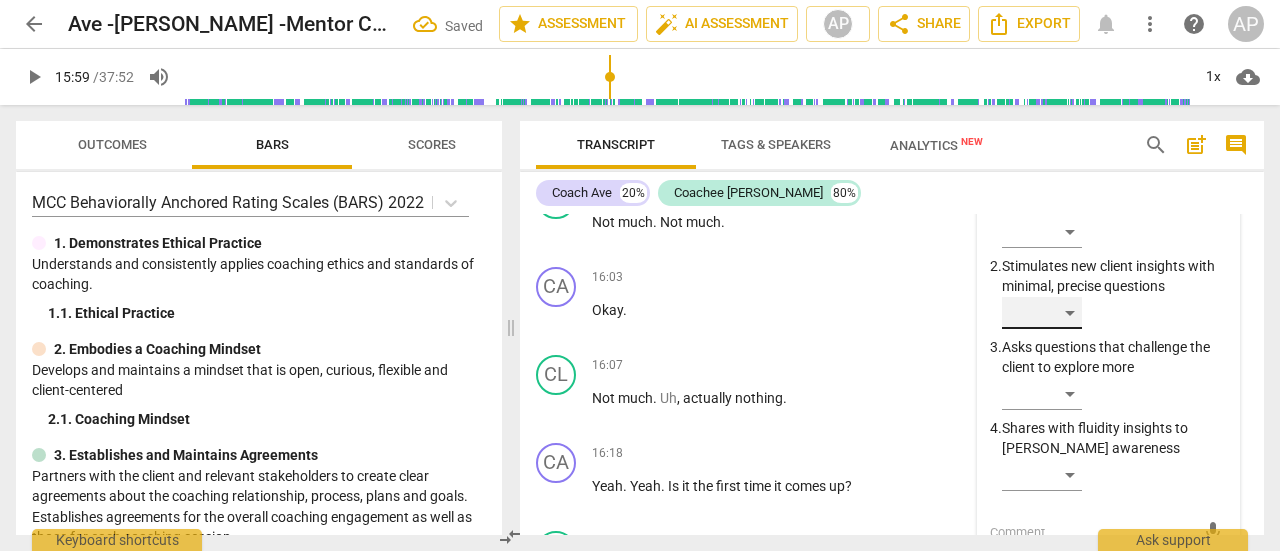 click on "​" at bounding box center [1042, 313] 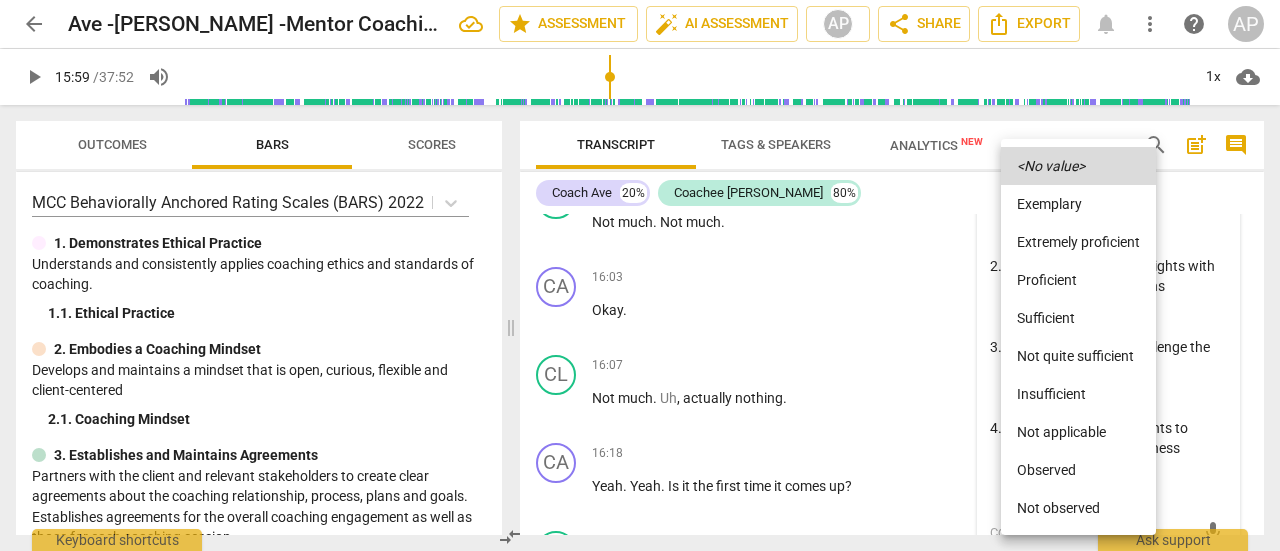 click on "Sufficient" at bounding box center (1078, 318) 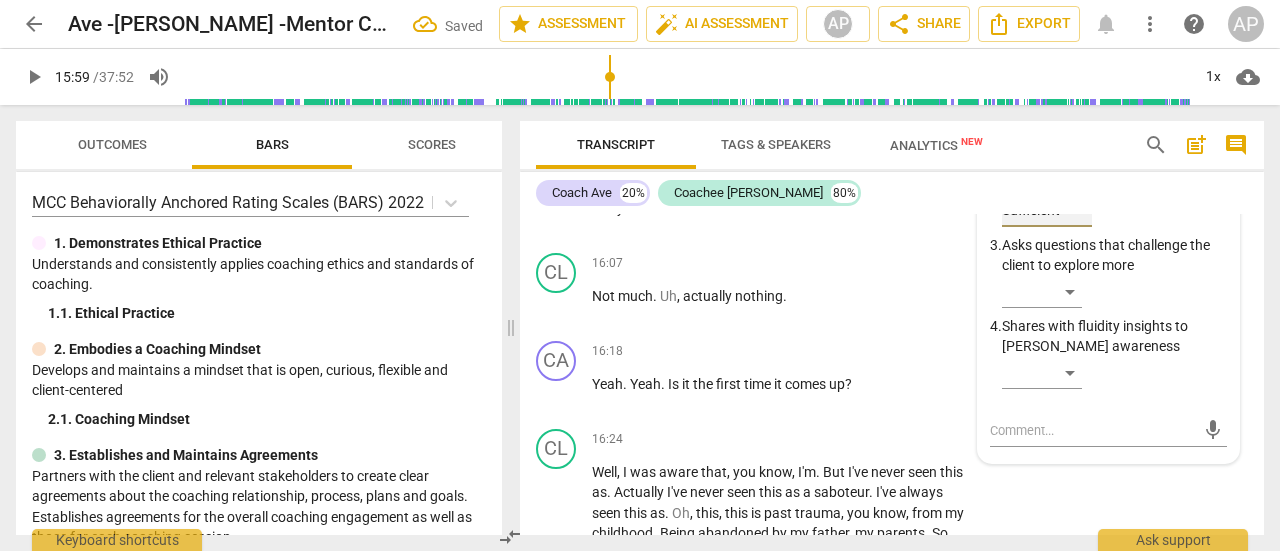 scroll, scrollTop: 10311, scrollLeft: 0, axis: vertical 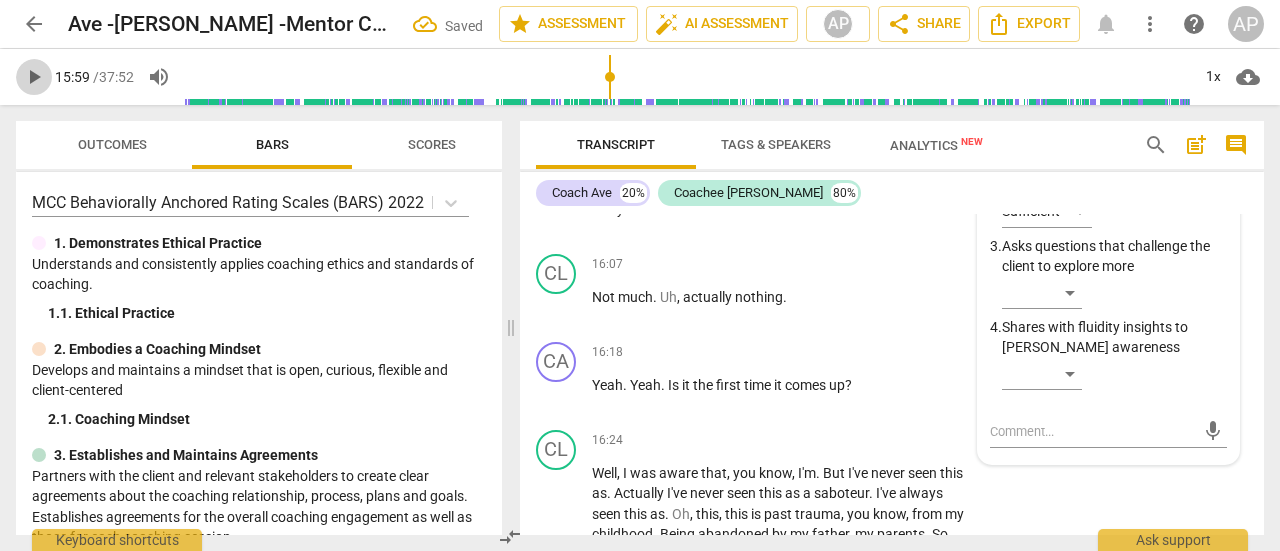 click on "play_arrow" at bounding box center [34, 77] 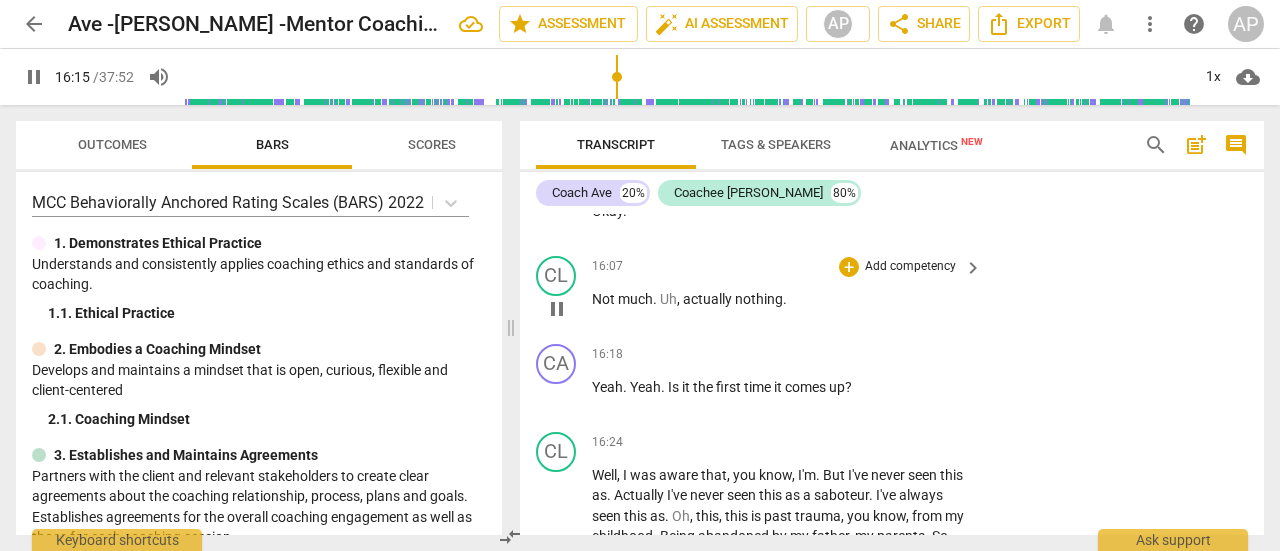 scroll, scrollTop: 10310, scrollLeft: 0, axis: vertical 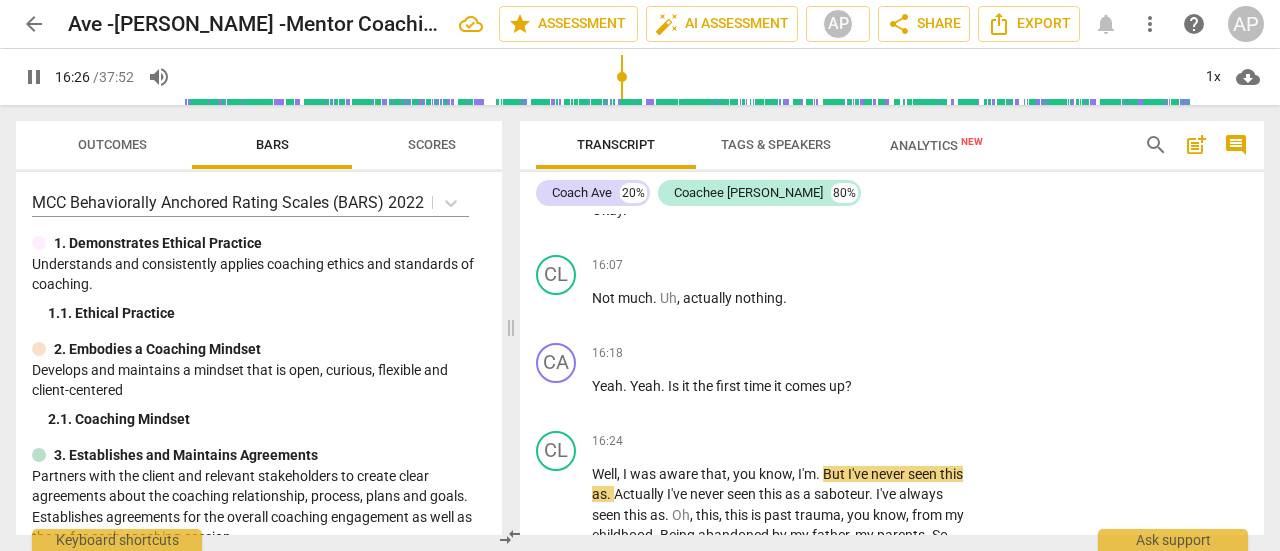 click on "pause" at bounding box center [34, 77] 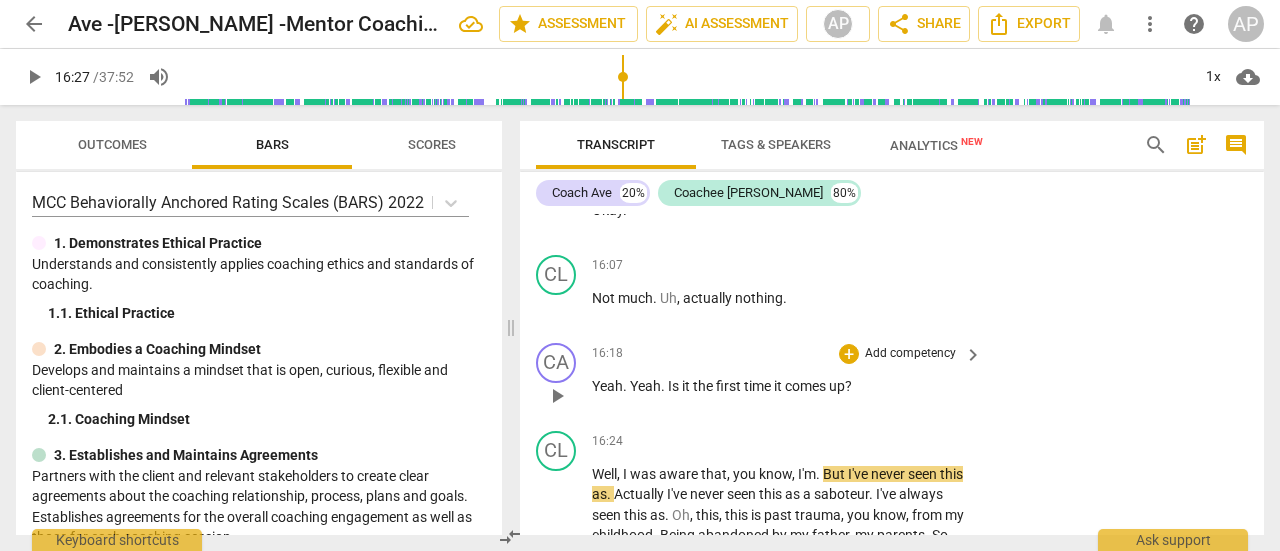 click on "Add competency" at bounding box center [910, 354] 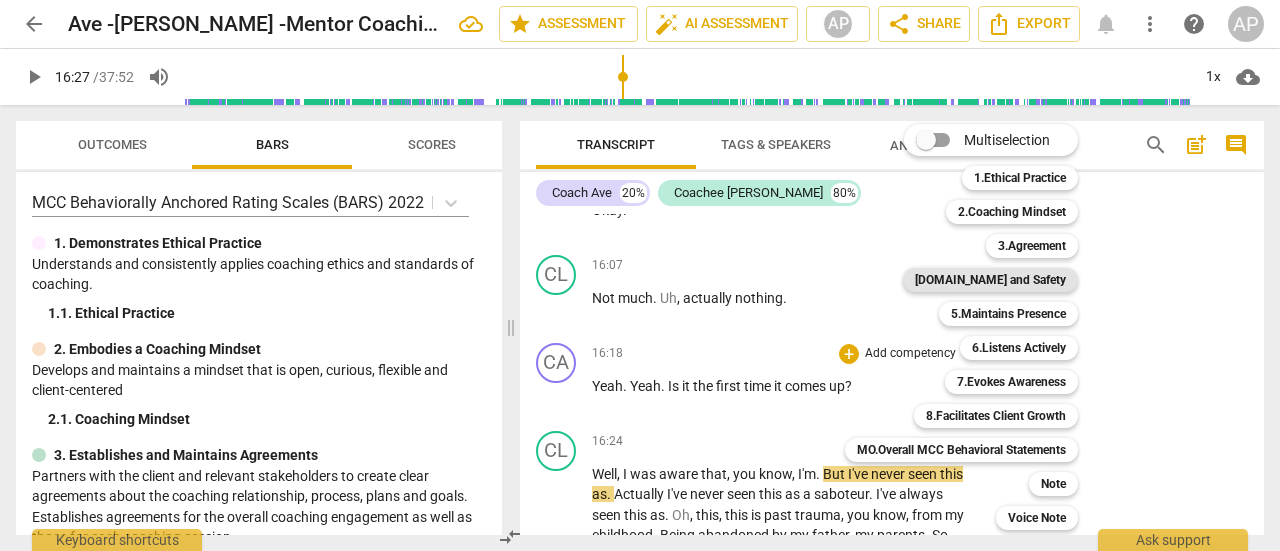 click on "[DOMAIN_NAME] and Safety" at bounding box center (990, 280) 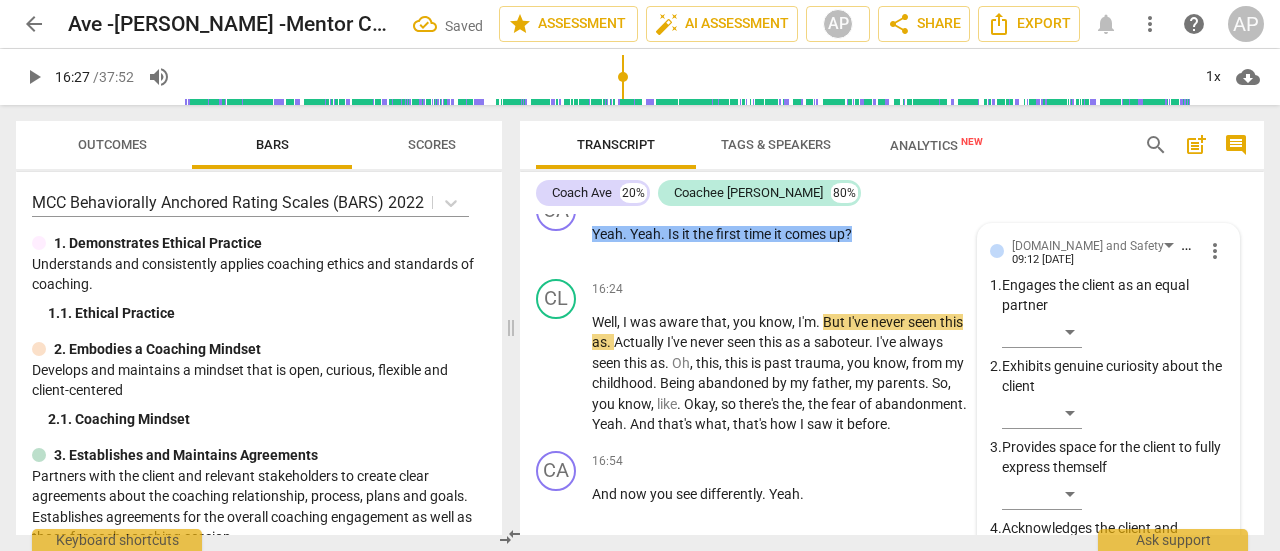 scroll, scrollTop: 10462, scrollLeft: 0, axis: vertical 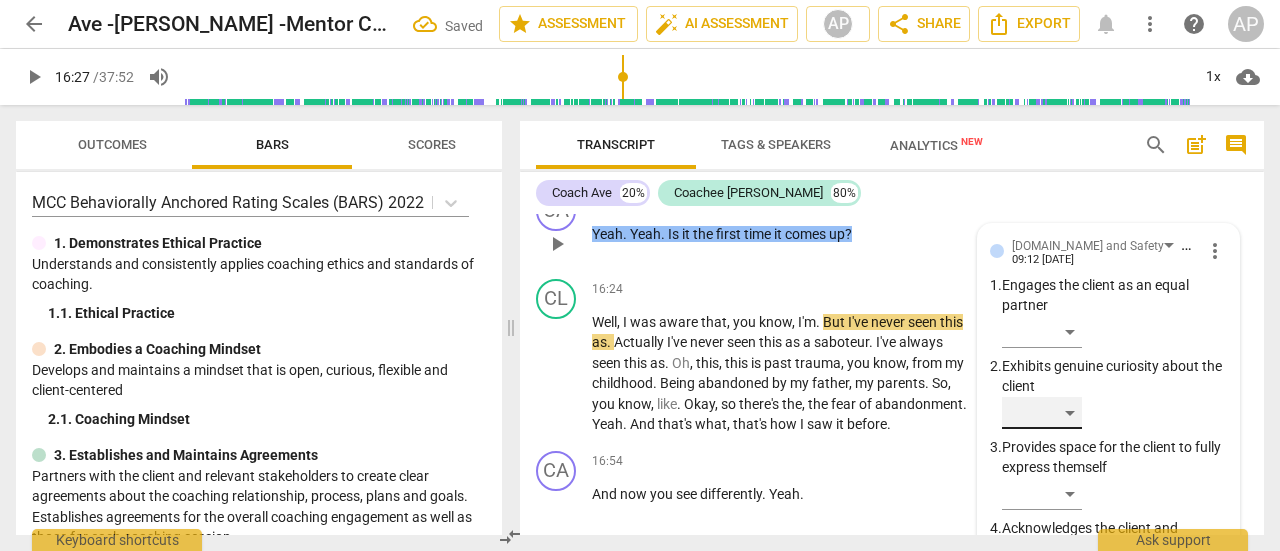 click on "​" at bounding box center [1042, 413] 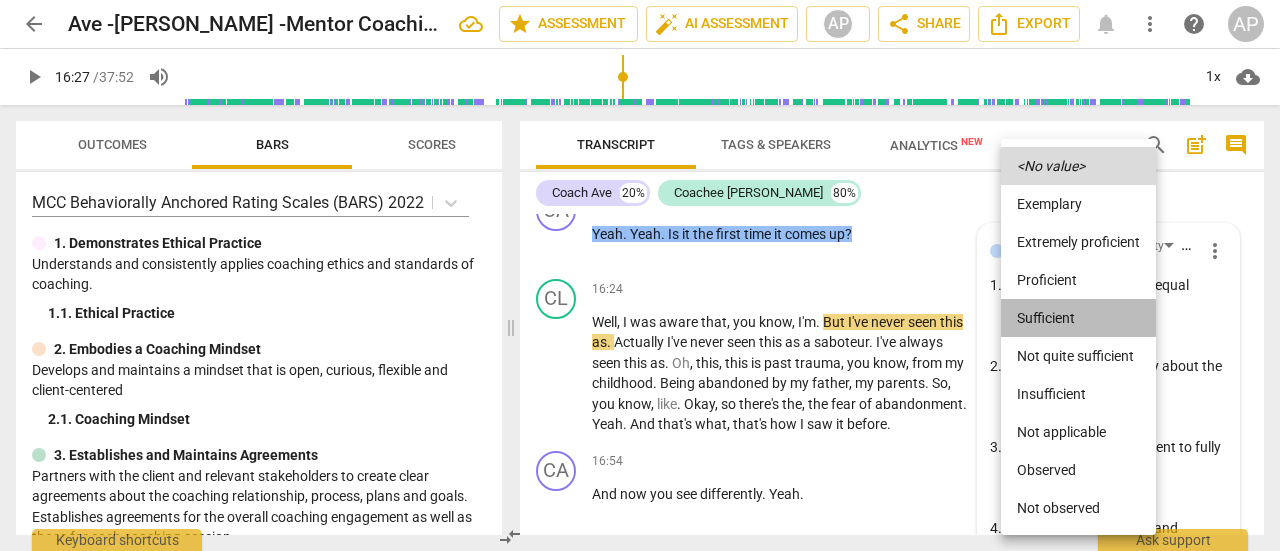click on "Sufficient" at bounding box center [1078, 318] 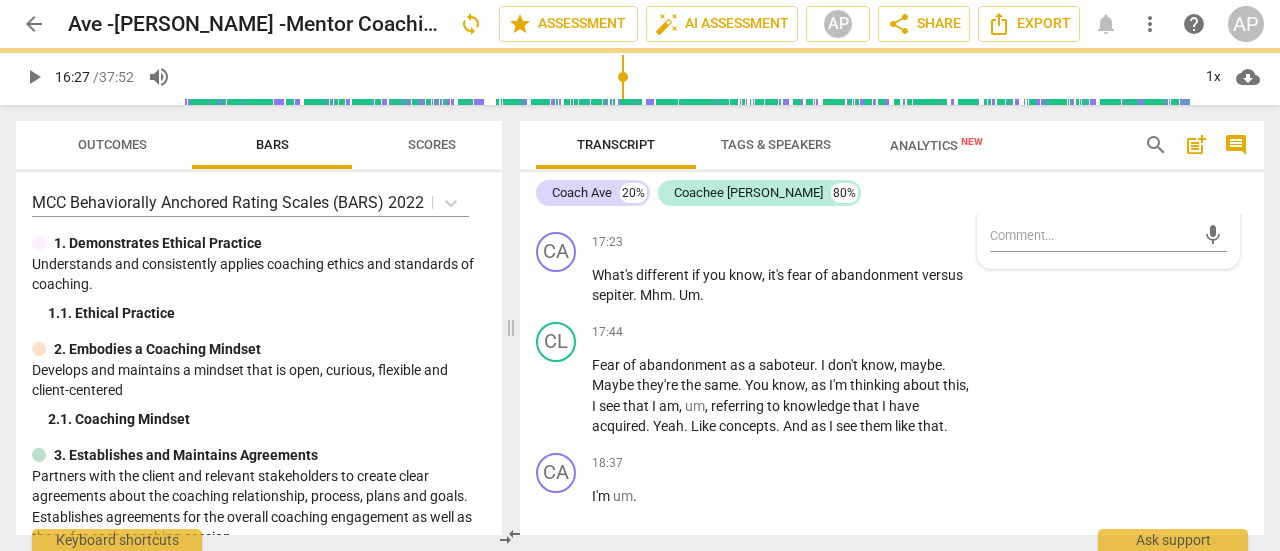 scroll, scrollTop: 10860, scrollLeft: 0, axis: vertical 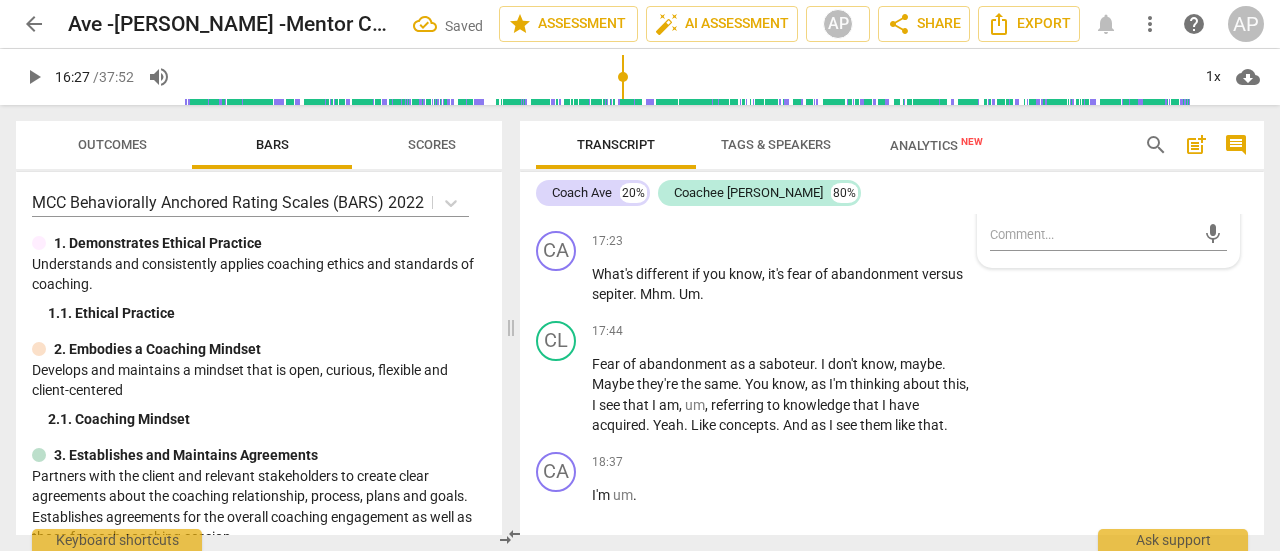 click on "play_arrow" at bounding box center (34, 77) 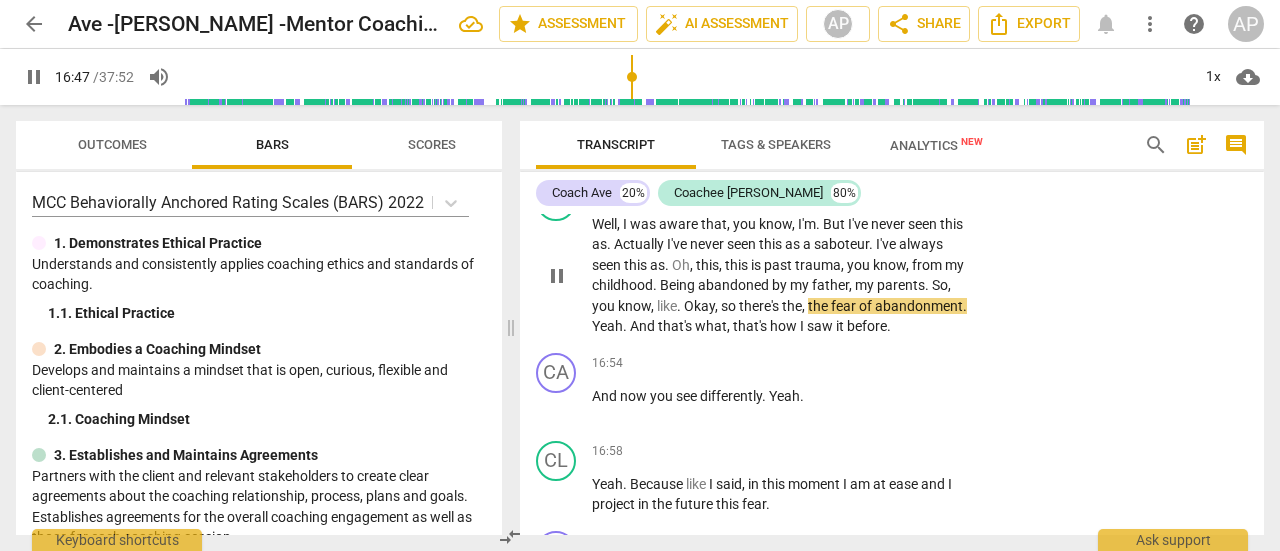 scroll, scrollTop: 10560, scrollLeft: 0, axis: vertical 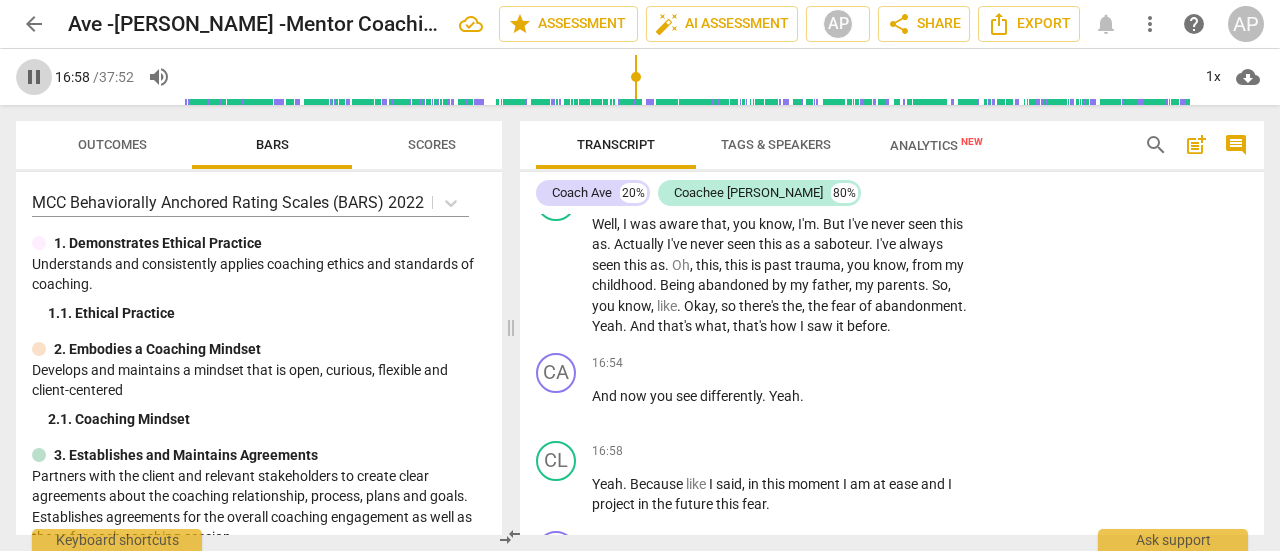 click on "pause" at bounding box center [34, 77] 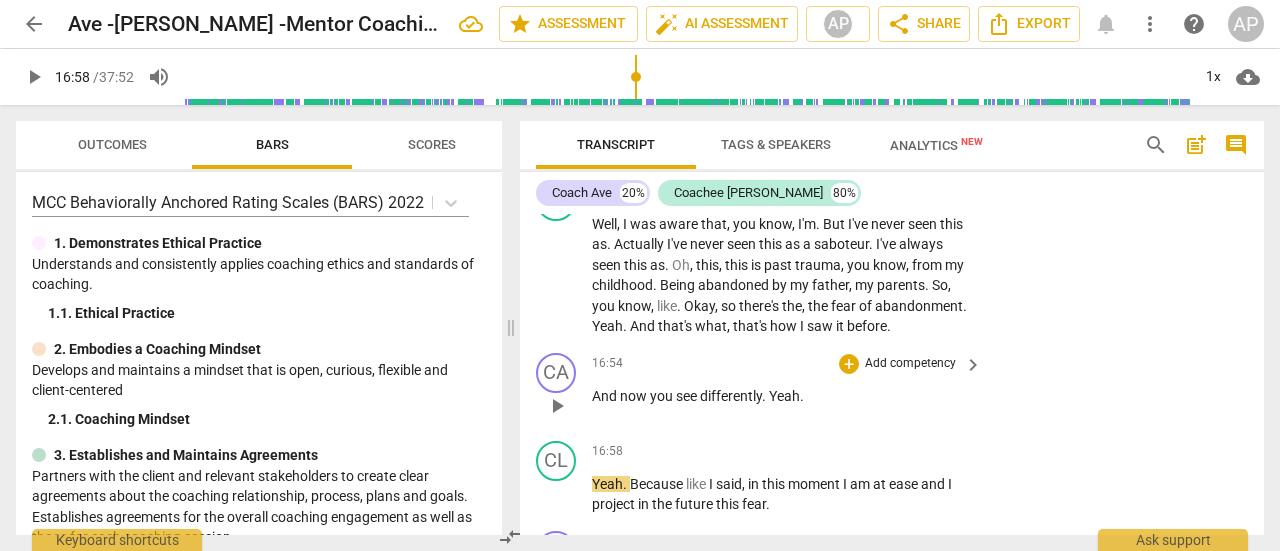 click on "Add competency" at bounding box center [910, 364] 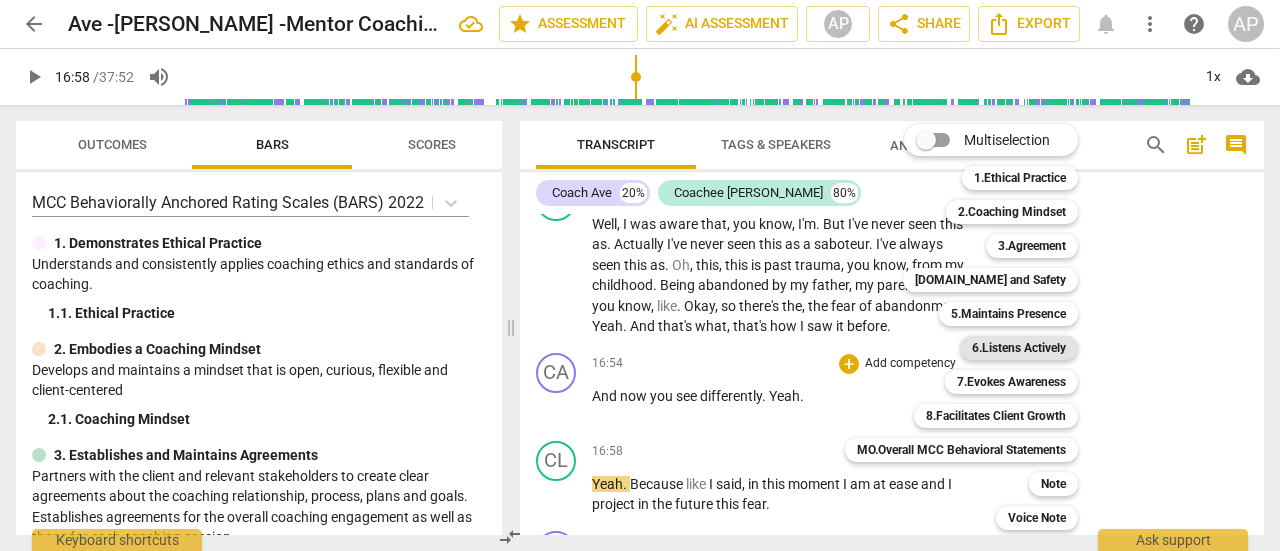 click on "6.Listens Actively" at bounding box center [1019, 348] 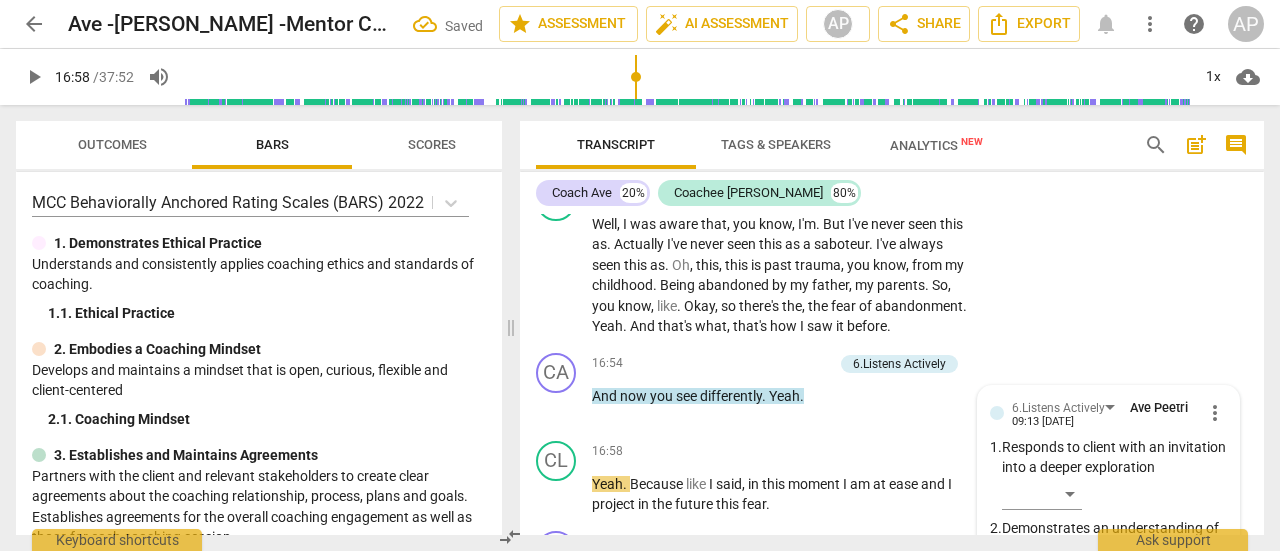 scroll, scrollTop: 10939, scrollLeft: 0, axis: vertical 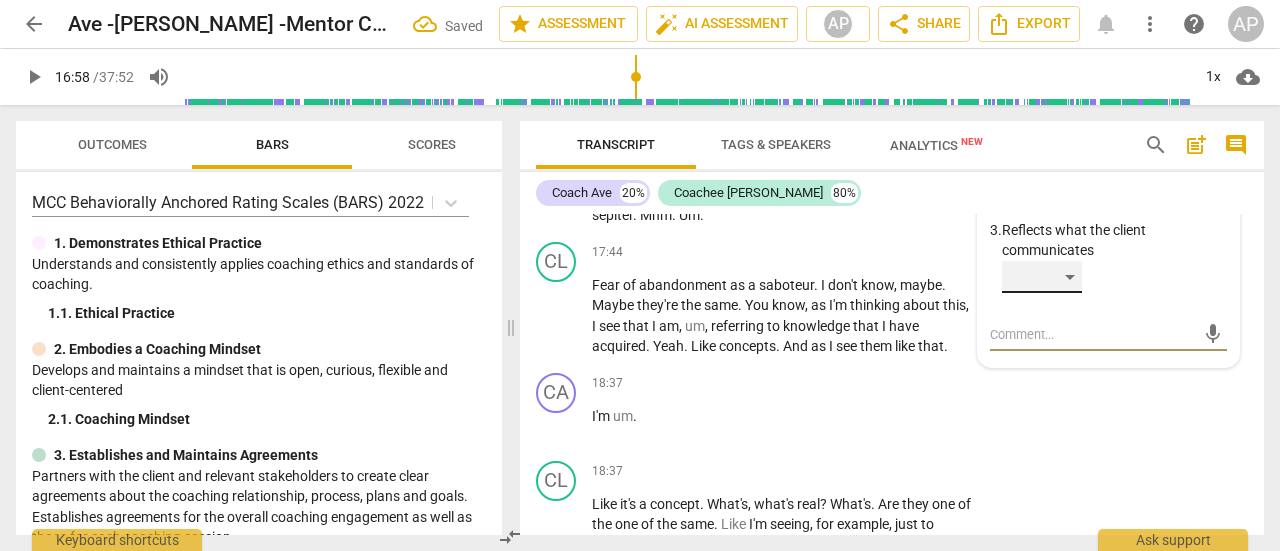 click on "​" at bounding box center (1042, 277) 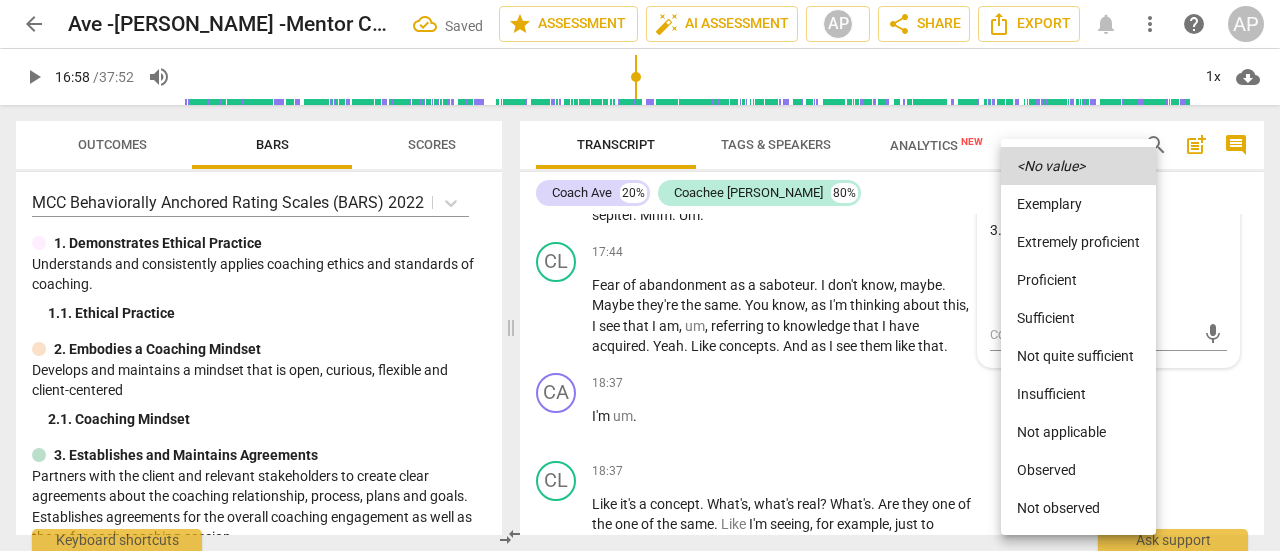 click on "Sufficient" at bounding box center [1078, 318] 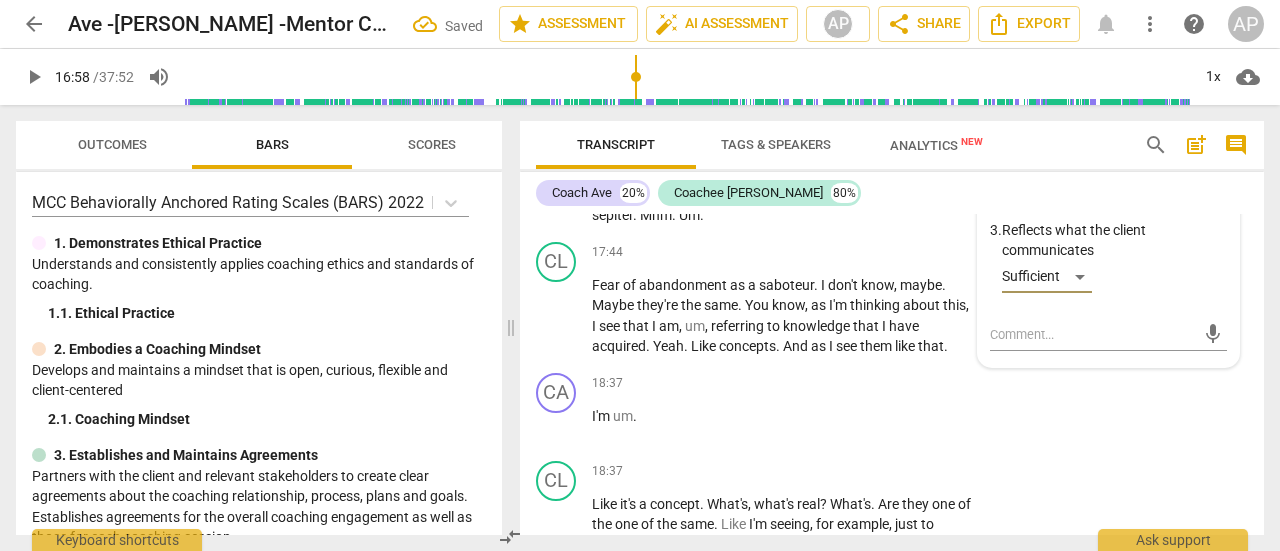 click on "play_arrow" at bounding box center [34, 77] 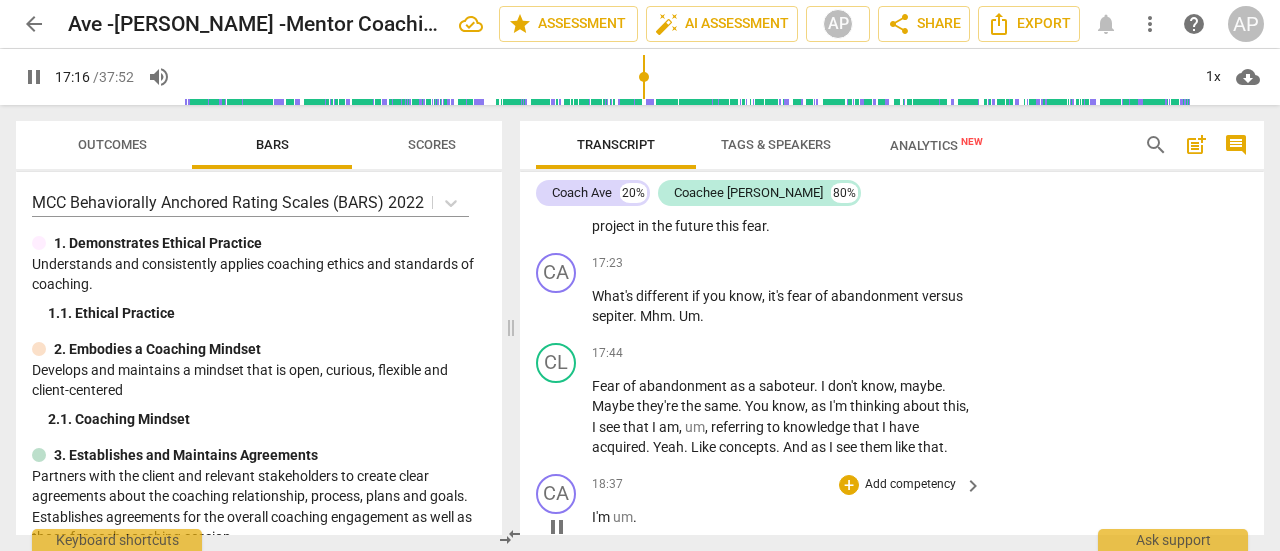 scroll, scrollTop: 10839, scrollLeft: 0, axis: vertical 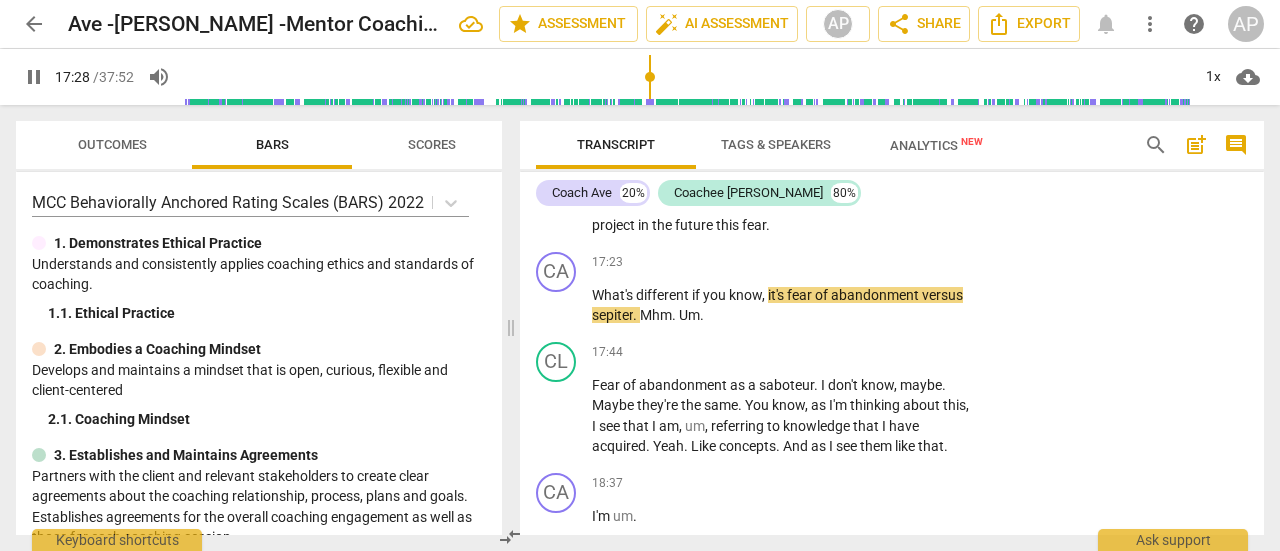 click on "pause" at bounding box center [34, 77] 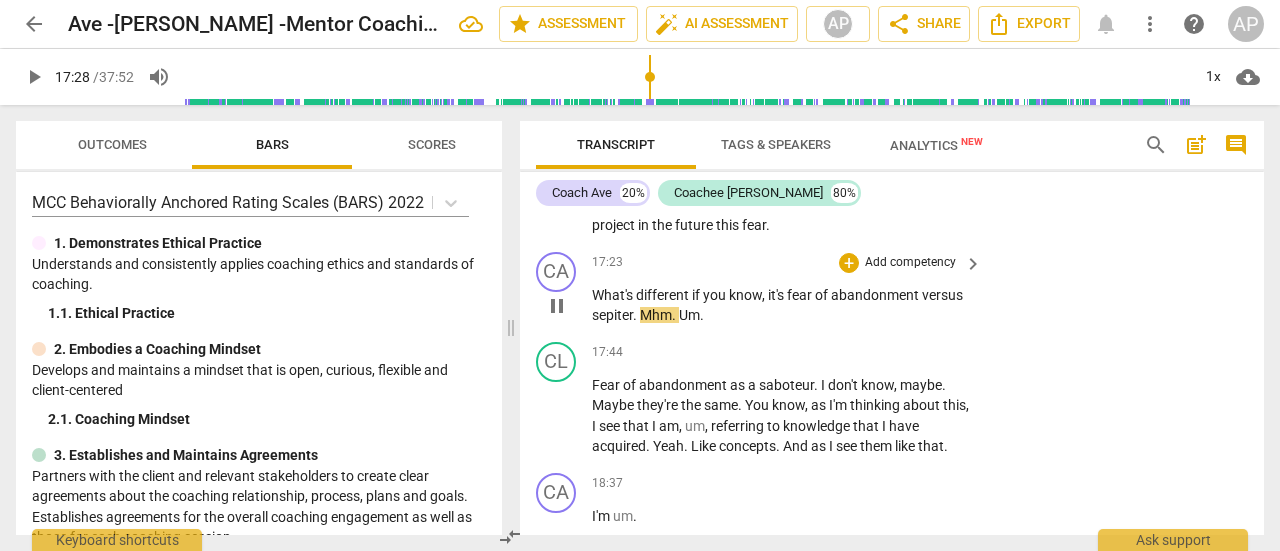 type on "1049" 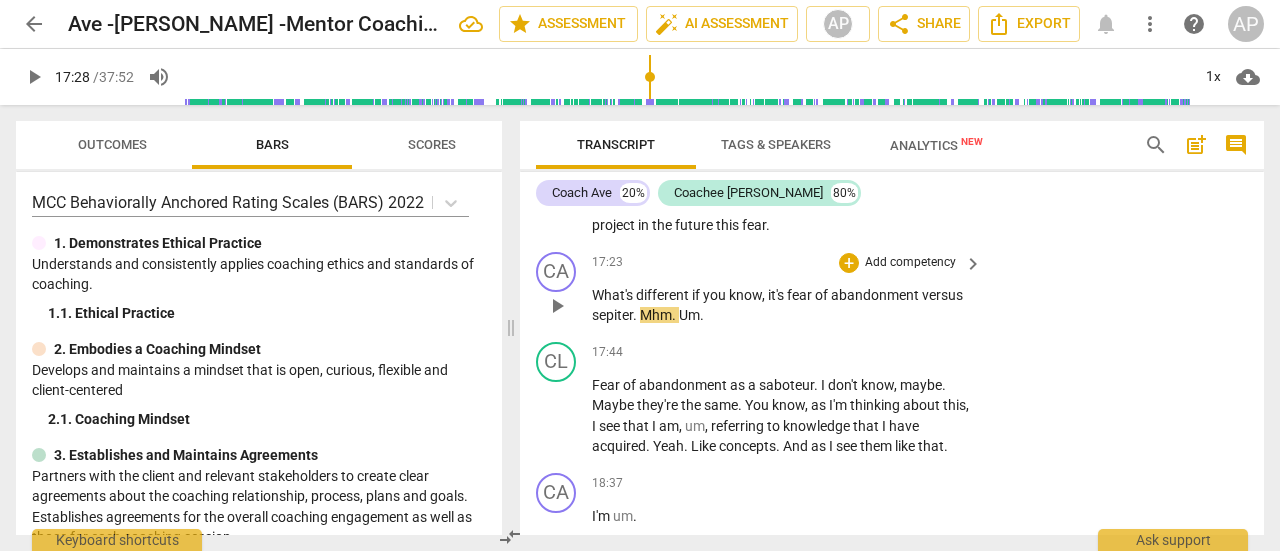 click on "sepiter" at bounding box center [612, 315] 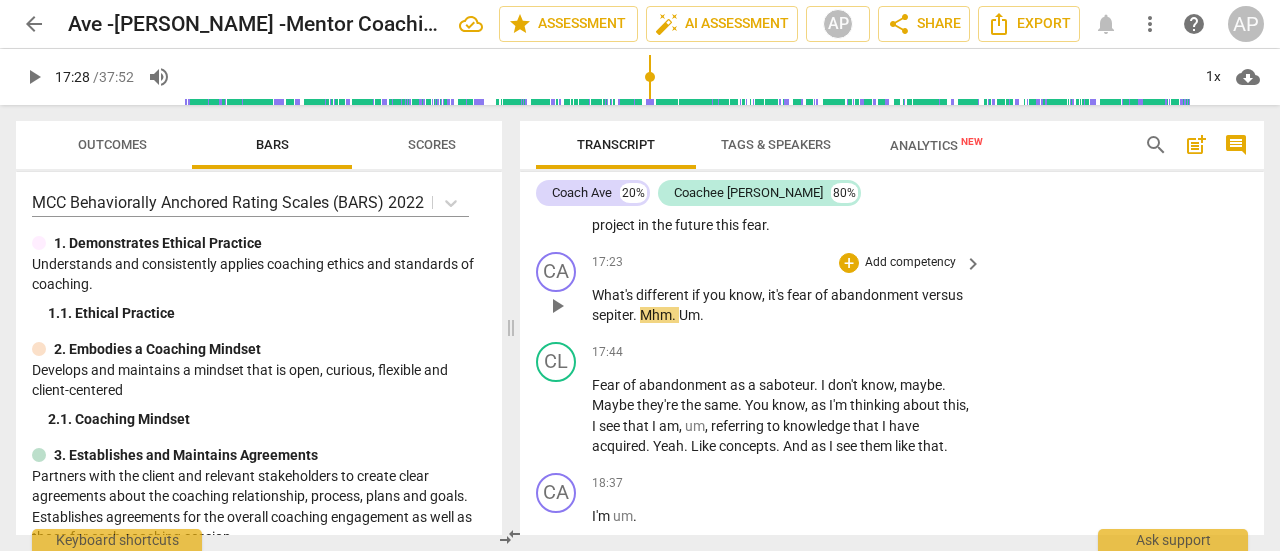 type 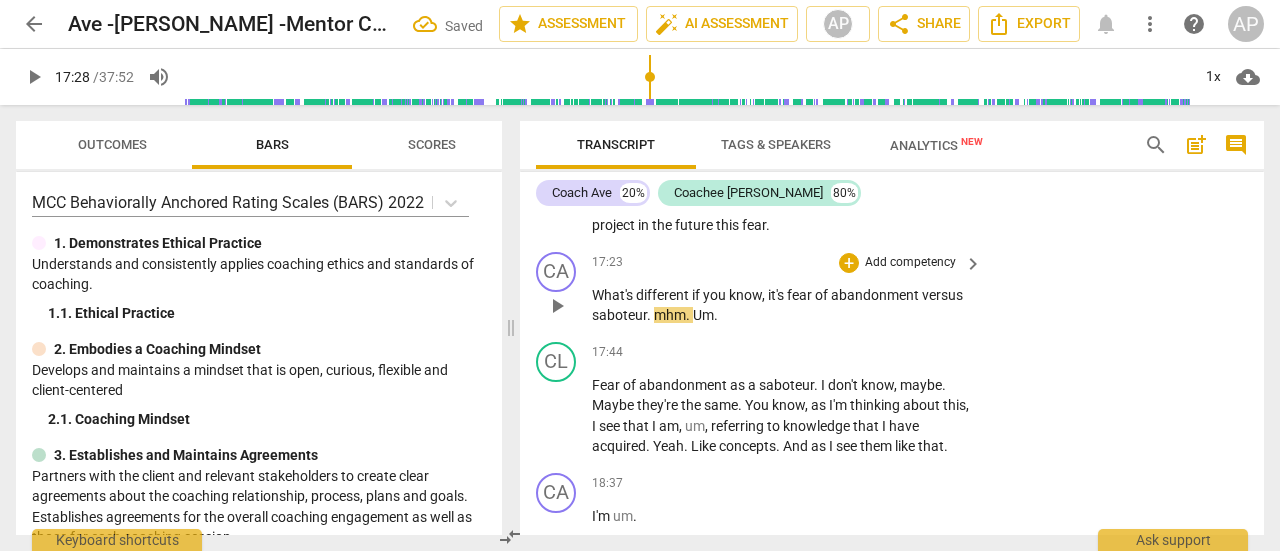 click on "Add competency" at bounding box center [910, 263] 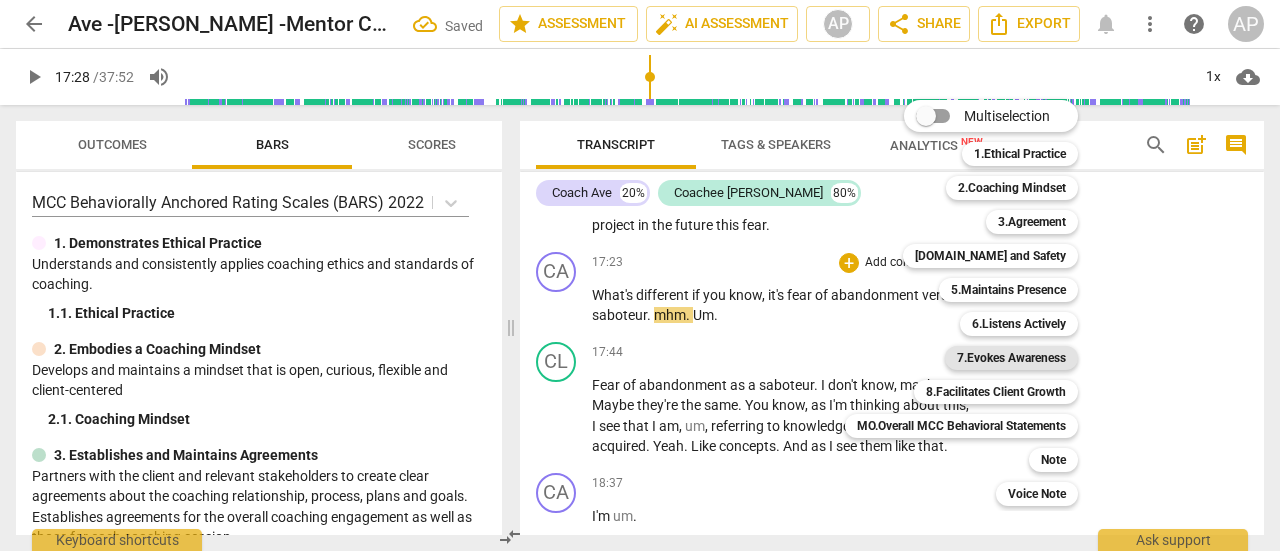 click on "7.Evokes Awareness" at bounding box center [1011, 358] 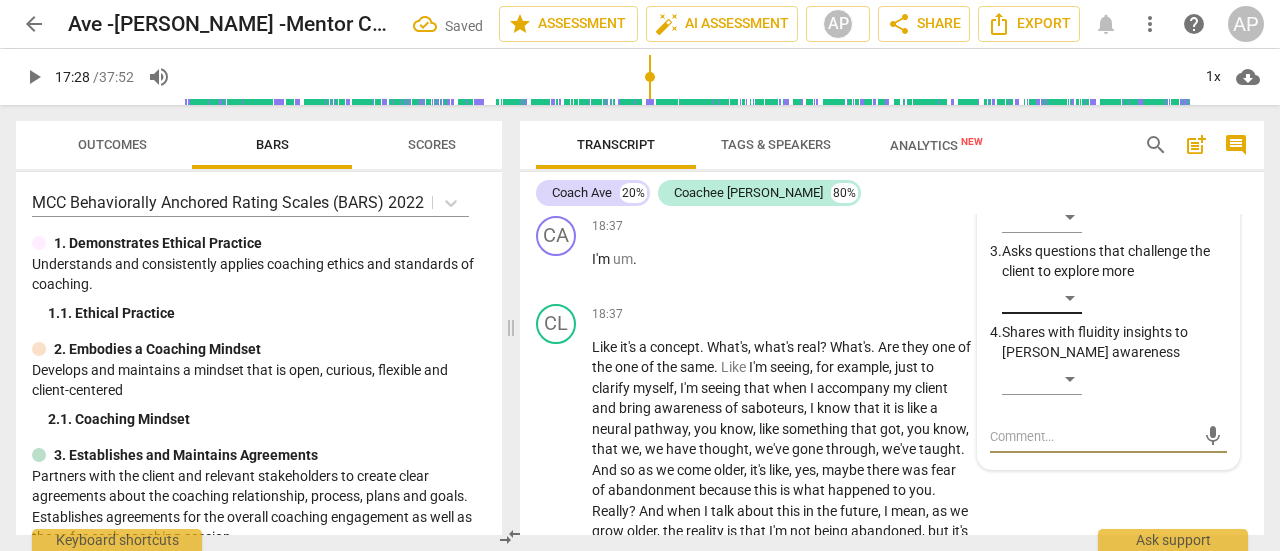 scroll, scrollTop: 11097, scrollLeft: 0, axis: vertical 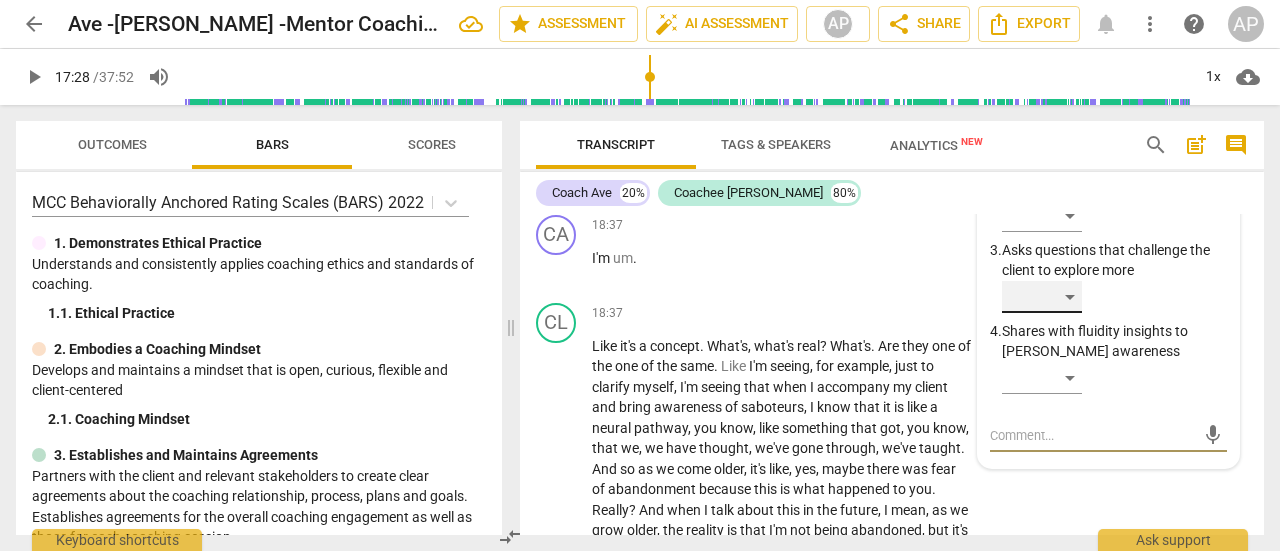 click on "​" at bounding box center (1042, 297) 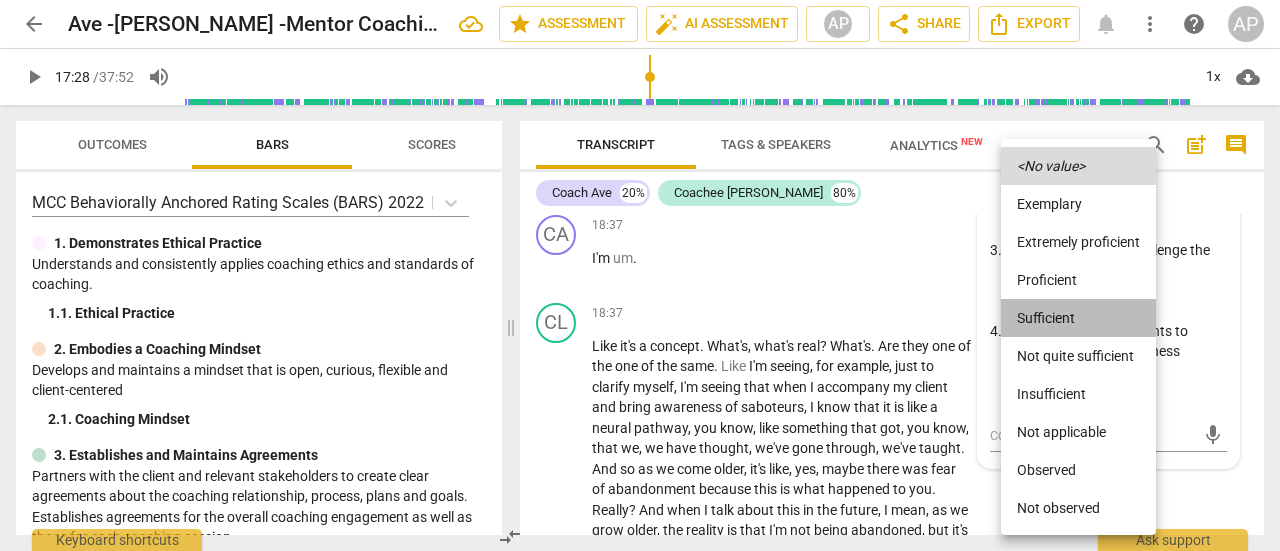 click on "Sufficient" at bounding box center [1078, 318] 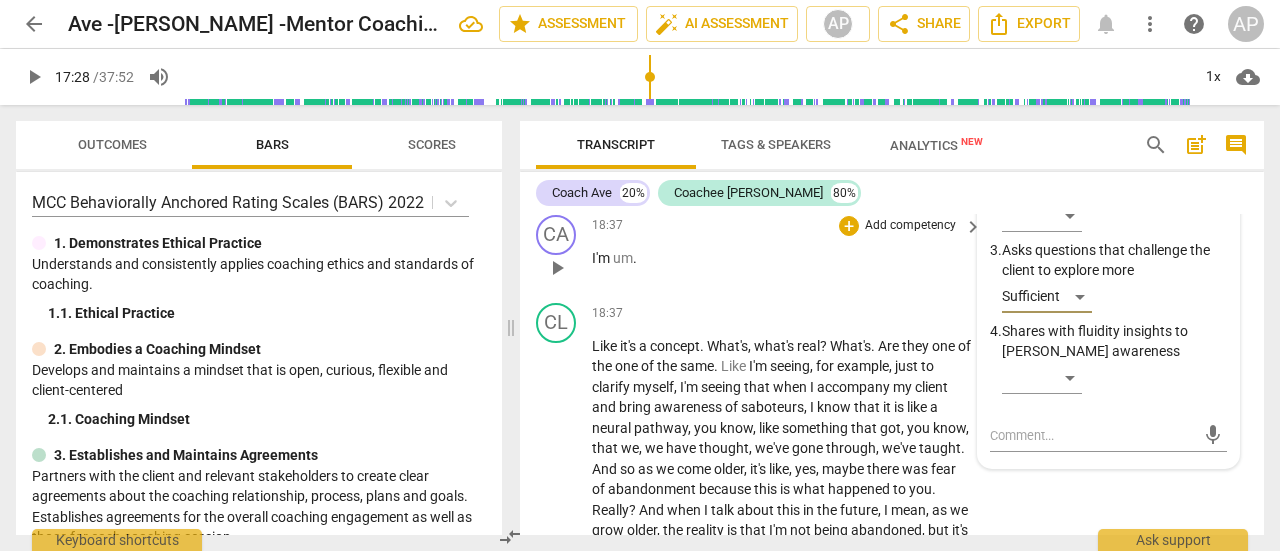 click on "play_arrow" at bounding box center [34, 77] 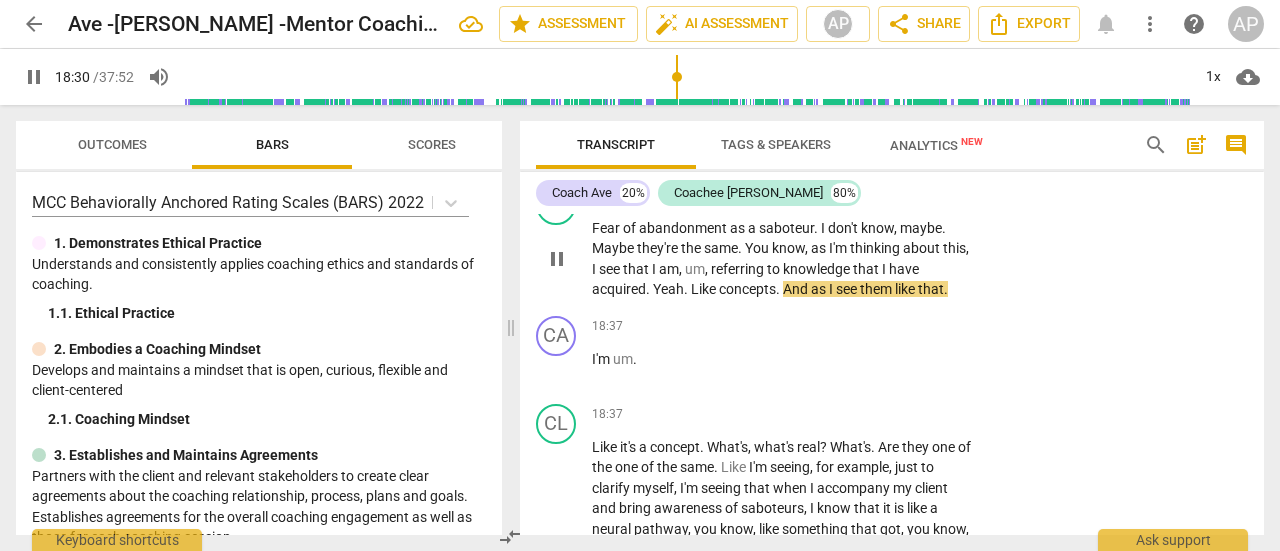 scroll, scrollTop: 10997, scrollLeft: 0, axis: vertical 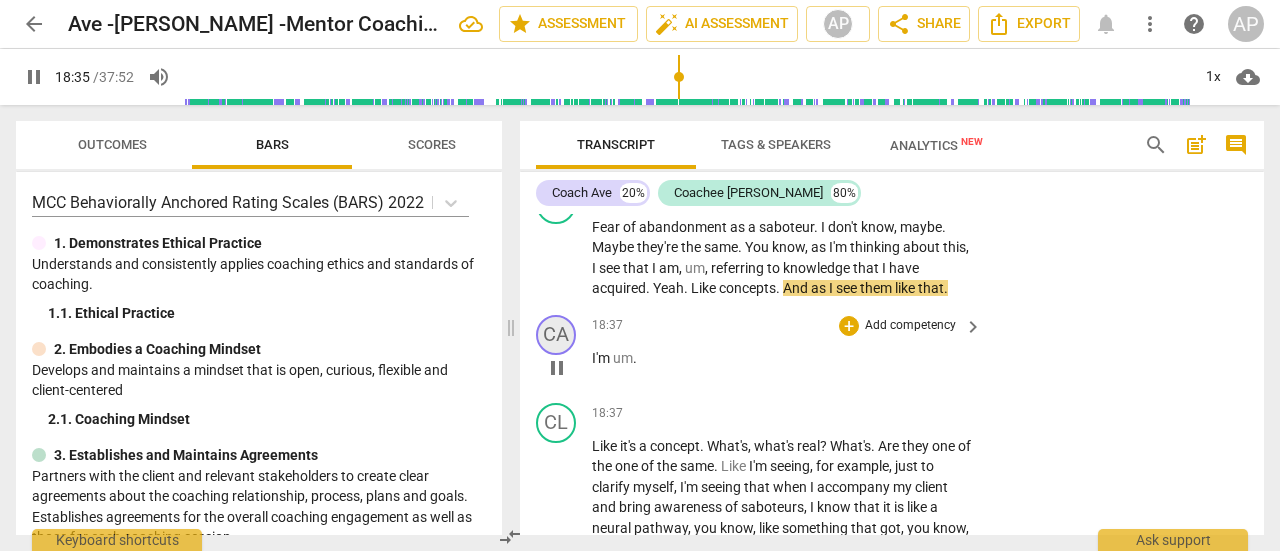 click on "CA" at bounding box center (556, 335) 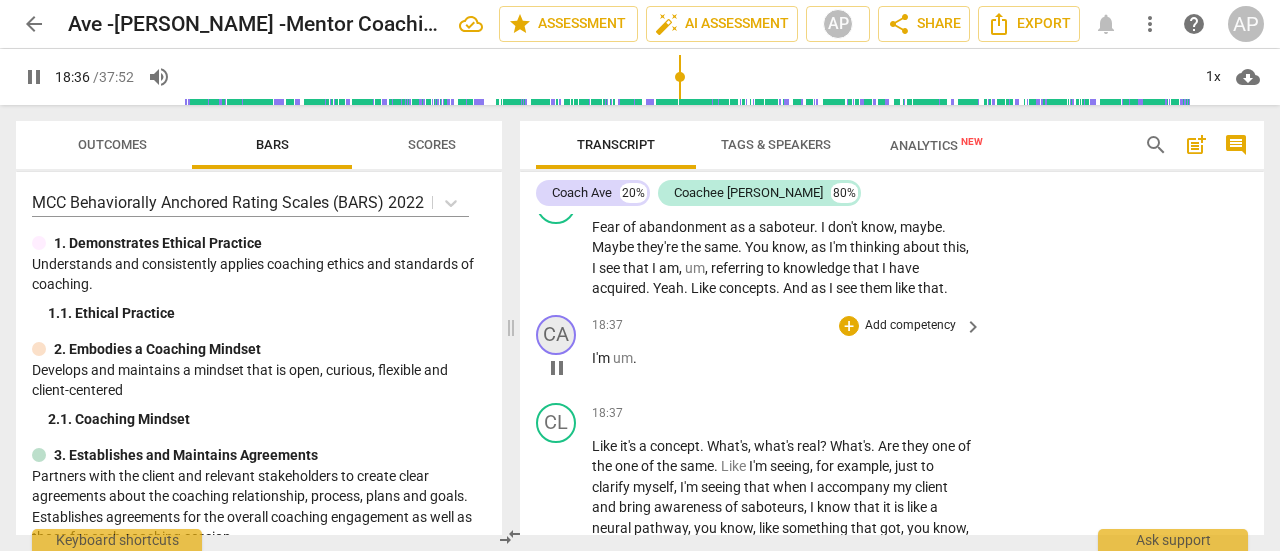 click on "CA" at bounding box center (556, 335) 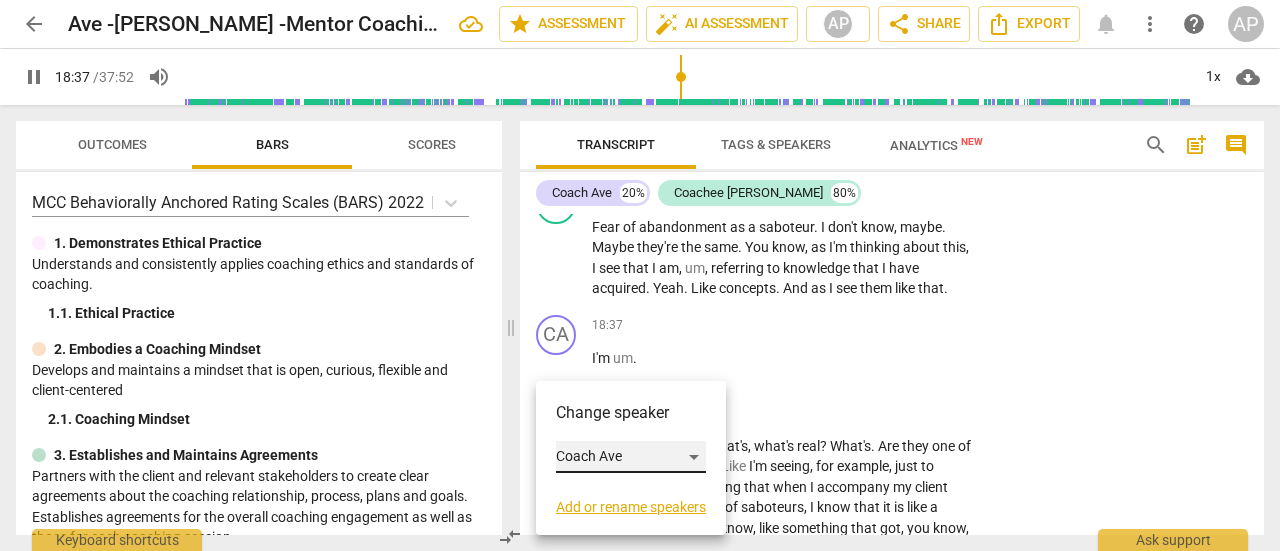 click on "Coach Ave" at bounding box center [631, 457] 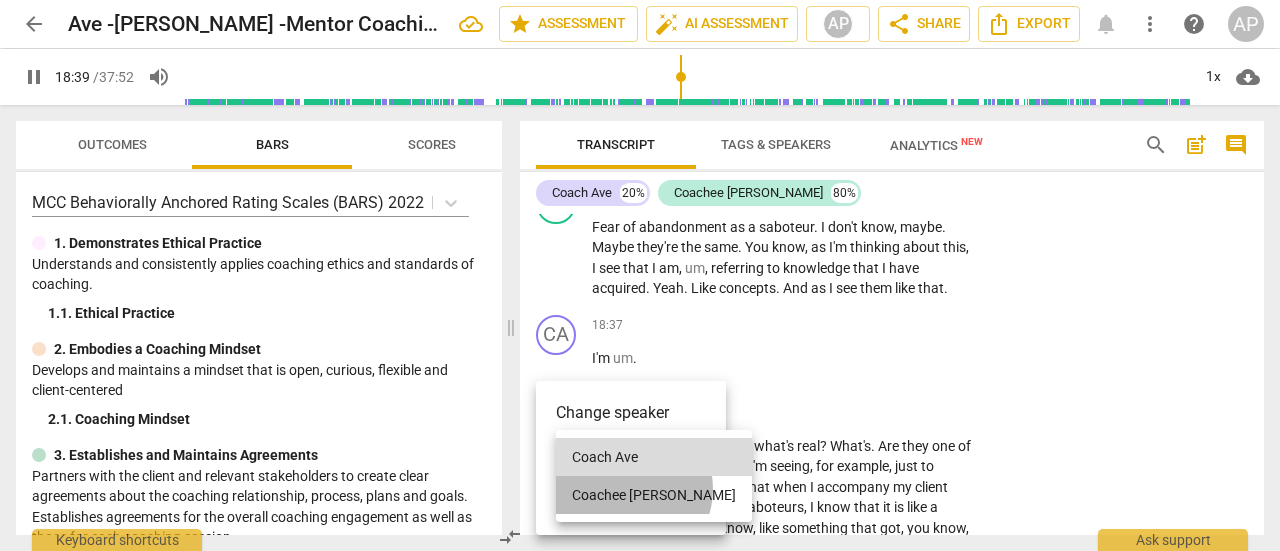 click on "Coachee [PERSON_NAME]" at bounding box center [654, 495] 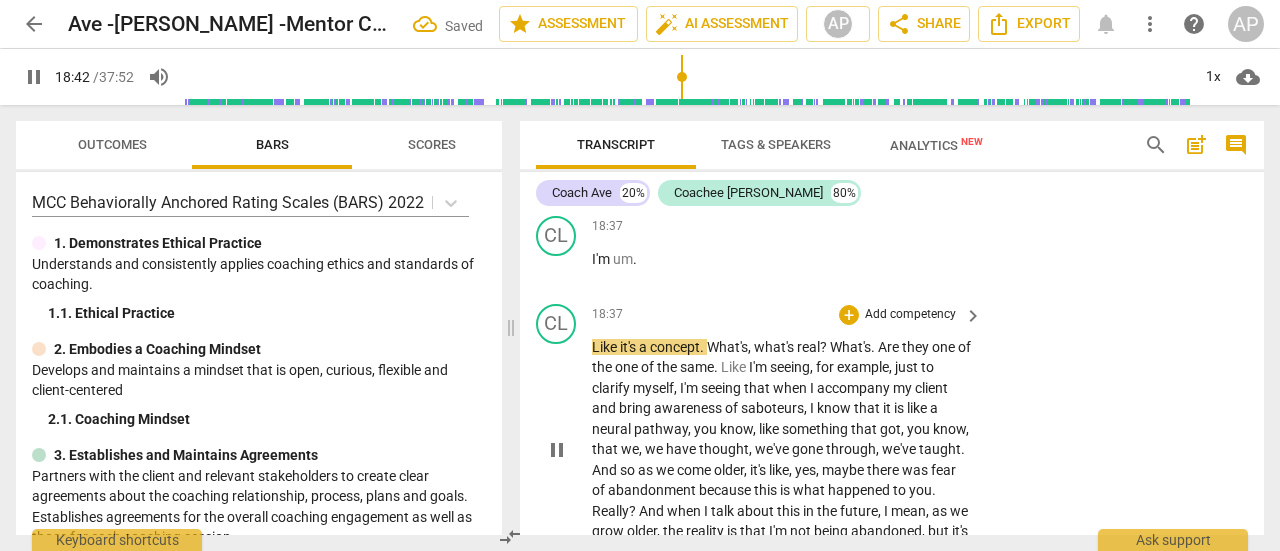 scroll, scrollTop: 11097, scrollLeft: 0, axis: vertical 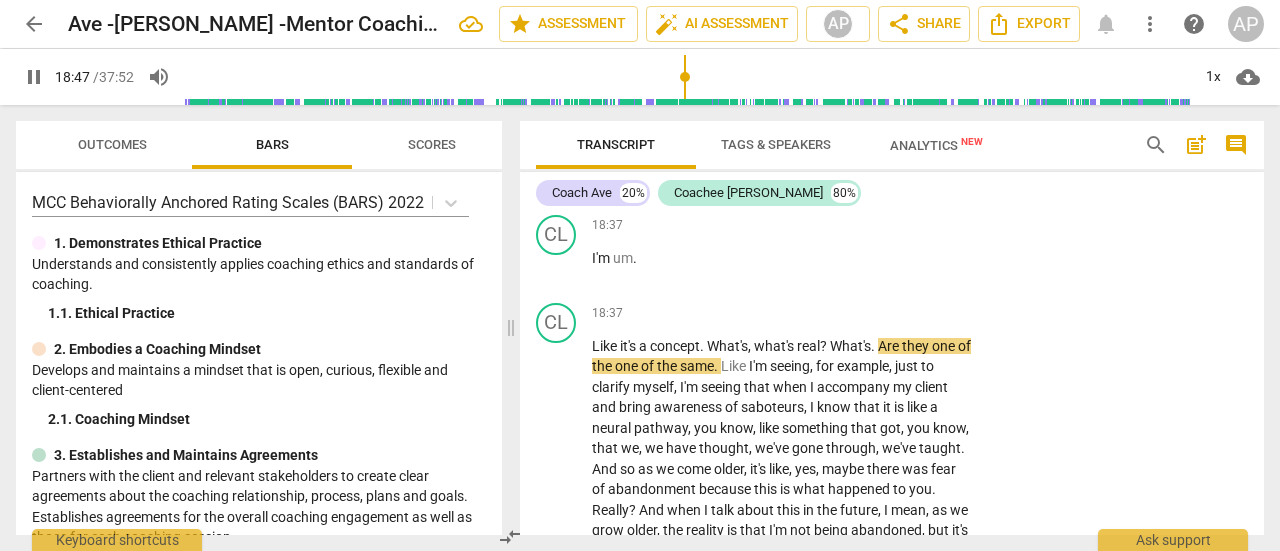 click on "pause" at bounding box center (34, 77) 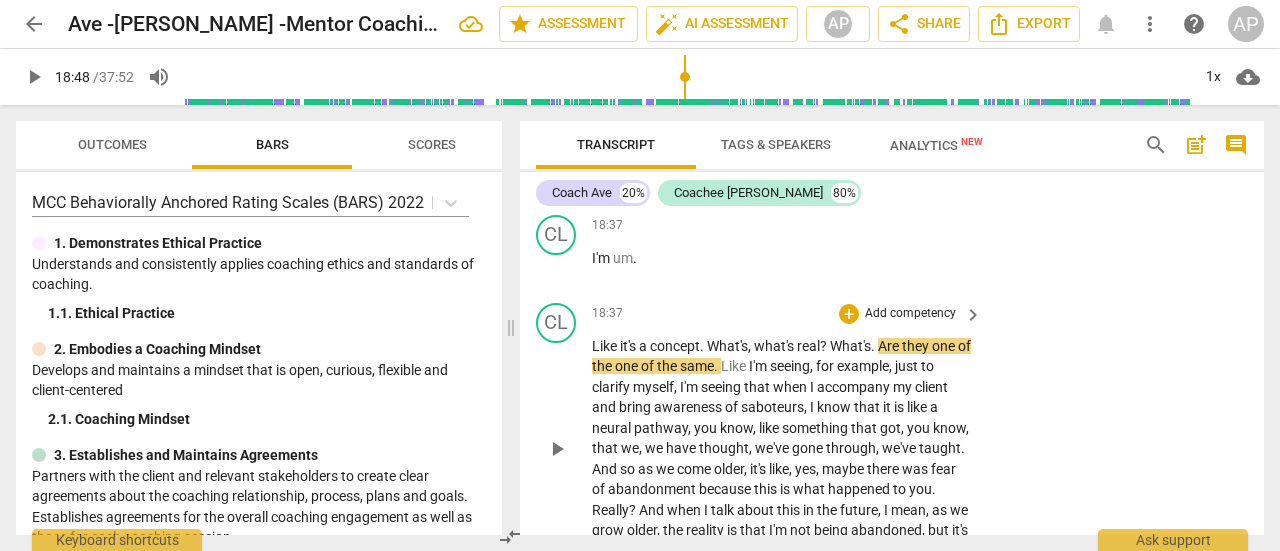 click on "Like" at bounding box center [606, 346] 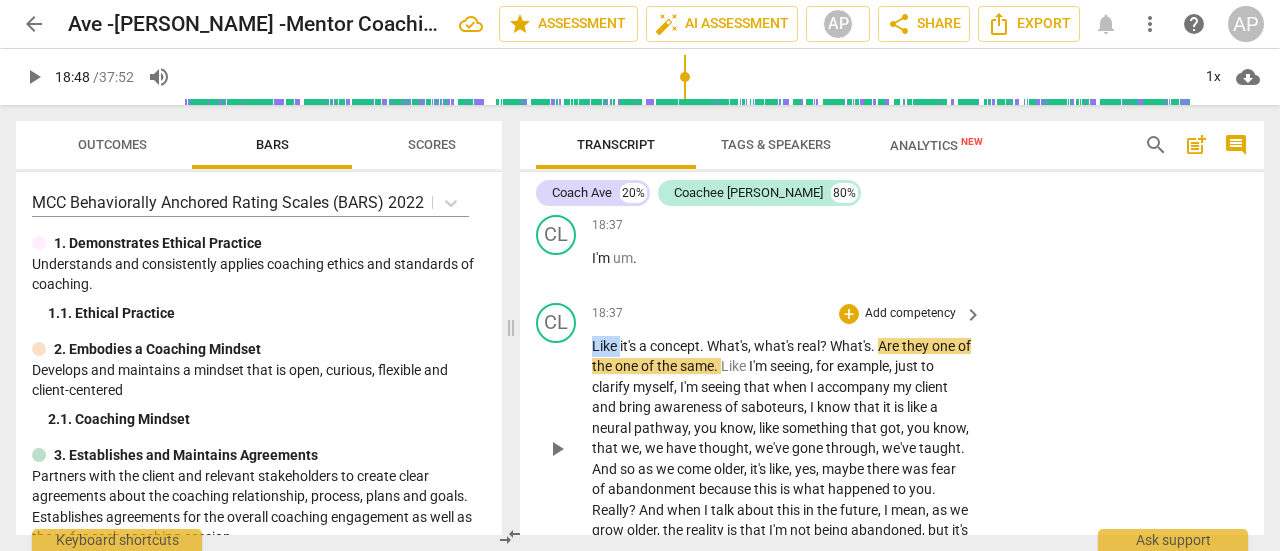 click on "Like" at bounding box center (606, 346) 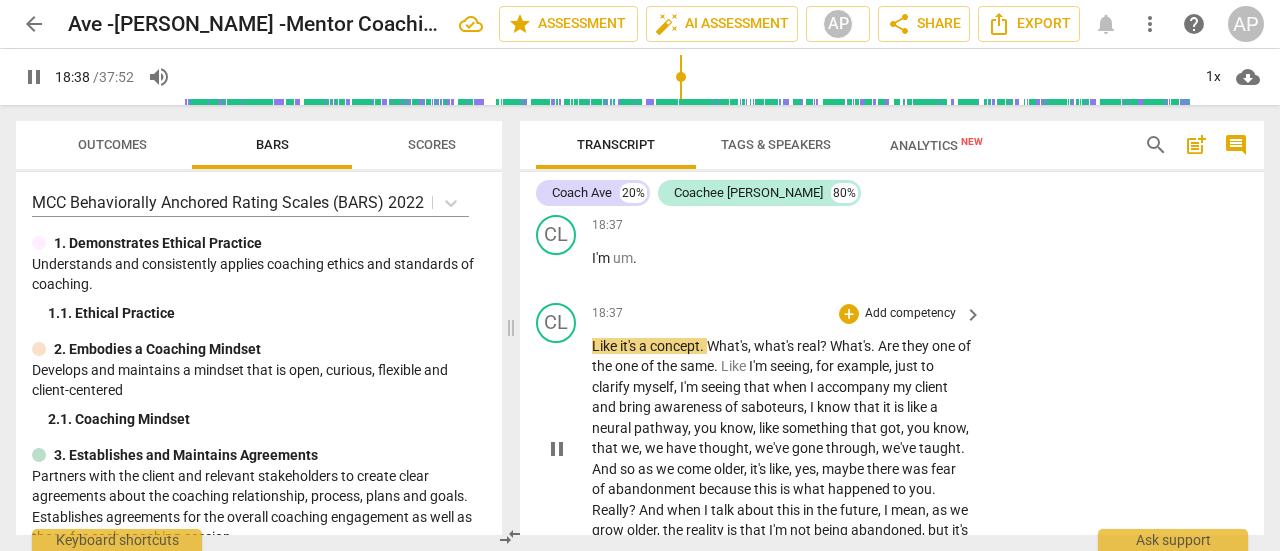 click on "Like" at bounding box center (606, 346) 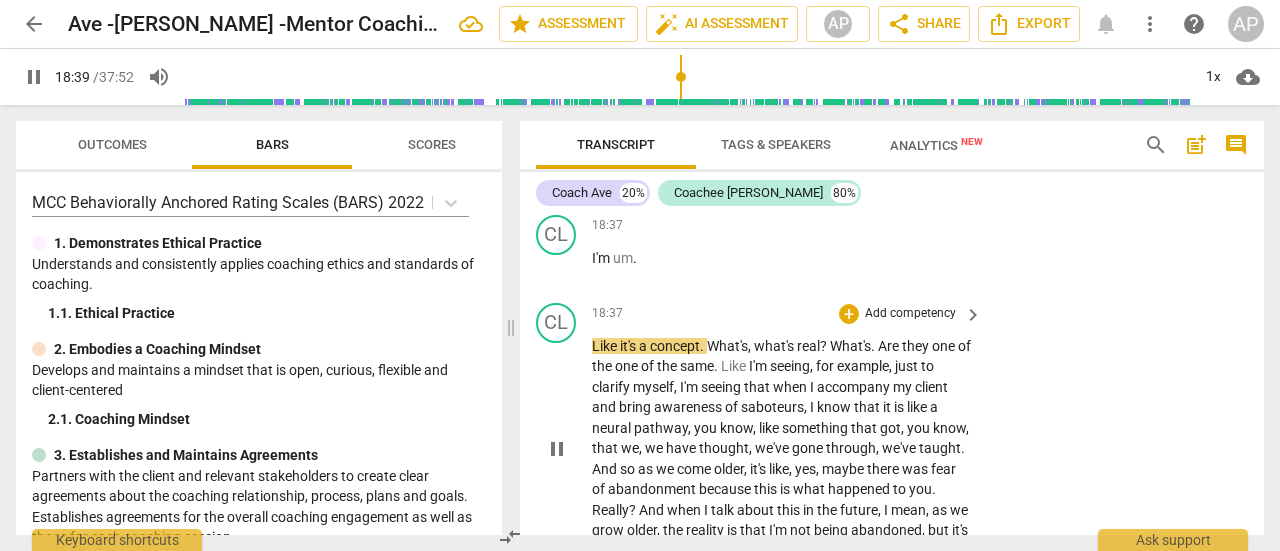 type on "1120" 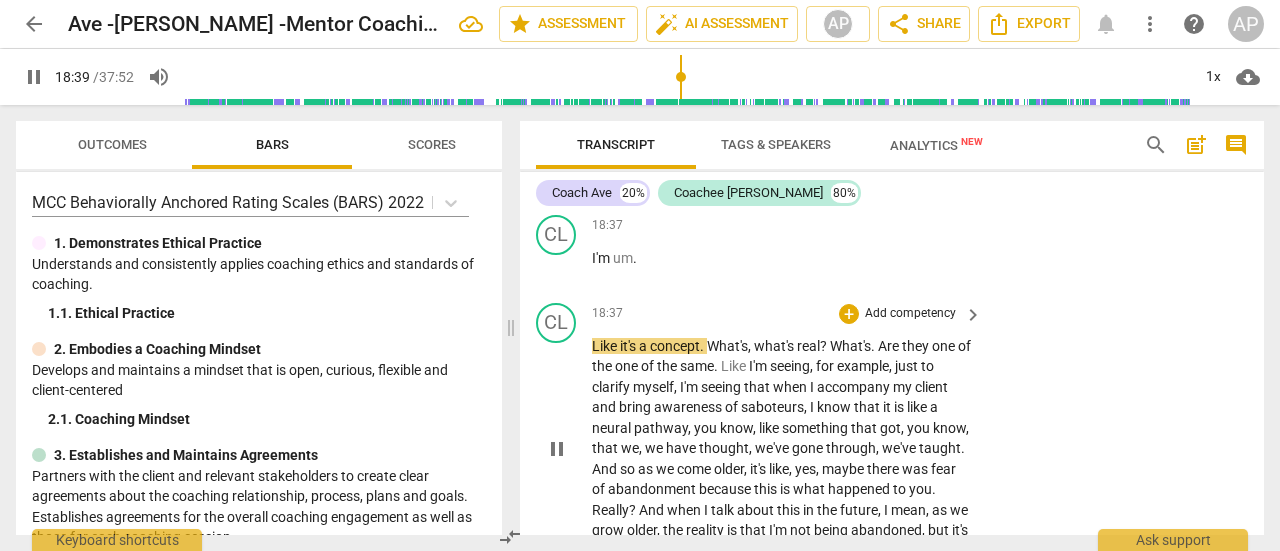type 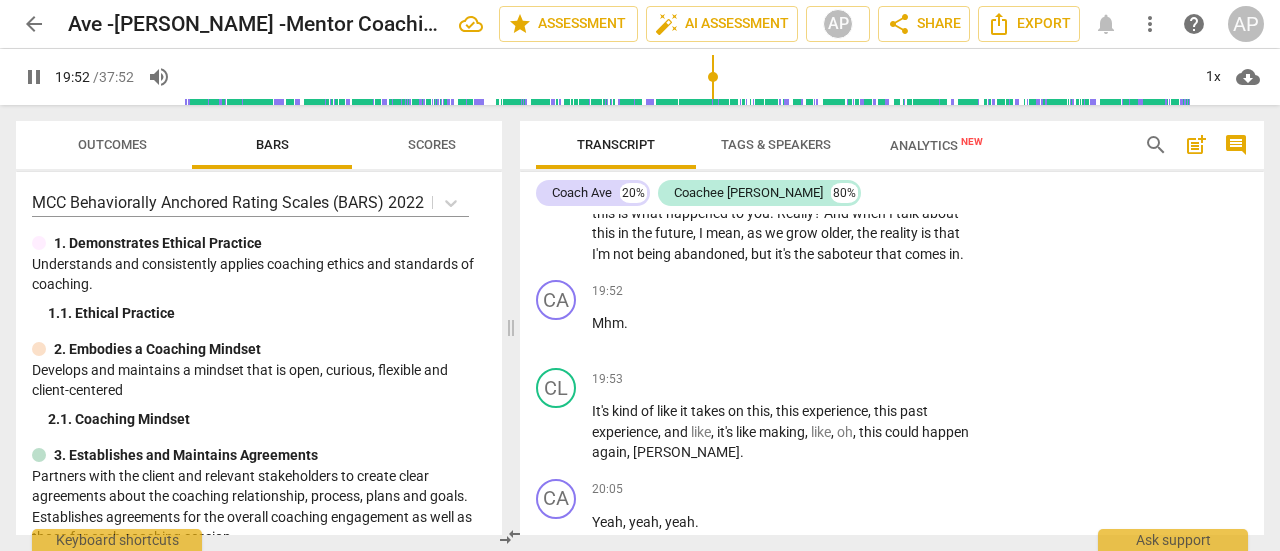 scroll, scrollTop: 11394, scrollLeft: 0, axis: vertical 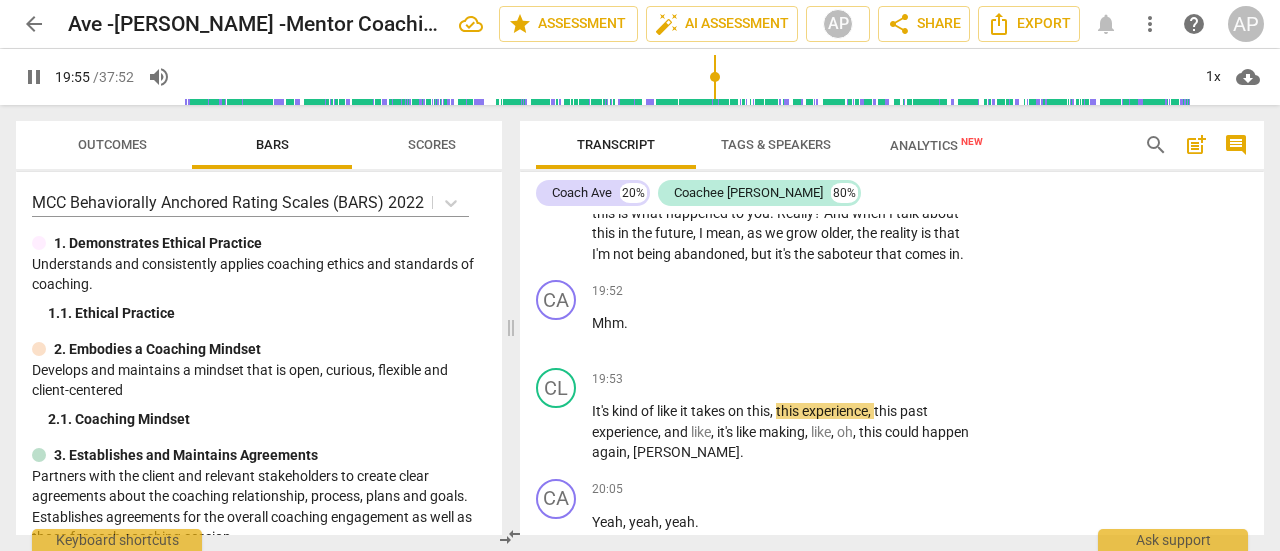 click on "pause" at bounding box center (34, 77) 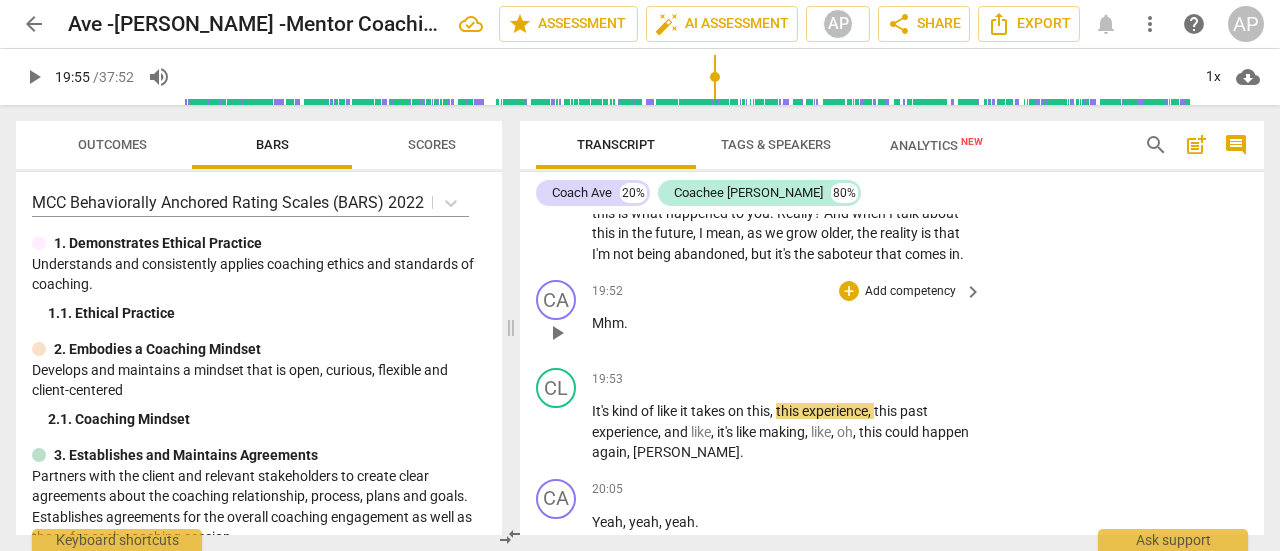 click on "Add competency" at bounding box center [910, 292] 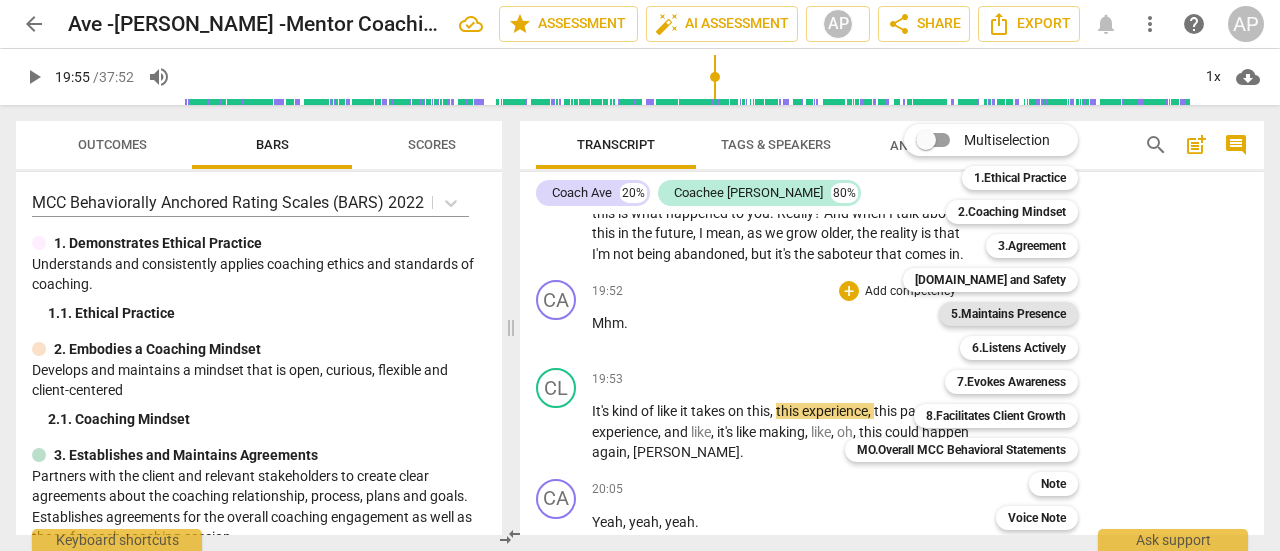 click on "5.Maintains Presence" at bounding box center (1008, 314) 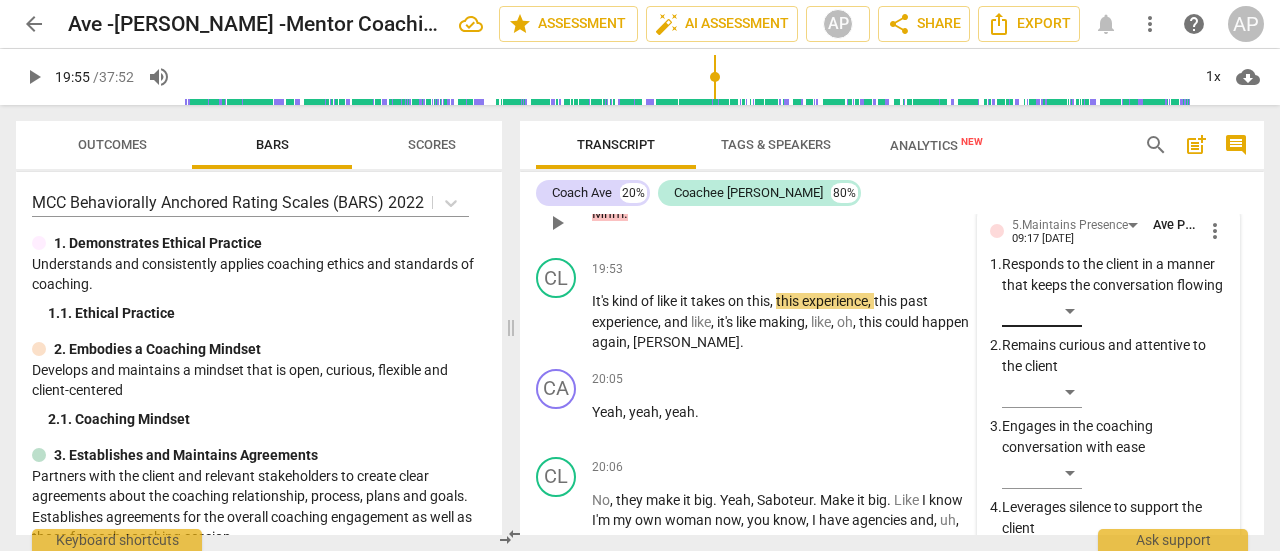 scroll, scrollTop: 11504, scrollLeft: 0, axis: vertical 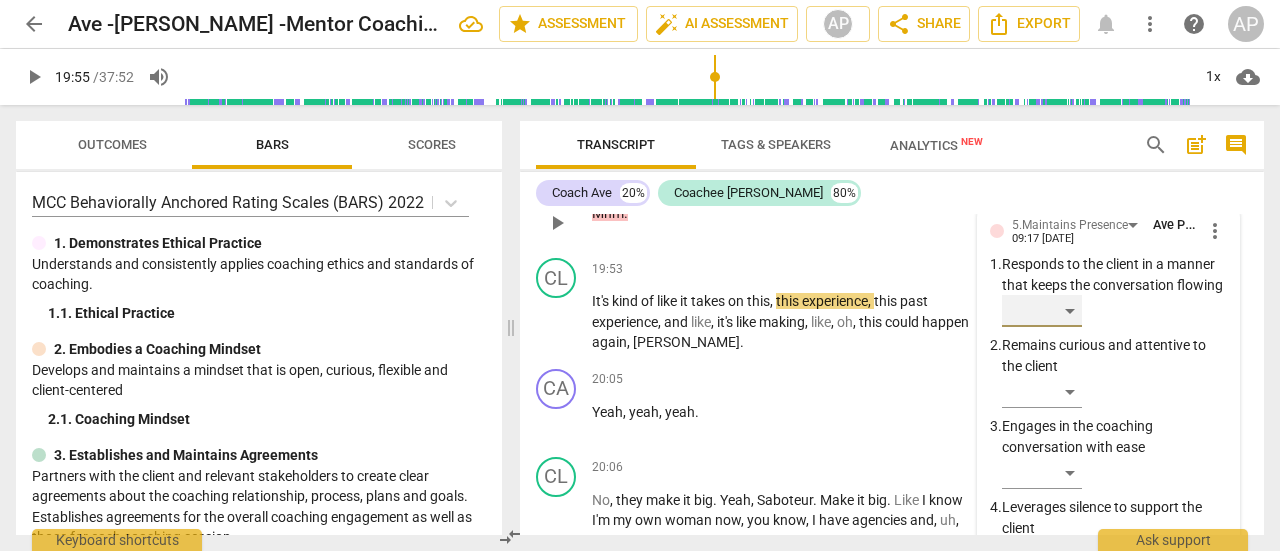 click on "​" at bounding box center [1042, 311] 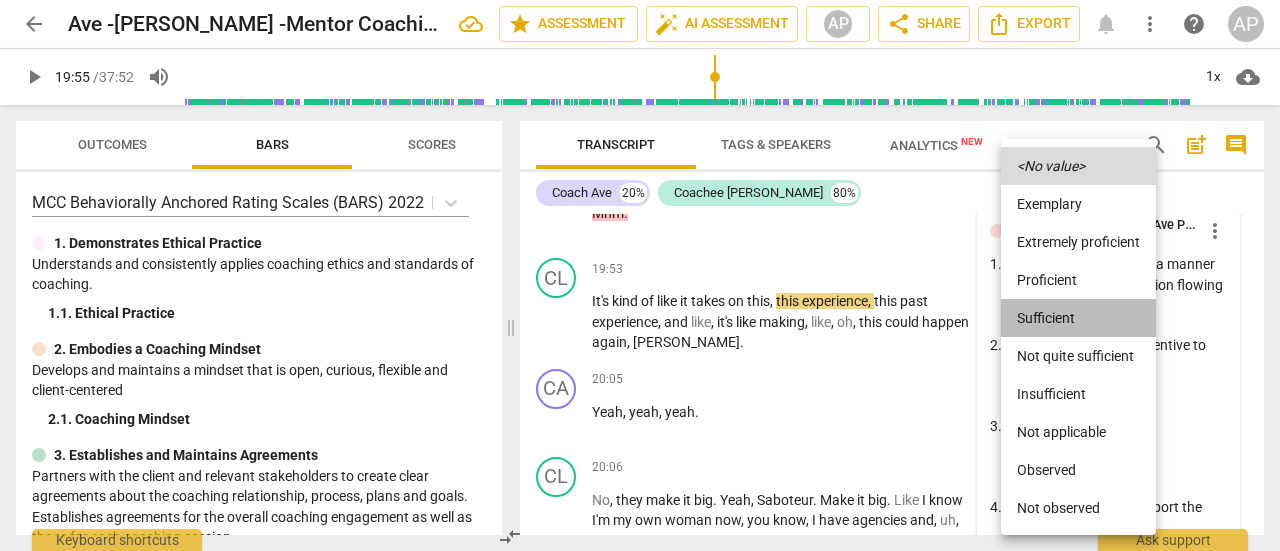 click on "Sufficient" at bounding box center [1078, 318] 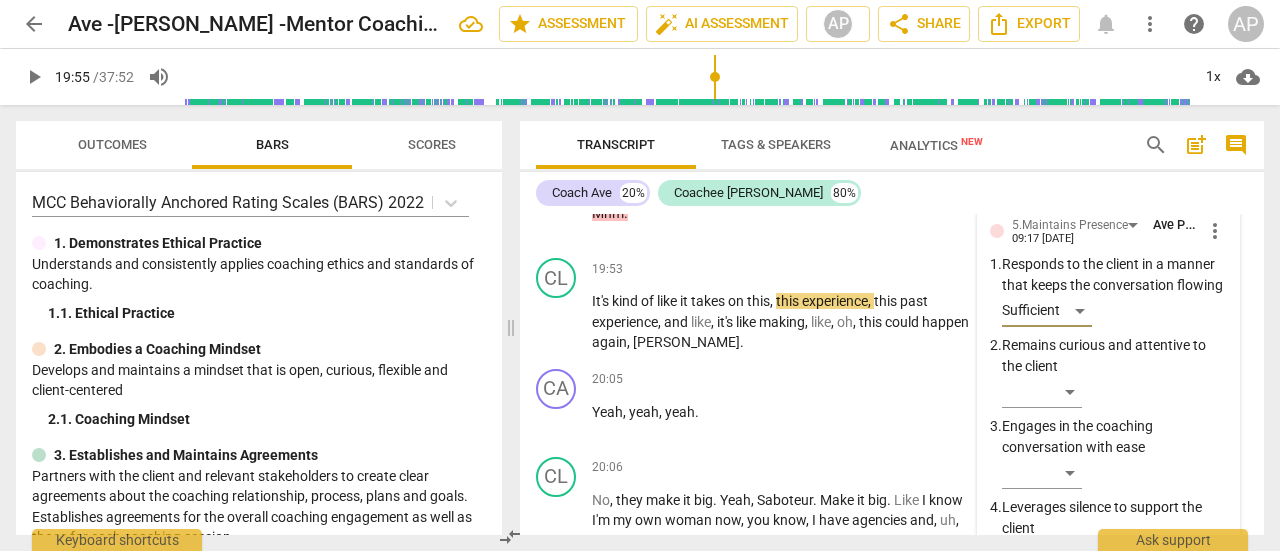 click on "play_arrow" at bounding box center [34, 77] 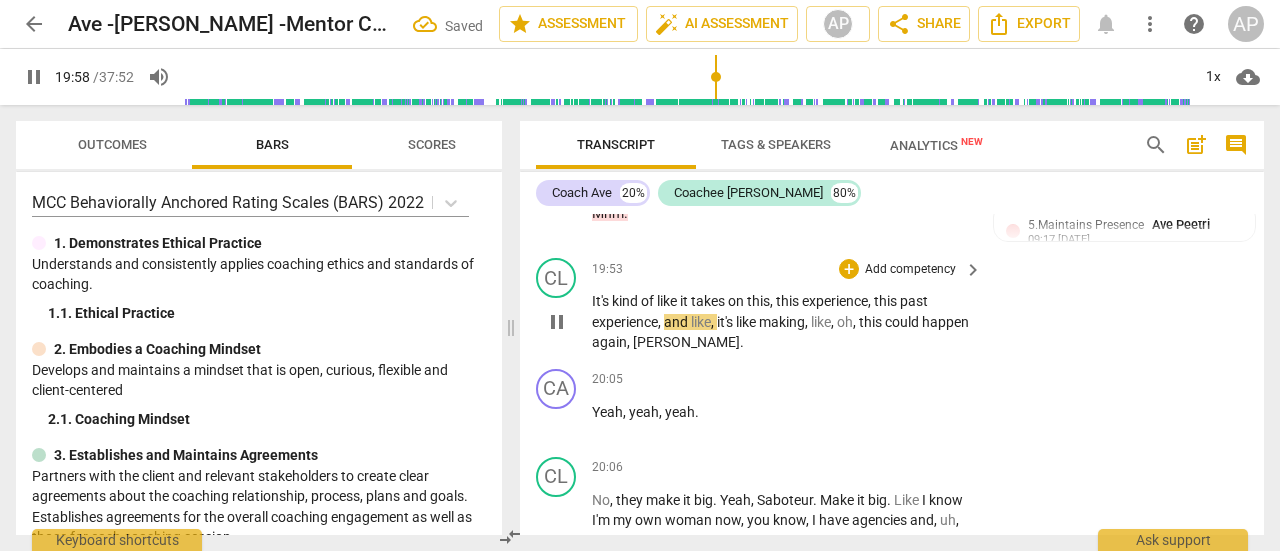scroll, scrollTop: 11504, scrollLeft: 0, axis: vertical 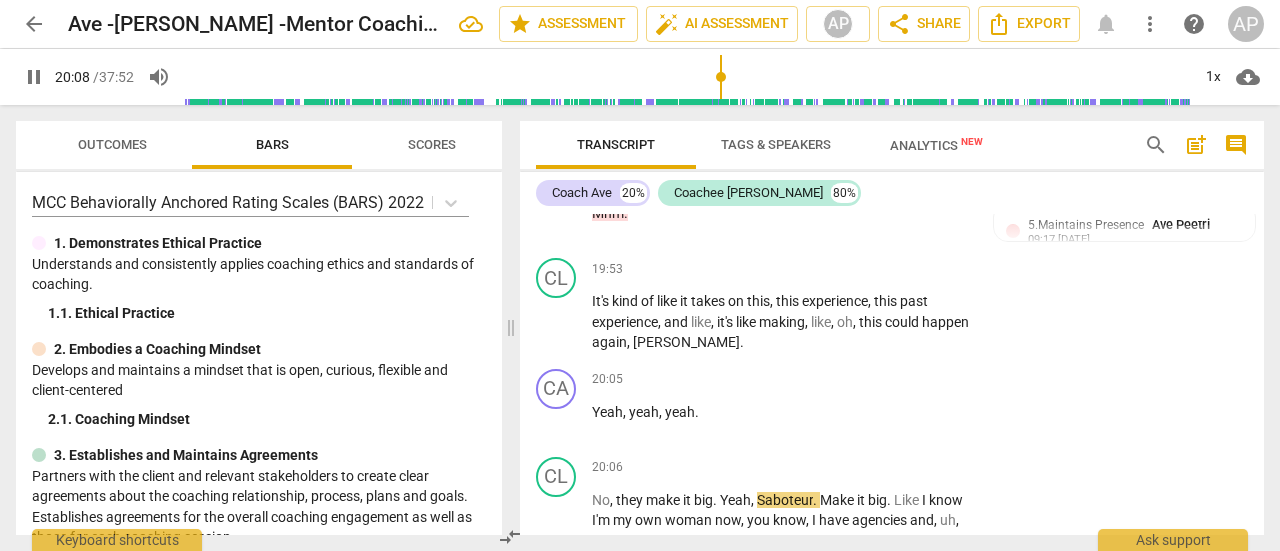 click on "pause" at bounding box center [34, 77] 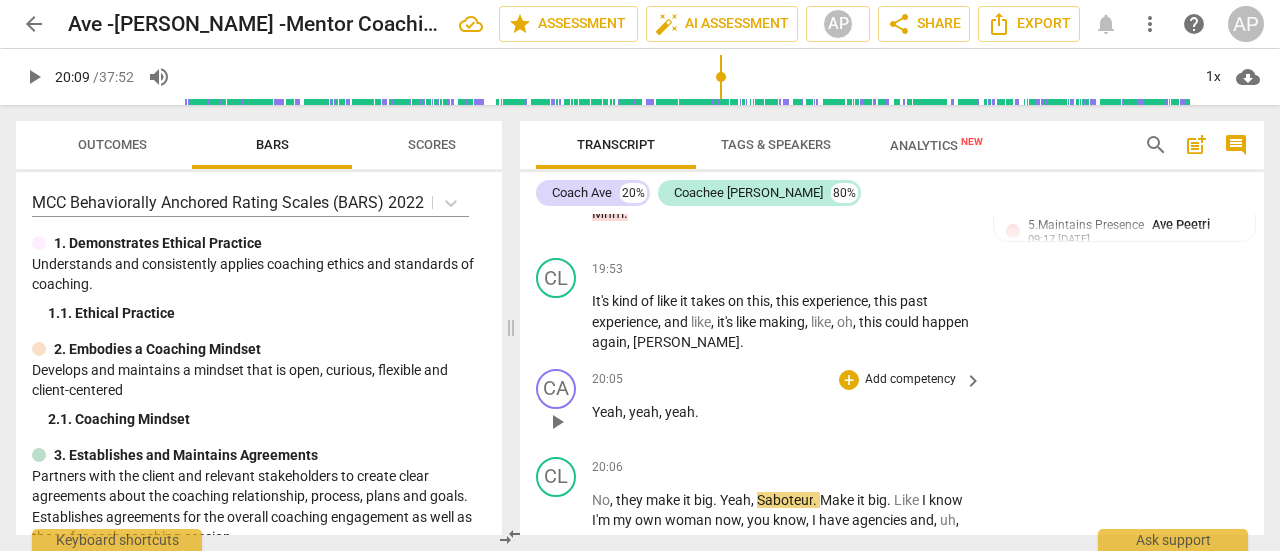 click on "Add competency" at bounding box center (910, 380) 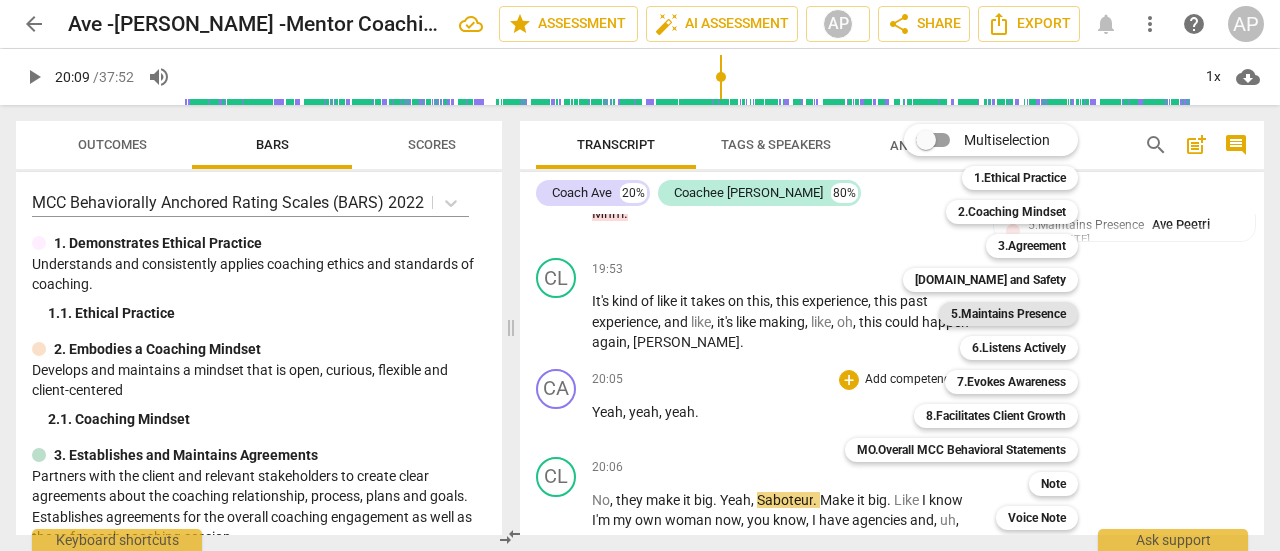 click on "5.Maintains Presence" at bounding box center [1008, 314] 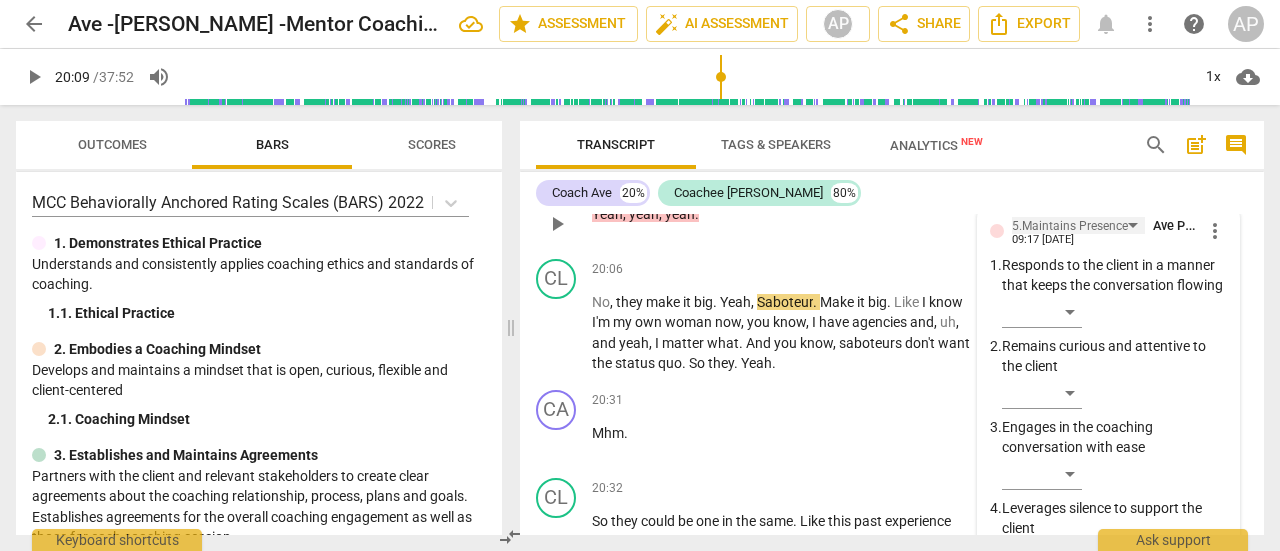 scroll, scrollTop: 11702, scrollLeft: 0, axis: vertical 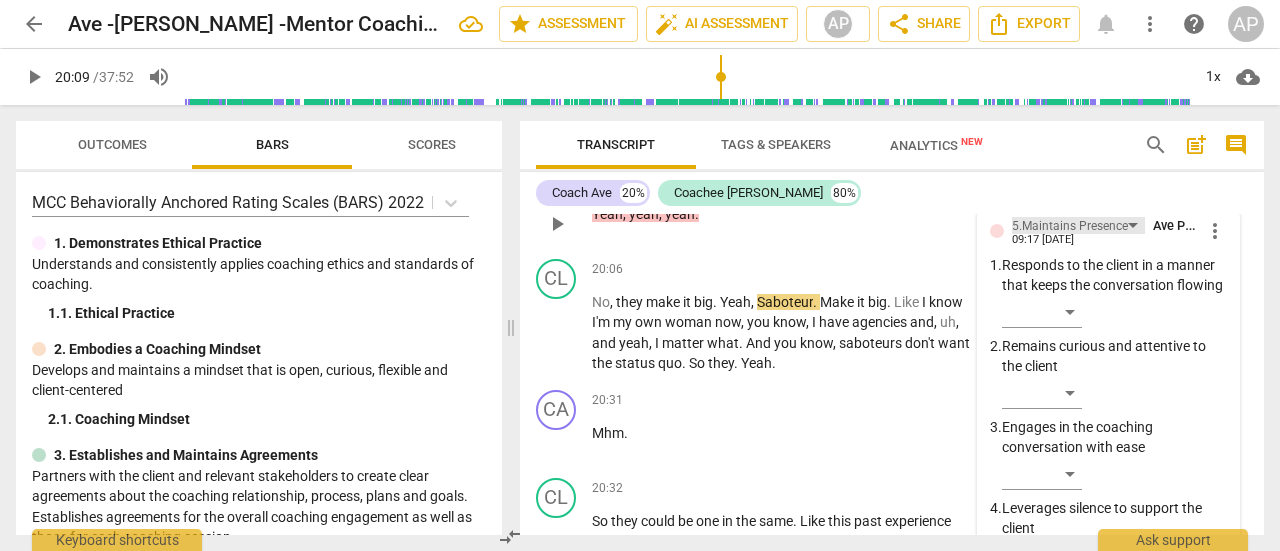 click on "5.Maintains Presence" at bounding box center (1070, 226) 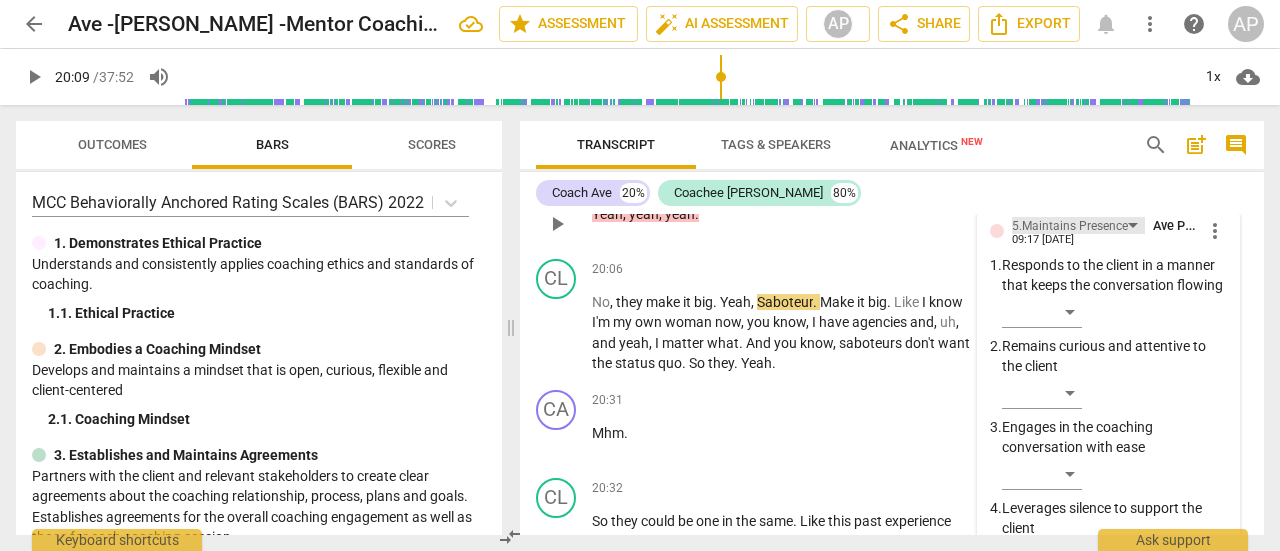click on "5.Maintains Presence" at bounding box center (1070, 226) 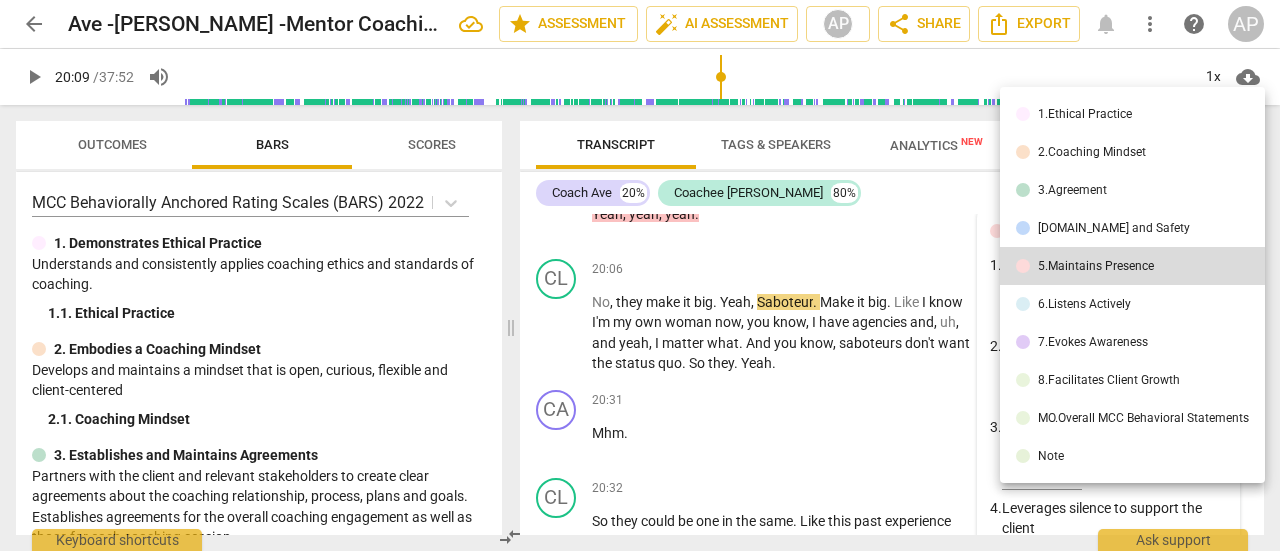 click on "6.Listens Actively" at bounding box center [1084, 304] 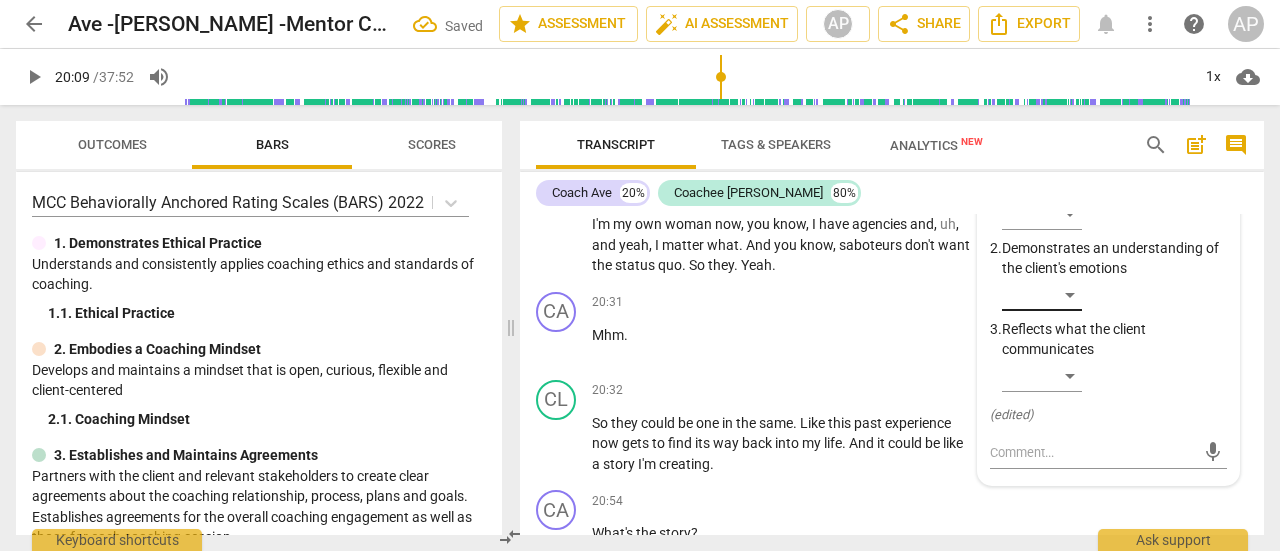 scroll, scrollTop: 11800, scrollLeft: 0, axis: vertical 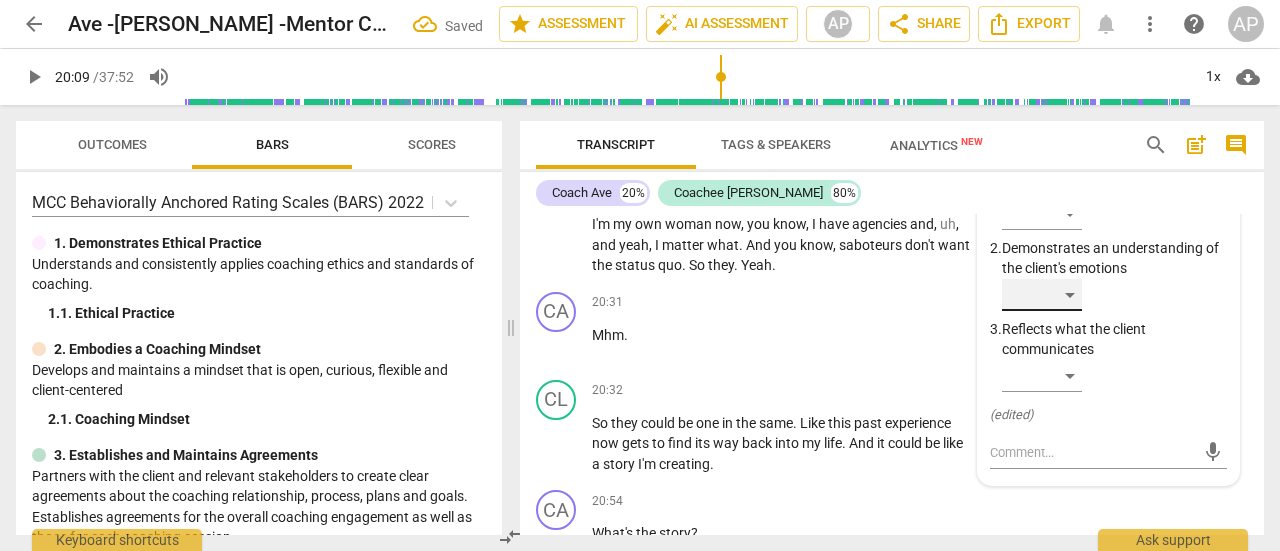click on "​" at bounding box center [1042, 295] 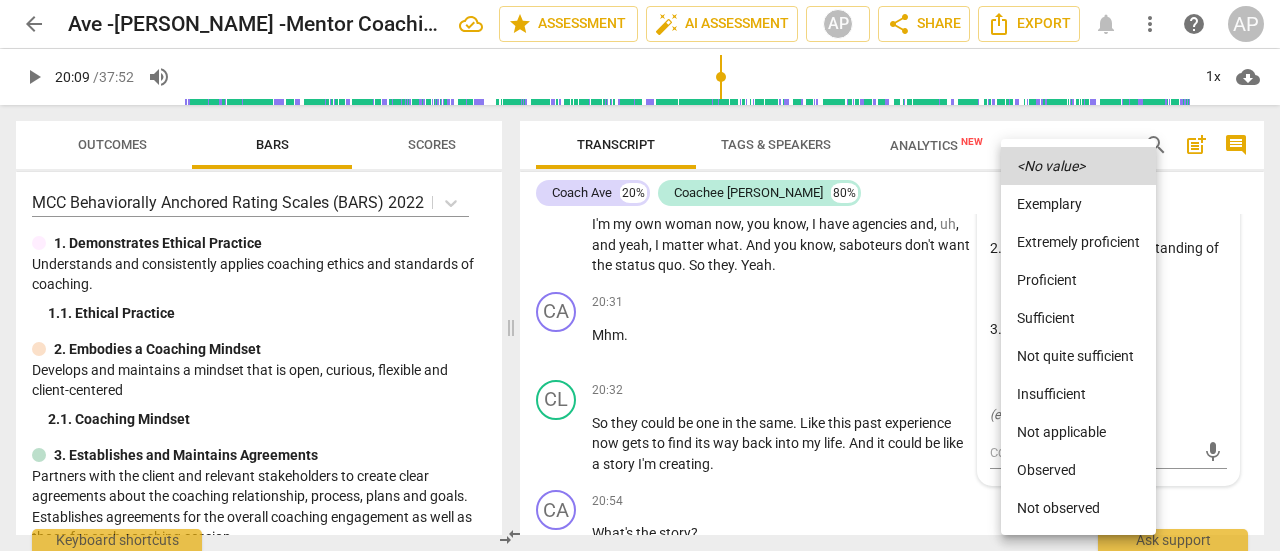 click on "Sufficient" at bounding box center [1078, 318] 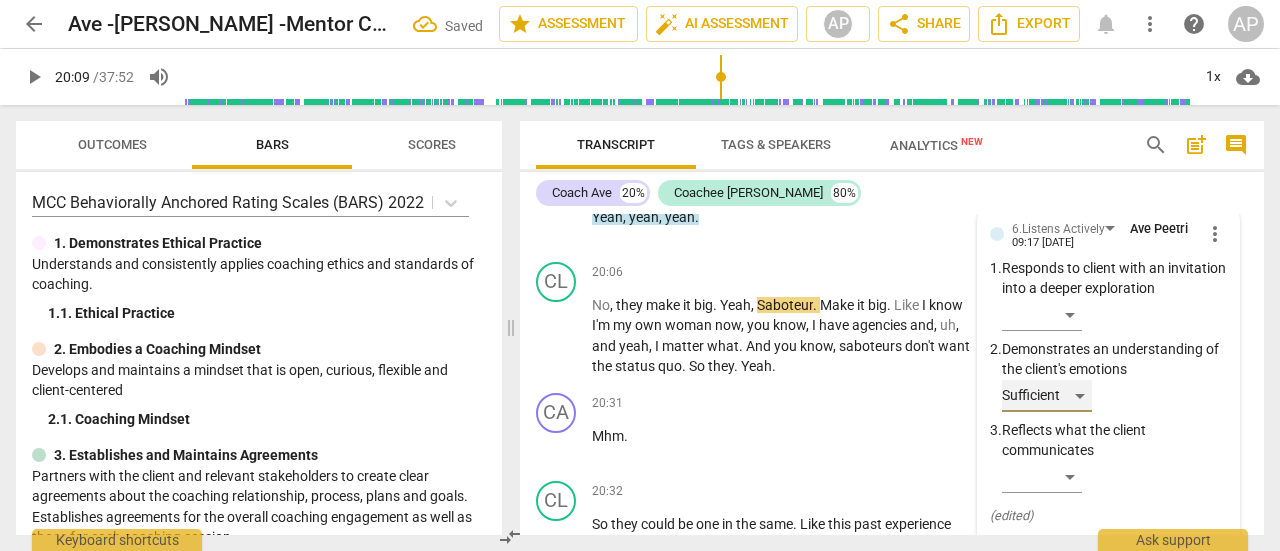 scroll, scrollTop: 11700, scrollLeft: 0, axis: vertical 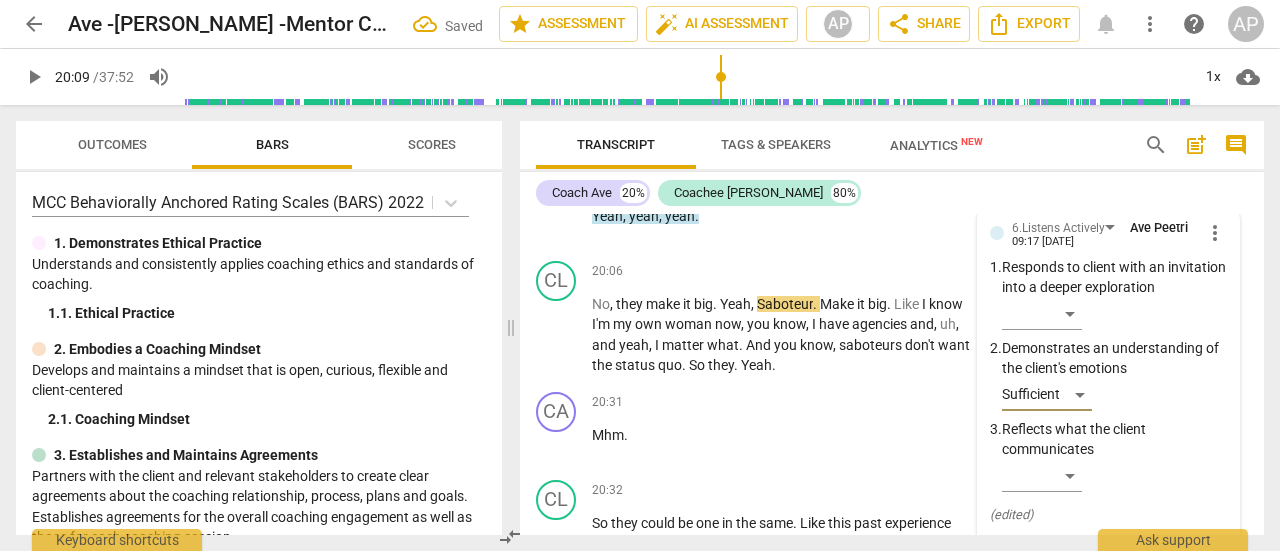 click on "play_arrow" at bounding box center (34, 77) 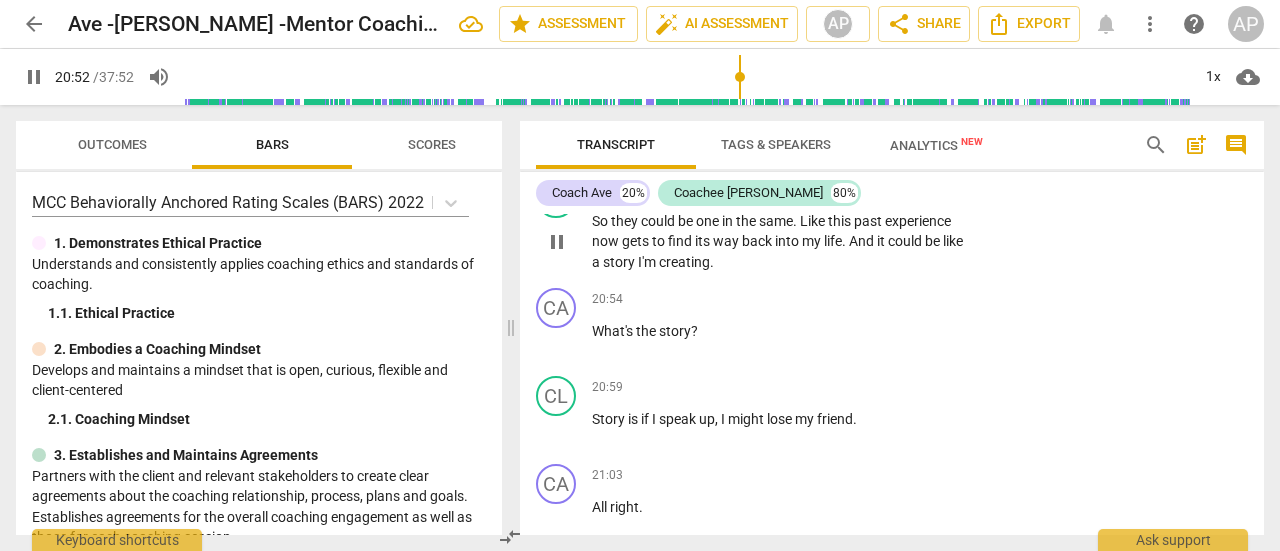 scroll, scrollTop: 12001, scrollLeft: 0, axis: vertical 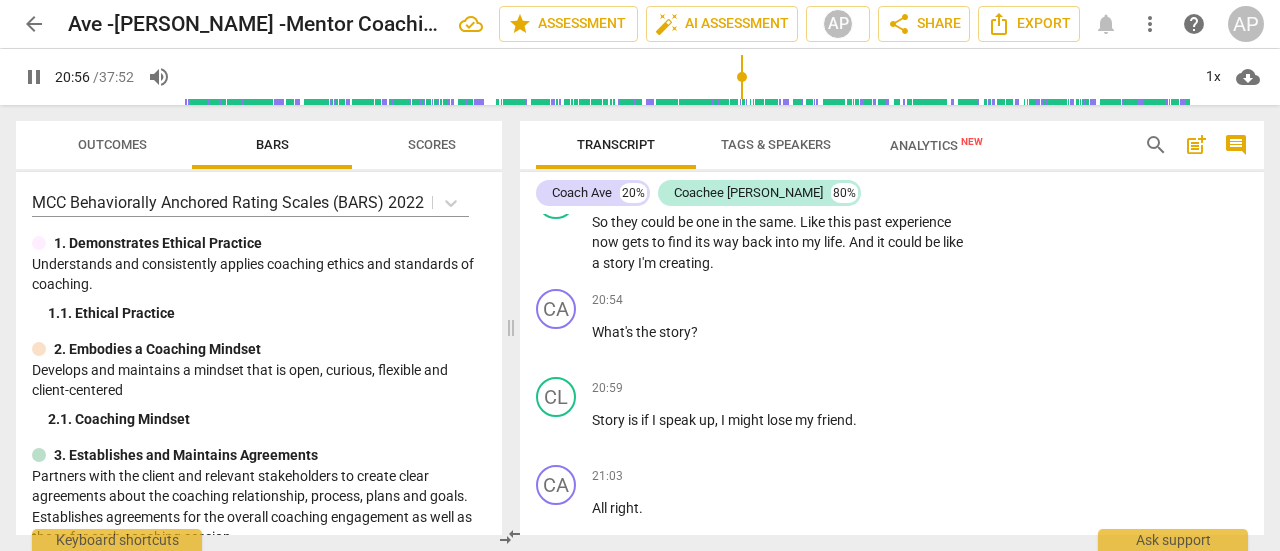 click on "pause" at bounding box center [34, 77] 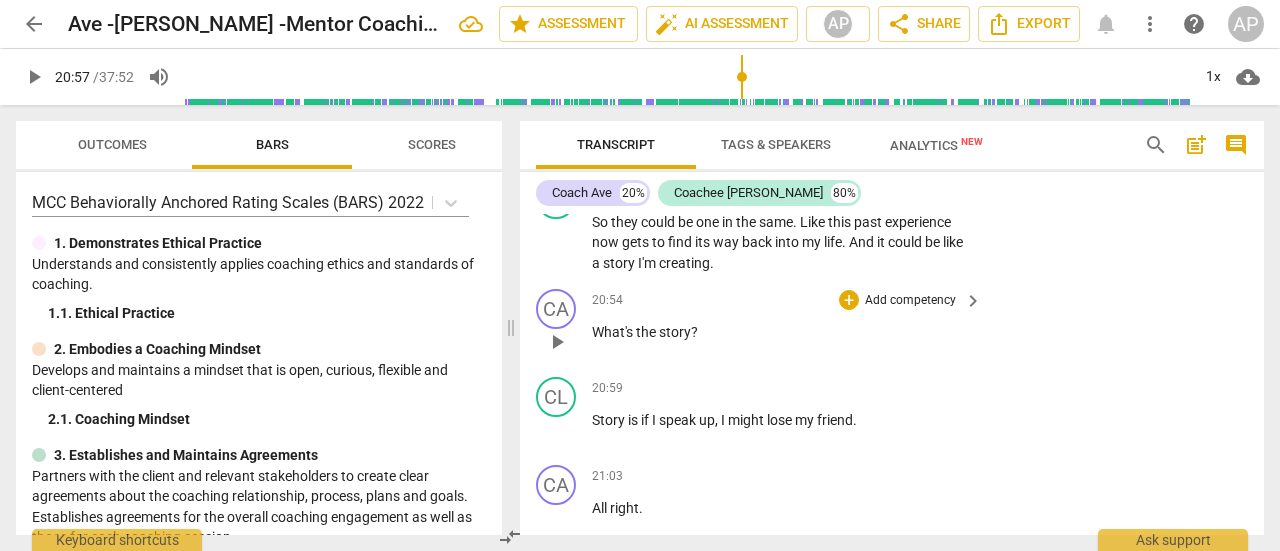 click on "Add competency" at bounding box center [910, 301] 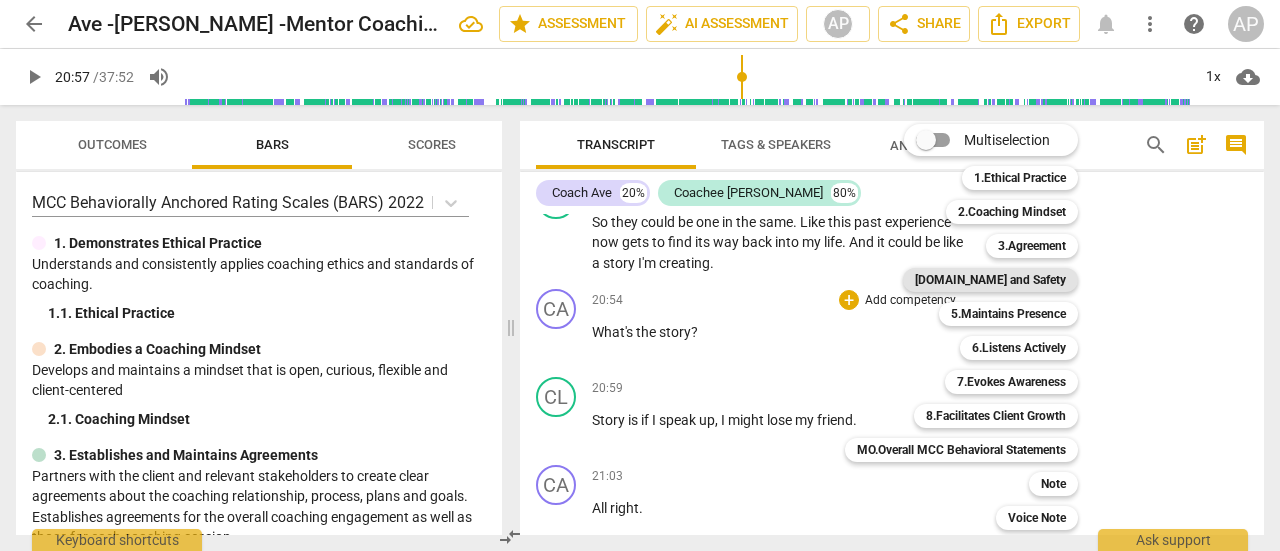 click on "[DOMAIN_NAME] and Safety" at bounding box center (990, 280) 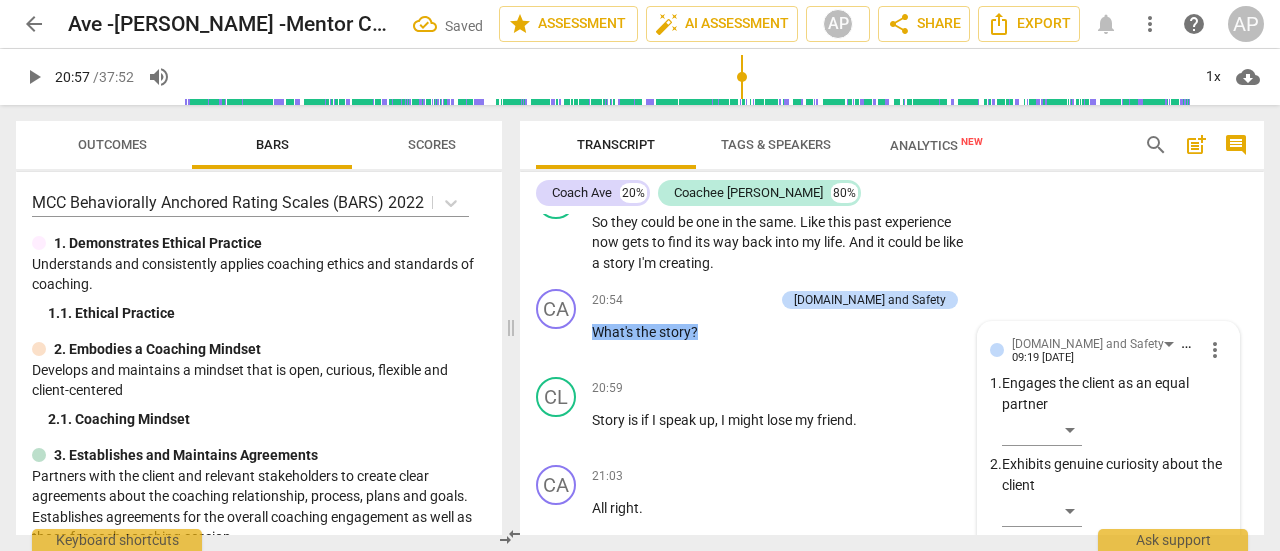 scroll, scrollTop: 12398, scrollLeft: 0, axis: vertical 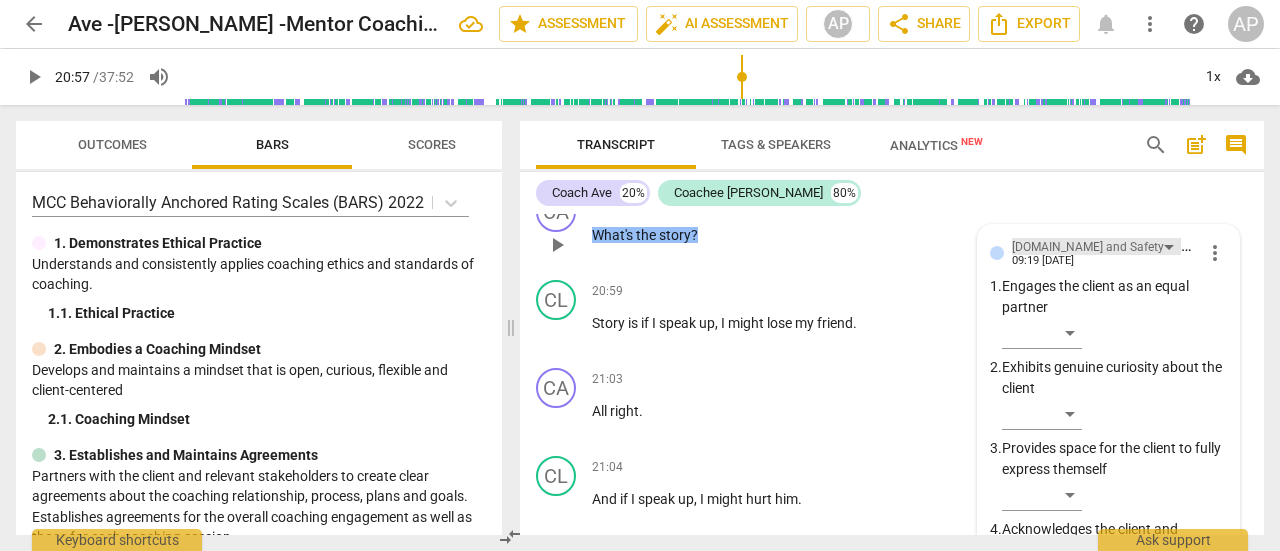 click on "[DOMAIN_NAME] and Safety" at bounding box center (1088, 247) 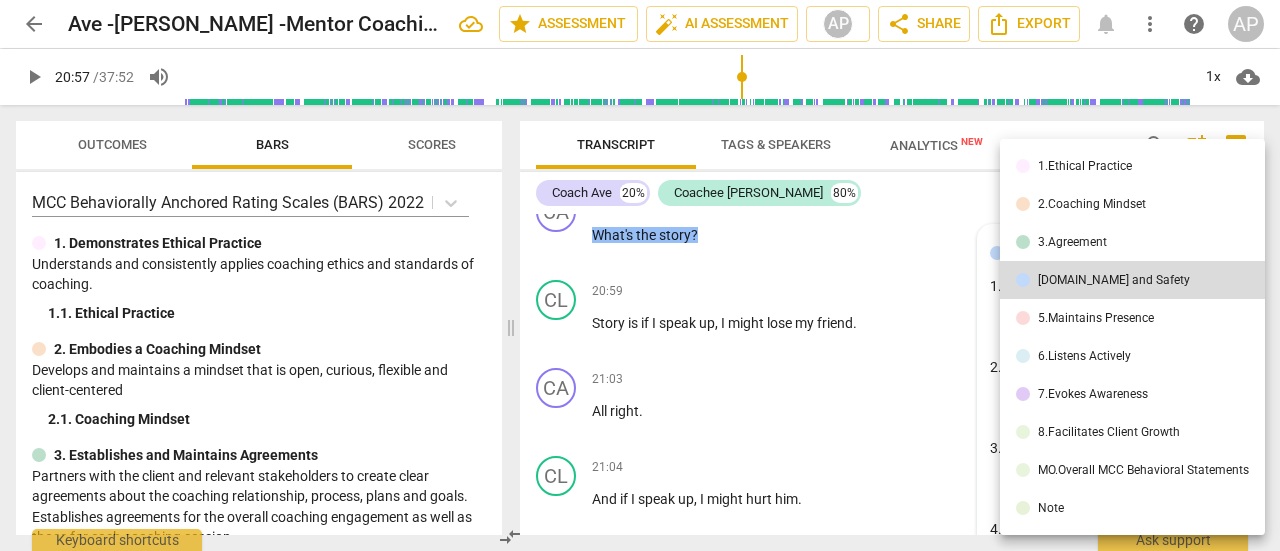 click on "7.Evokes Awareness" at bounding box center [1093, 394] 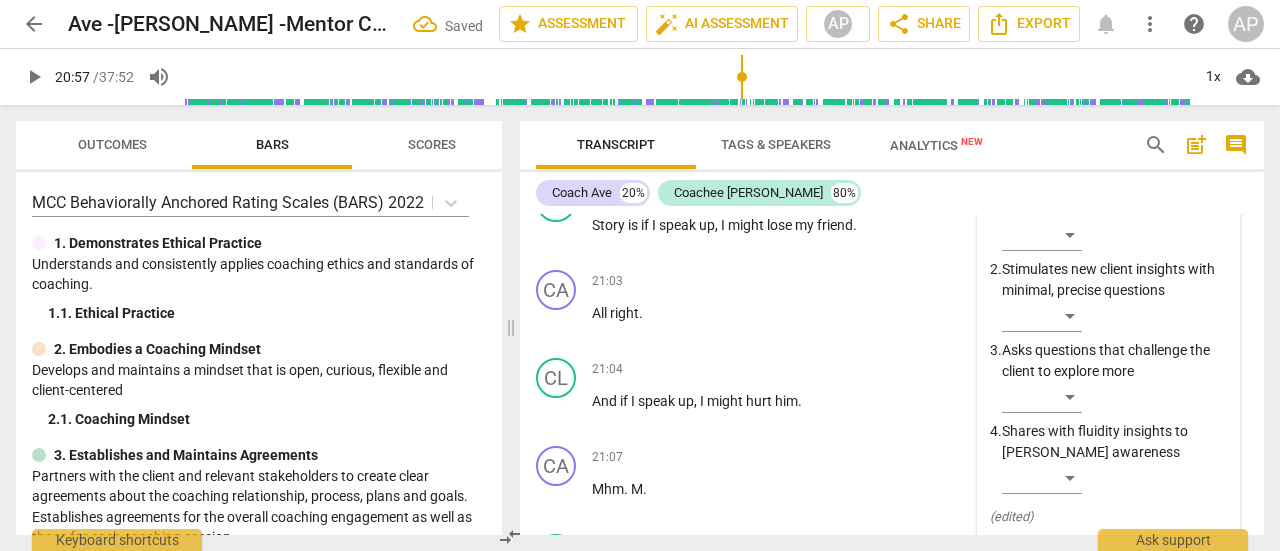 scroll, scrollTop: 12197, scrollLeft: 0, axis: vertical 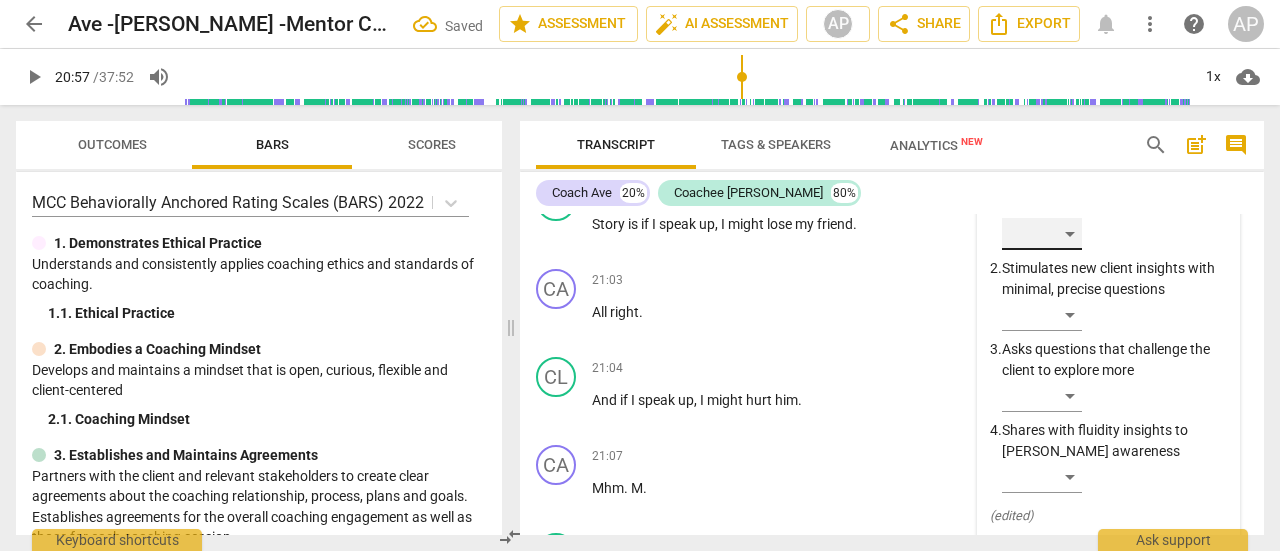 click on "​" at bounding box center (1042, 234) 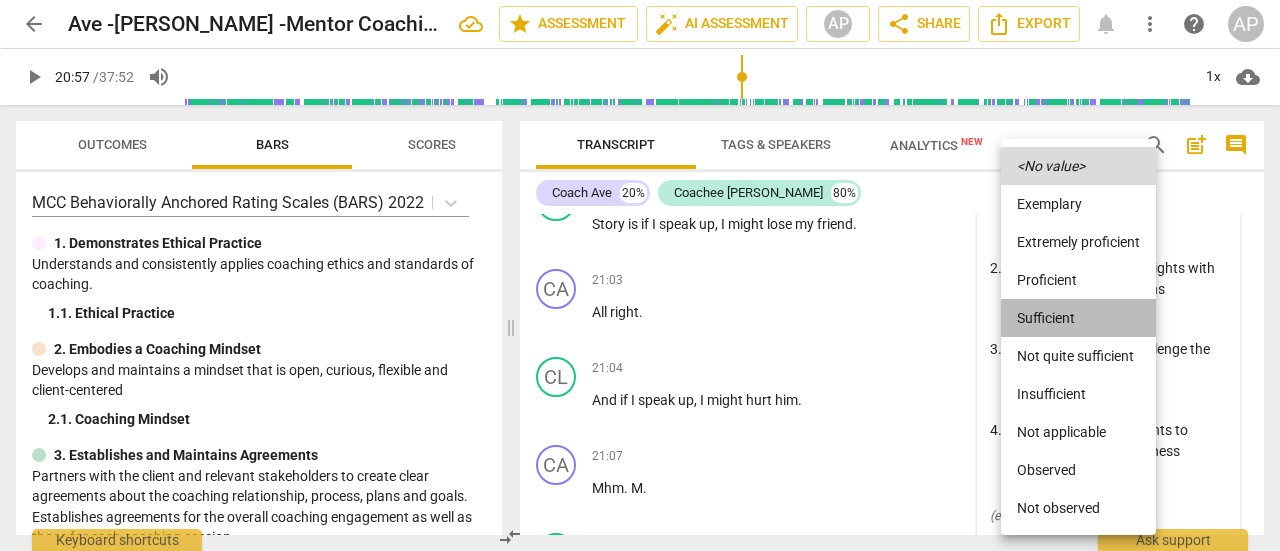 click on "Sufficient" at bounding box center (1078, 318) 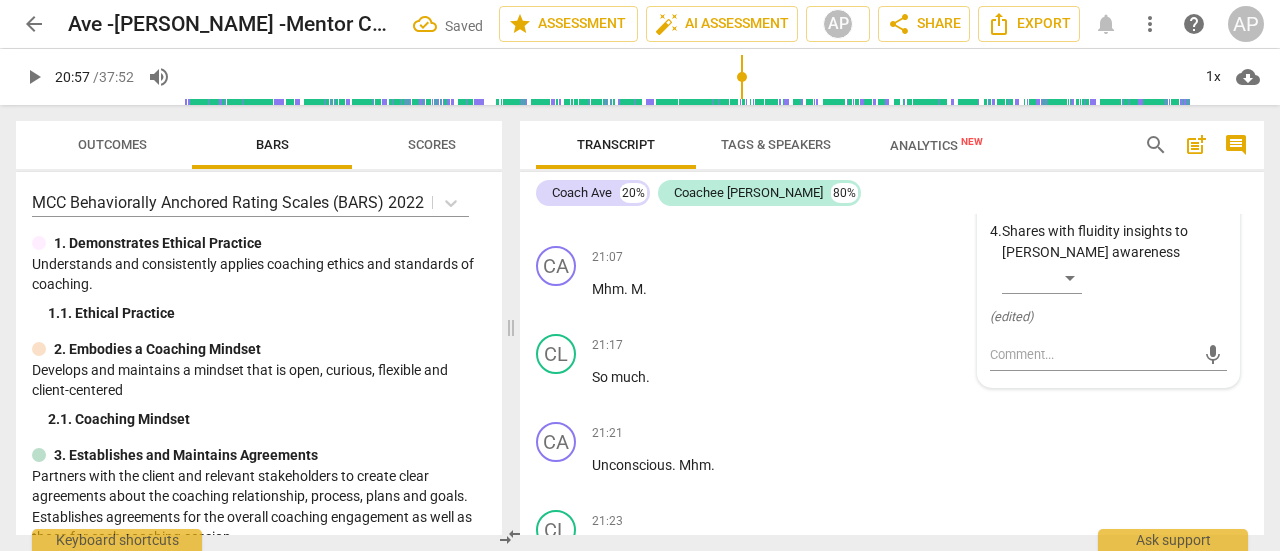 scroll, scrollTop: 12397, scrollLeft: 0, axis: vertical 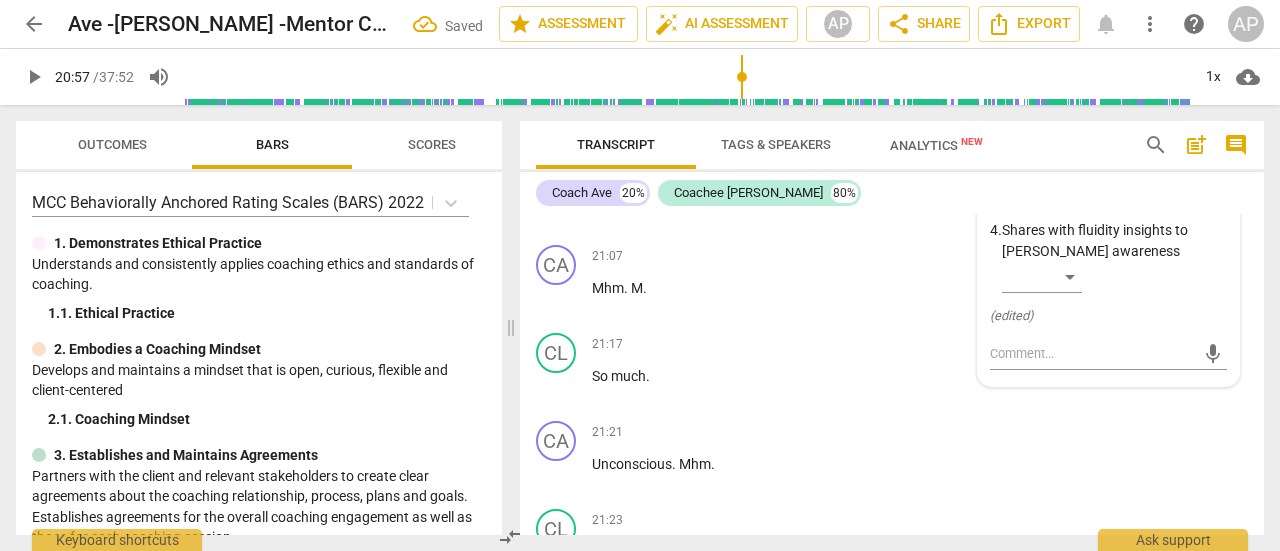 click on "play_arrow" at bounding box center (34, 77) 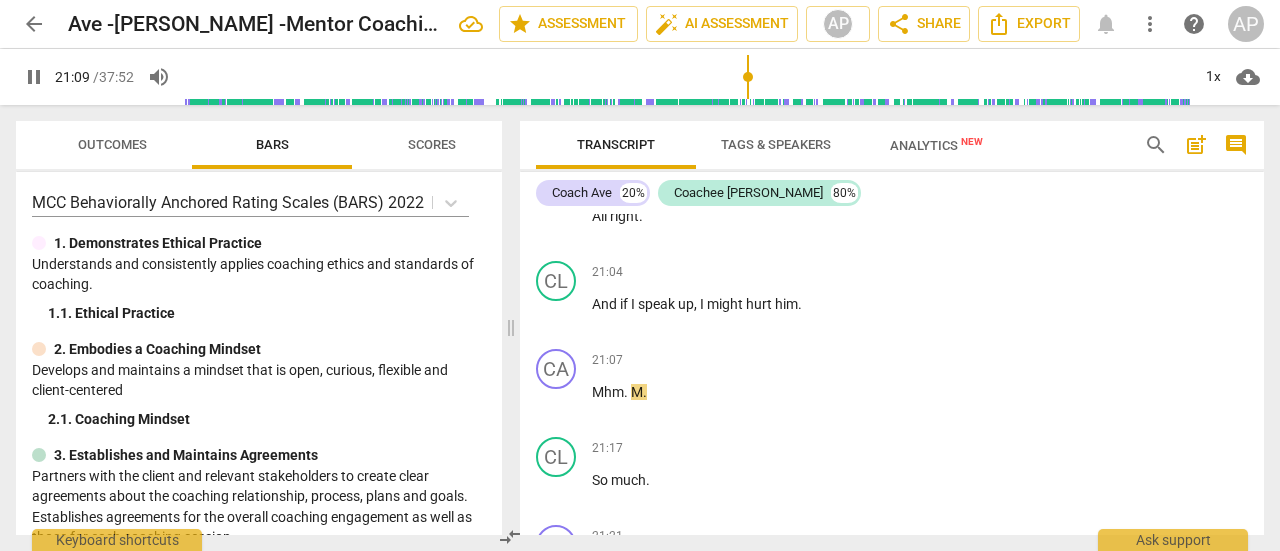 scroll, scrollTop: 12294, scrollLeft: 0, axis: vertical 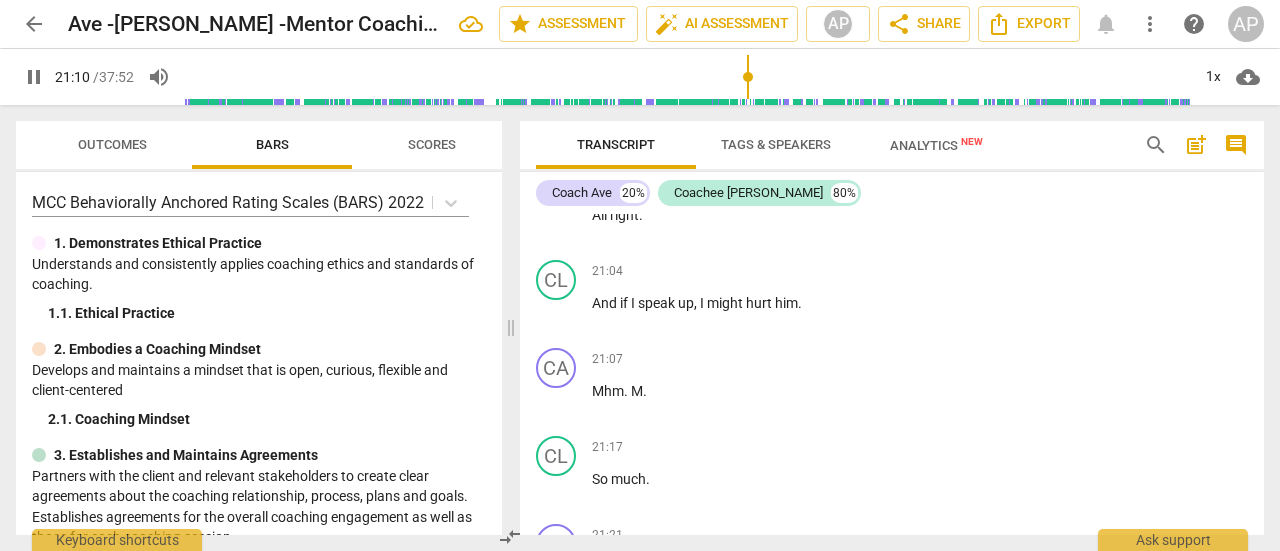 click on "pause" at bounding box center (34, 77) 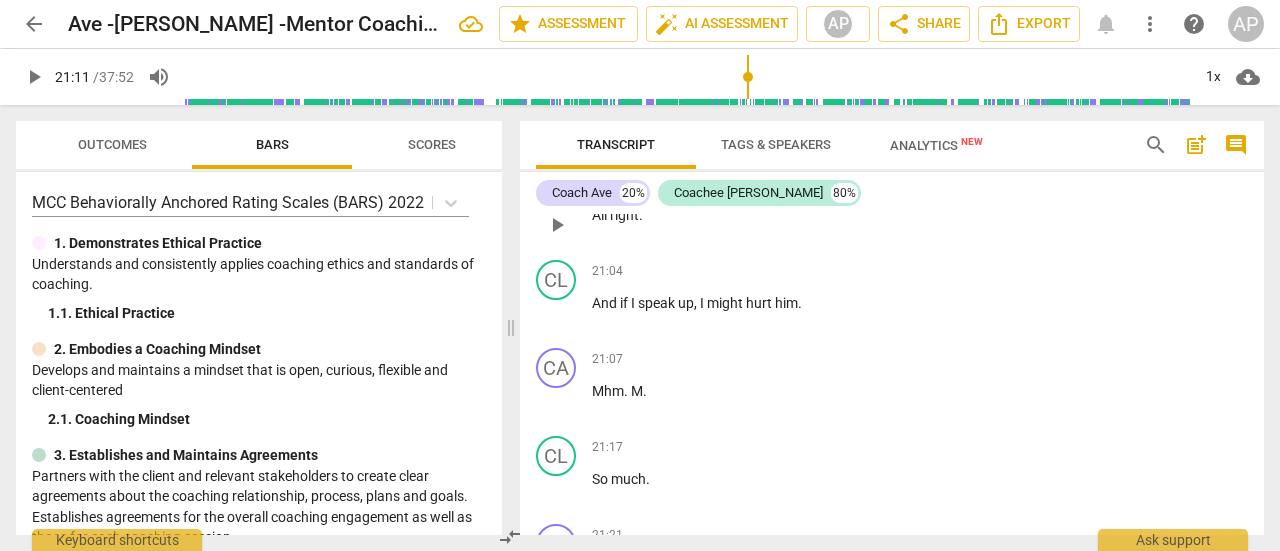 click on "Add competency" at bounding box center [910, 184] 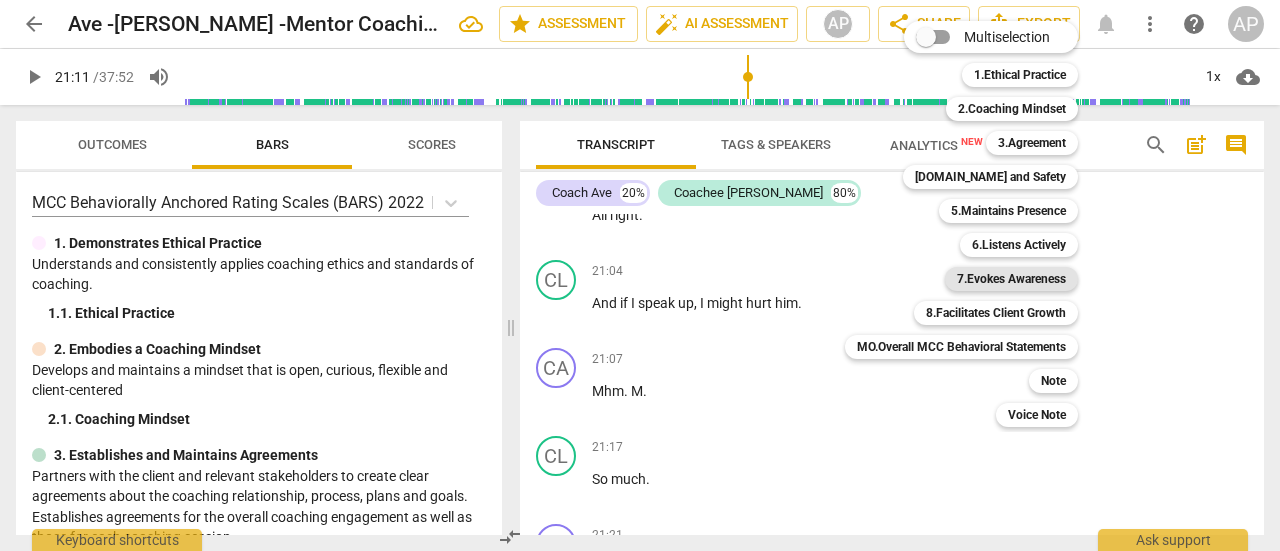click on "7.Evokes Awareness" at bounding box center [1011, 279] 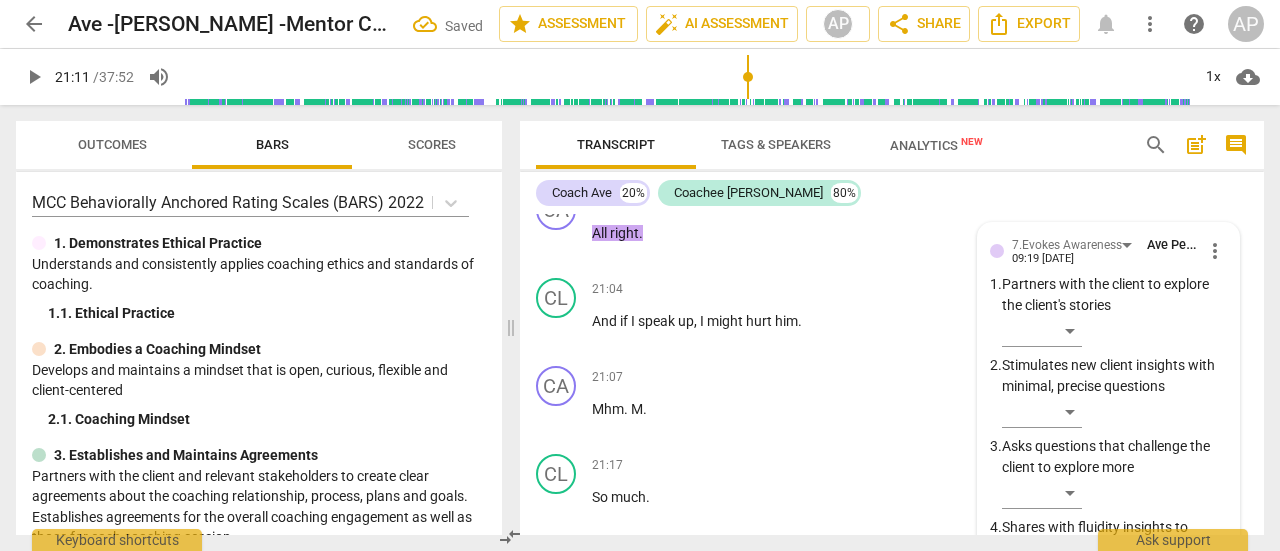 scroll, scrollTop: 12274, scrollLeft: 0, axis: vertical 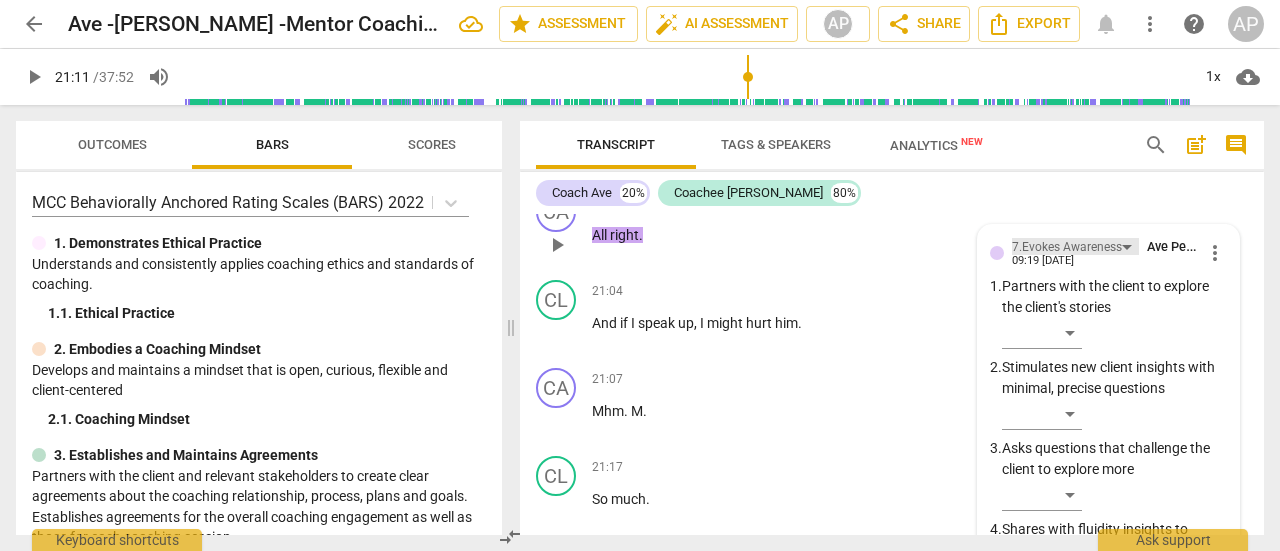 click on "7.Evokes Awareness" at bounding box center (1067, 247) 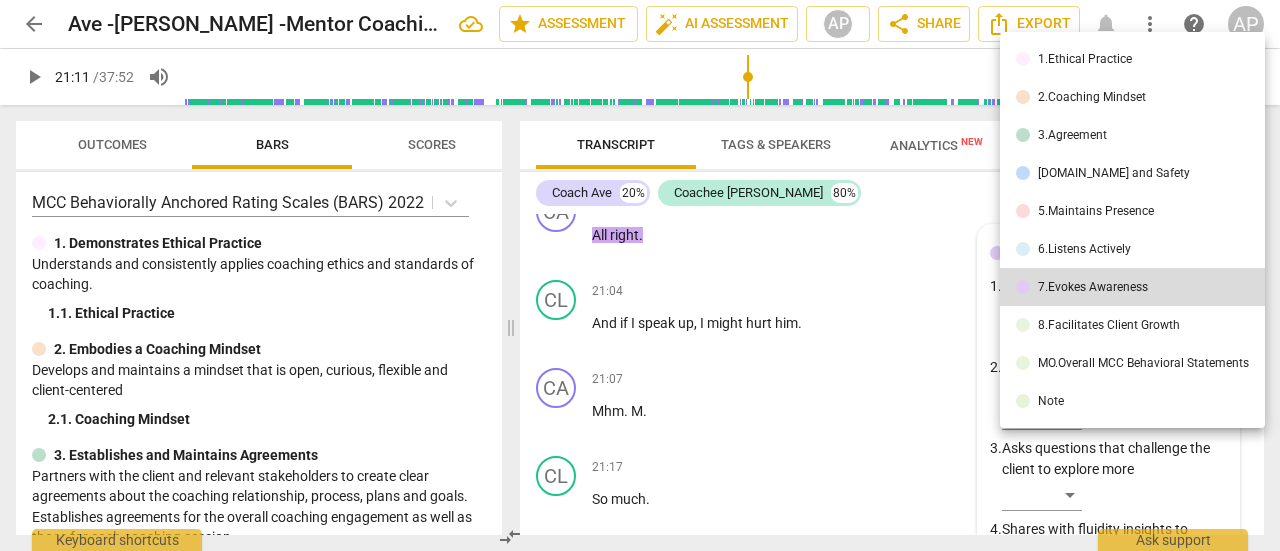 click on "5.Maintains Presence" at bounding box center (1096, 211) 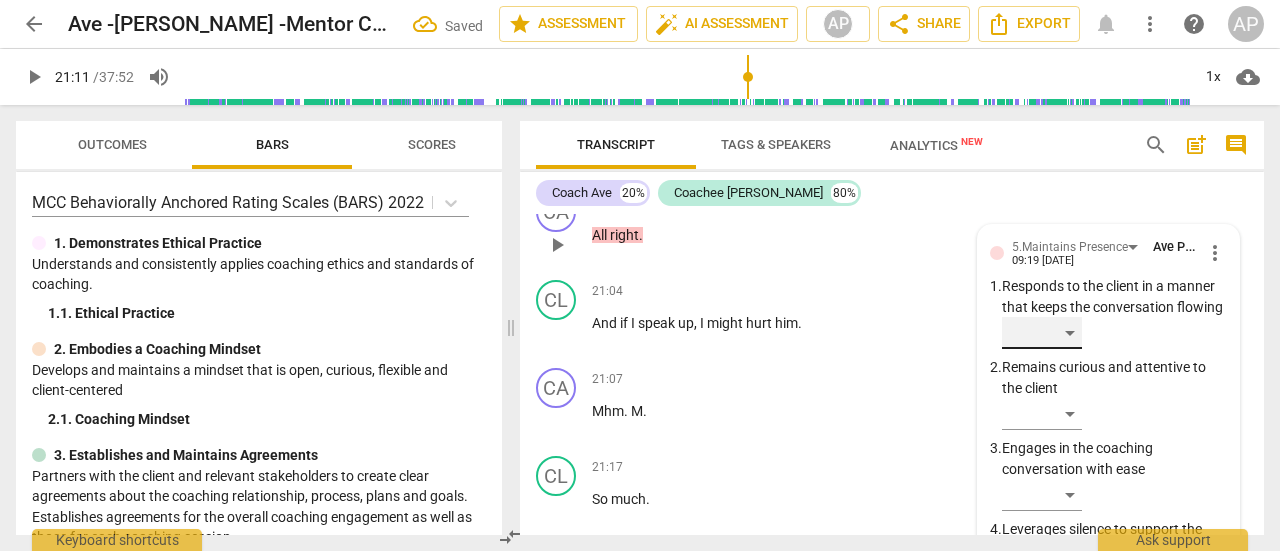 click on "​" at bounding box center (1042, 333) 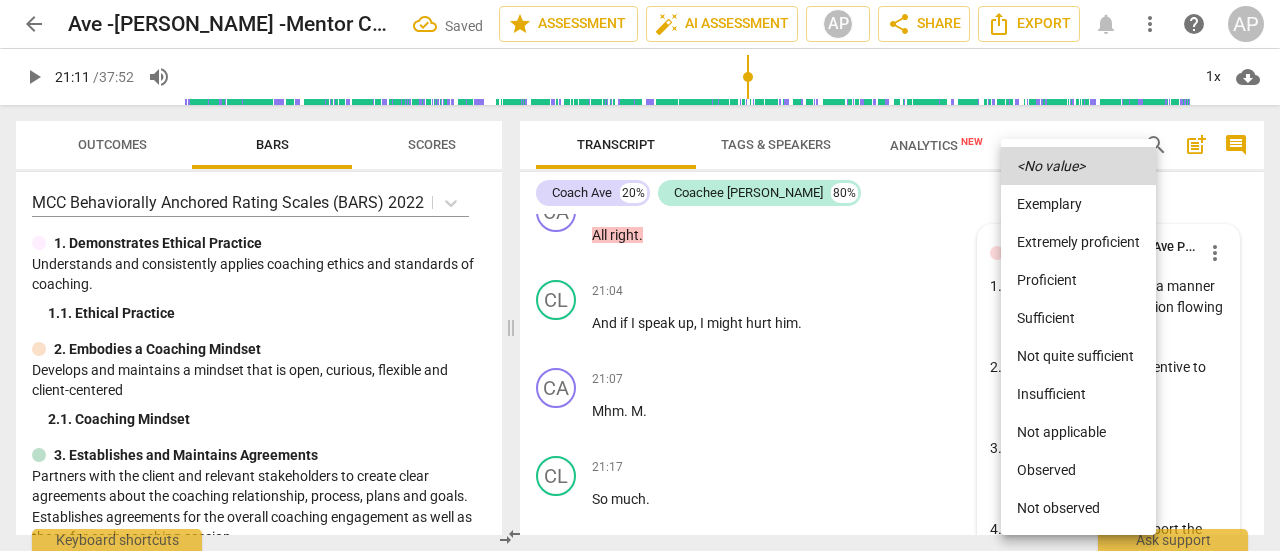 click on "Sufficient" at bounding box center (1078, 318) 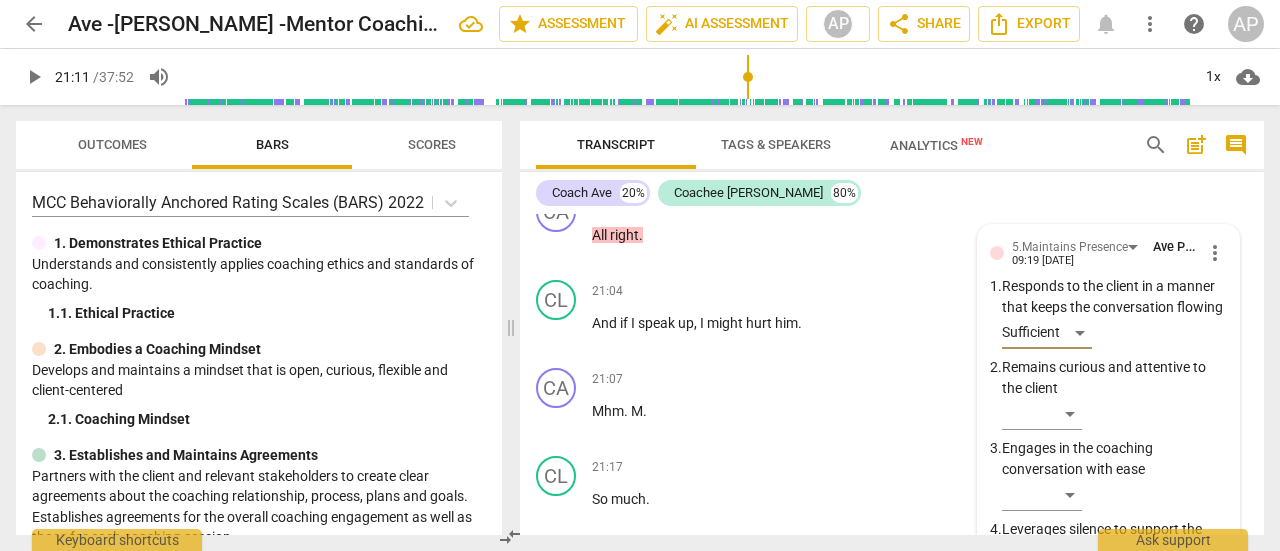 click on "play_arrow" at bounding box center [34, 77] 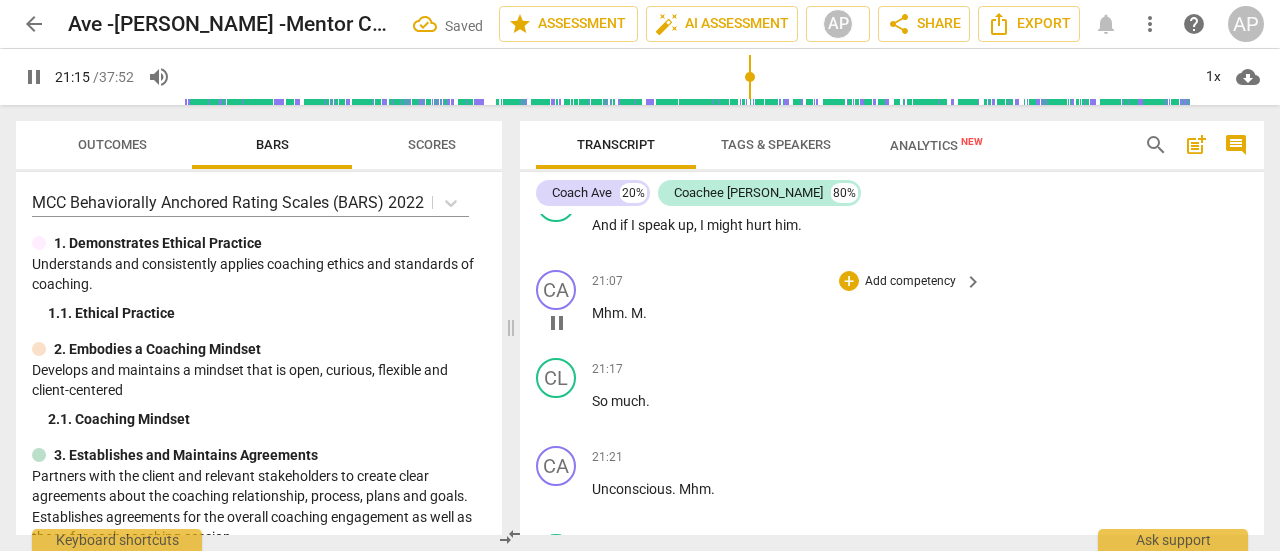scroll, scrollTop: 12373, scrollLeft: 0, axis: vertical 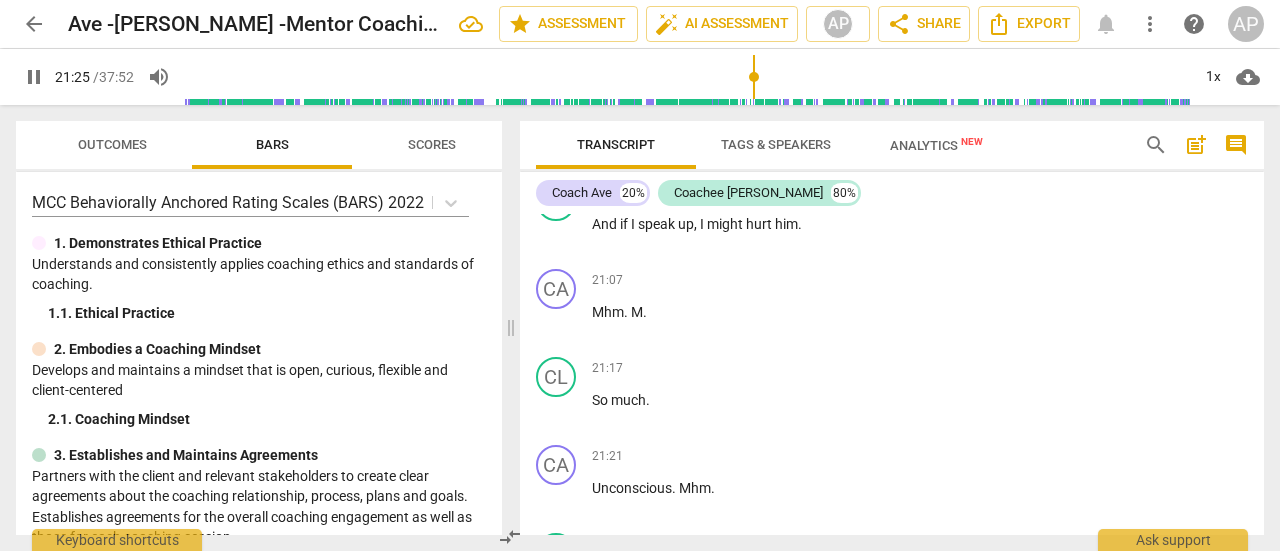 click on "pause" at bounding box center (34, 77) 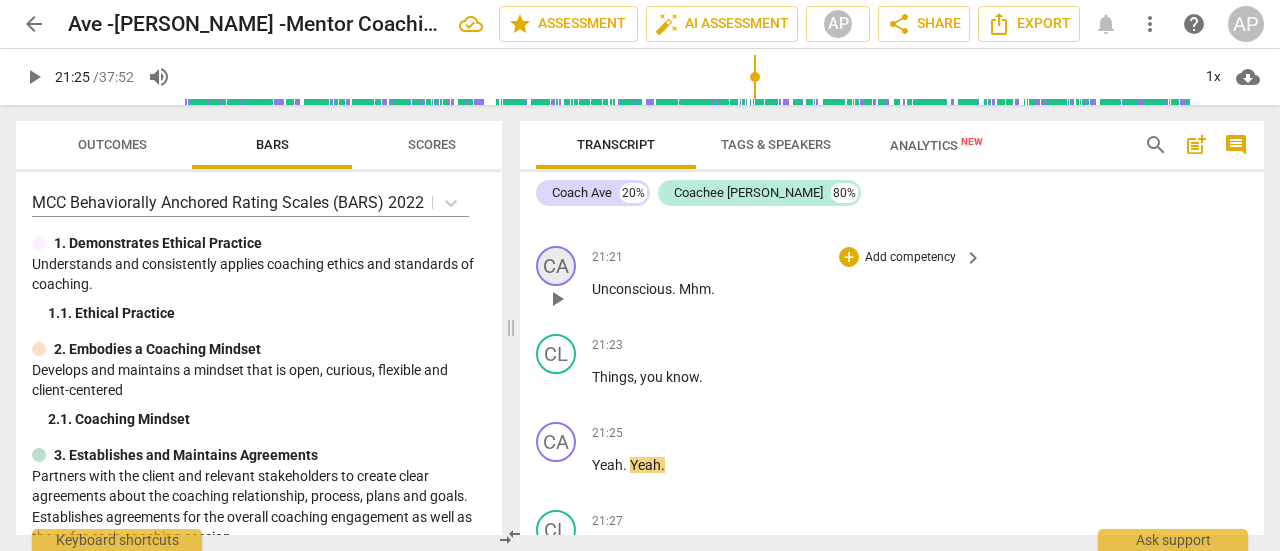 scroll, scrollTop: 12573, scrollLeft: 0, axis: vertical 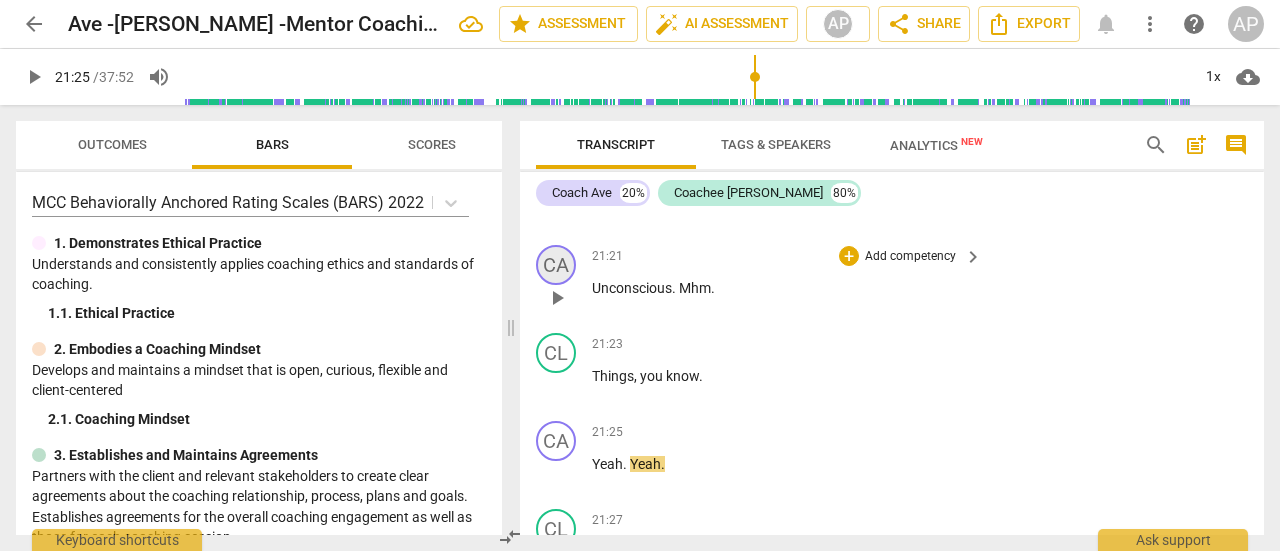 click on "CA" at bounding box center [556, 265] 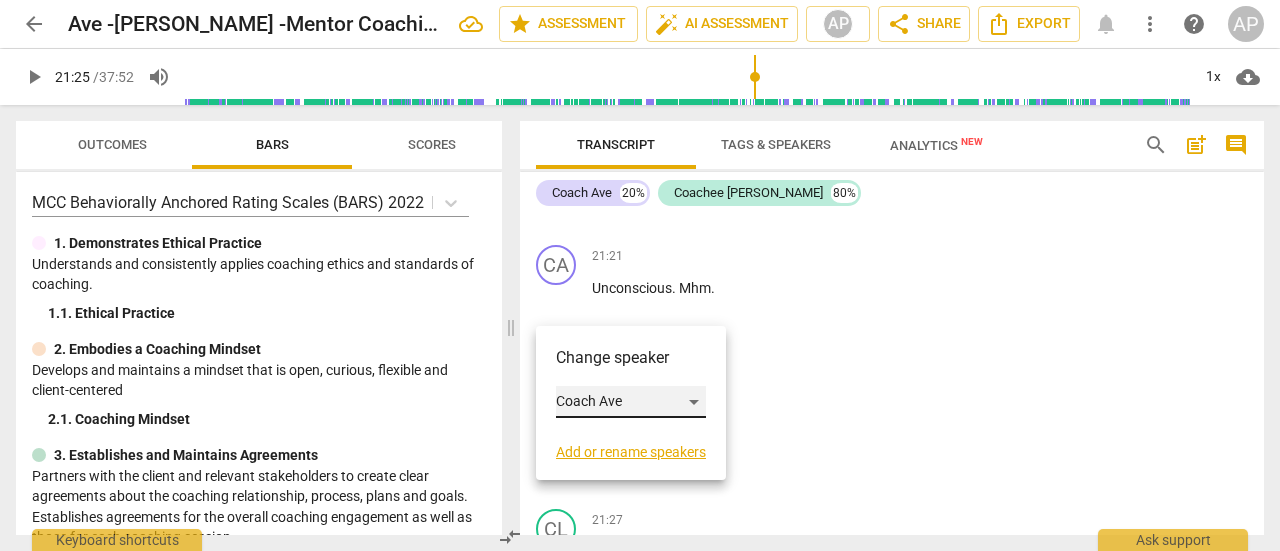click on "Coach Ave" at bounding box center [631, 402] 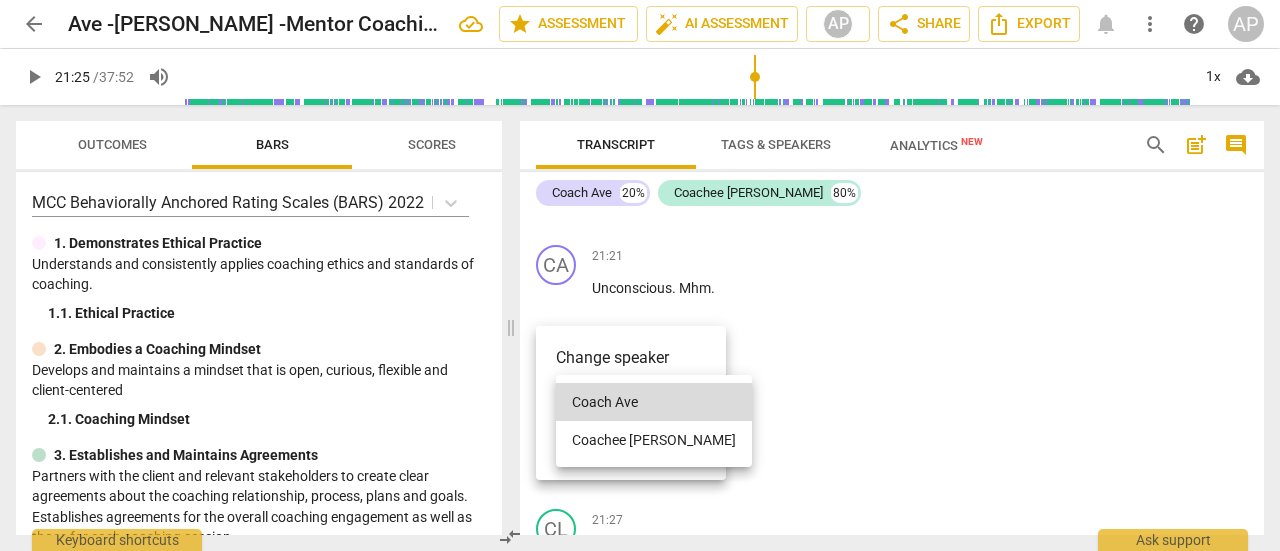 click on "Coachee [PERSON_NAME]" at bounding box center (654, 440) 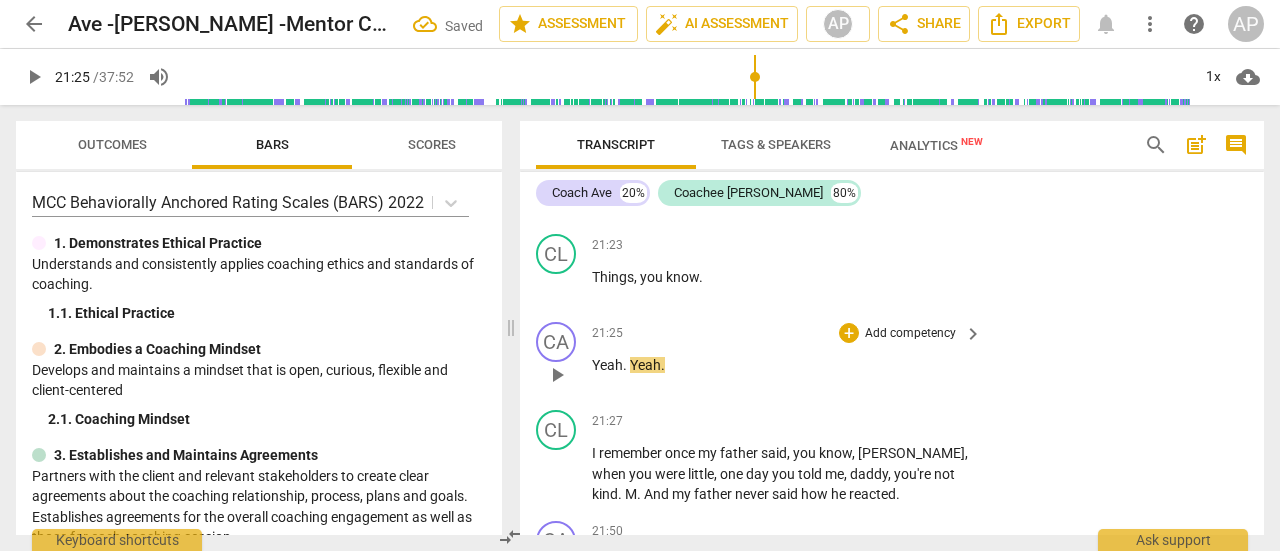 scroll, scrollTop: 12673, scrollLeft: 0, axis: vertical 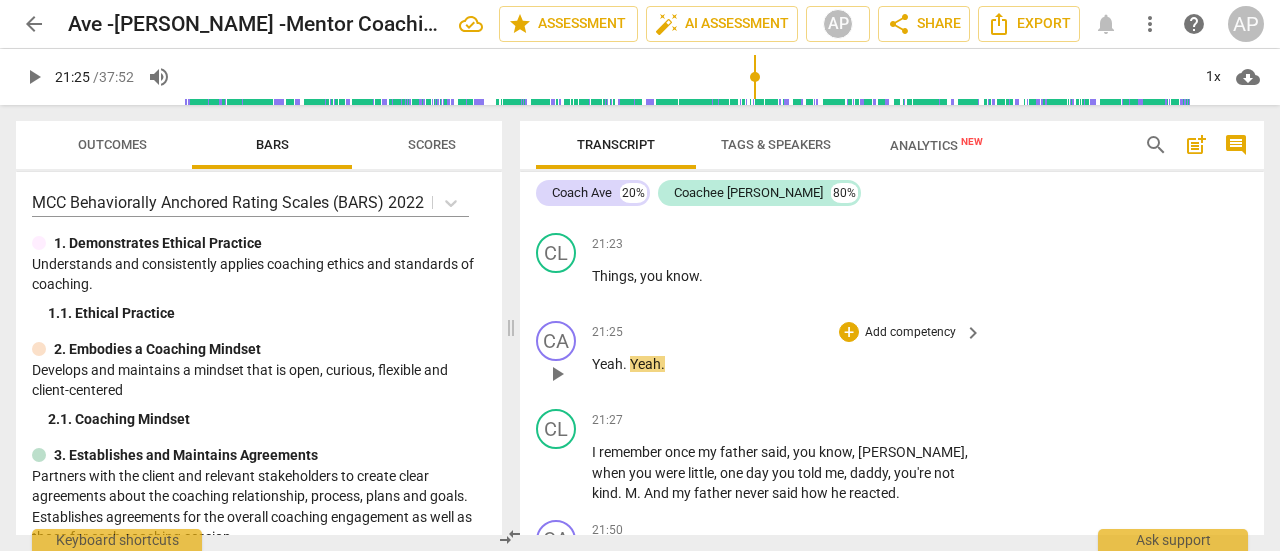 click on "Add competency" at bounding box center [910, 333] 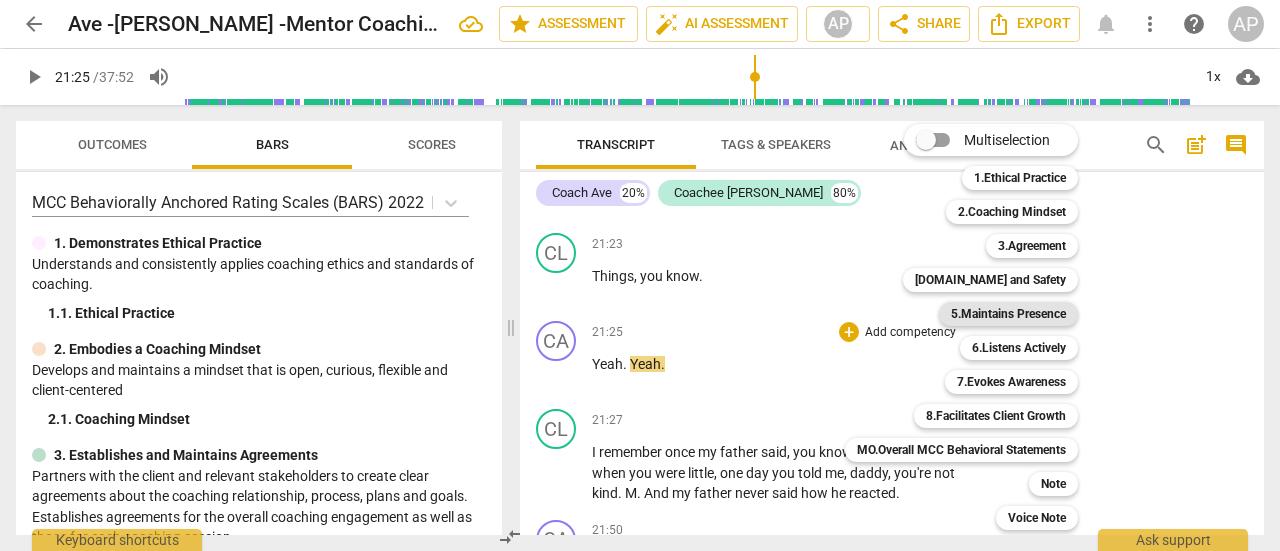 click on "5.Maintains Presence" at bounding box center [1008, 314] 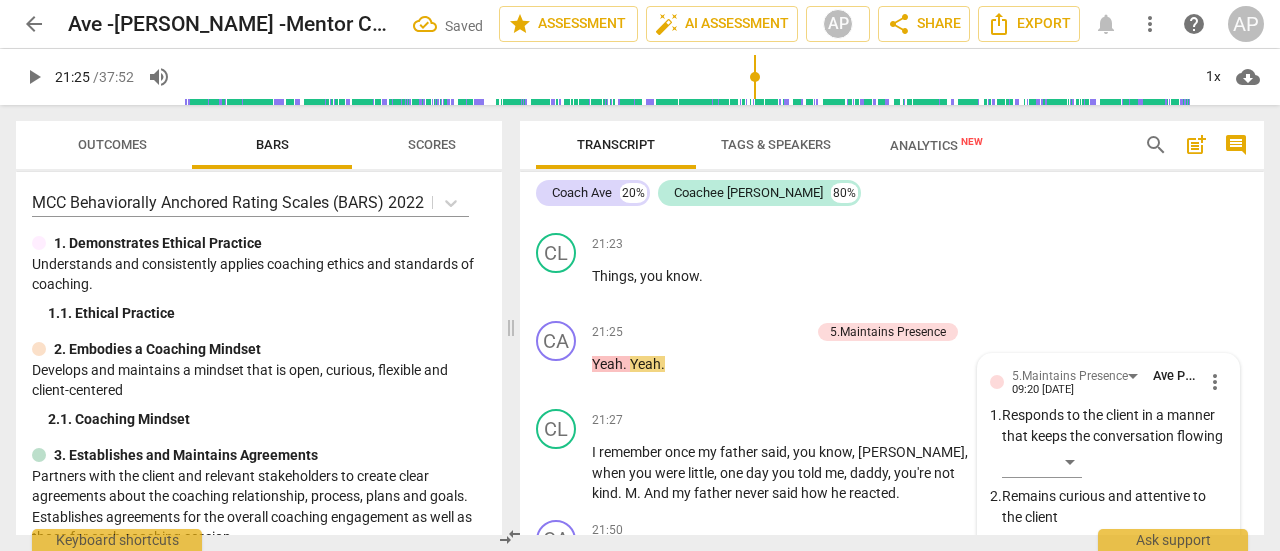 scroll, scrollTop: 13122, scrollLeft: 0, axis: vertical 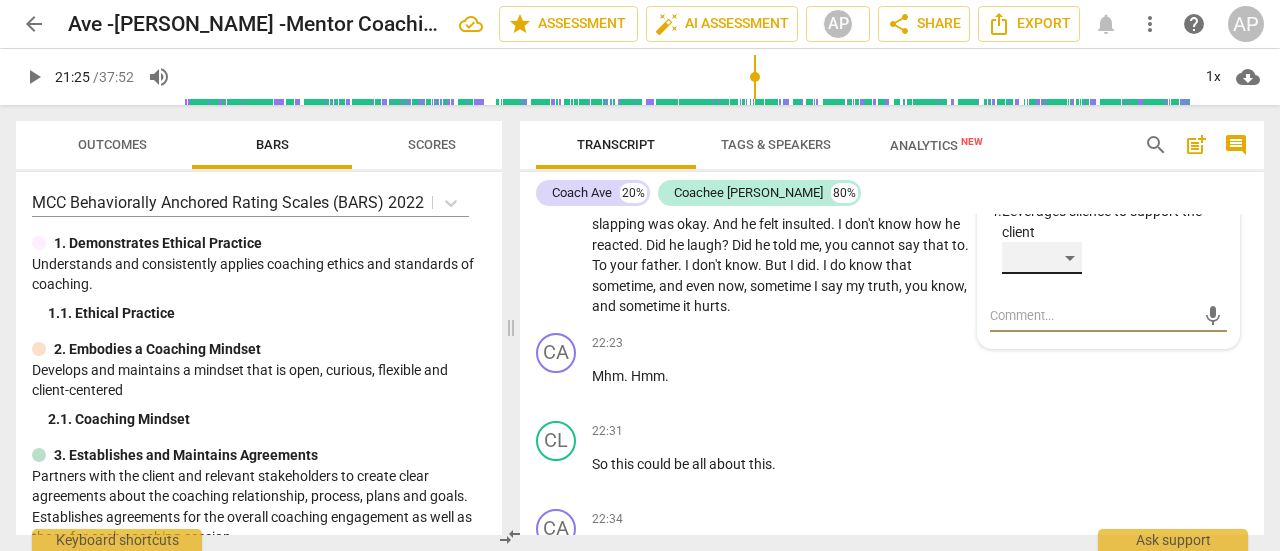 click on "​" at bounding box center (1042, 258) 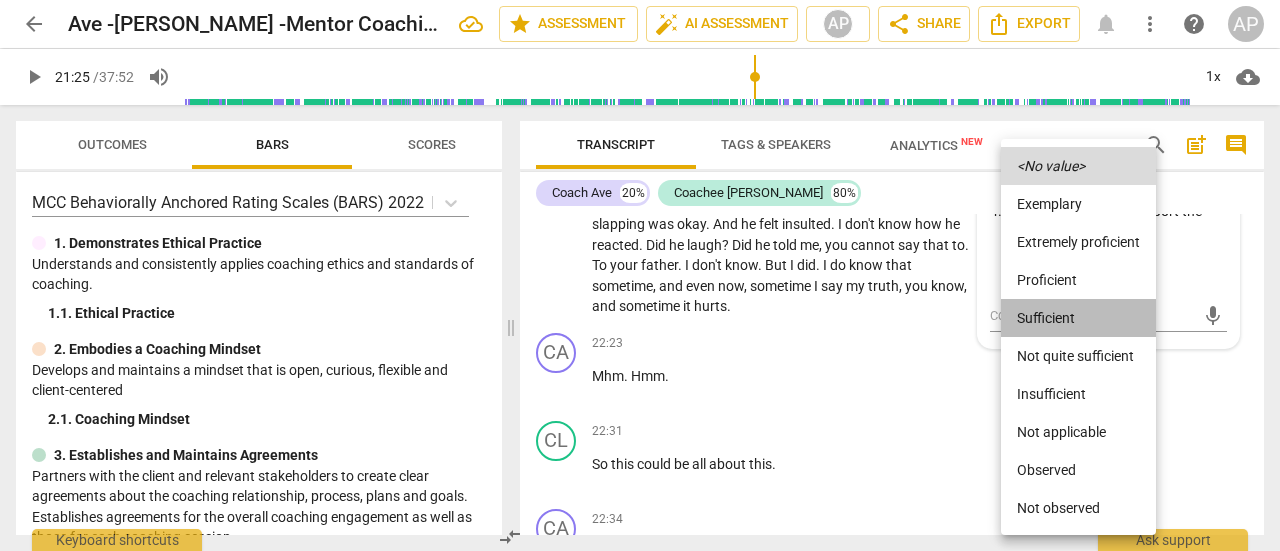 click on "Sufficient" at bounding box center [1078, 318] 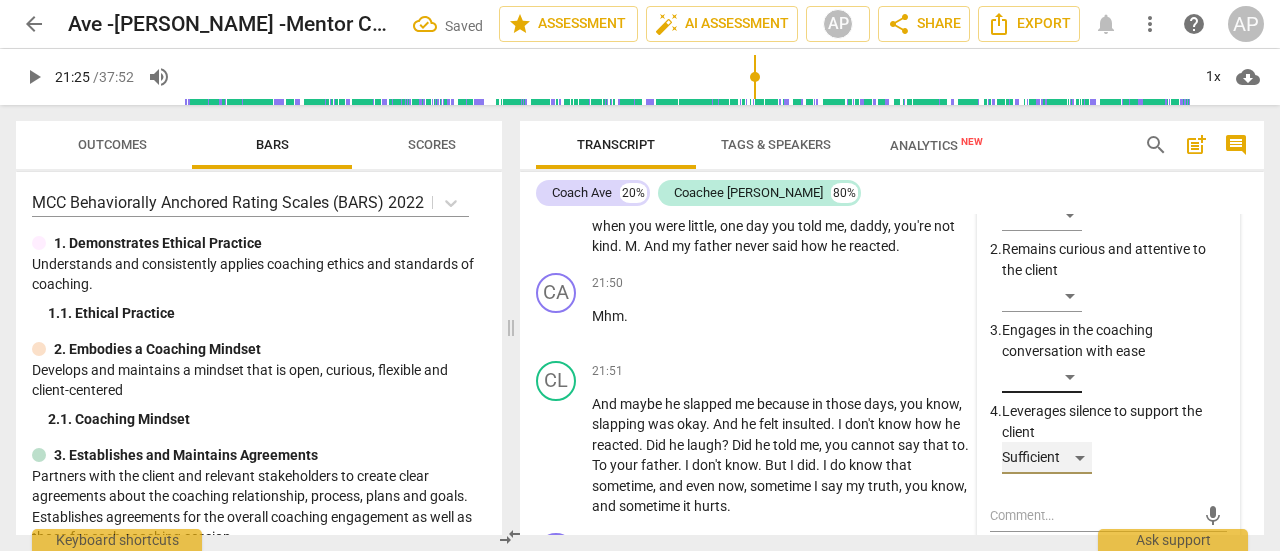 scroll, scrollTop: 12920, scrollLeft: 0, axis: vertical 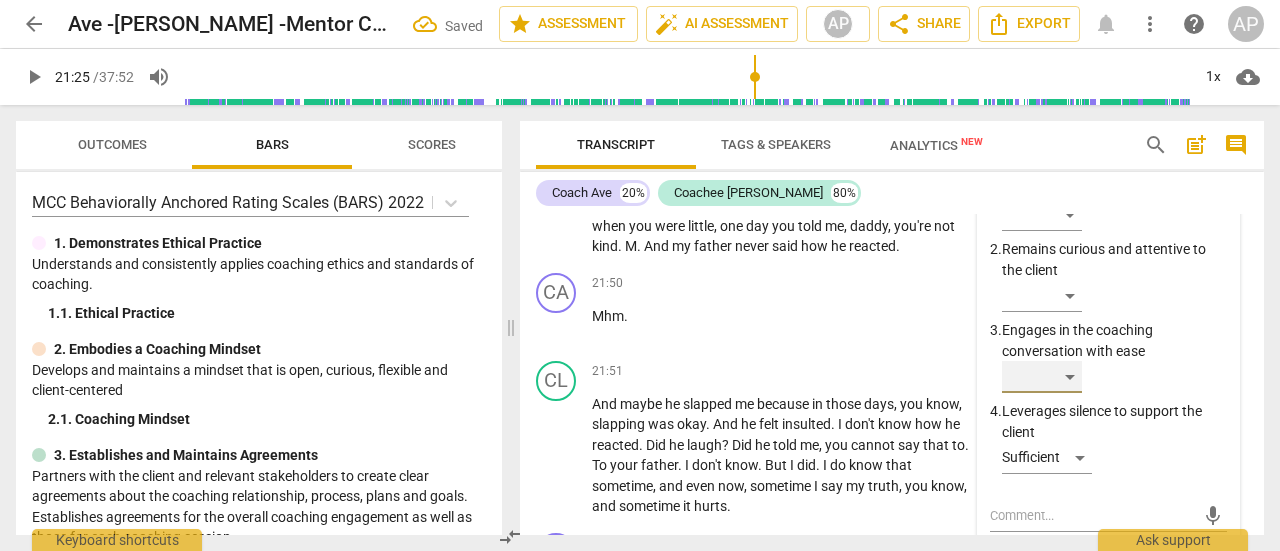 click on "​" at bounding box center (1042, 377) 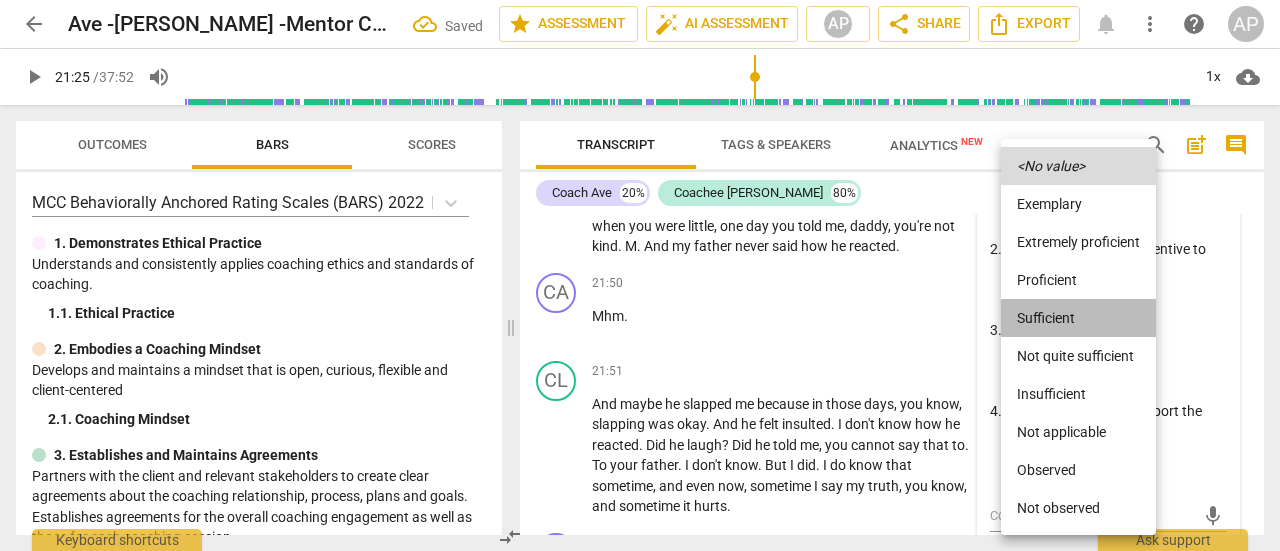 click on "Sufficient" at bounding box center (1078, 318) 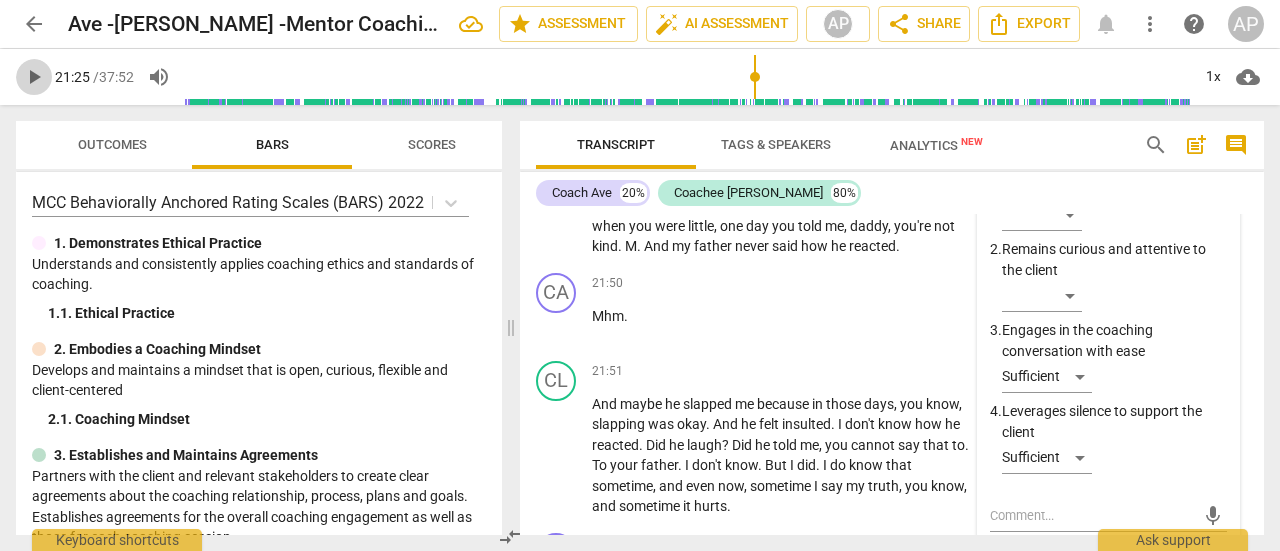 click on "play_arrow" at bounding box center [34, 77] 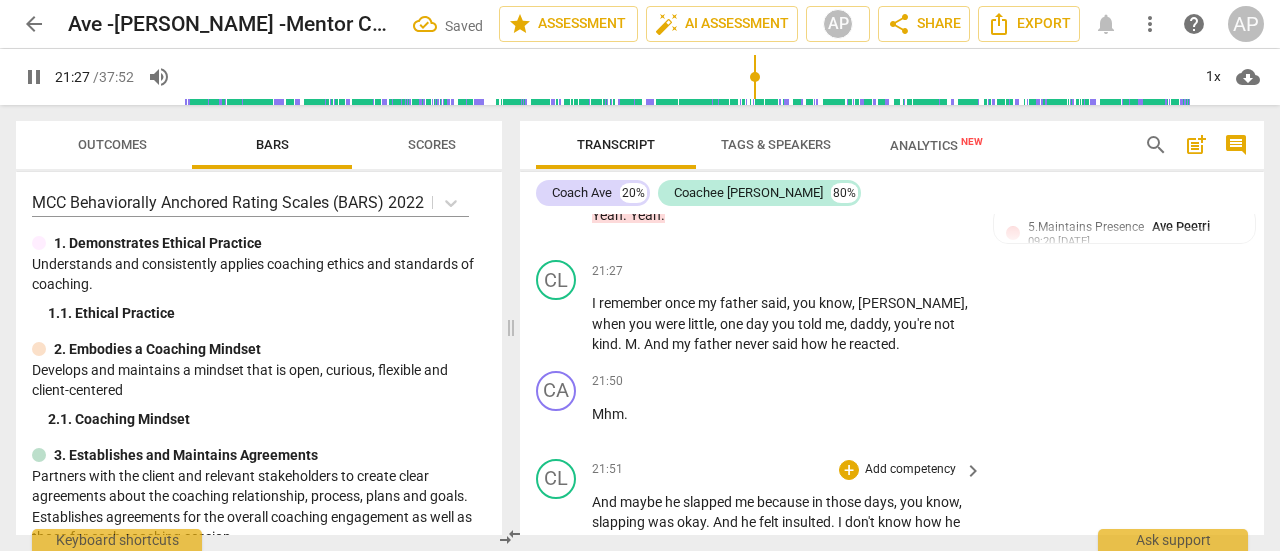 scroll, scrollTop: 12822, scrollLeft: 0, axis: vertical 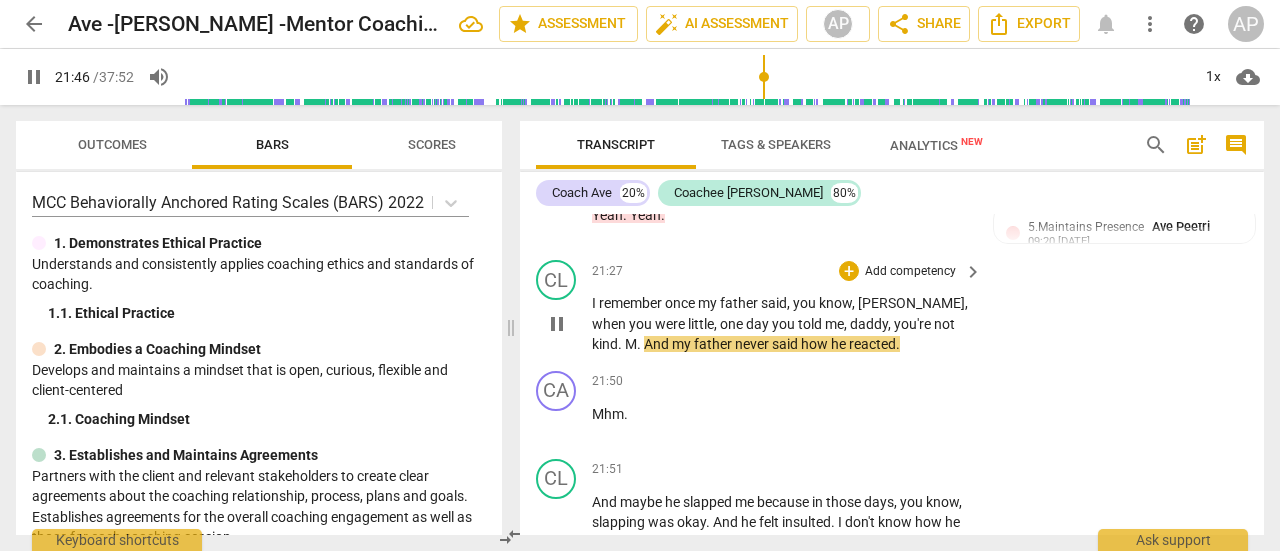 click on "." at bounding box center (640, 344) 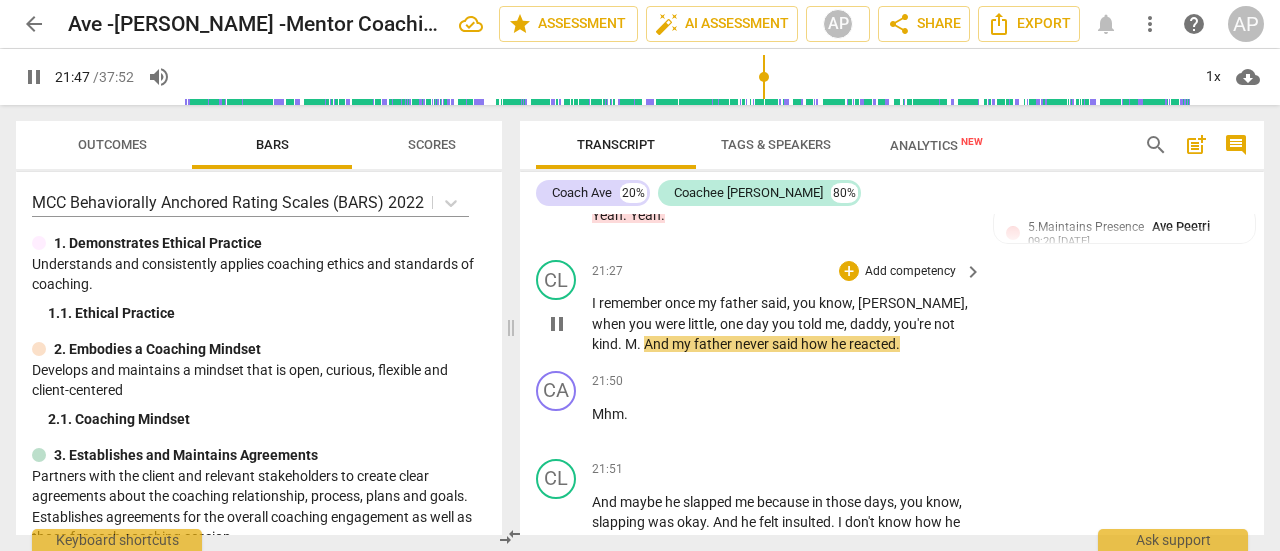 type on "1307" 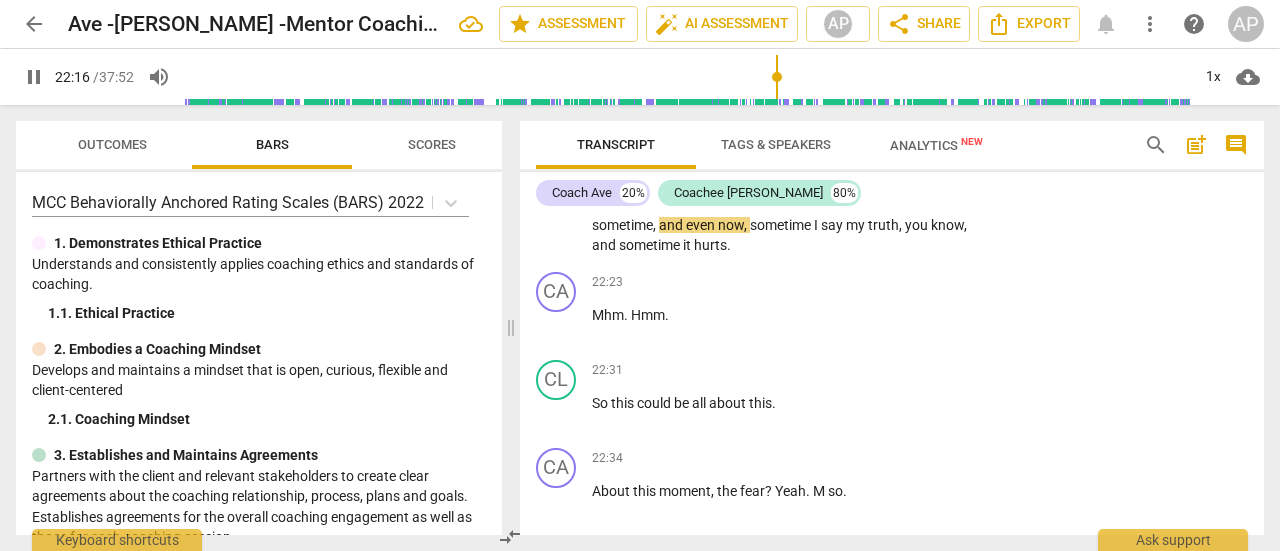 scroll, scrollTop: 13182, scrollLeft: 0, axis: vertical 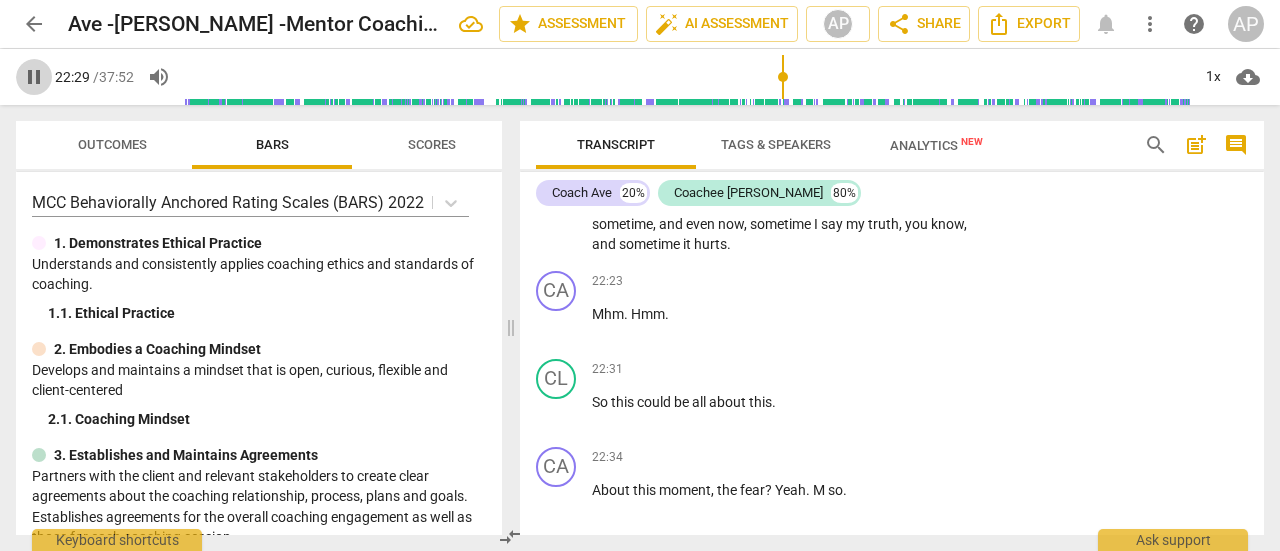 click on "pause" at bounding box center (34, 77) 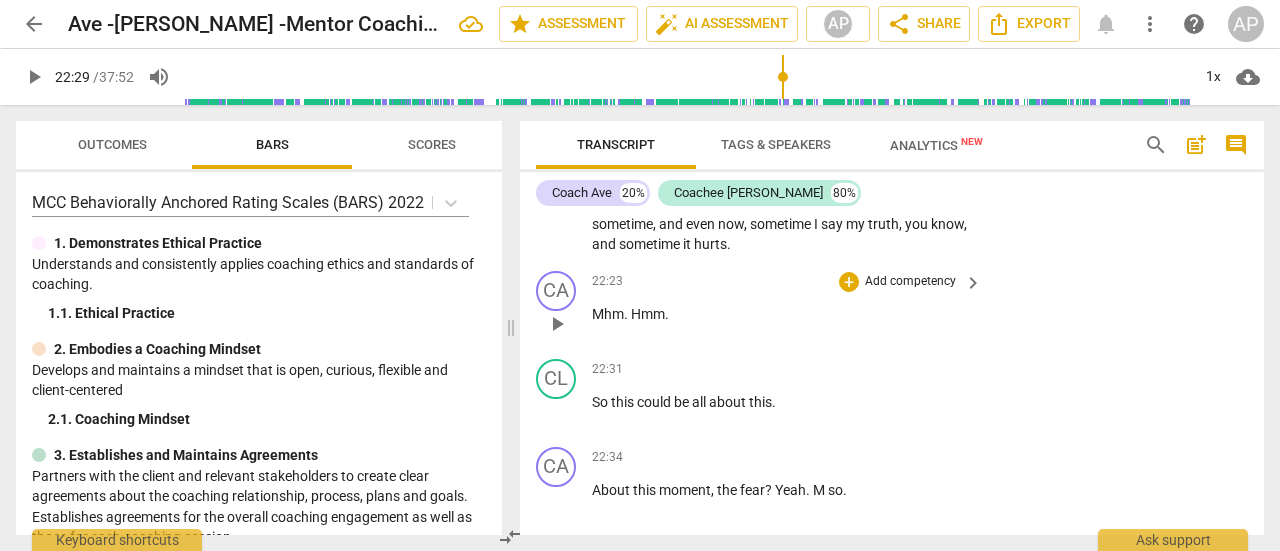 click on "Add competency" at bounding box center (910, 282) 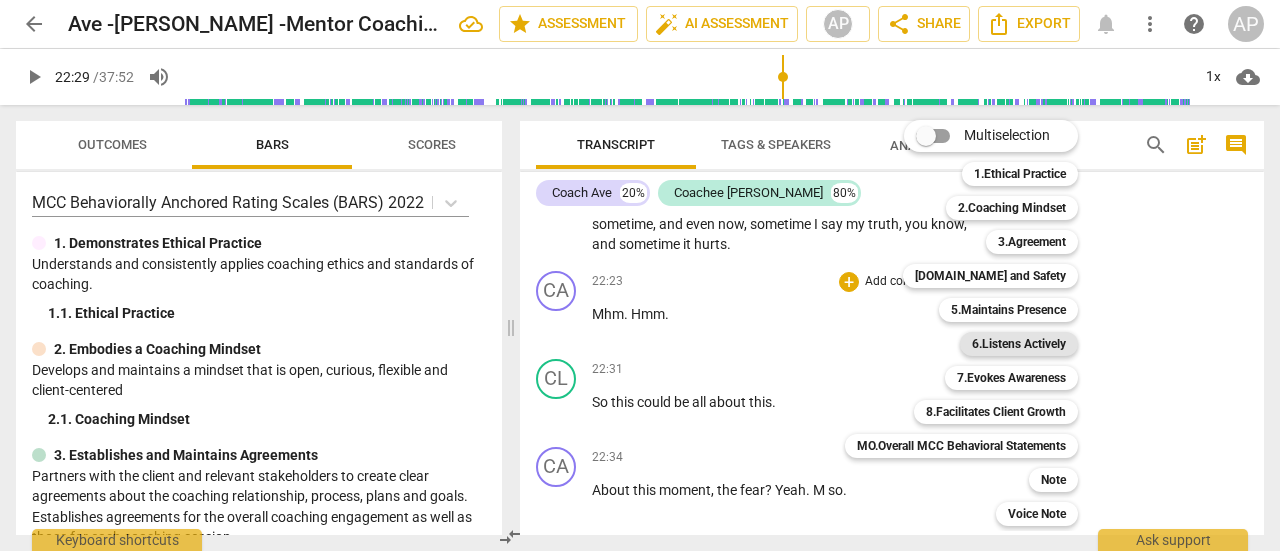 click on "6.Listens Actively" at bounding box center [1019, 344] 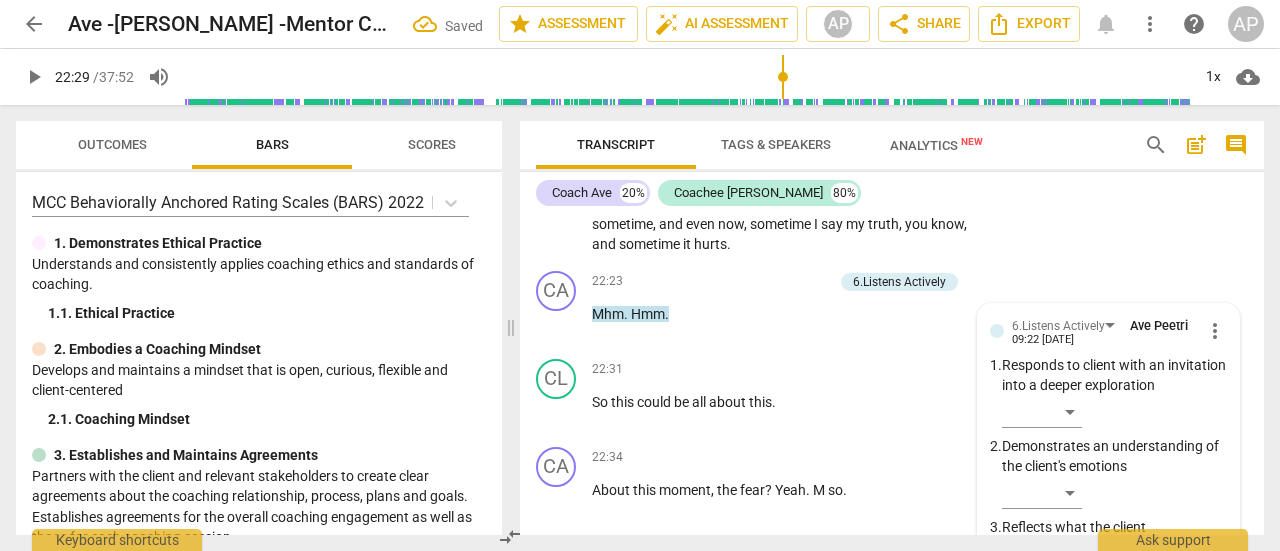 scroll, scrollTop: 13479, scrollLeft: 0, axis: vertical 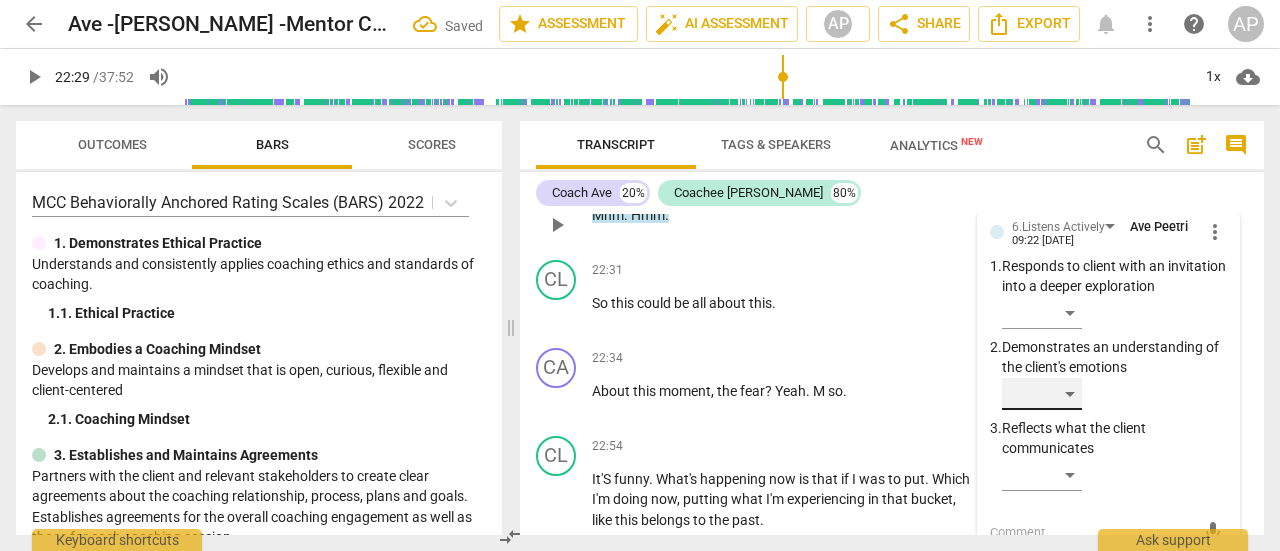click on "​" at bounding box center [1042, 394] 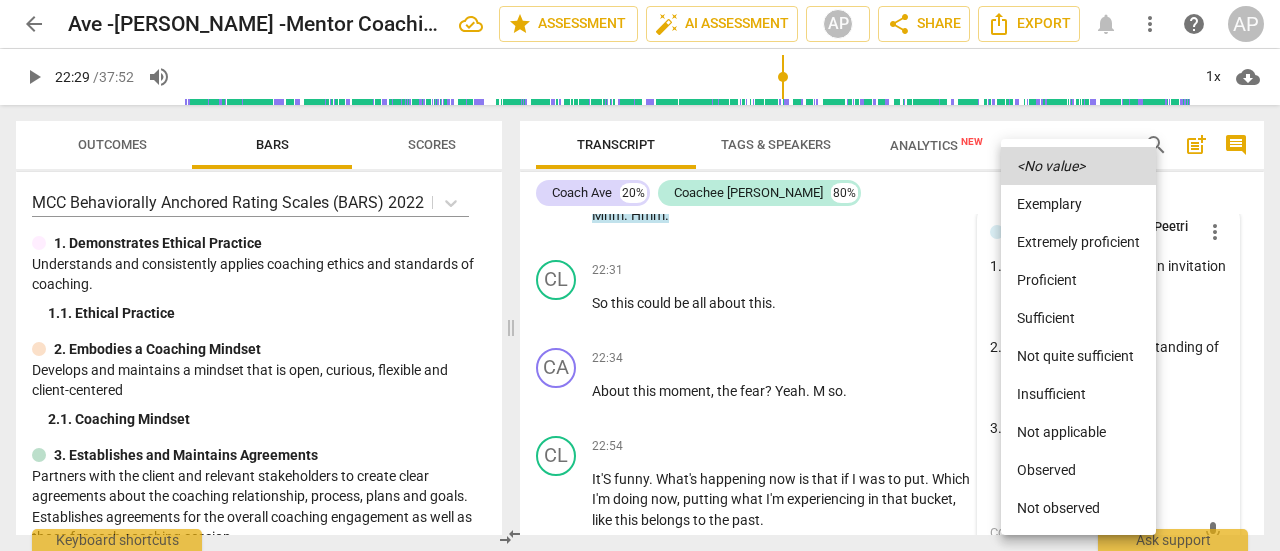 click on "Sufficient" at bounding box center (1078, 318) 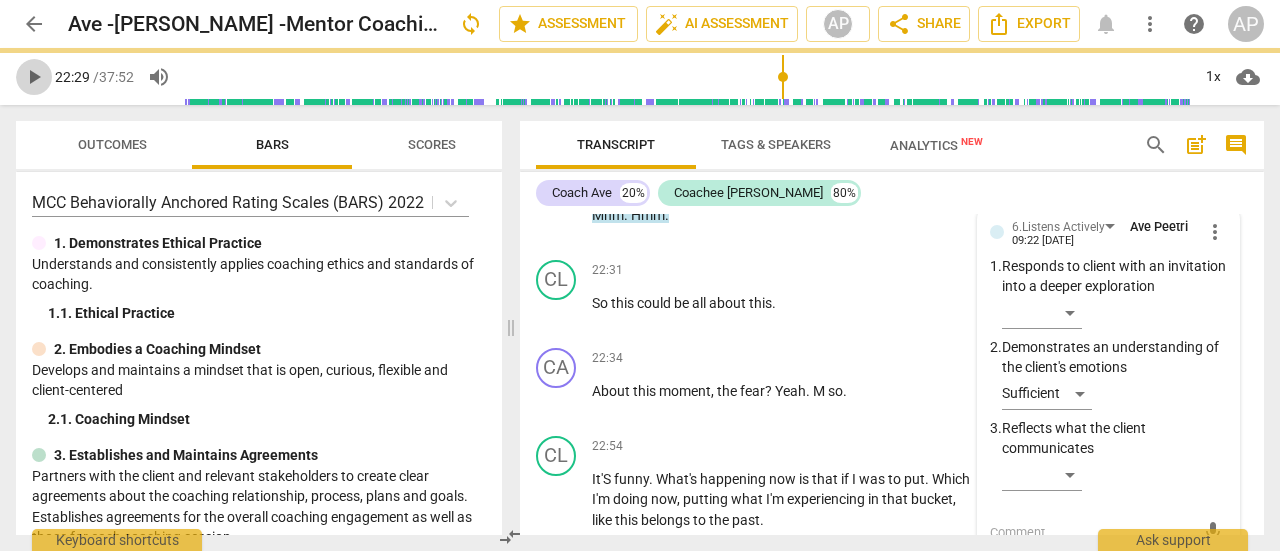 click on "play_arrow" at bounding box center (34, 77) 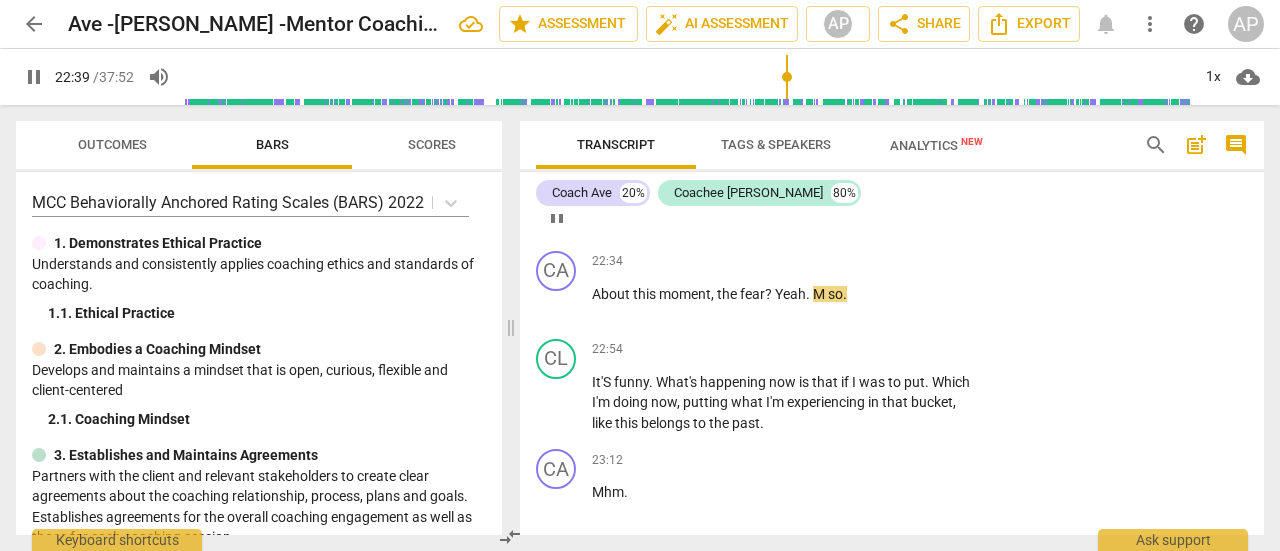 scroll, scrollTop: 13379, scrollLeft: 0, axis: vertical 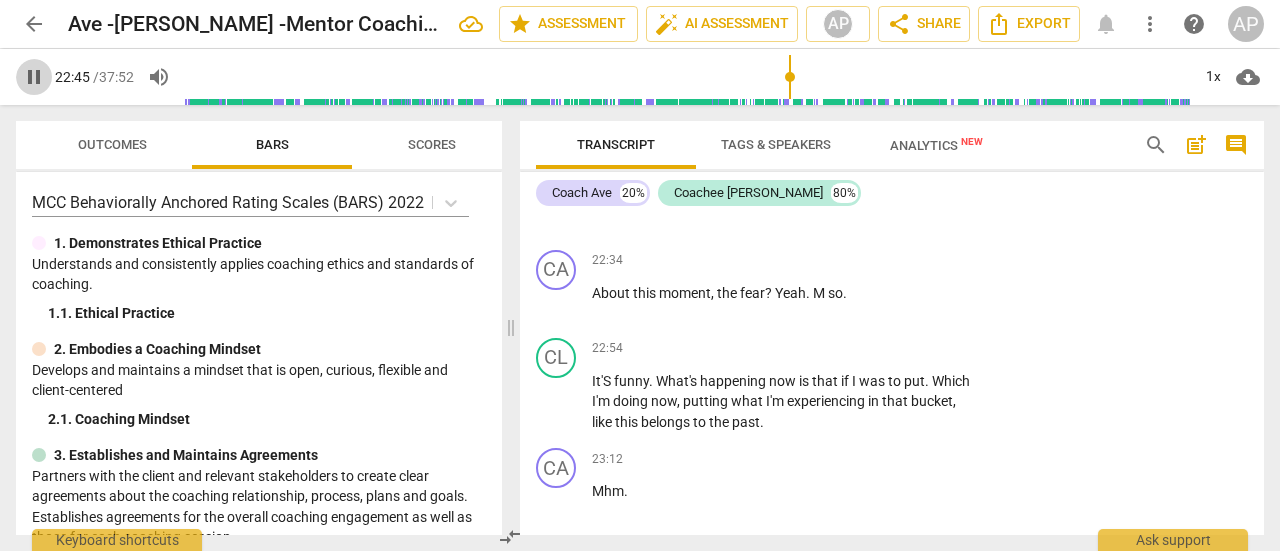 click on "pause" at bounding box center [34, 77] 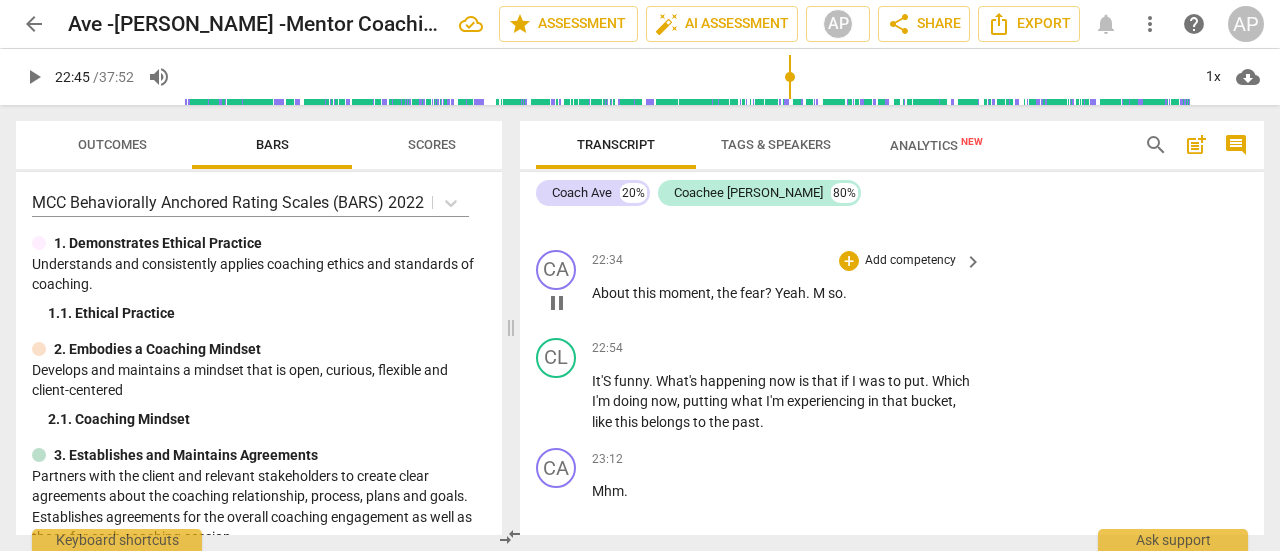 type on "1366" 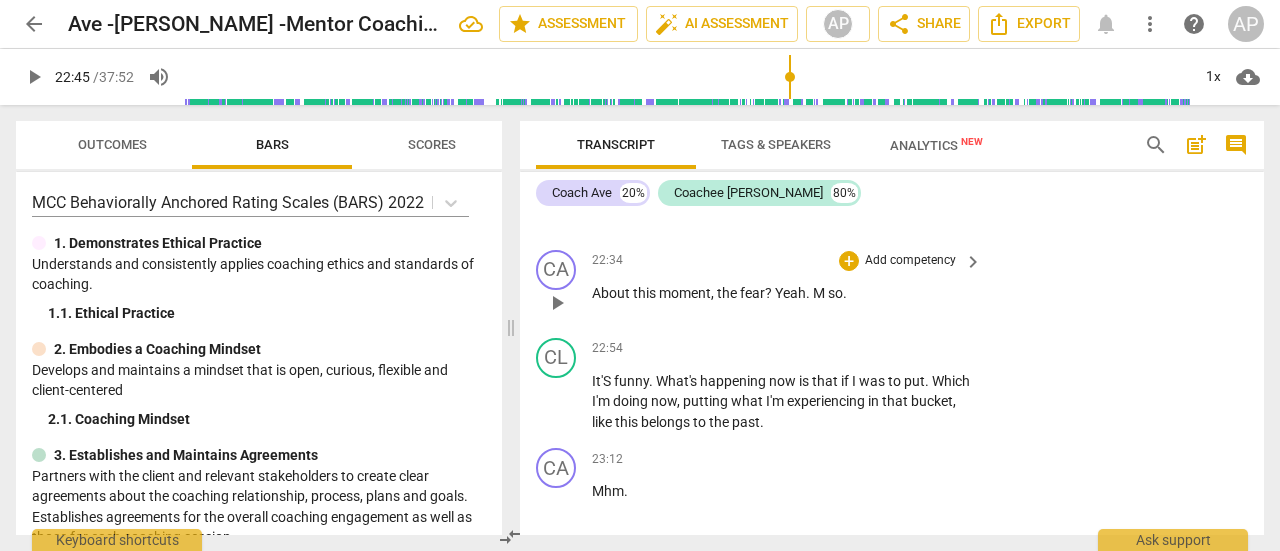 click on "." at bounding box center (845, 293) 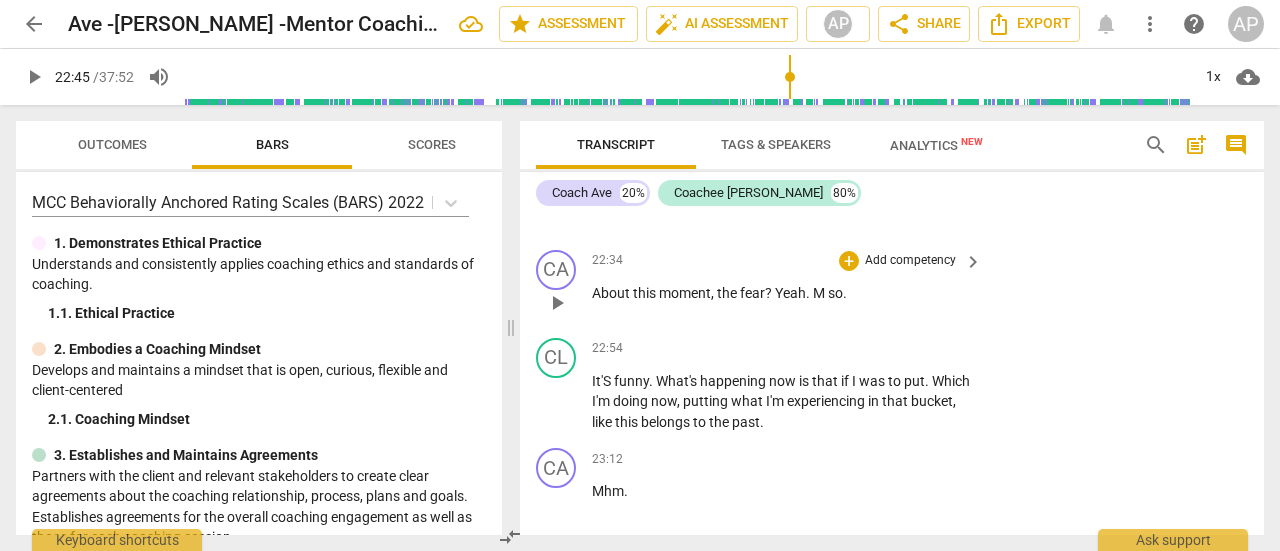type 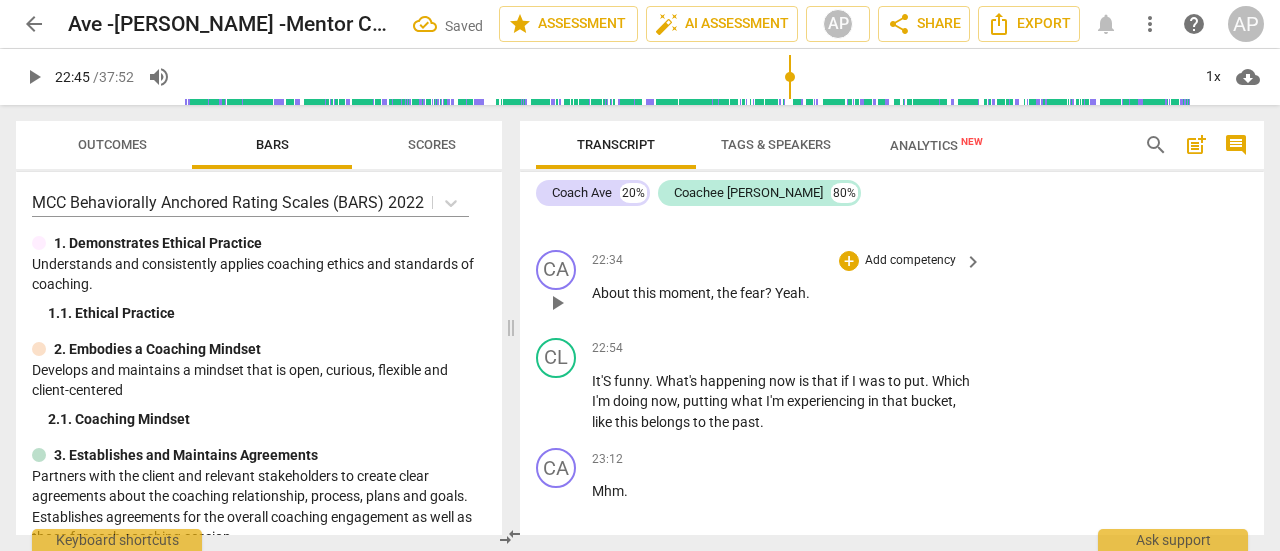 click on "Add competency" at bounding box center (910, 261) 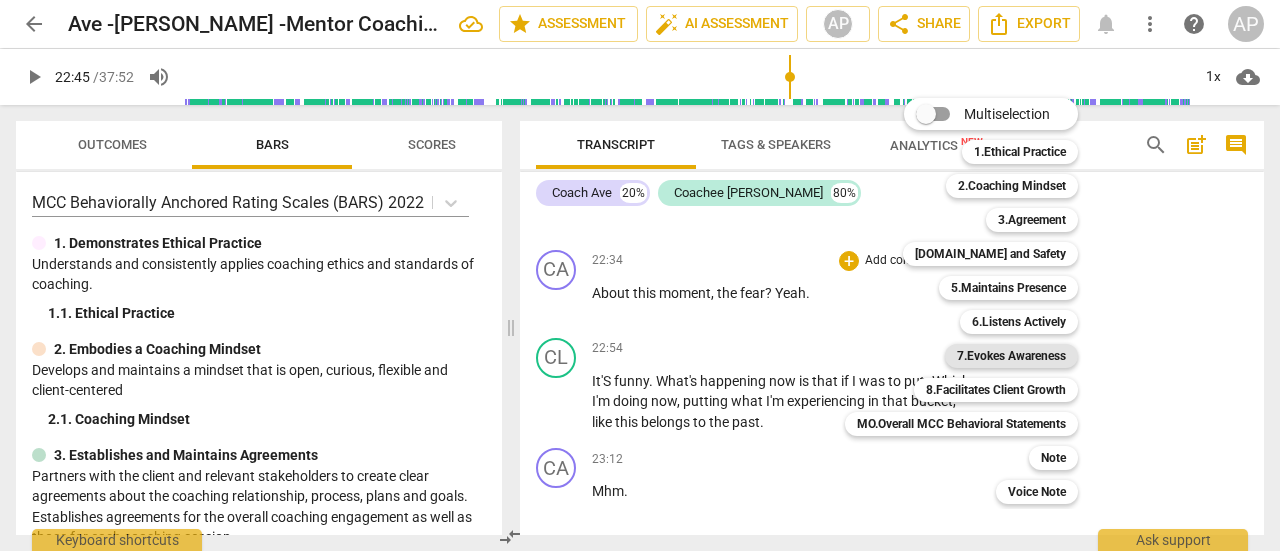 click on "7.Evokes Awareness" at bounding box center (1011, 356) 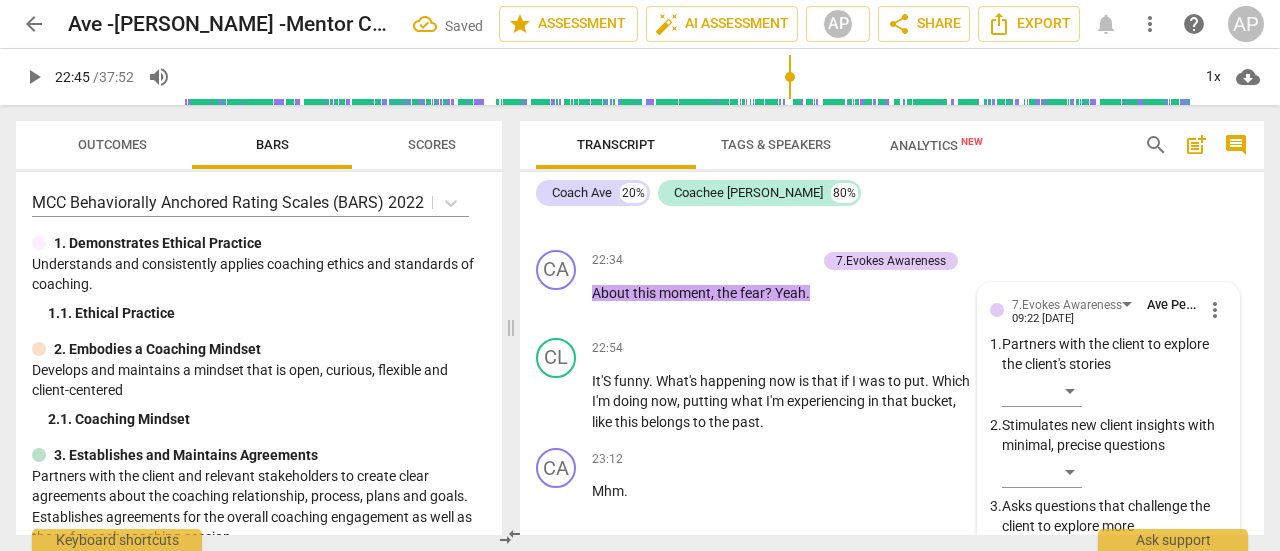 scroll, scrollTop: 13736, scrollLeft: 0, axis: vertical 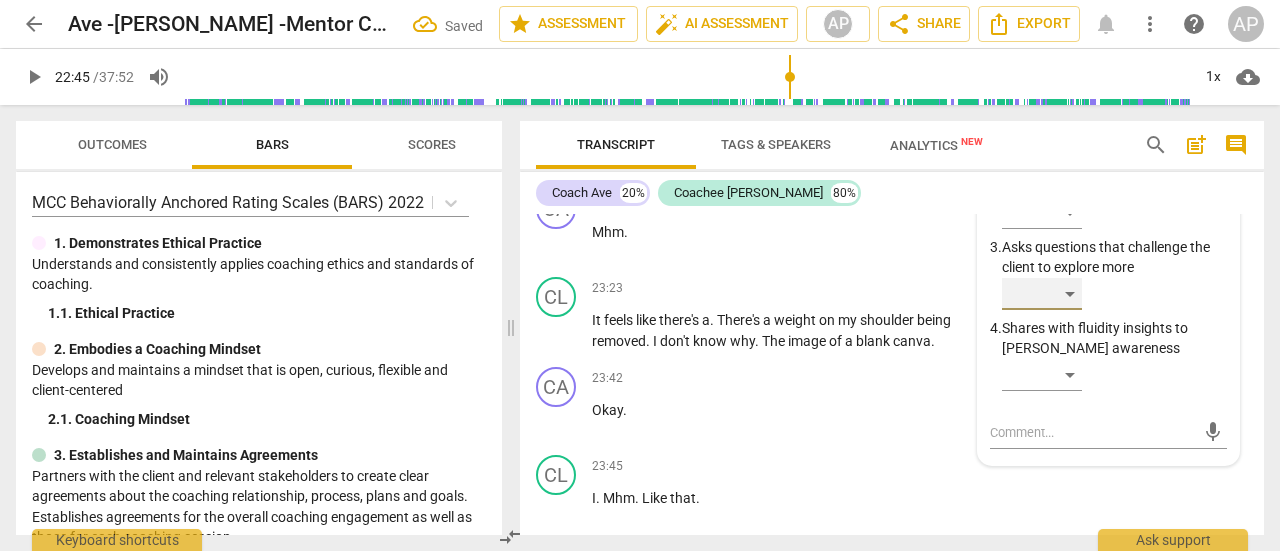 click on "​" at bounding box center [1042, 294] 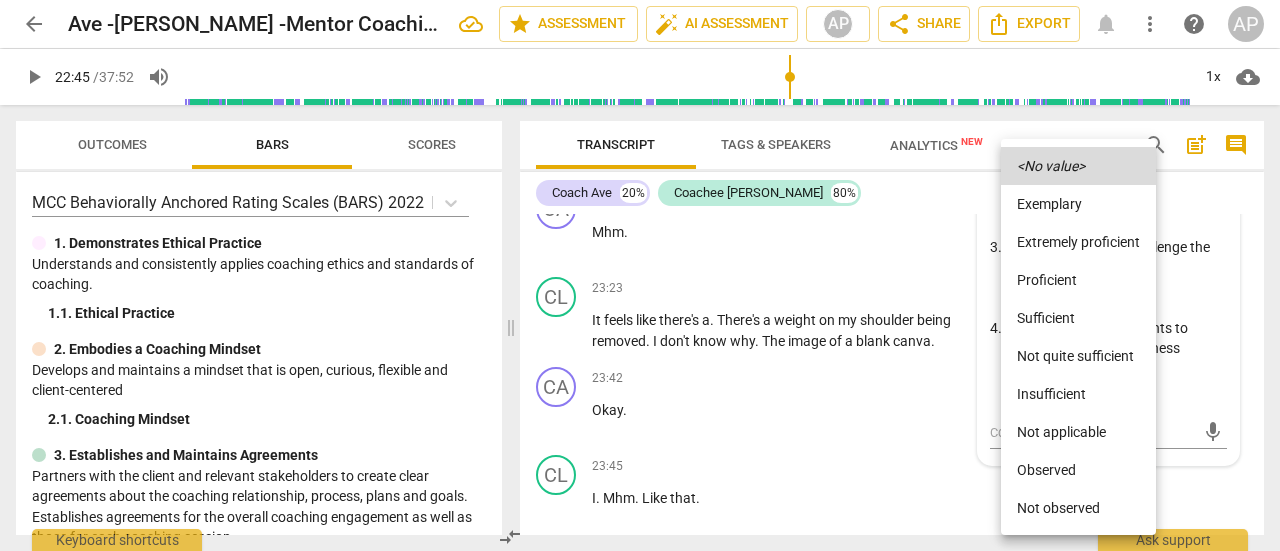 click on "Sufficient" at bounding box center (1078, 318) 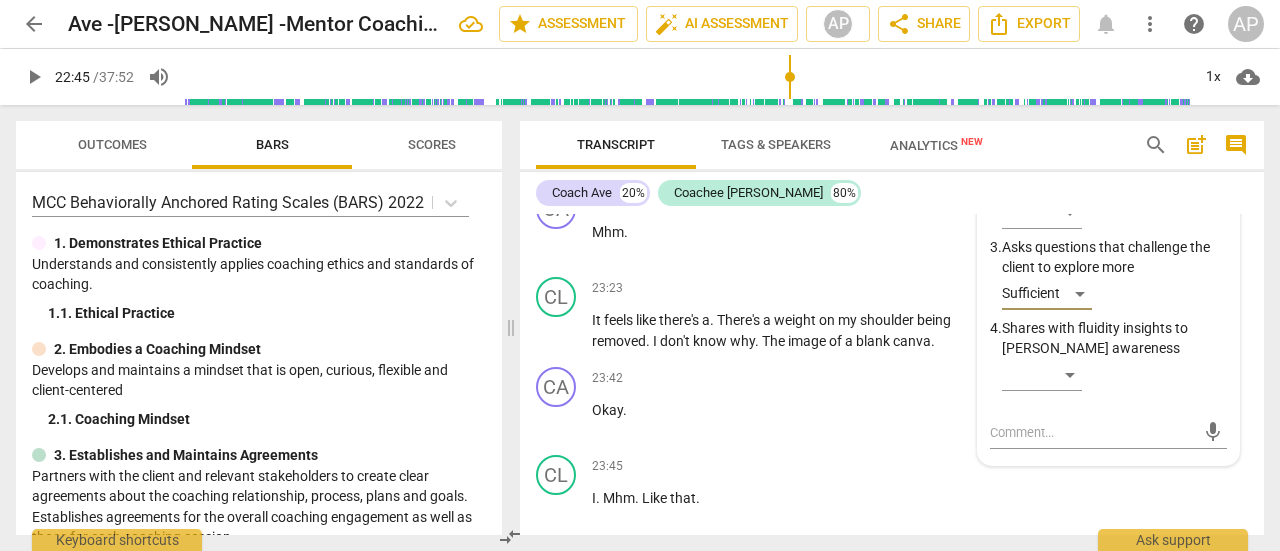 click on "play_arrow" at bounding box center (34, 77) 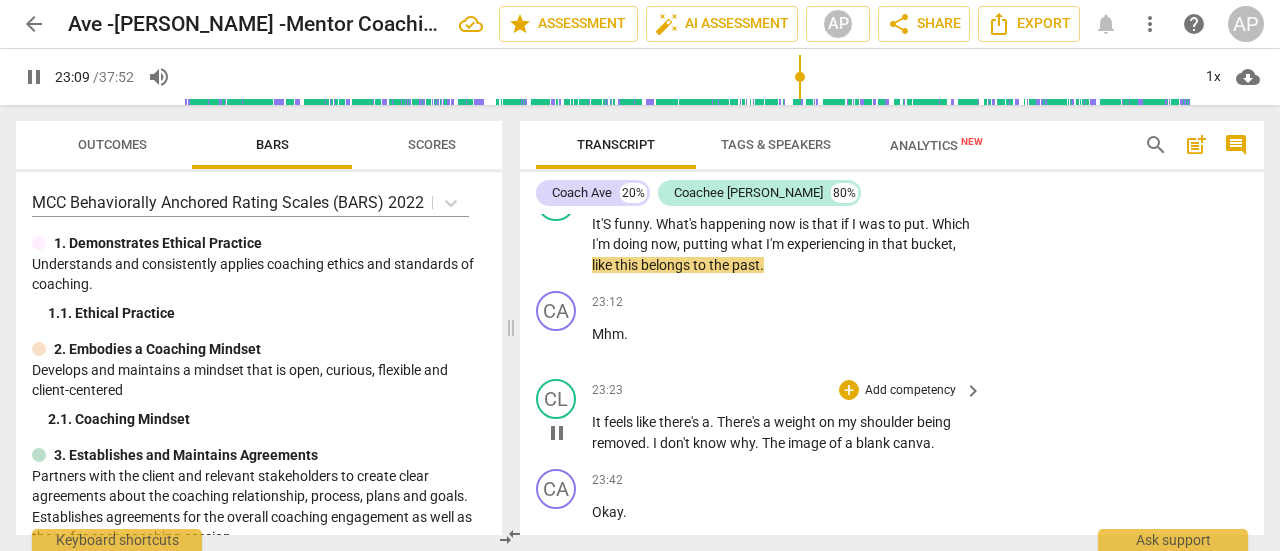 scroll, scrollTop: 13536, scrollLeft: 0, axis: vertical 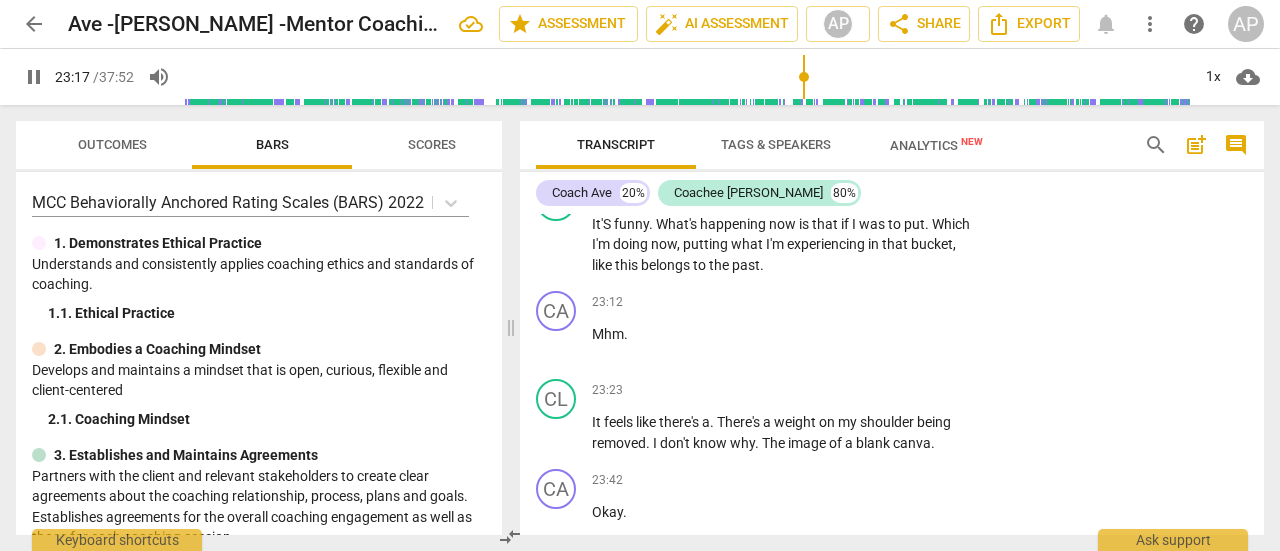 click on "pause" at bounding box center (34, 77) 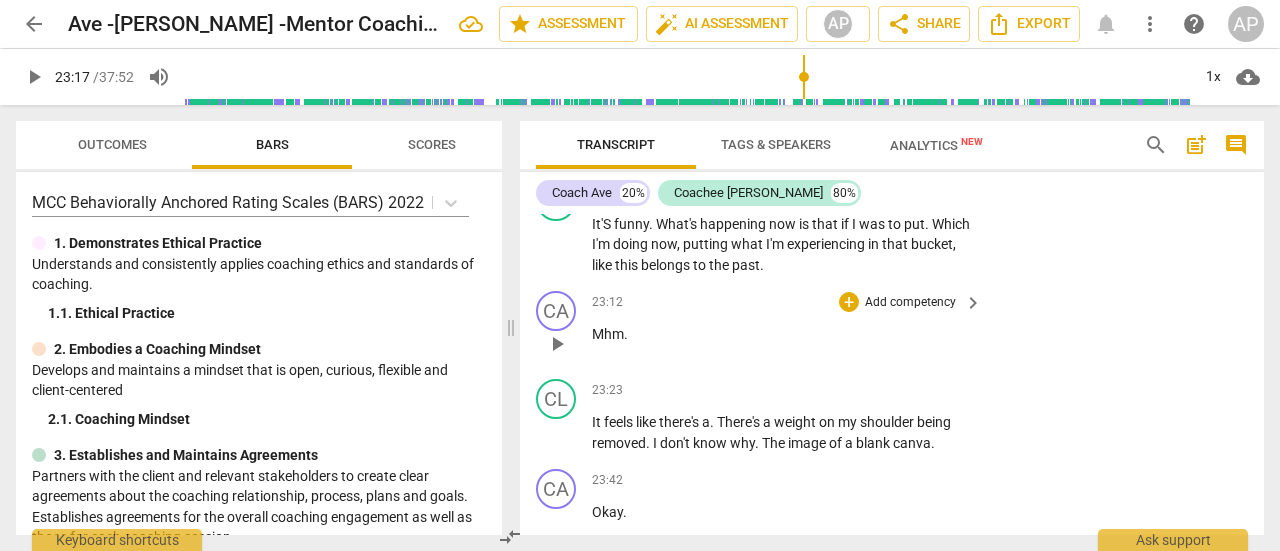 click on "Add competency" at bounding box center [910, 303] 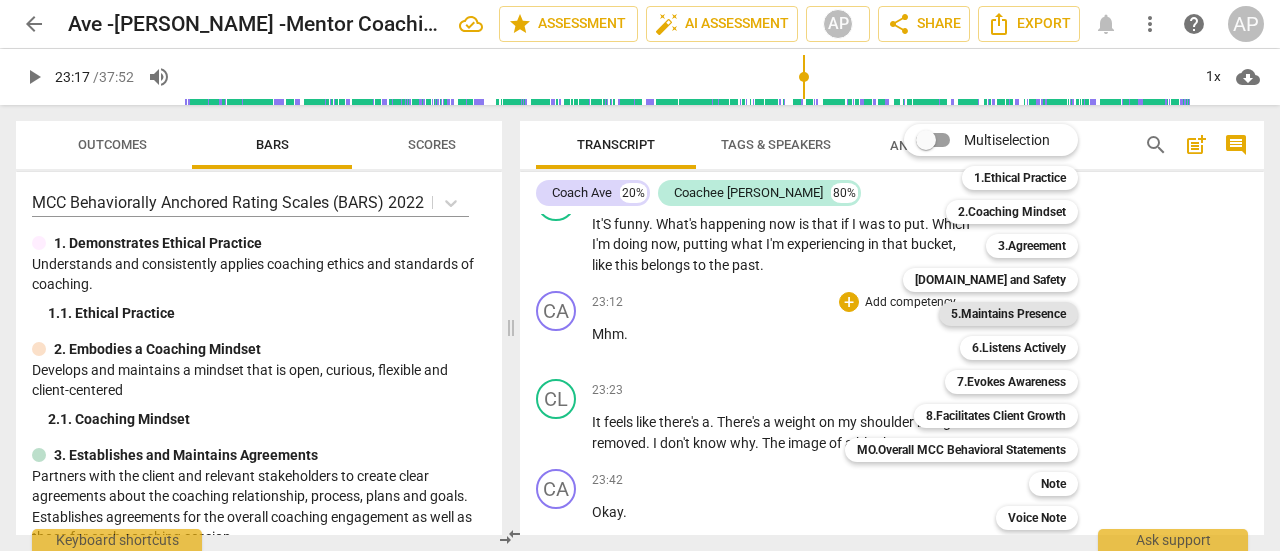 click on "5.Maintains Presence" at bounding box center [1008, 314] 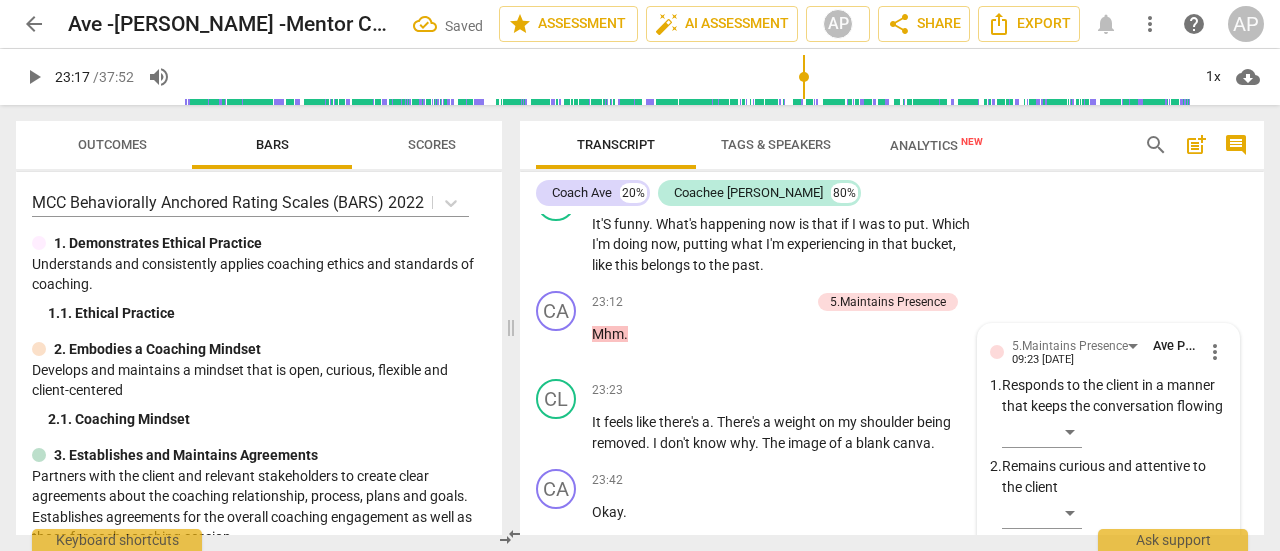 scroll, scrollTop: 13955, scrollLeft: 0, axis: vertical 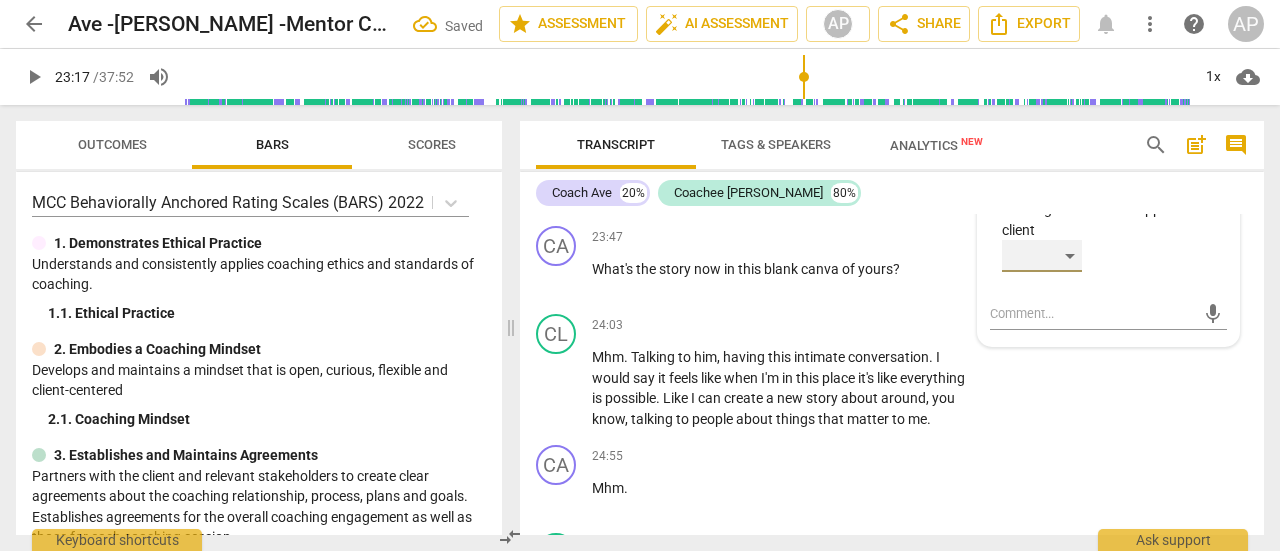 click on "​" at bounding box center (1042, 256) 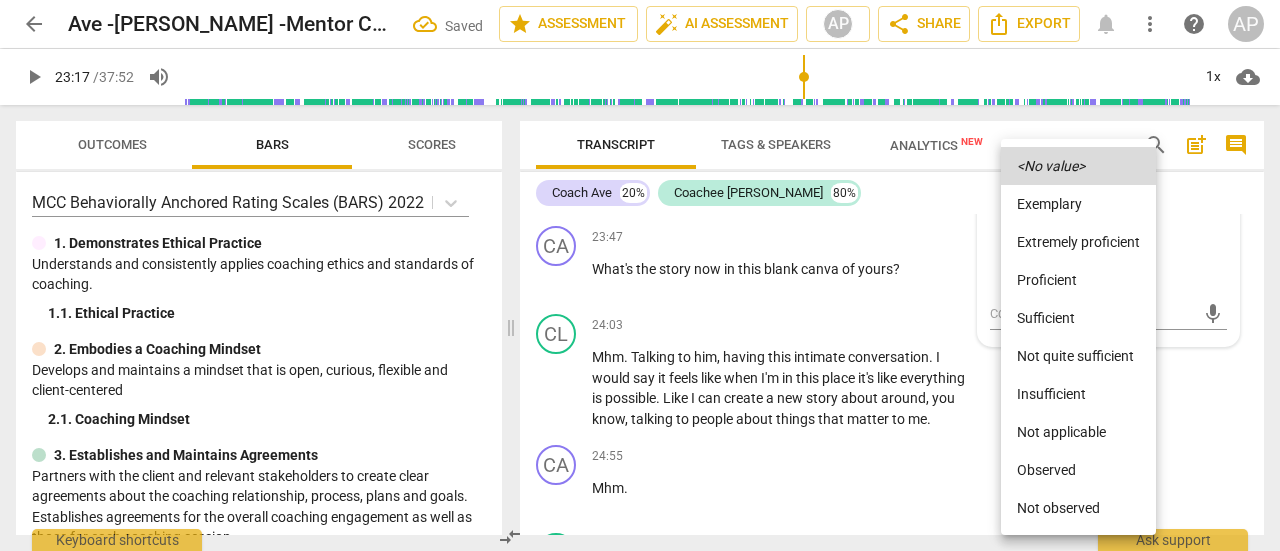 click on "Sufficient" at bounding box center [1078, 318] 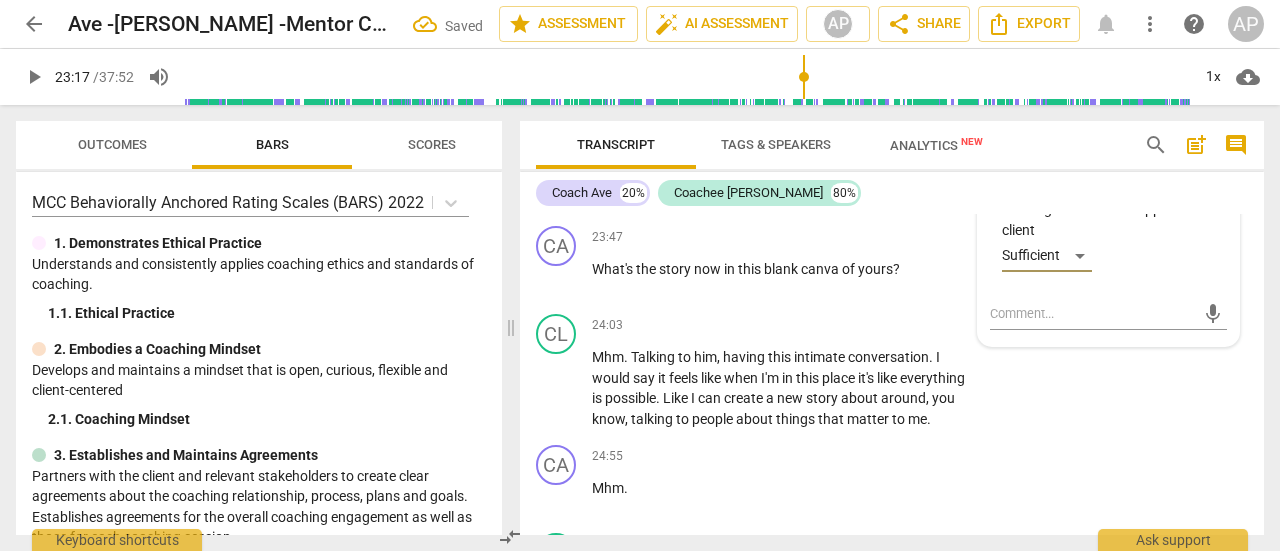 click on "play_arrow" at bounding box center [34, 77] 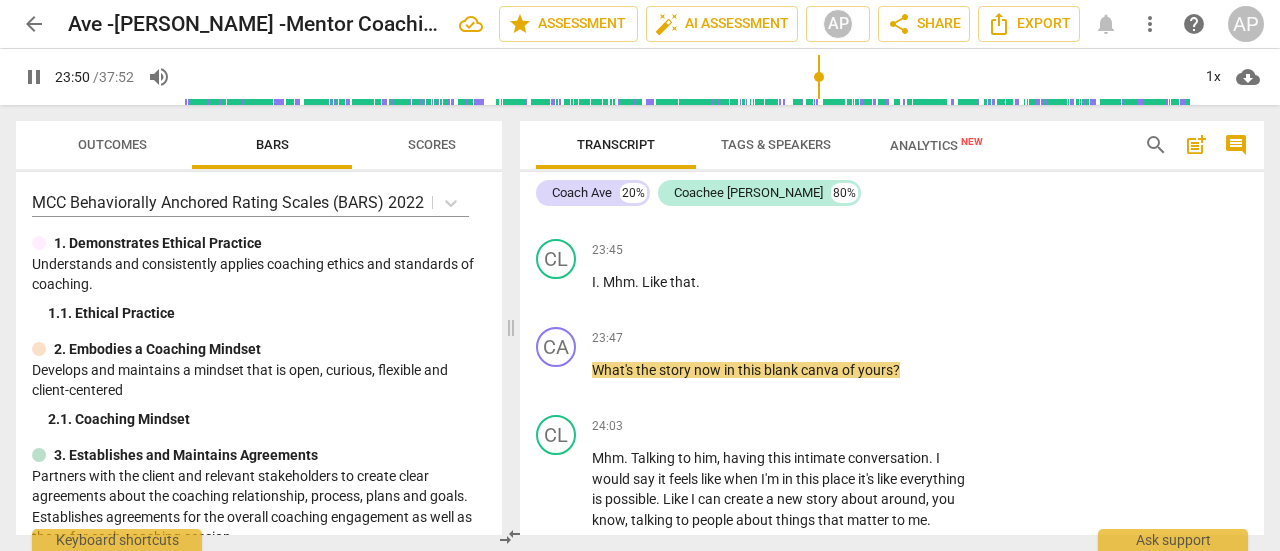 scroll, scrollTop: 13854, scrollLeft: 0, axis: vertical 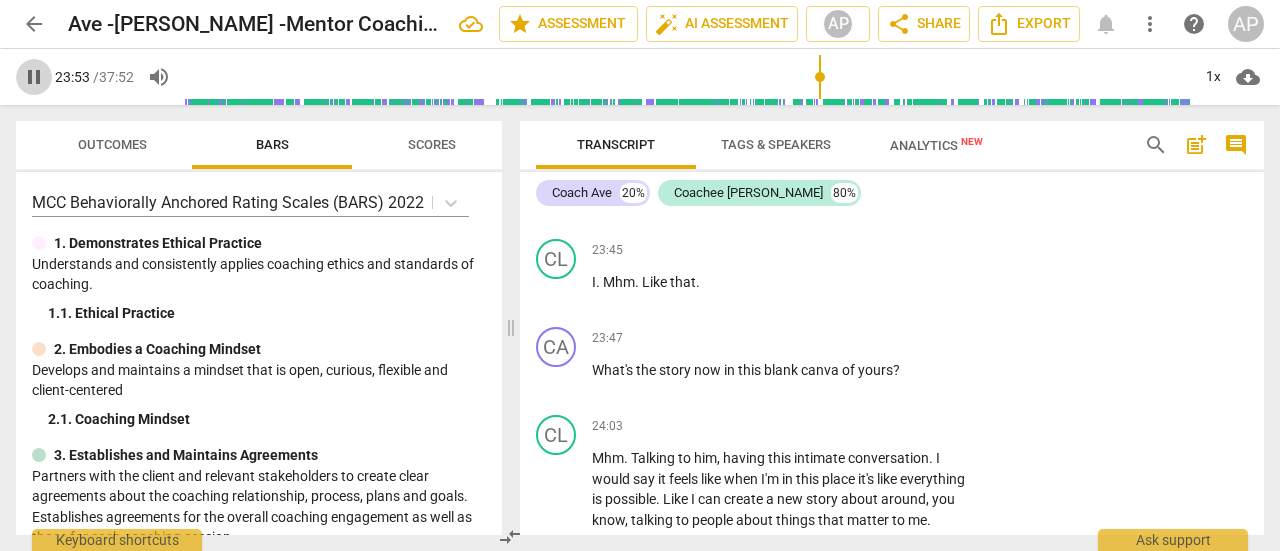 click on "pause" at bounding box center (34, 77) 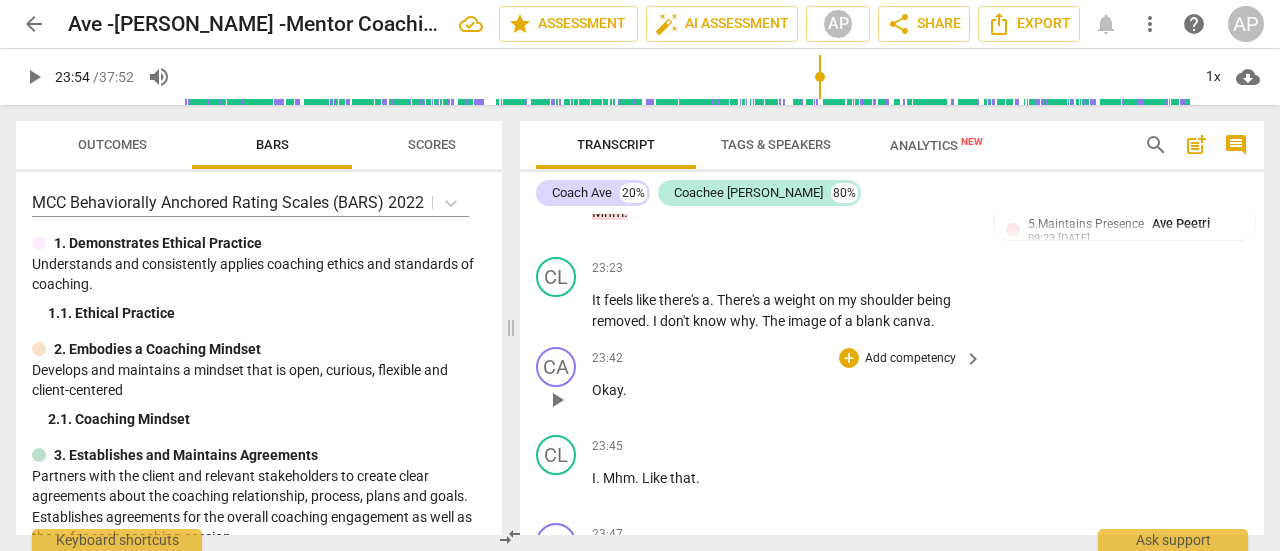 scroll, scrollTop: 13656, scrollLeft: 0, axis: vertical 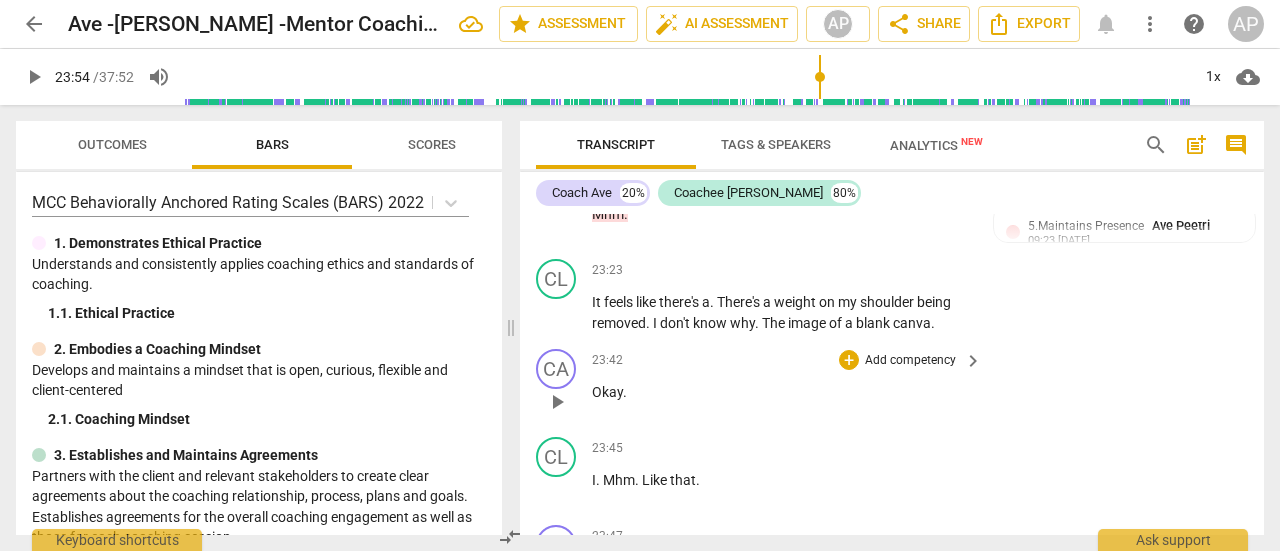 click on "Add competency" at bounding box center (910, 361) 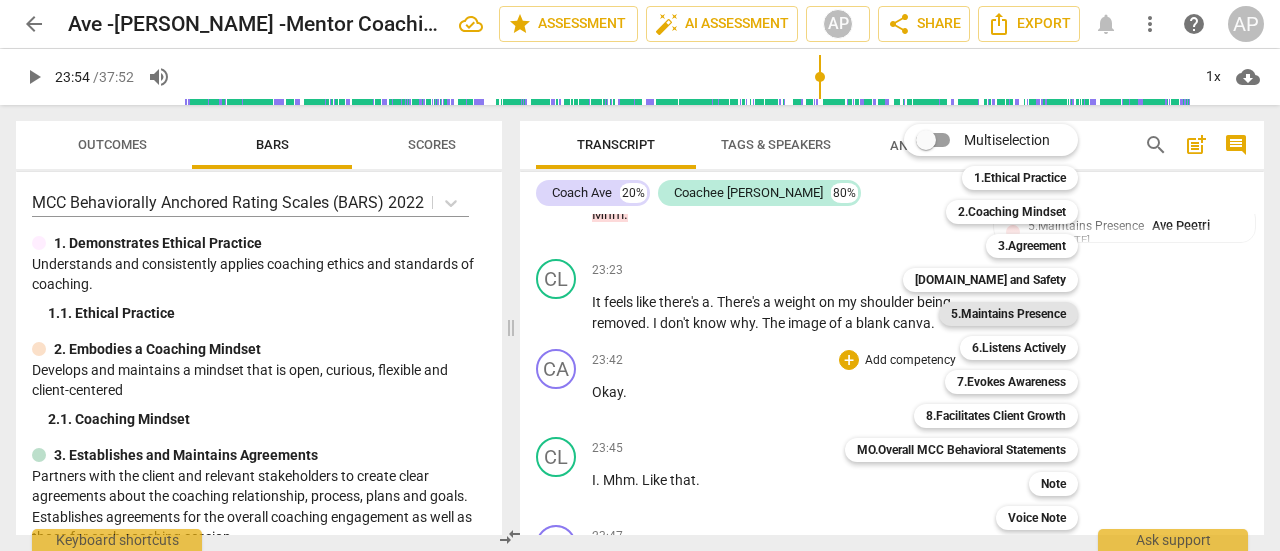 click on "5.Maintains Presence" at bounding box center [1008, 314] 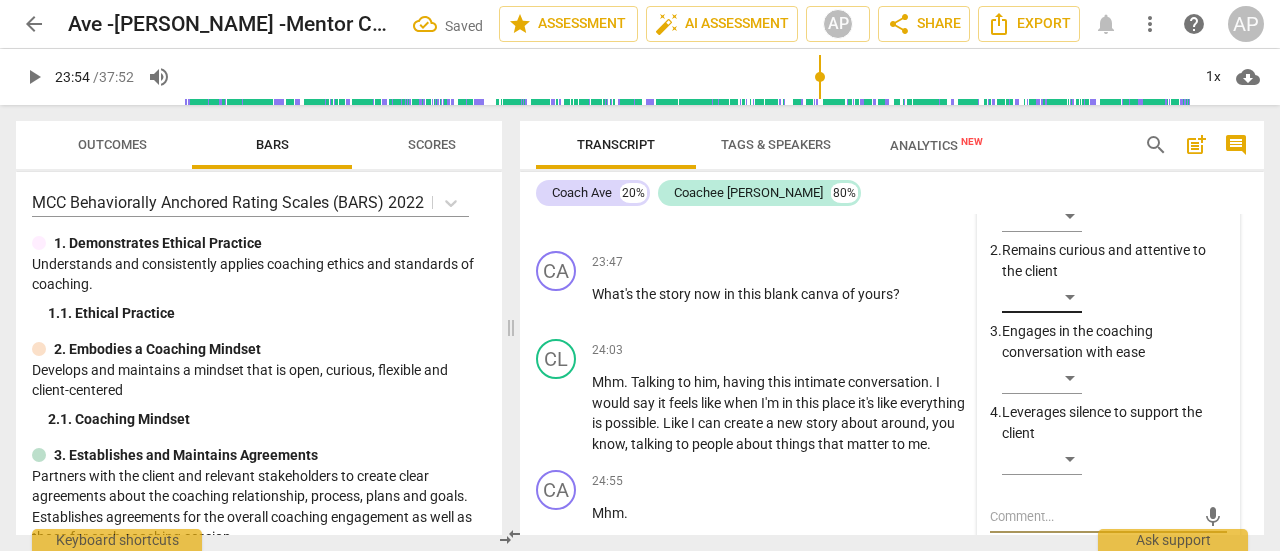 scroll, scrollTop: 13931, scrollLeft: 0, axis: vertical 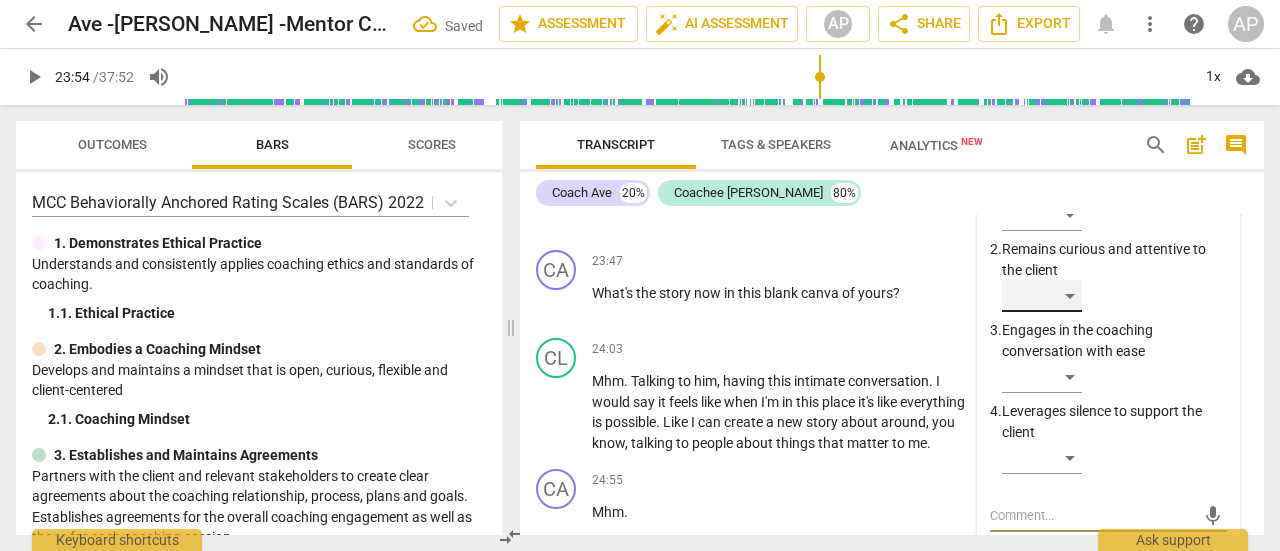 click on "​" at bounding box center [1042, 296] 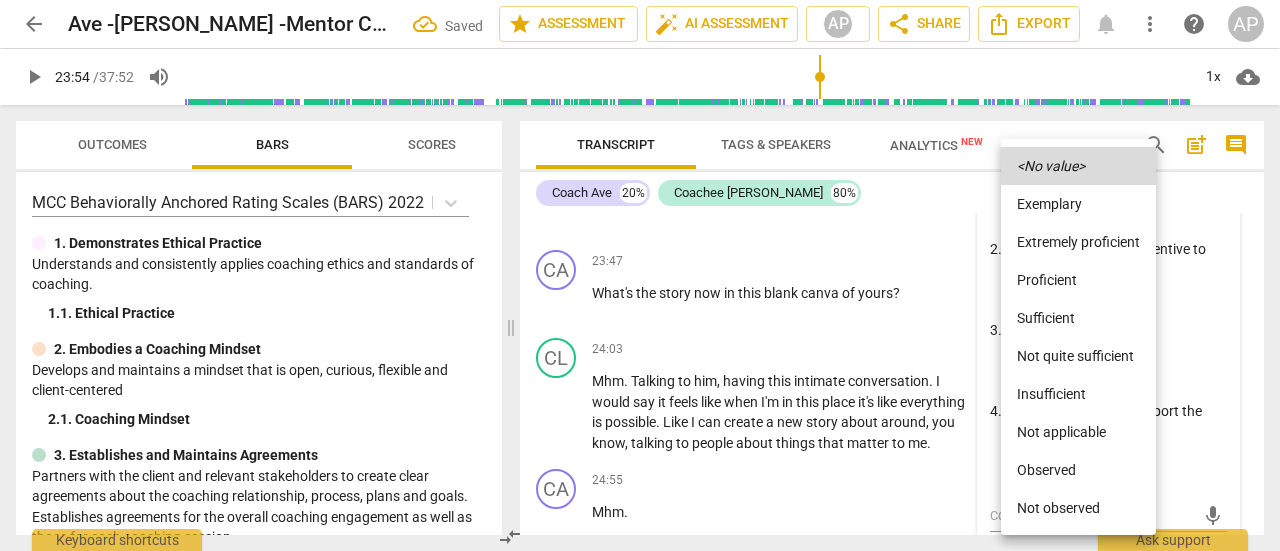 click on "Sufficient" at bounding box center (1078, 318) 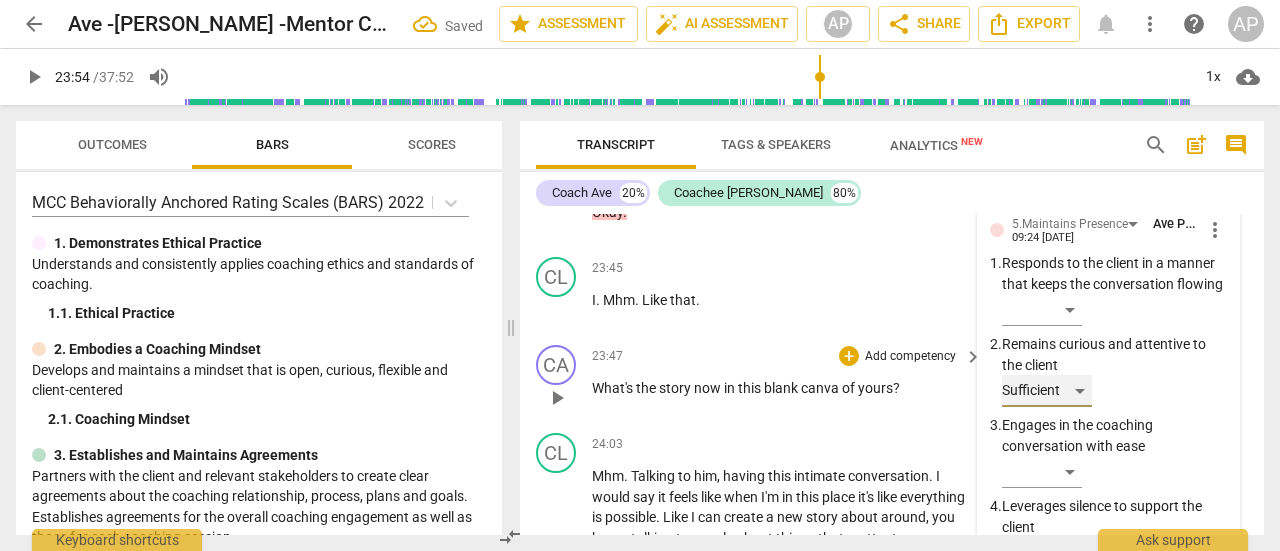scroll, scrollTop: 13833, scrollLeft: 0, axis: vertical 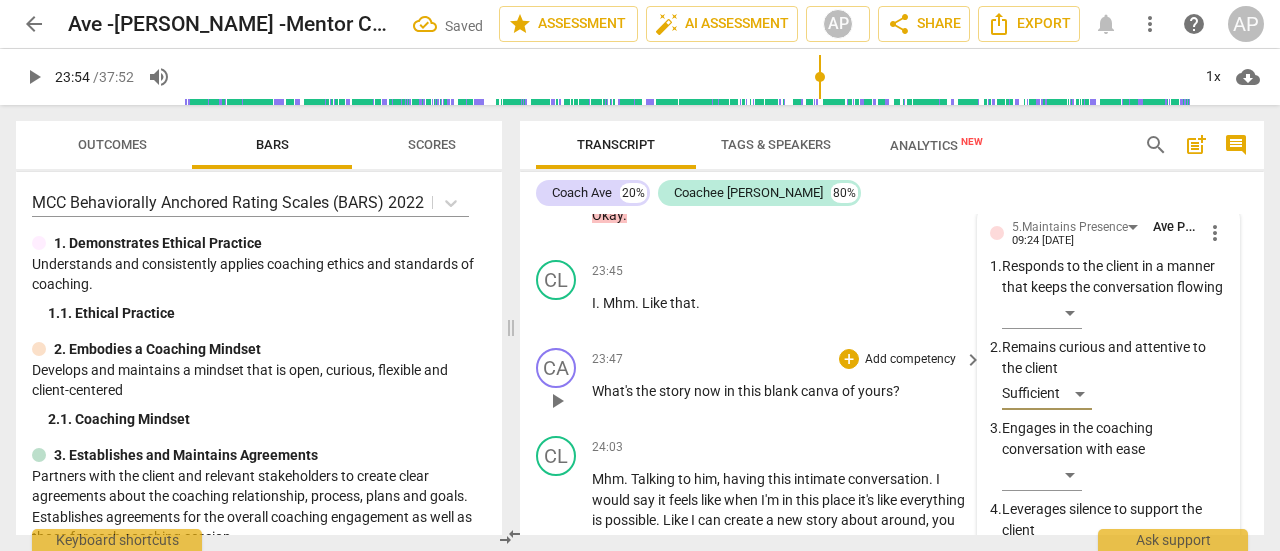 click on "Add competency" at bounding box center [910, 360] 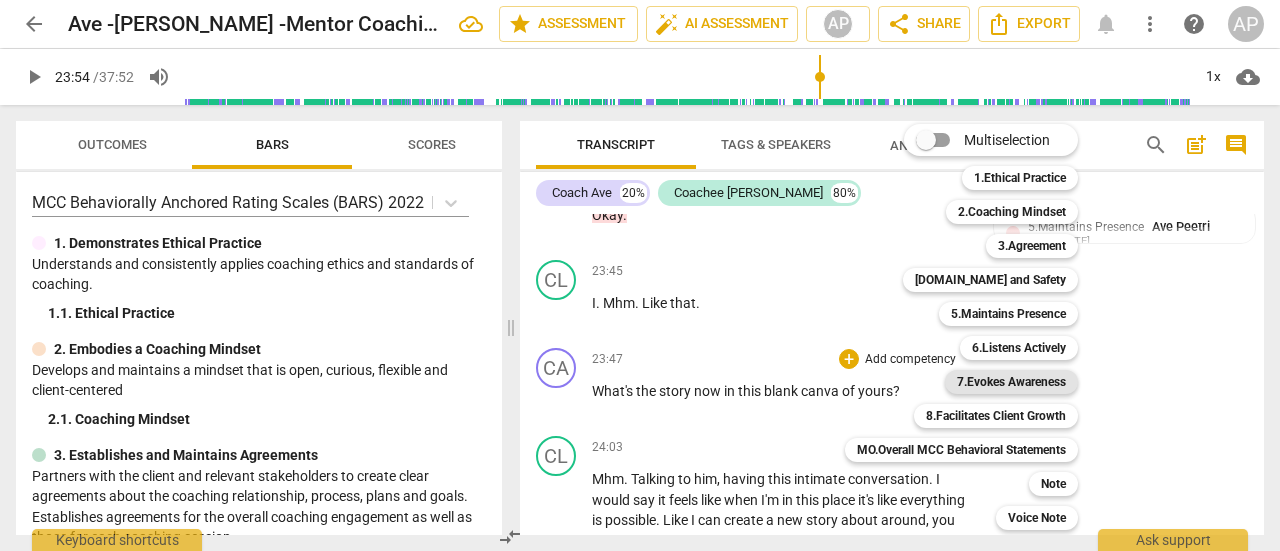 click on "7.Evokes Awareness" at bounding box center [1011, 382] 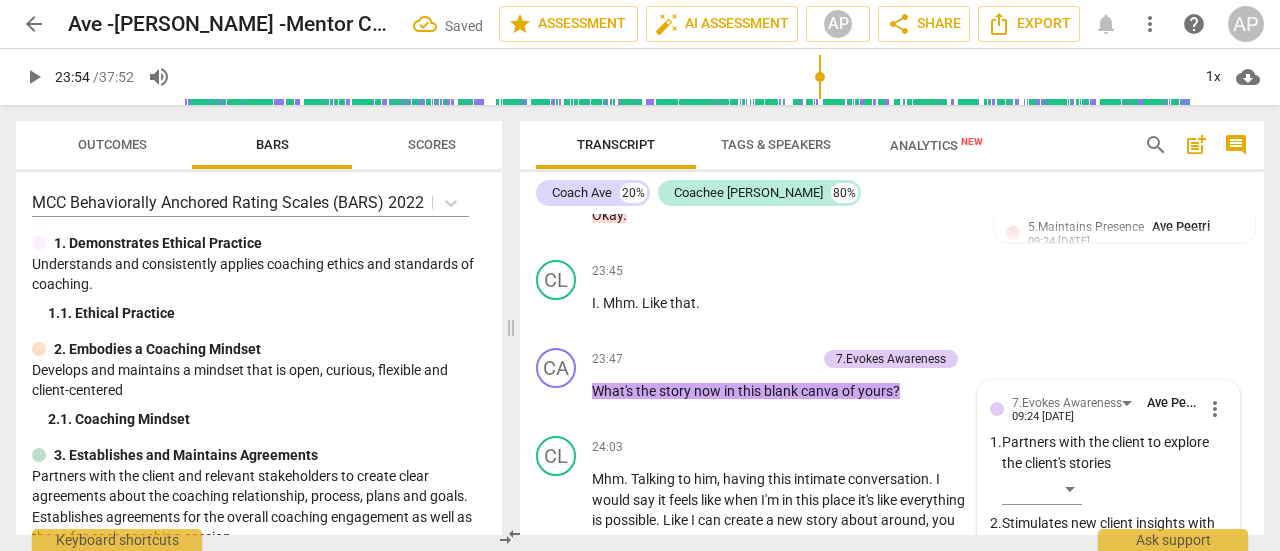 scroll, scrollTop: 14288, scrollLeft: 0, axis: vertical 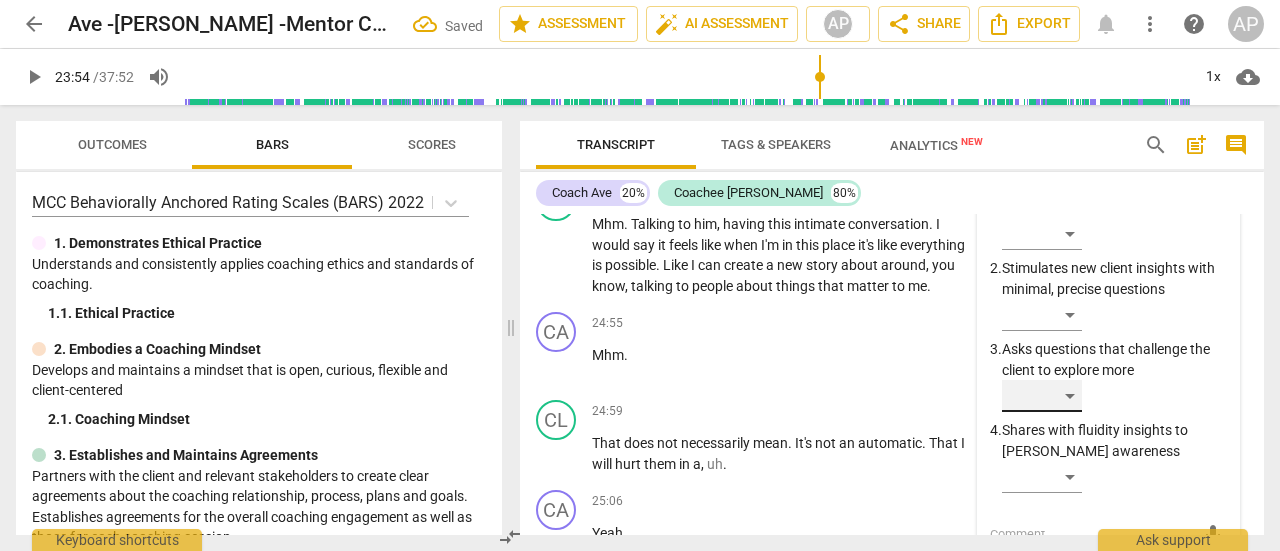 click on "​" at bounding box center (1042, 396) 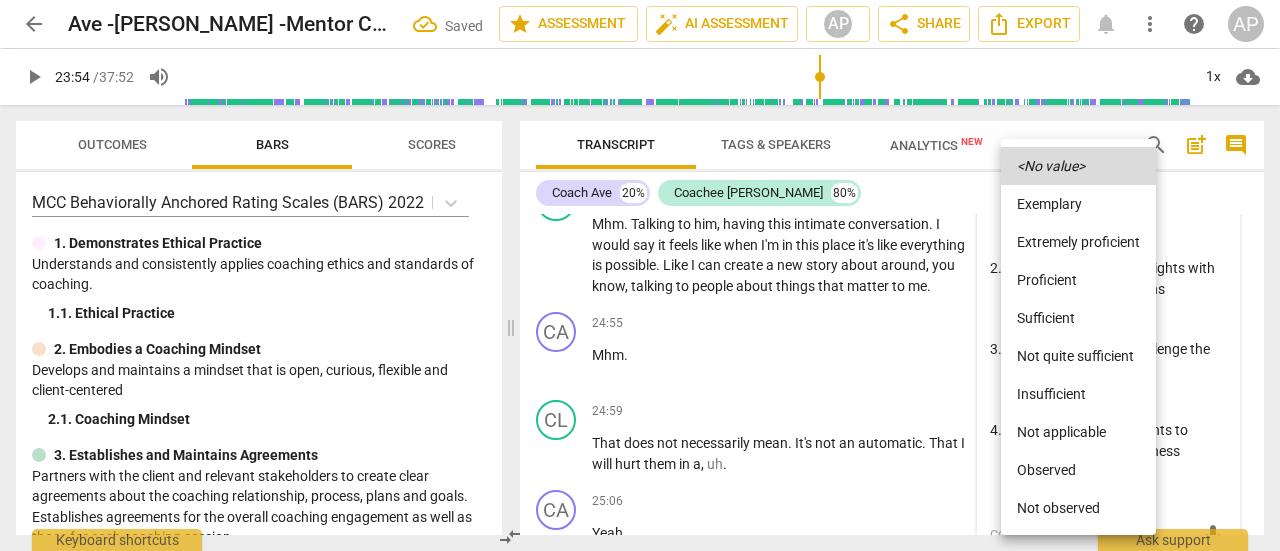 click on "Sufficient" at bounding box center (1078, 318) 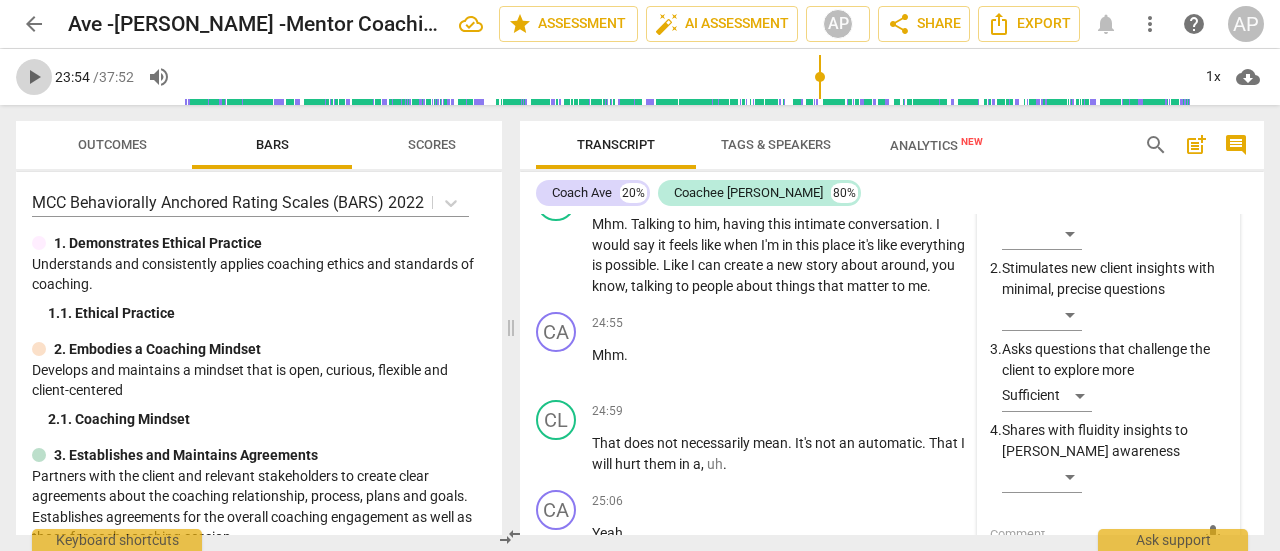 click on "play_arrow" at bounding box center [34, 77] 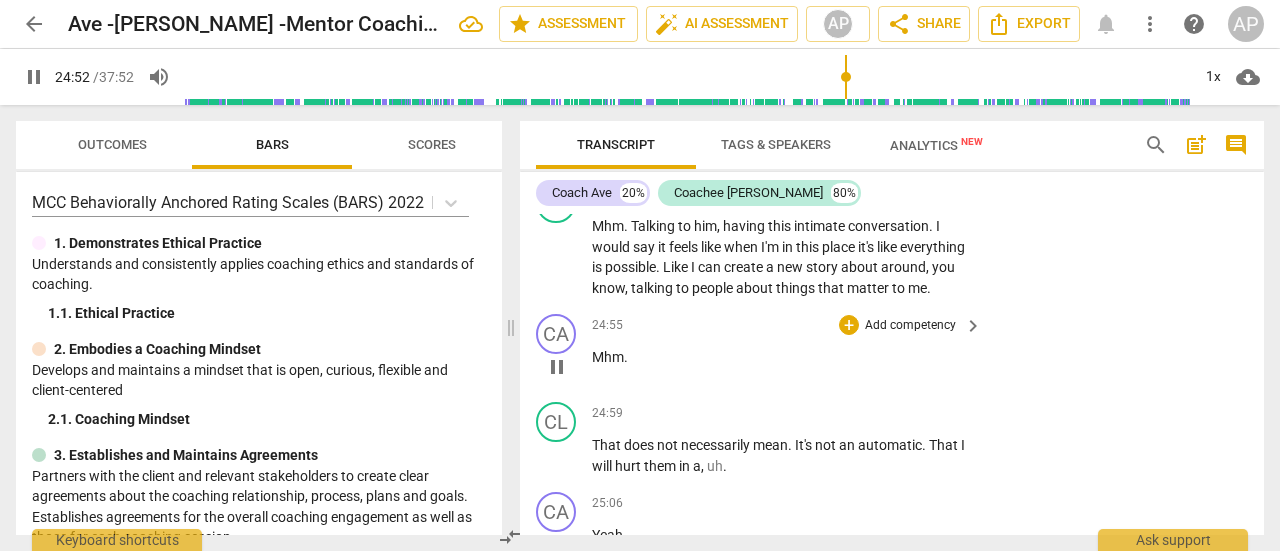 scroll, scrollTop: 14086, scrollLeft: 0, axis: vertical 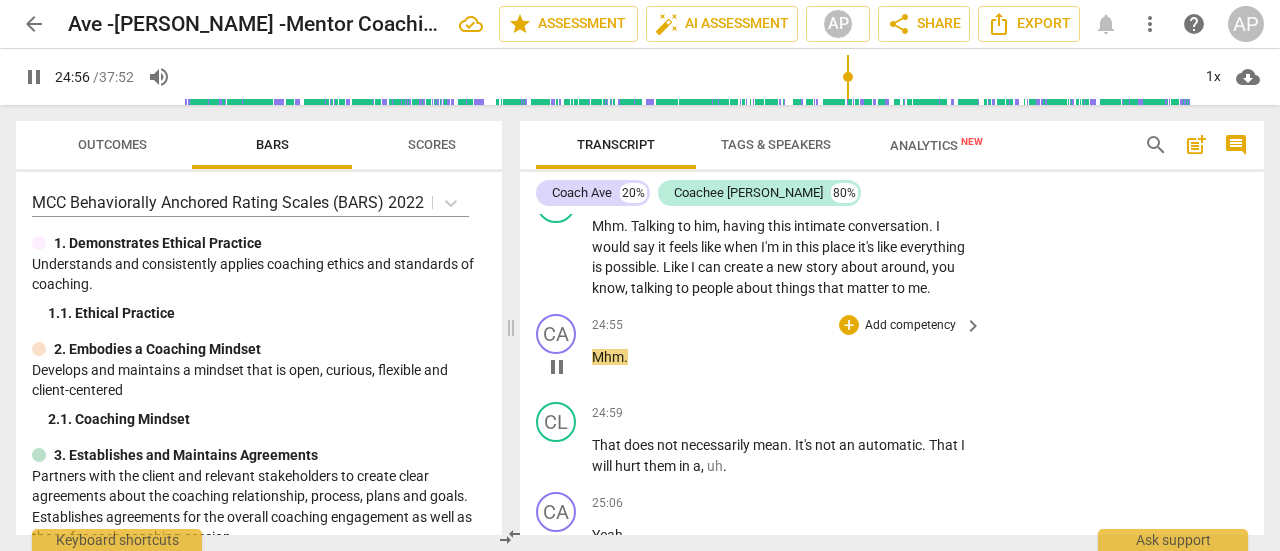 click on "Add competency" at bounding box center [910, 326] 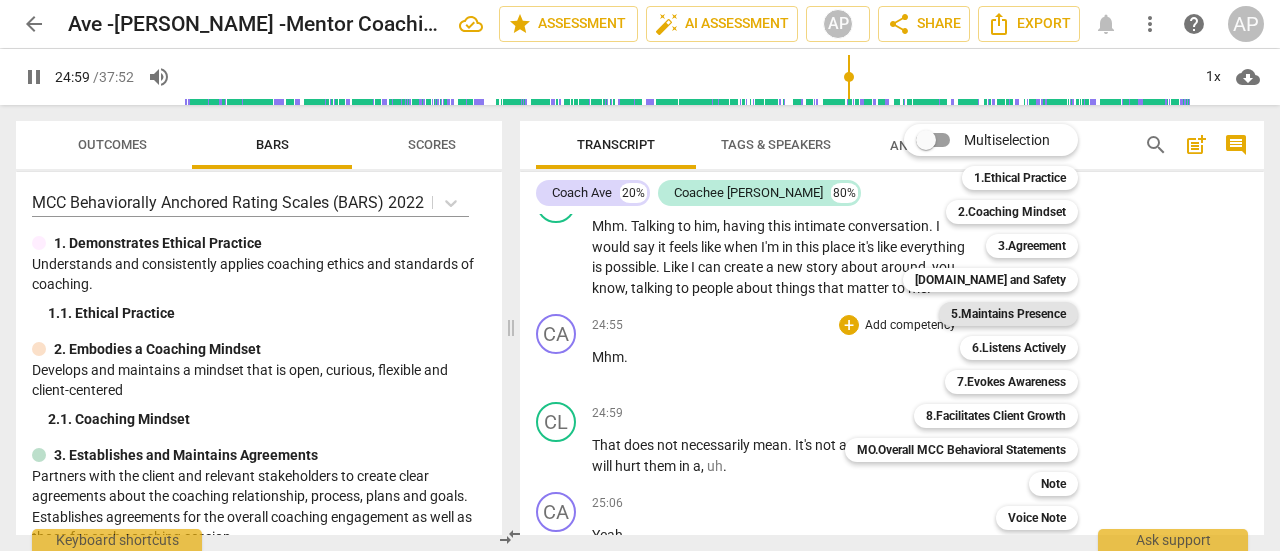 click on "5.Maintains Presence" at bounding box center [1008, 314] 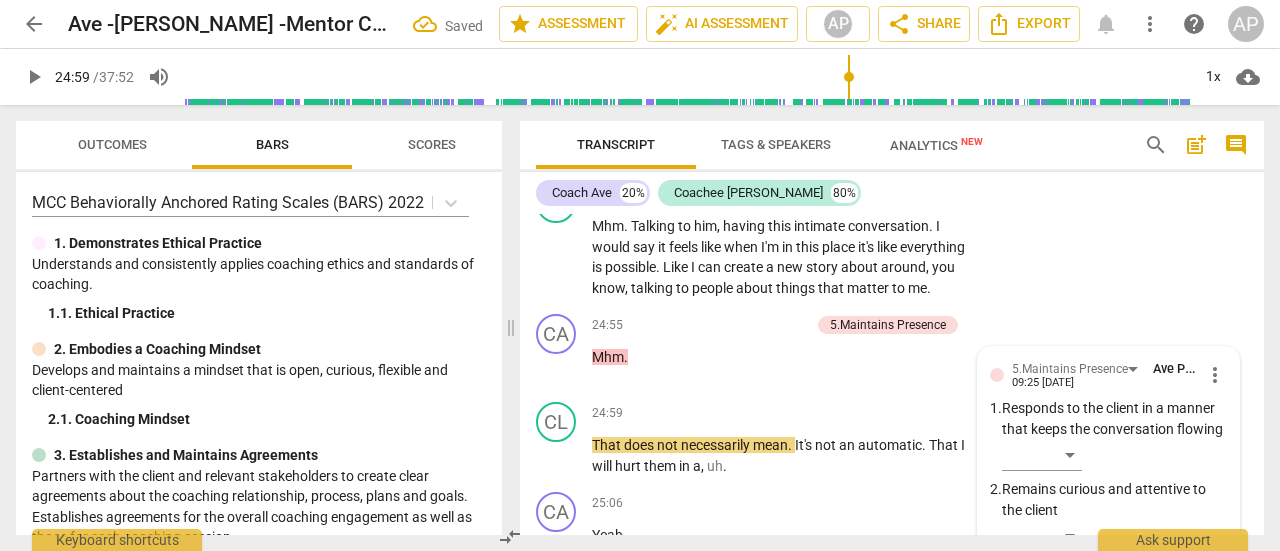 scroll, scrollTop: 14548, scrollLeft: 0, axis: vertical 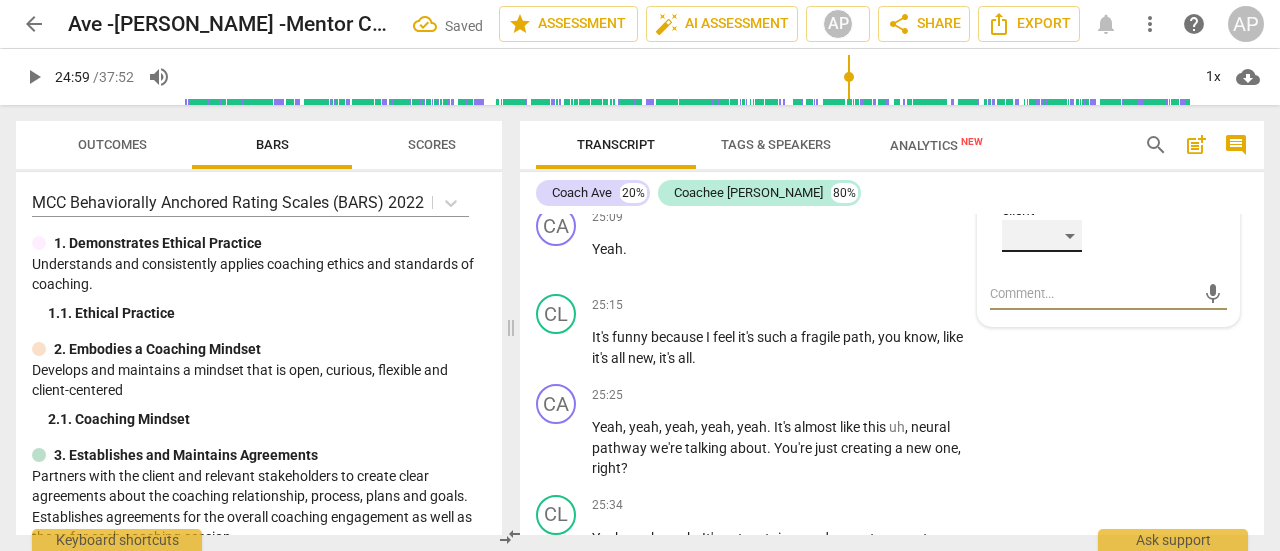 click on "​" at bounding box center [1042, 236] 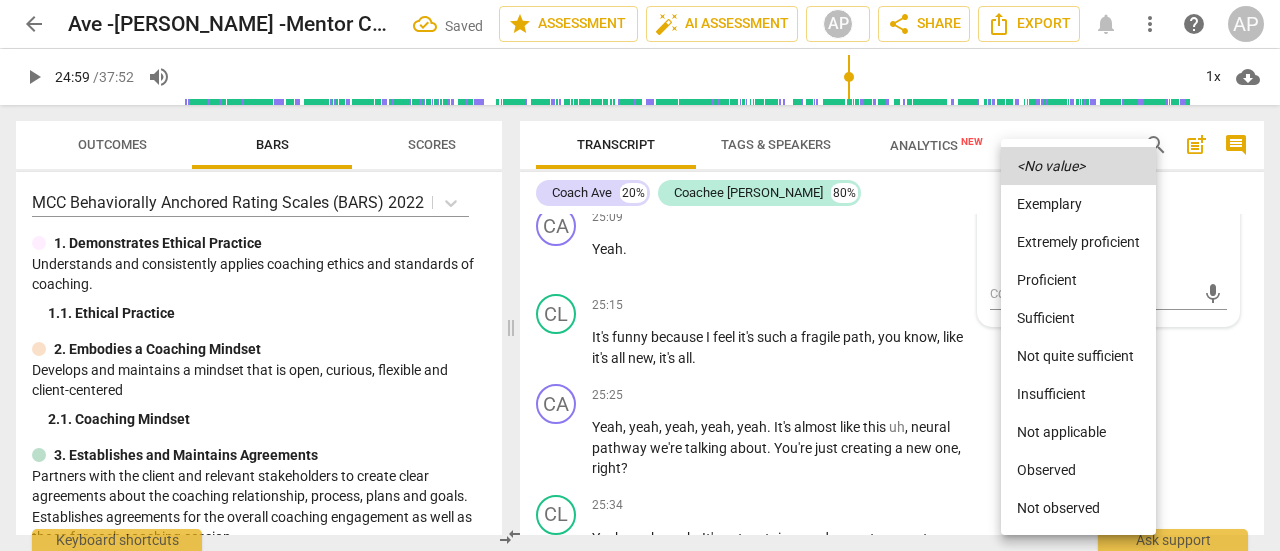click on "Sufficient" at bounding box center [1078, 318] 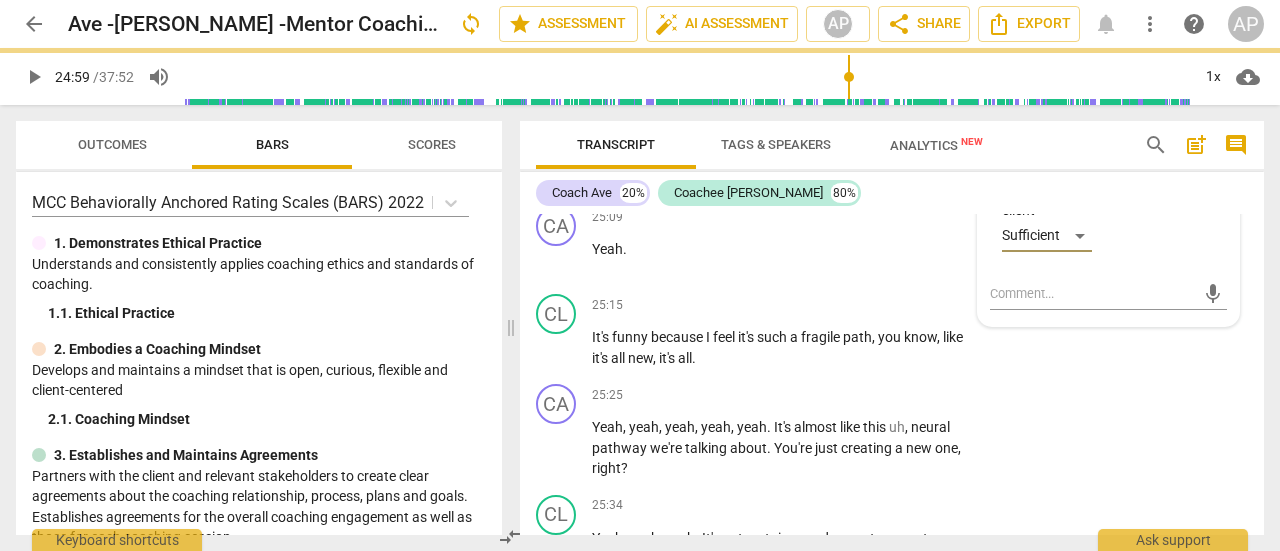 click on "play_arrow" at bounding box center (34, 77) 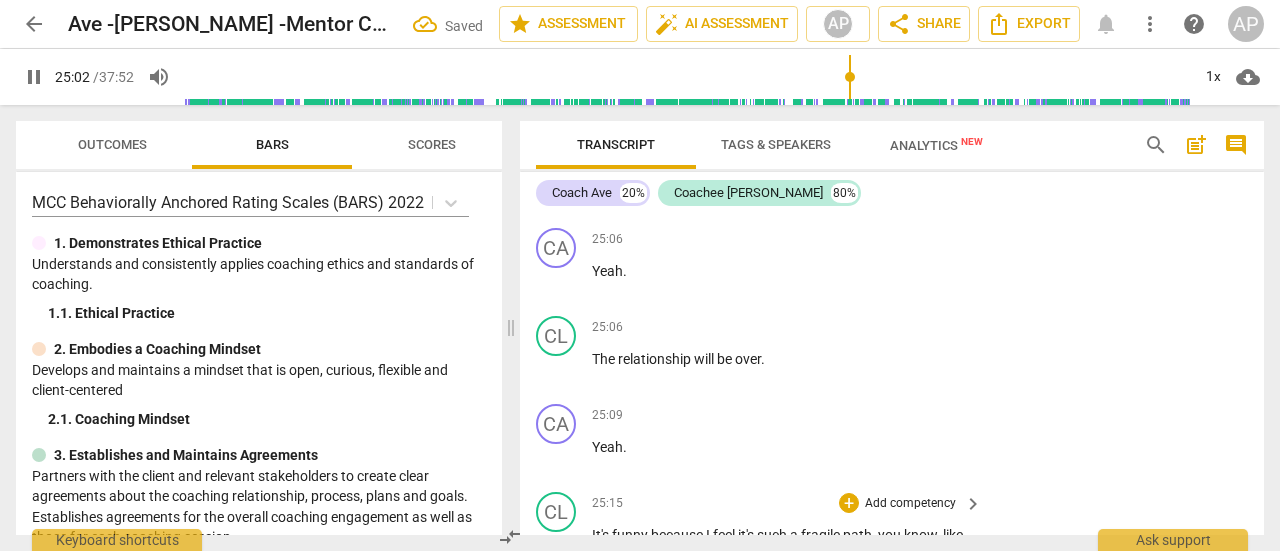 scroll, scrollTop: 14349, scrollLeft: 0, axis: vertical 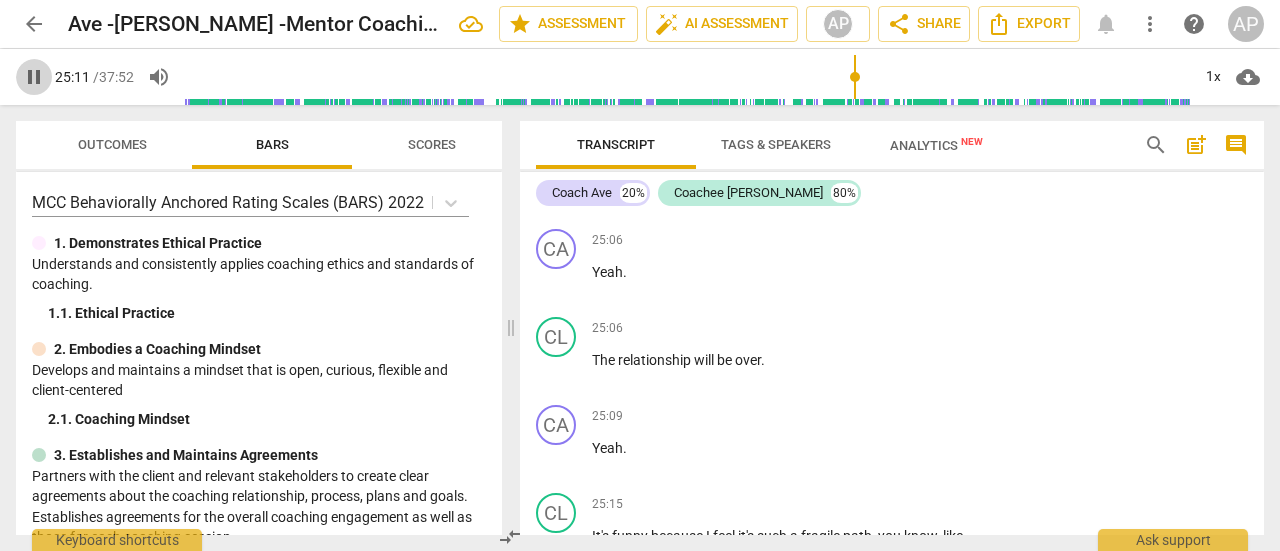 click on "pause" at bounding box center [34, 77] 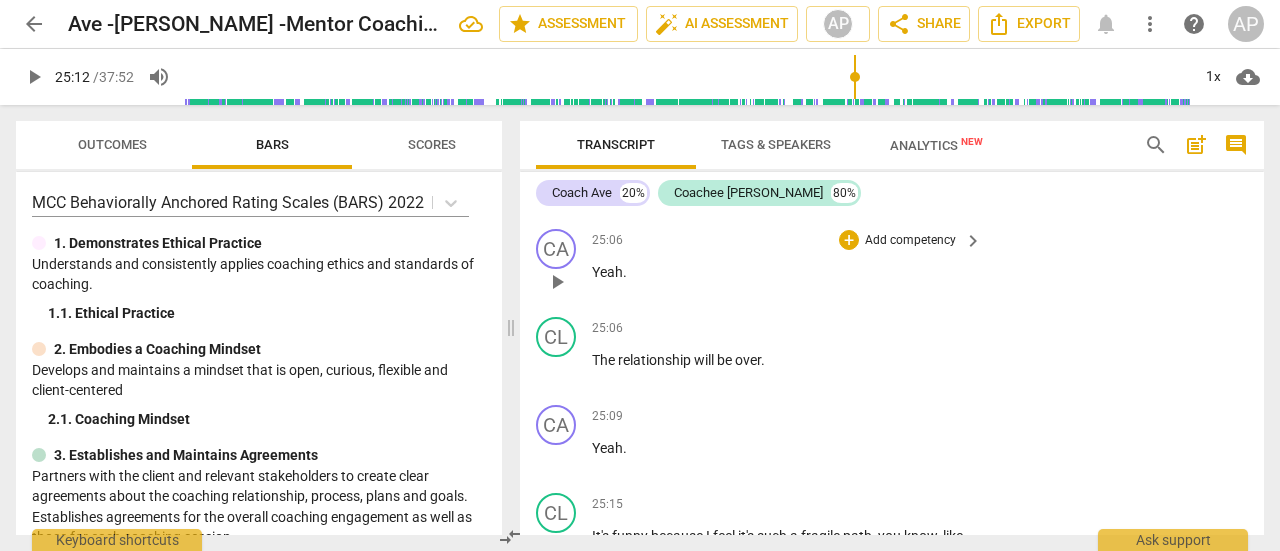 click on "Add competency" at bounding box center [910, 241] 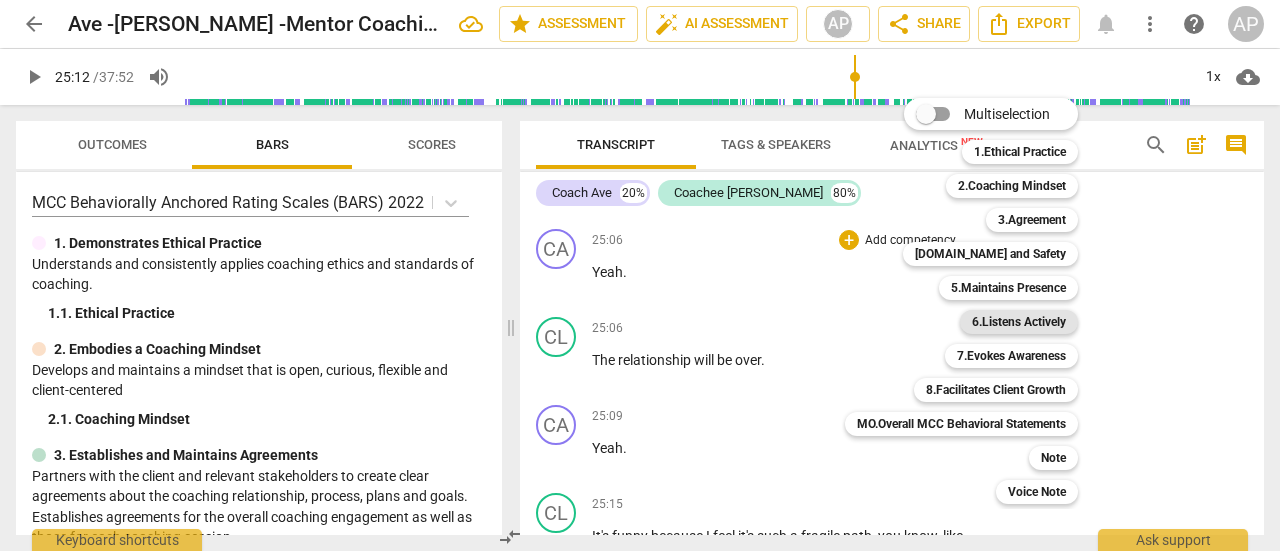 click on "6.Listens Actively" at bounding box center (1019, 322) 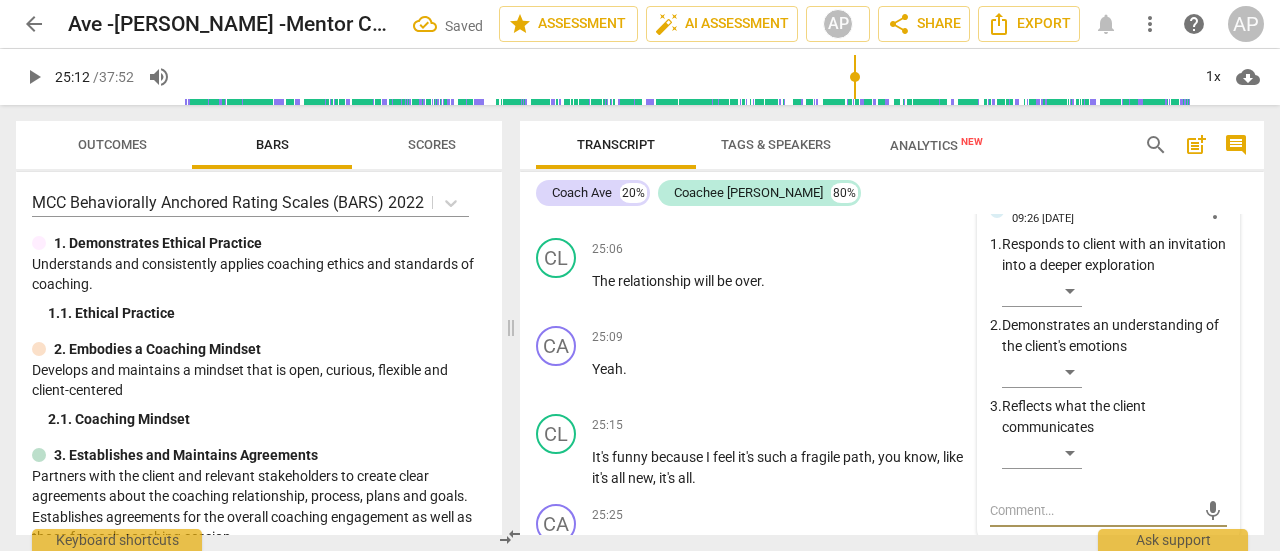 scroll, scrollTop: 14426, scrollLeft: 0, axis: vertical 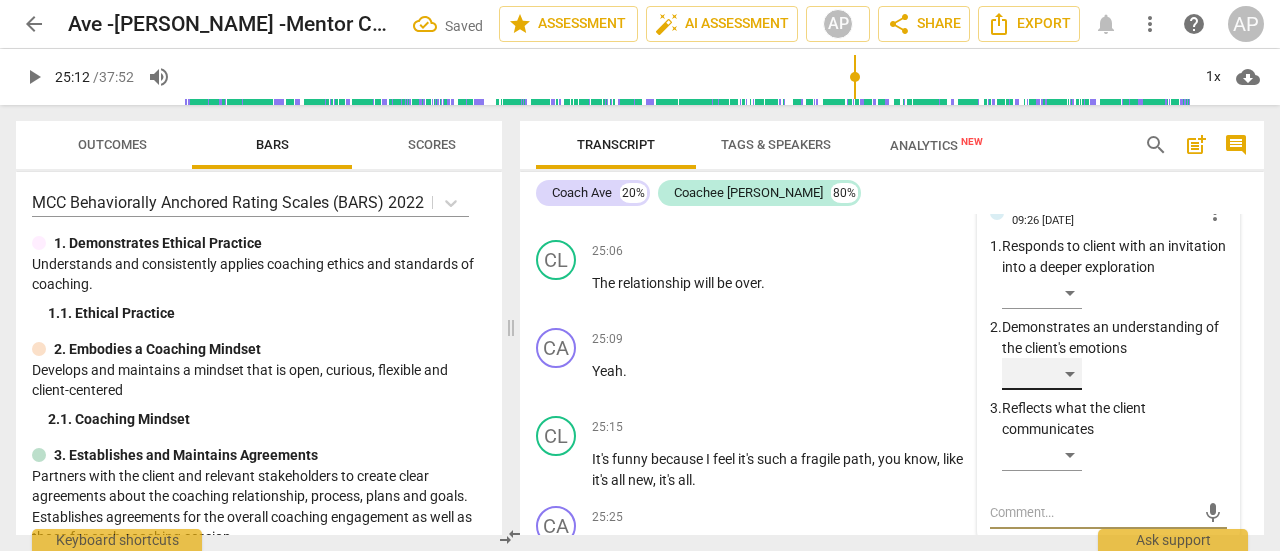 click on "​" at bounding box center [1042, 374] 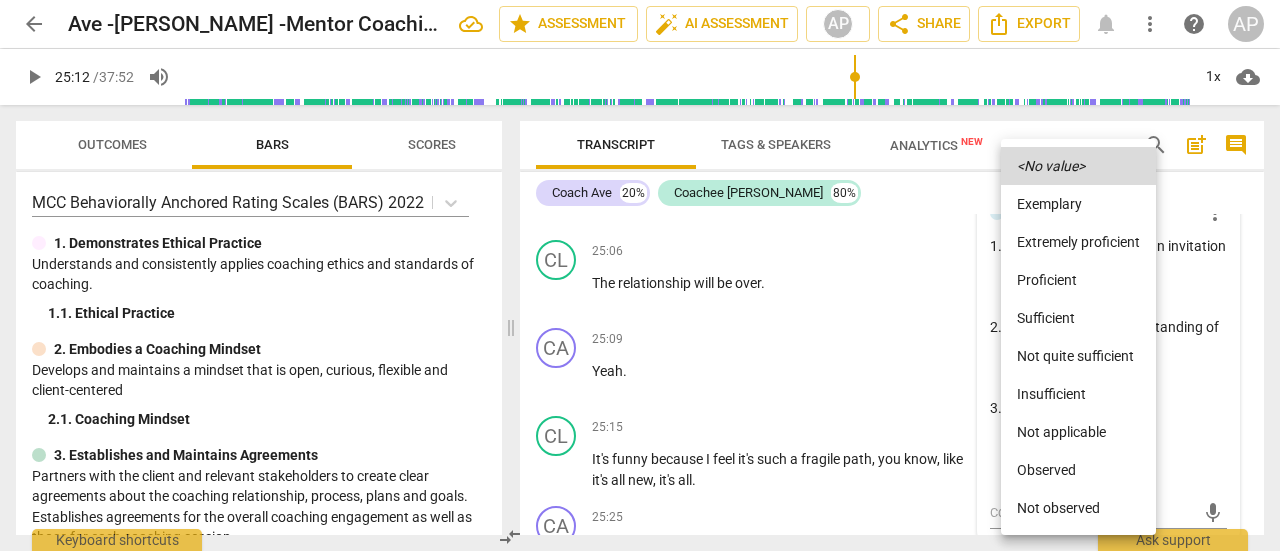 click on "Sufficient" at bounding box center (1078, 318) 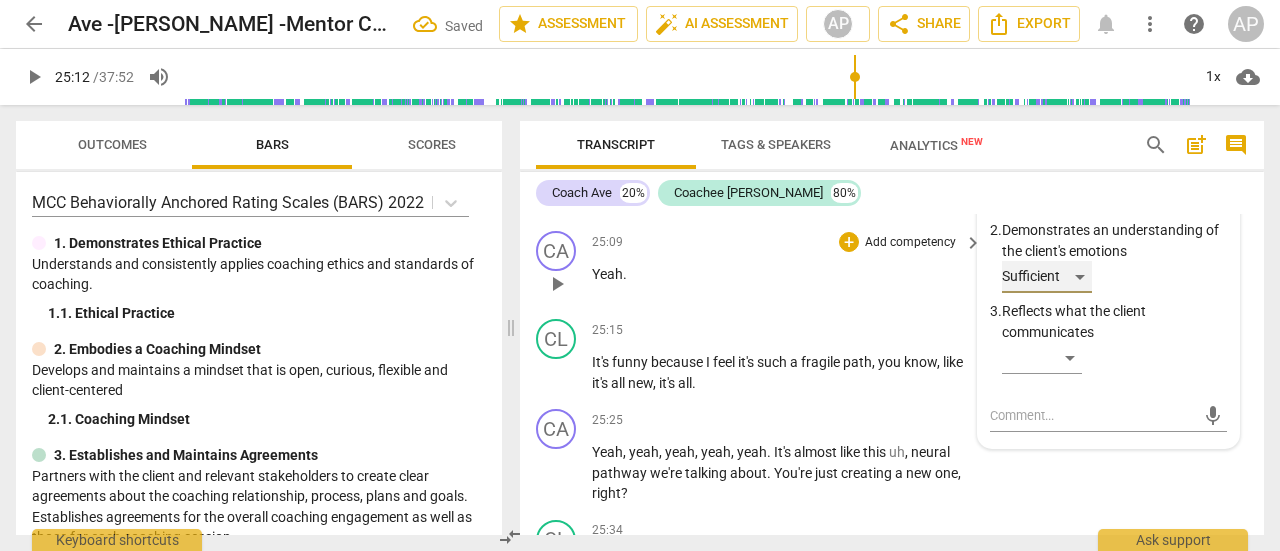 scroll, scrollTop: 14524, scrollLeft: 0, axis: vertical 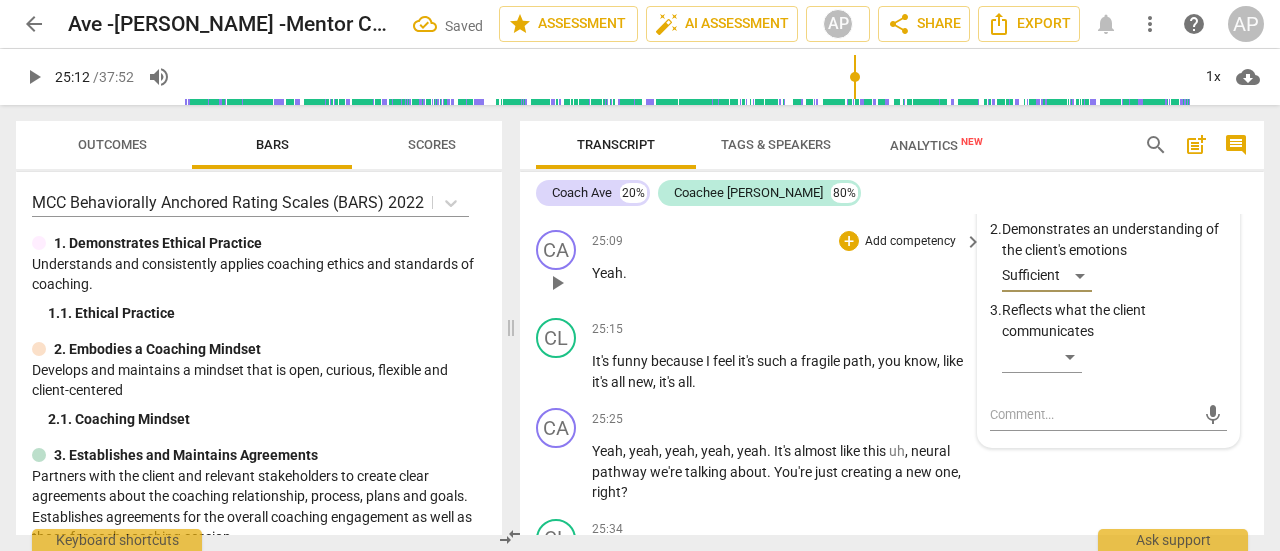 click on "Add competency" at bounding box center [910, 242] 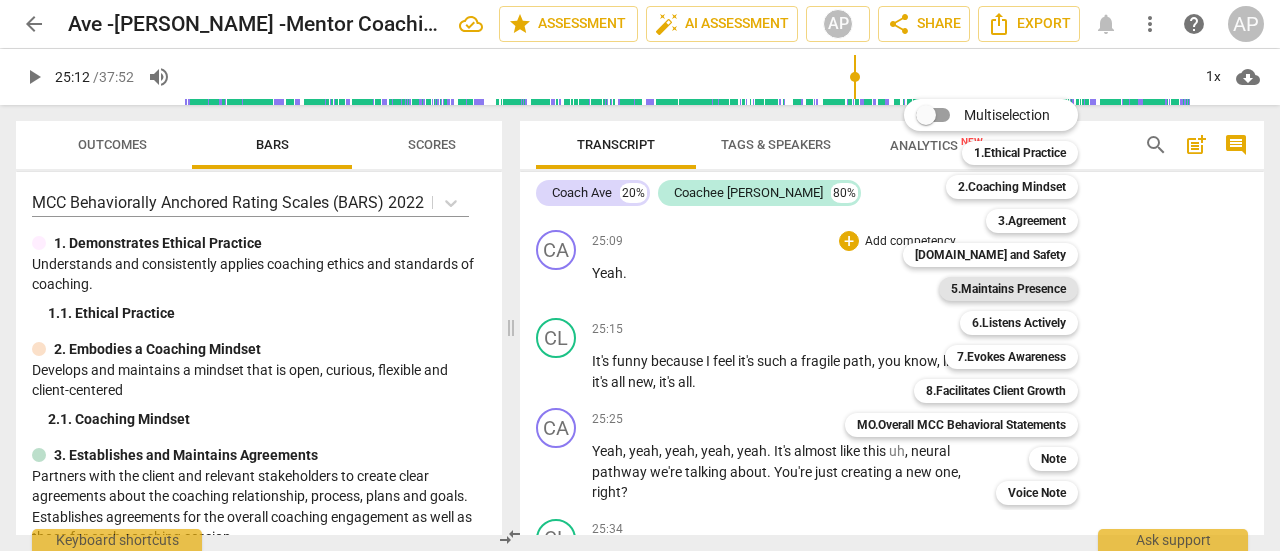 click on "5.Maintains Presence" at bounding box center (1008, 289) 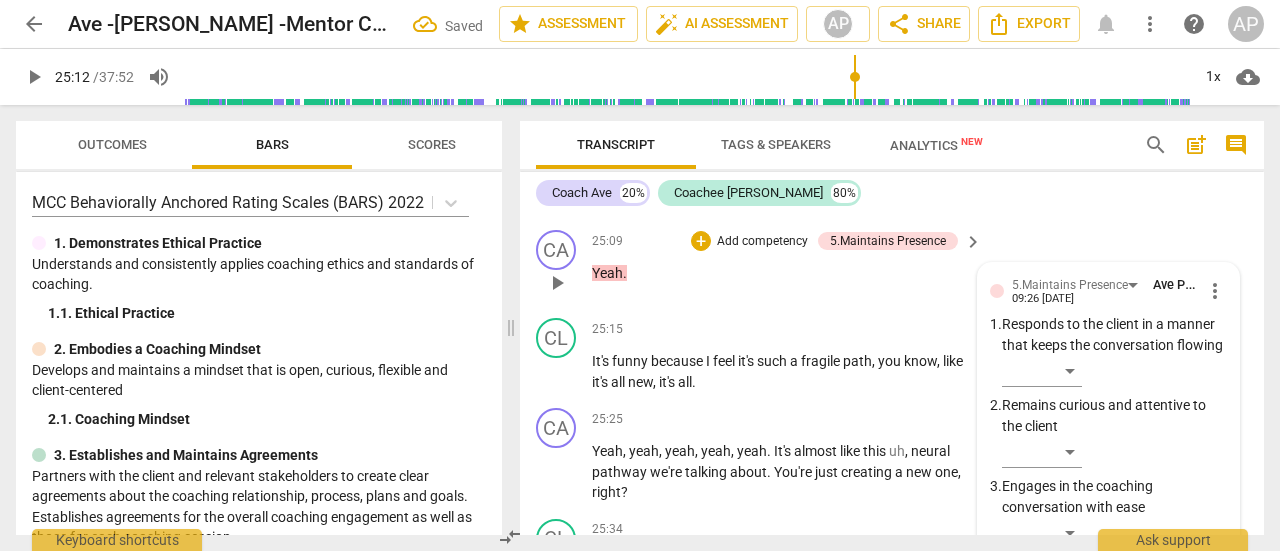 scroll, scrollTop: 14902, scrollLeft: 0, axis: vertical 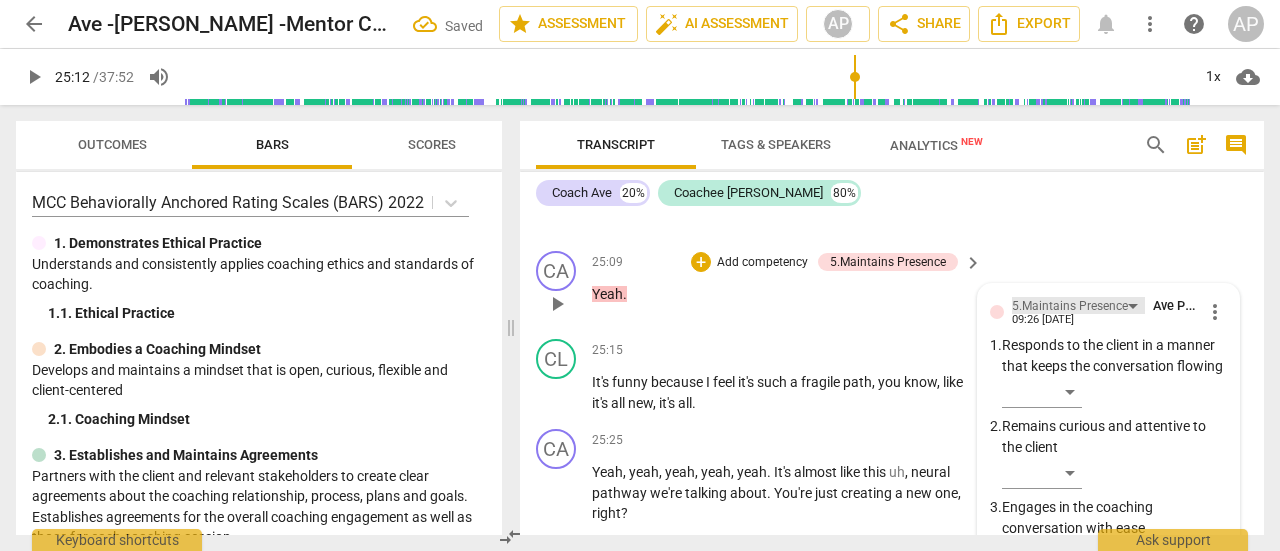 click on "5.Maintains Presence" at bounding box center [1070, 306] 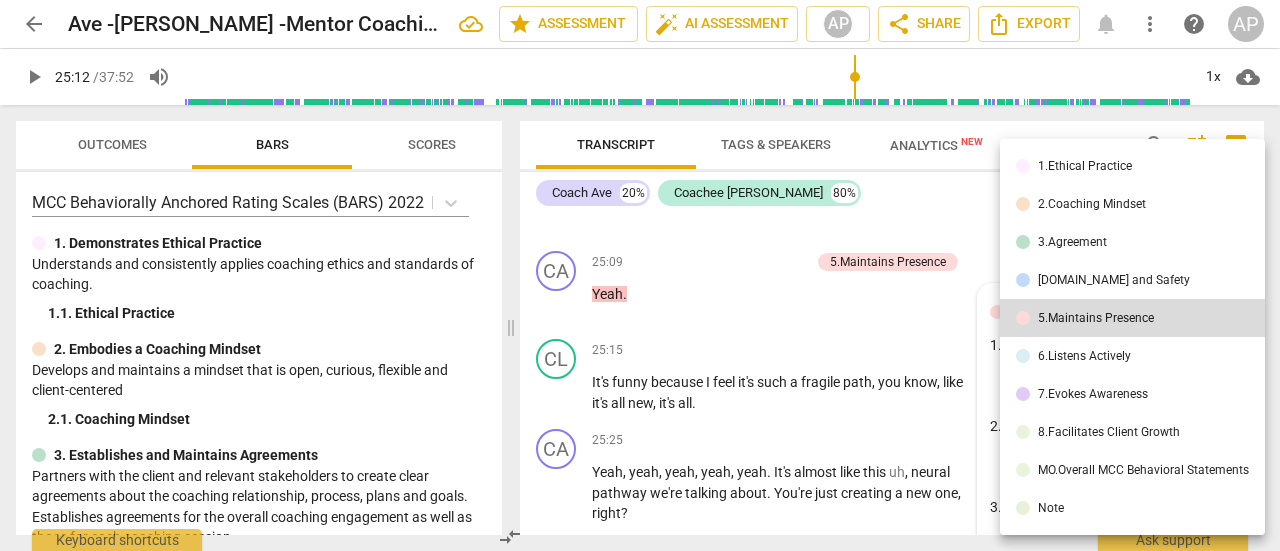 click on "6.Listens Actively" at bounding box center (1084, 356) 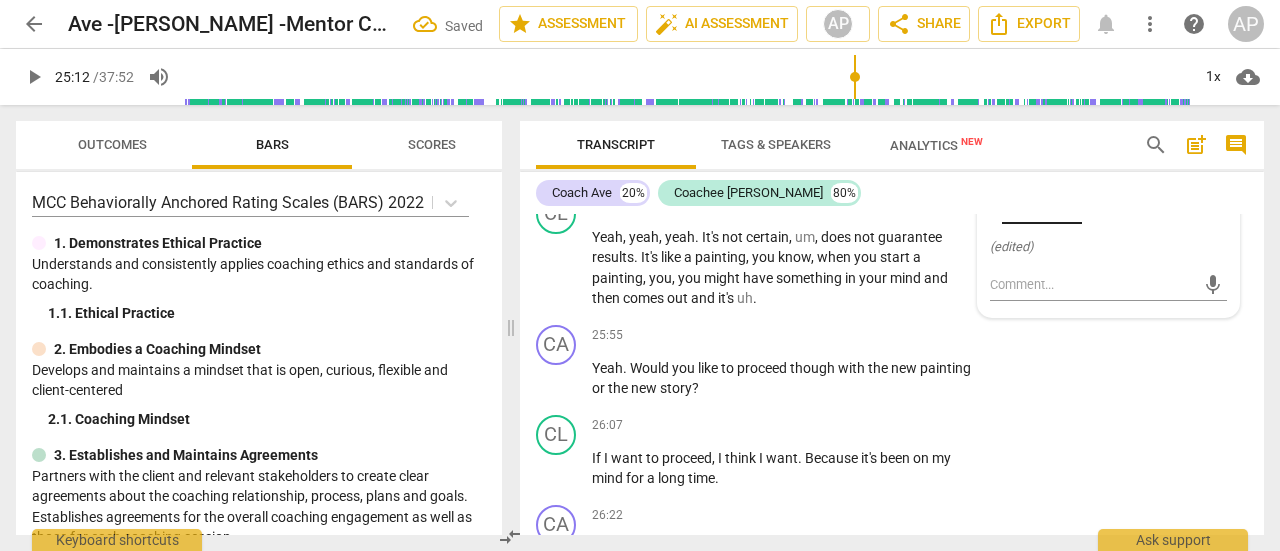 scroll, scrollTop: 14850, scrollLeft: 0, axis: vertical 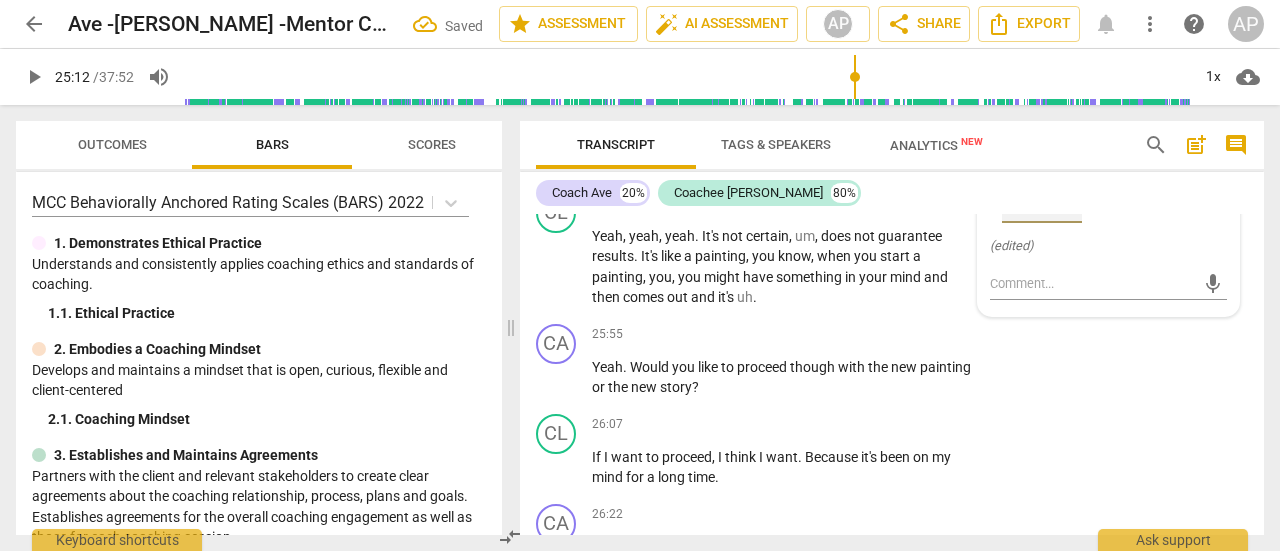 click on "​" at bounding box center (1042, 207) 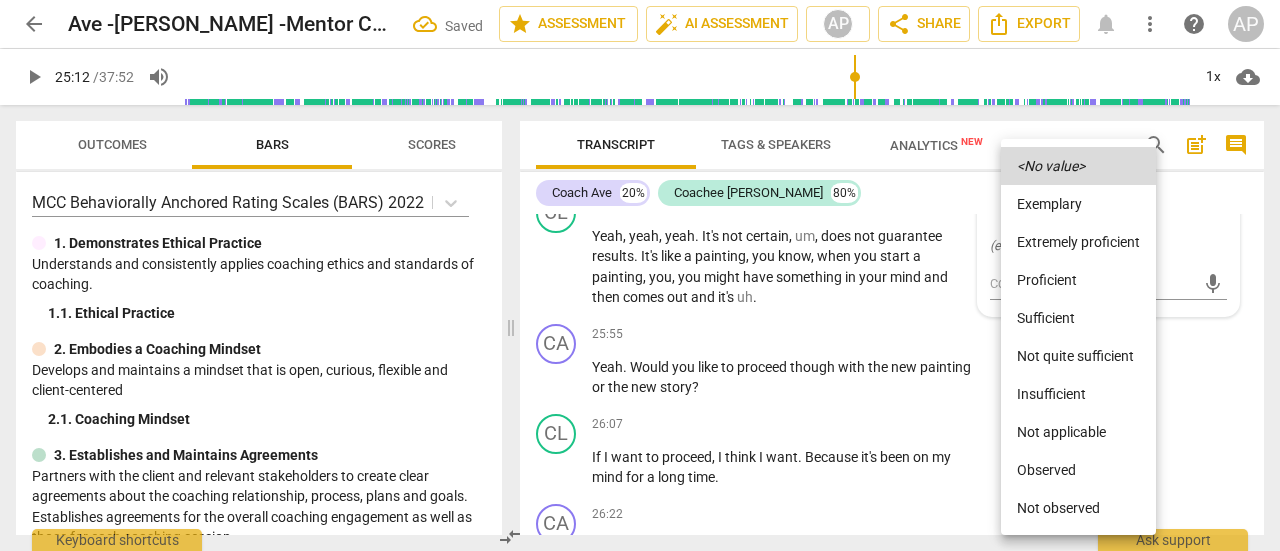 click on "Sufficient" at bounding box center (1078, 318) 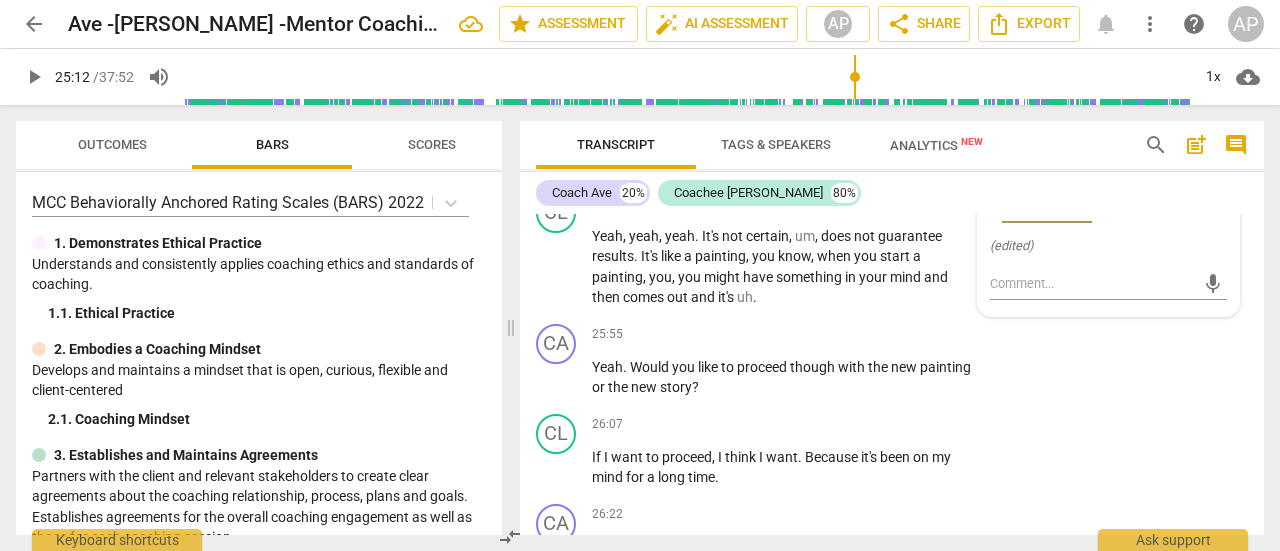 click on "play_arrow" at bounding box center [34, 77] 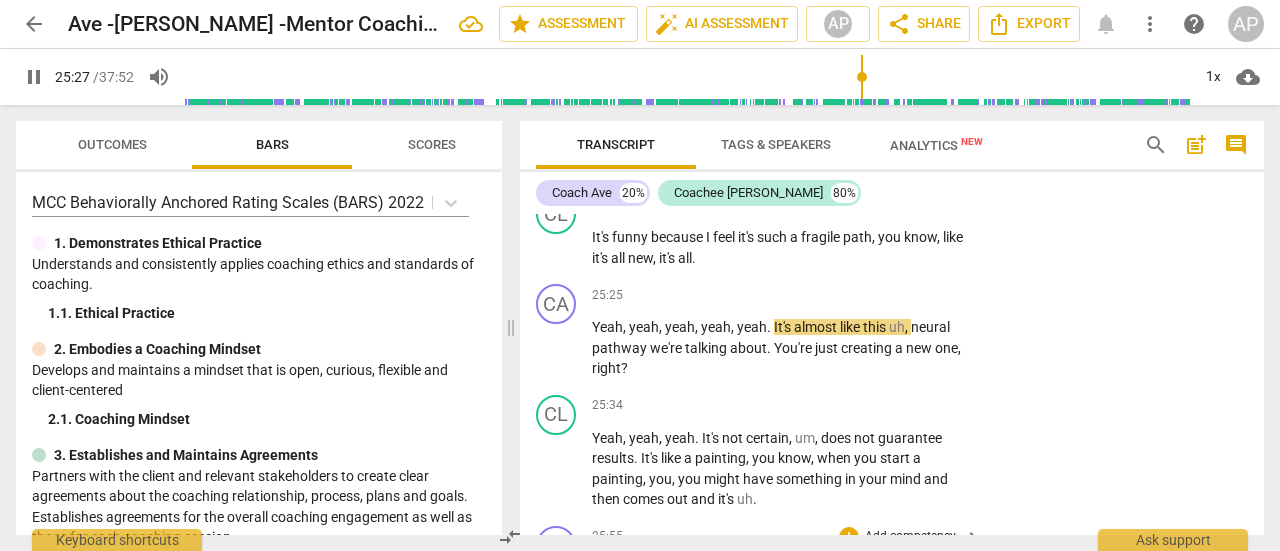 scroll, scrollTop: 14649, scrollLeft: 0, axis: vertical 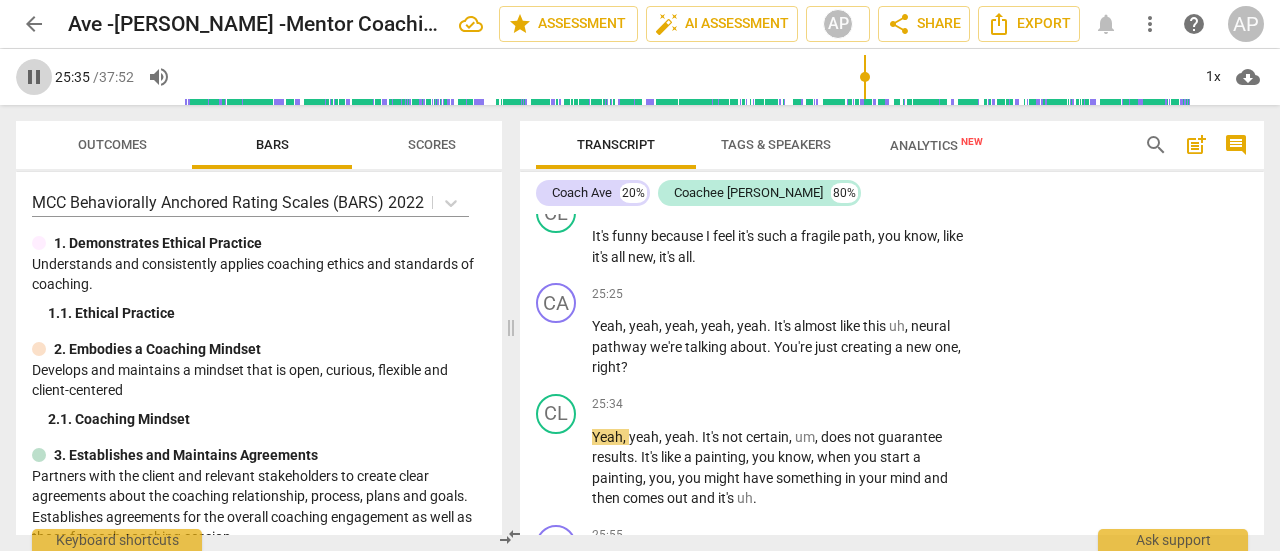 click on "pause" at bounding box center (34, 77) 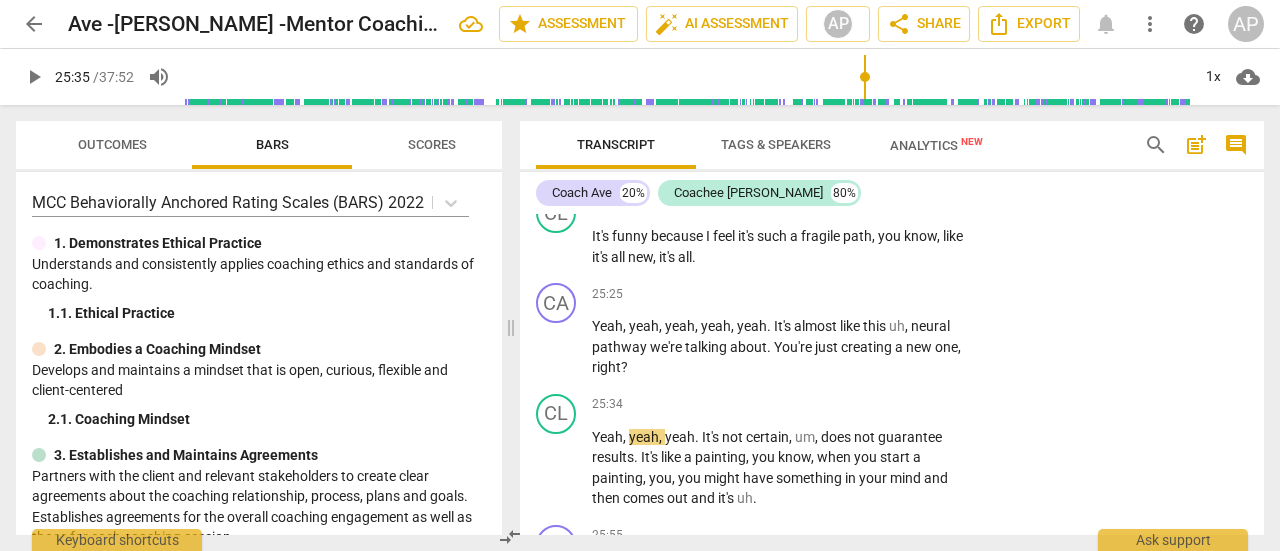 type on "1535" 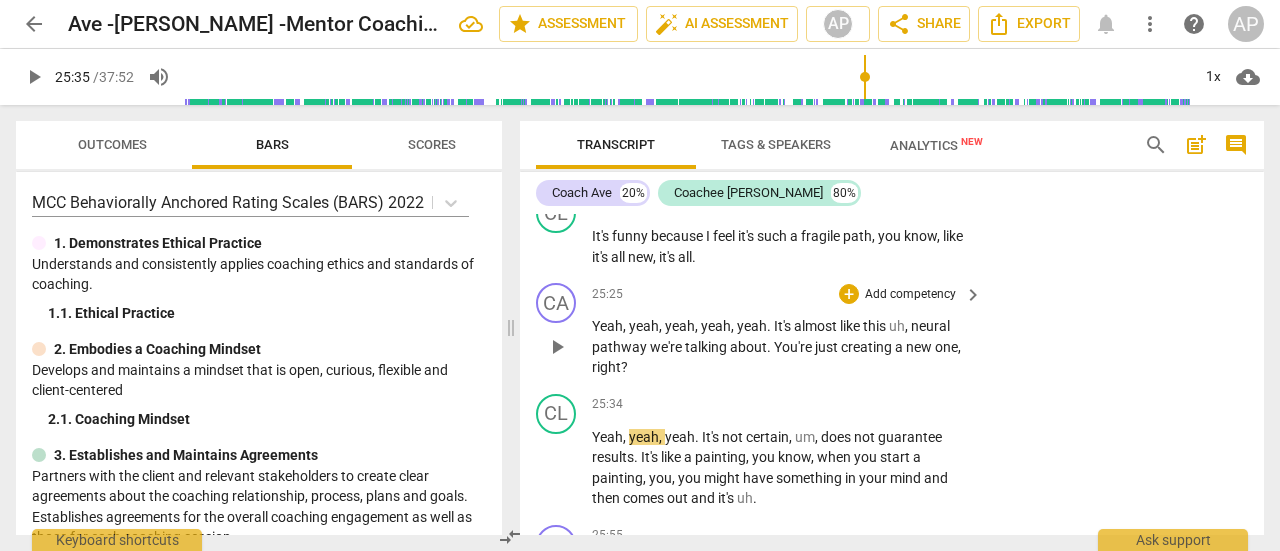 click on "we're" at bounding box center (667, 347) 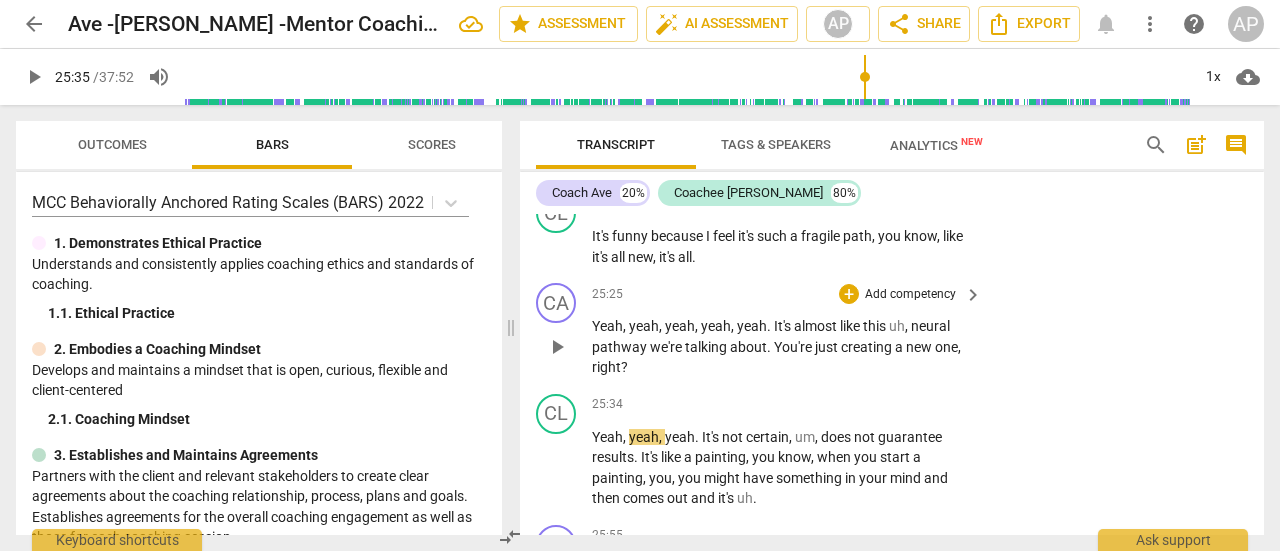 type 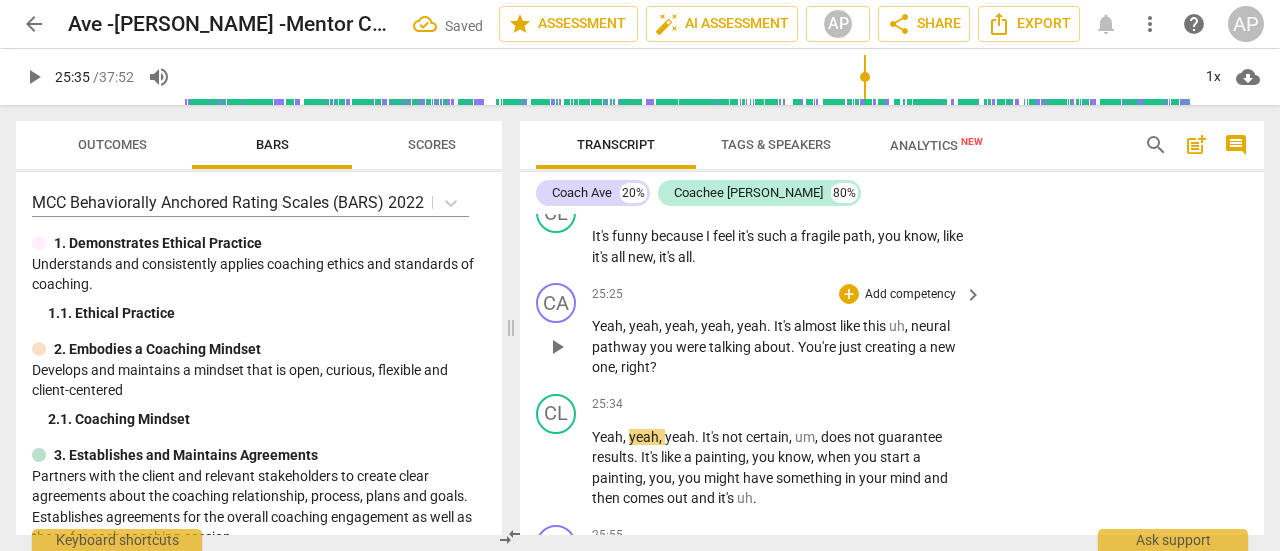 click on "Add competency" at bounding box center (910, 295) 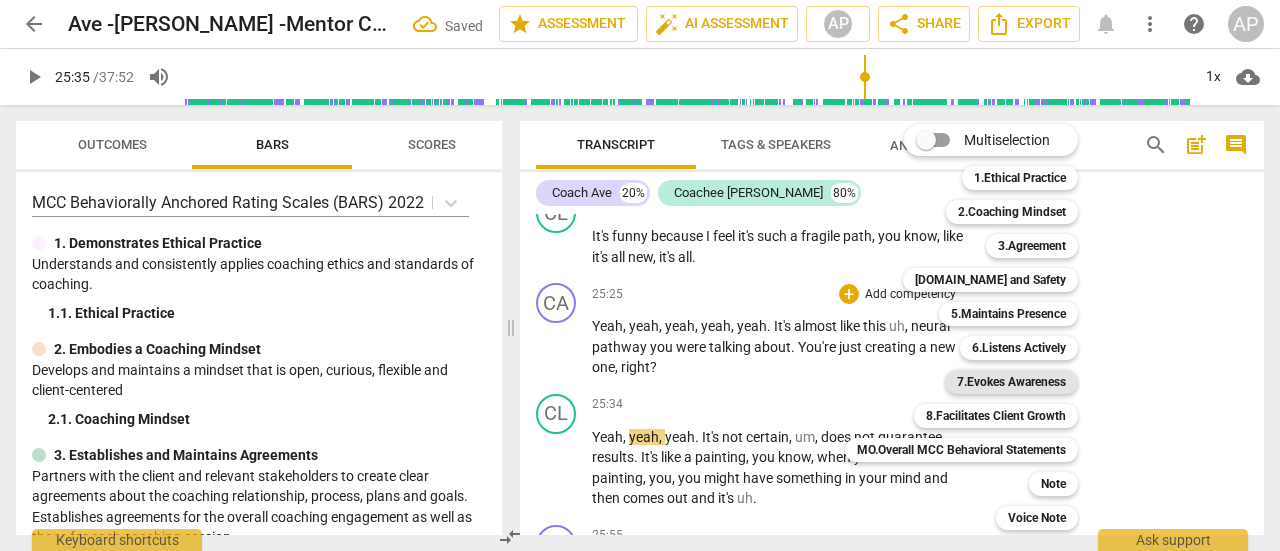 click on "7.Evokes Awareness" at bounding box center (1011, 382) 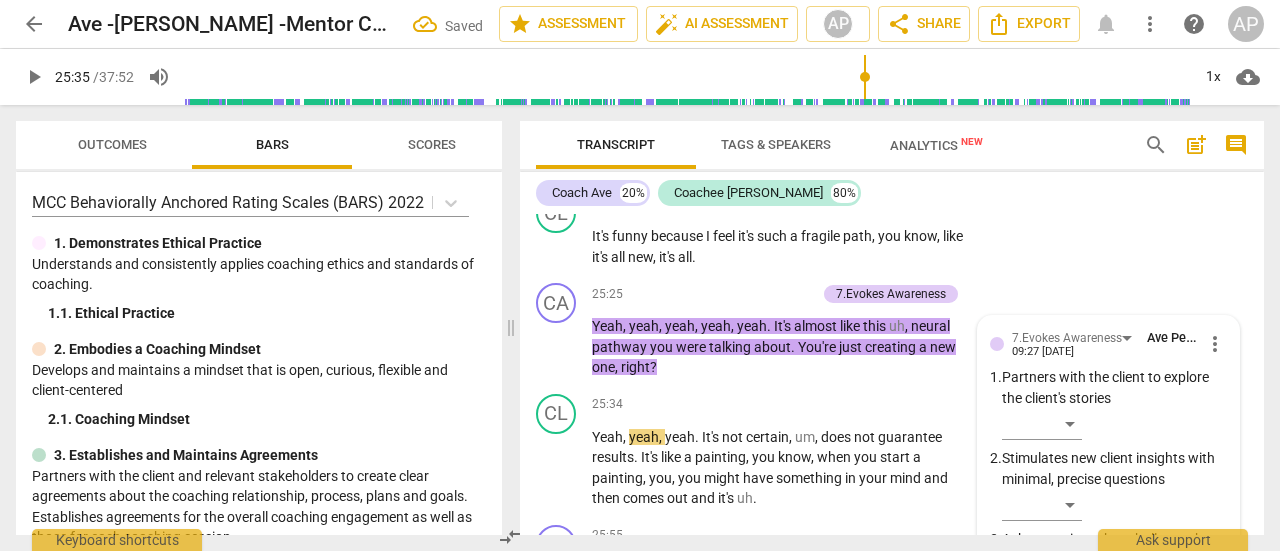 scroll, scrollTop: 15060, scrollLeft: 0, axis: vertical 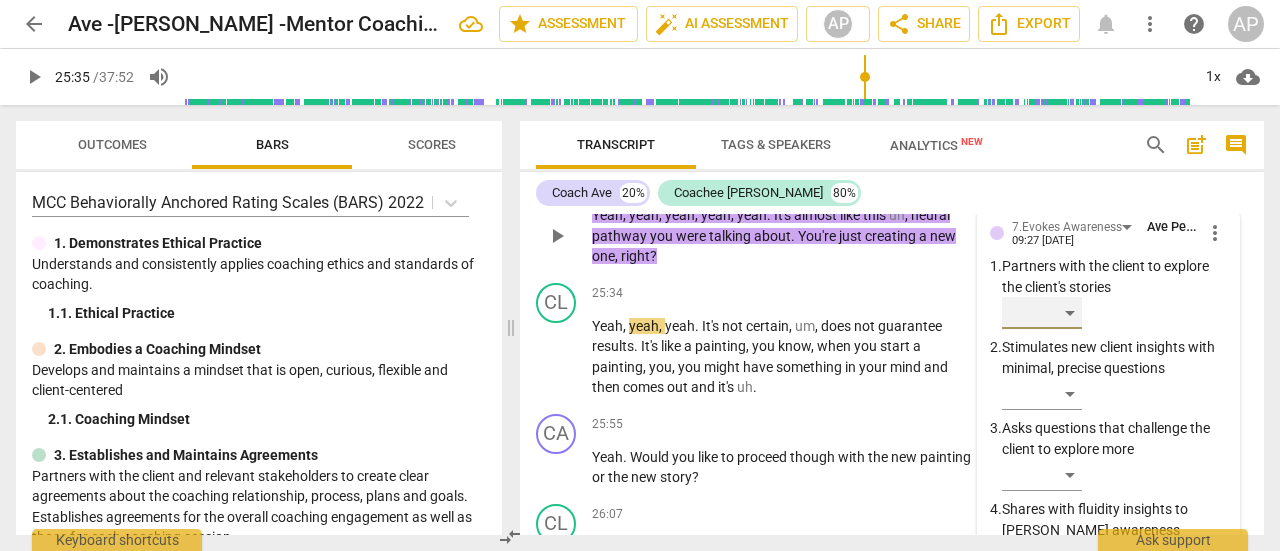 click on "​" at bounding box center (1042, 313) 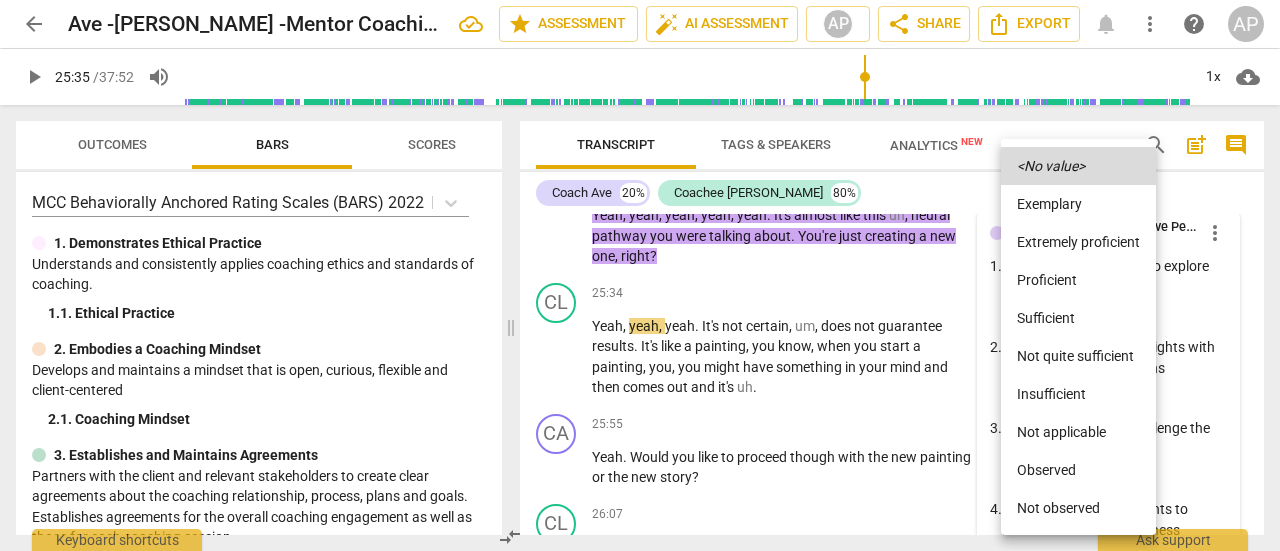 click on "Sufficient" at bounding box center [1078, 318] 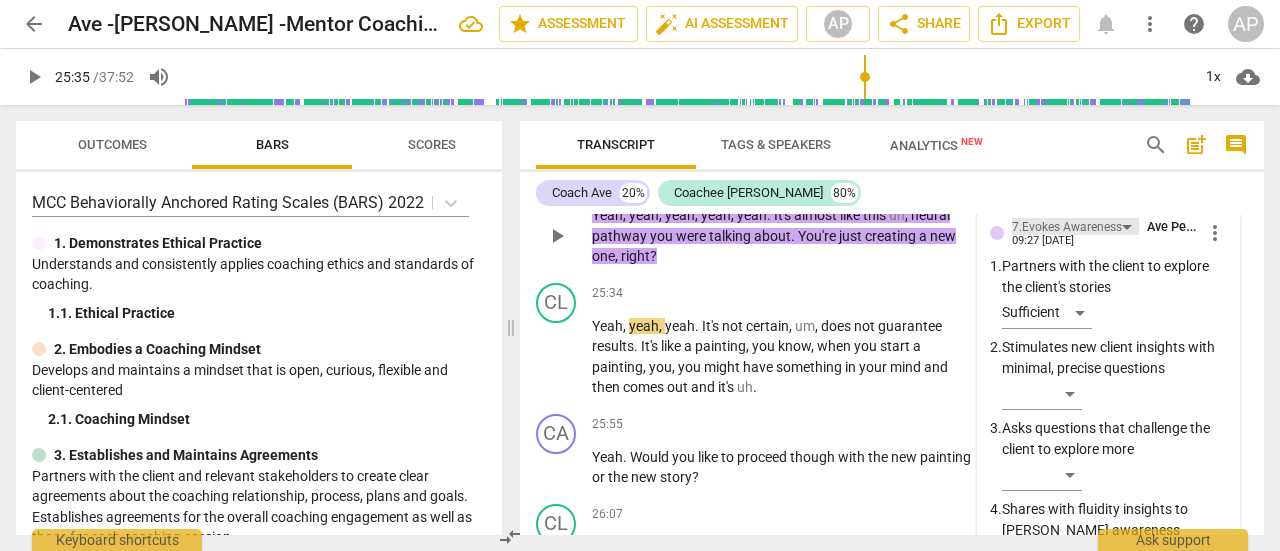 click on "7.Evokes Awareness" at bounding box center [1067, 227] 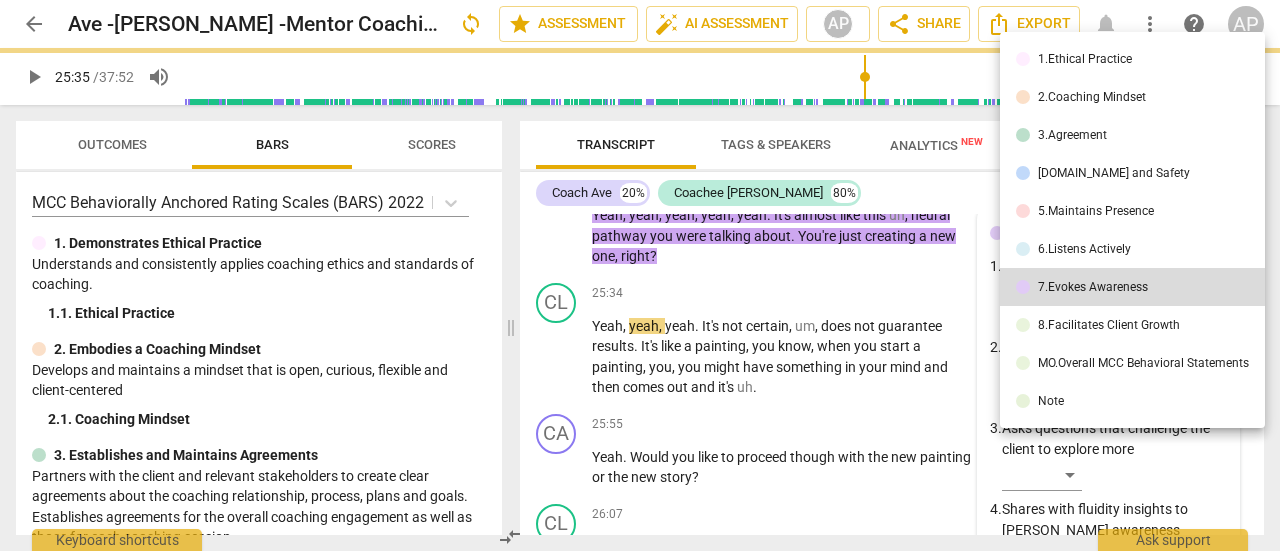 click on "6.Listens Actively" at bounding box center [1132, 249] 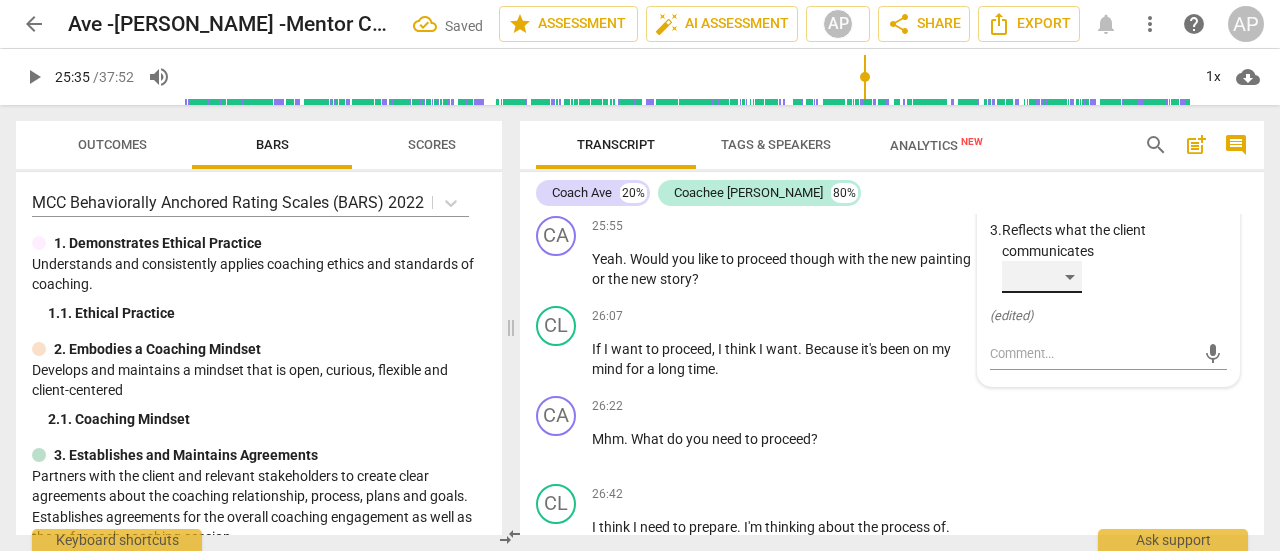 scroll, scrollTop: 14959, scrollLeft: 0, axis: vertical 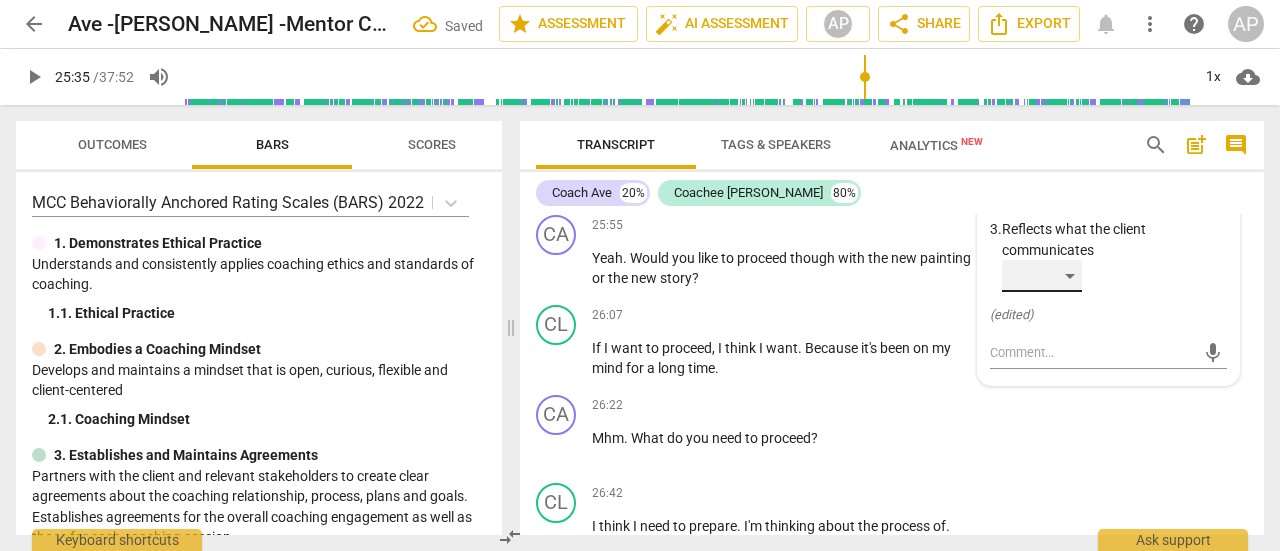 click on "​" at bounding box center [1042, 276] 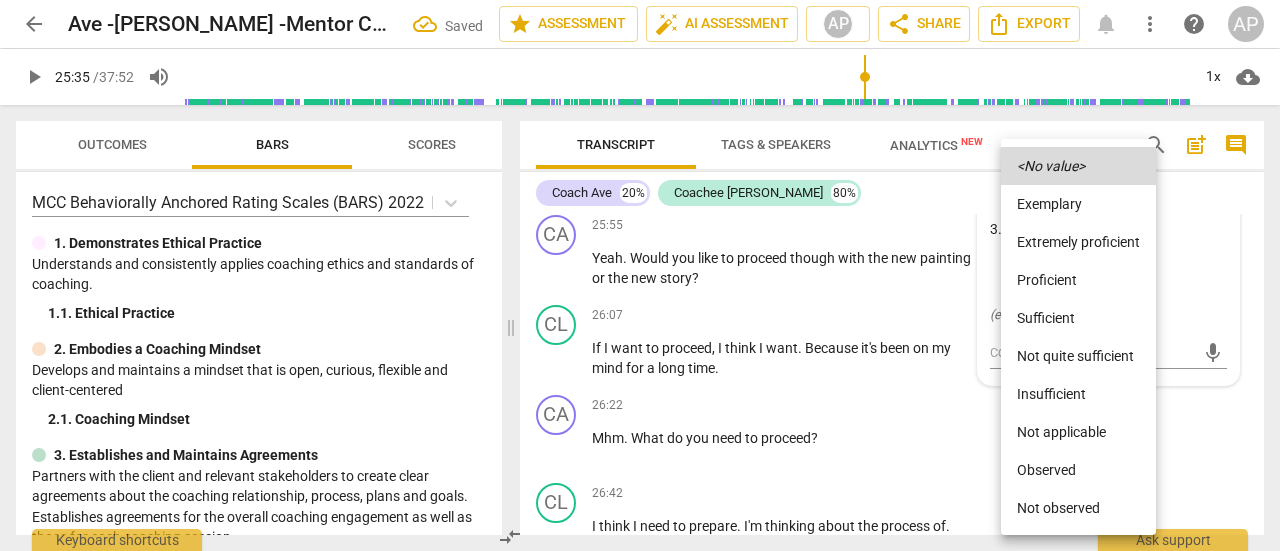 click on "Sufficient" at bounding box center [1078, 318] 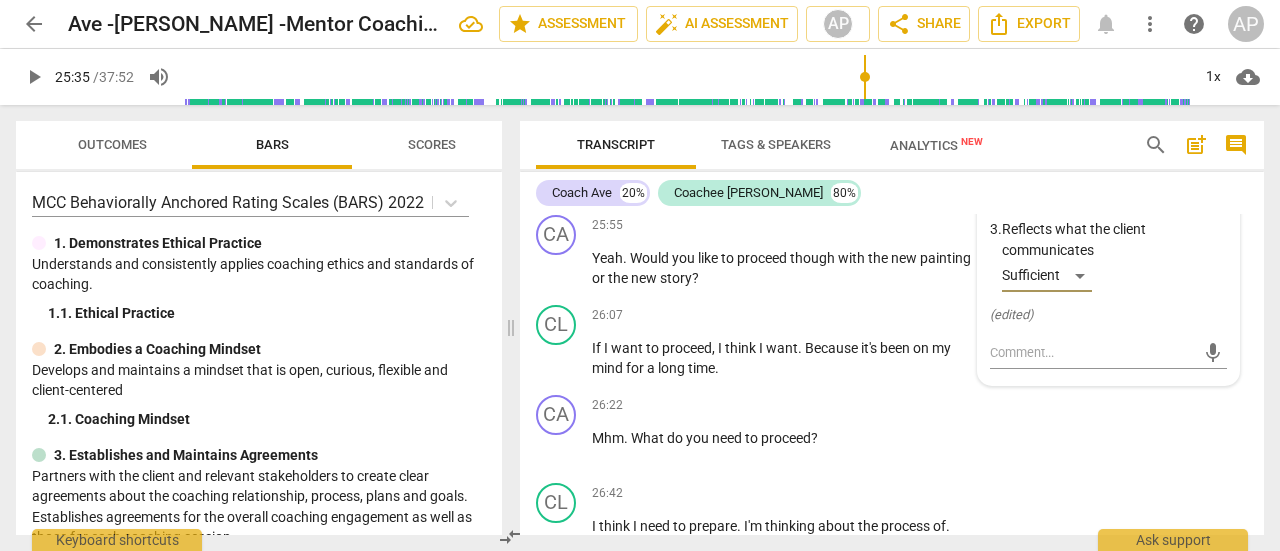 click on "play_arrow" at bounding box center [34, 77] 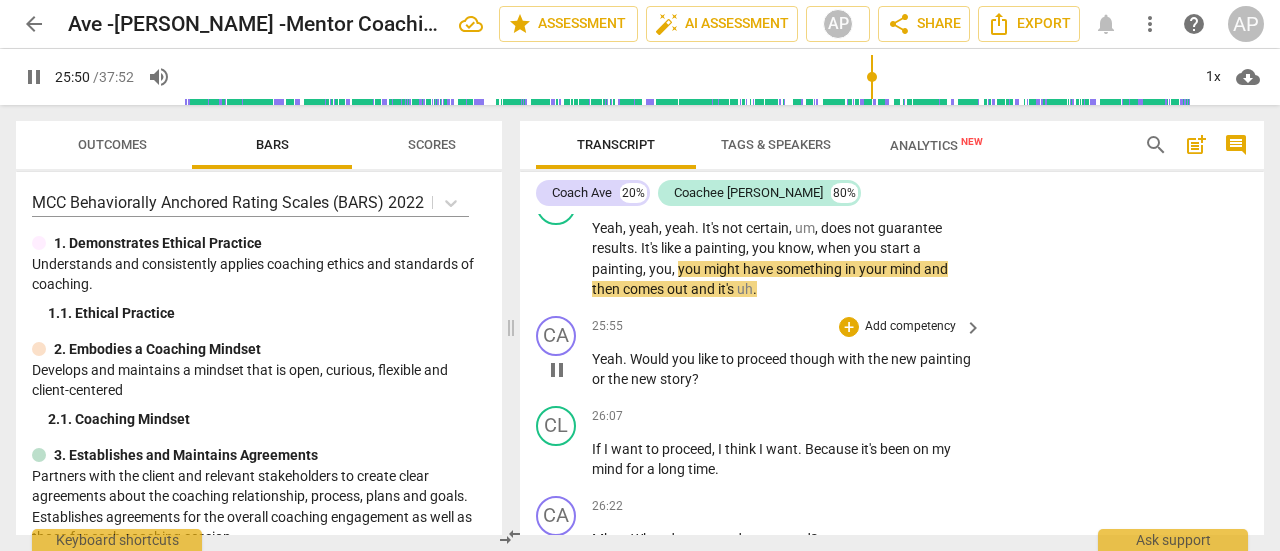 scroll, scrollTop: 14859, scrollLeft: 0, axis: vertical 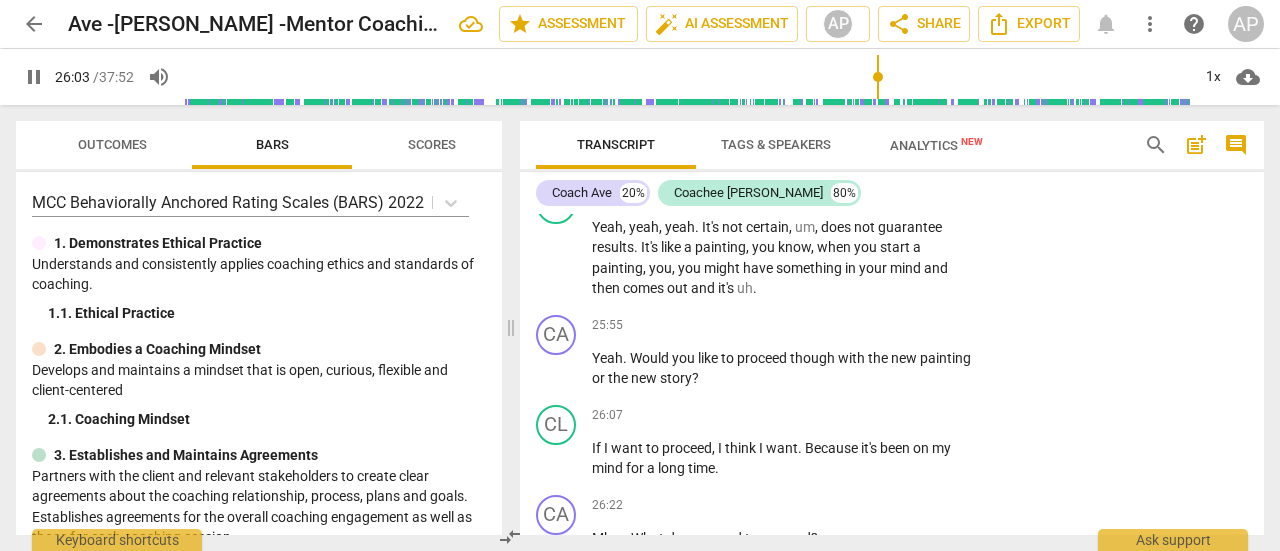 click on "pause" at bounding box center (34, 77) 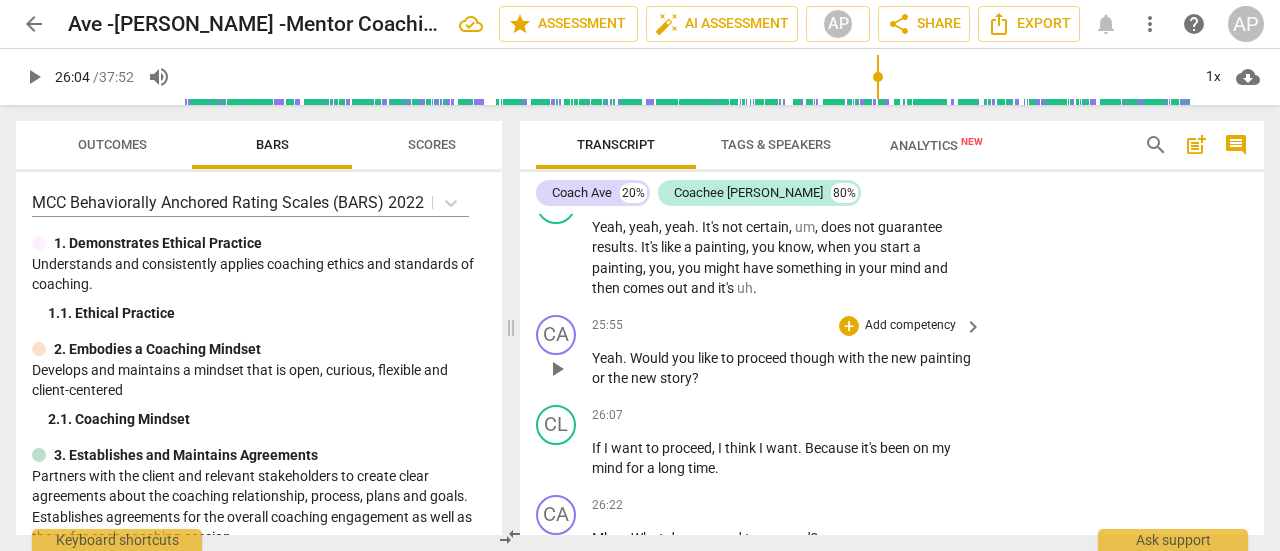 click on "though" at bounding box center (814, 358) 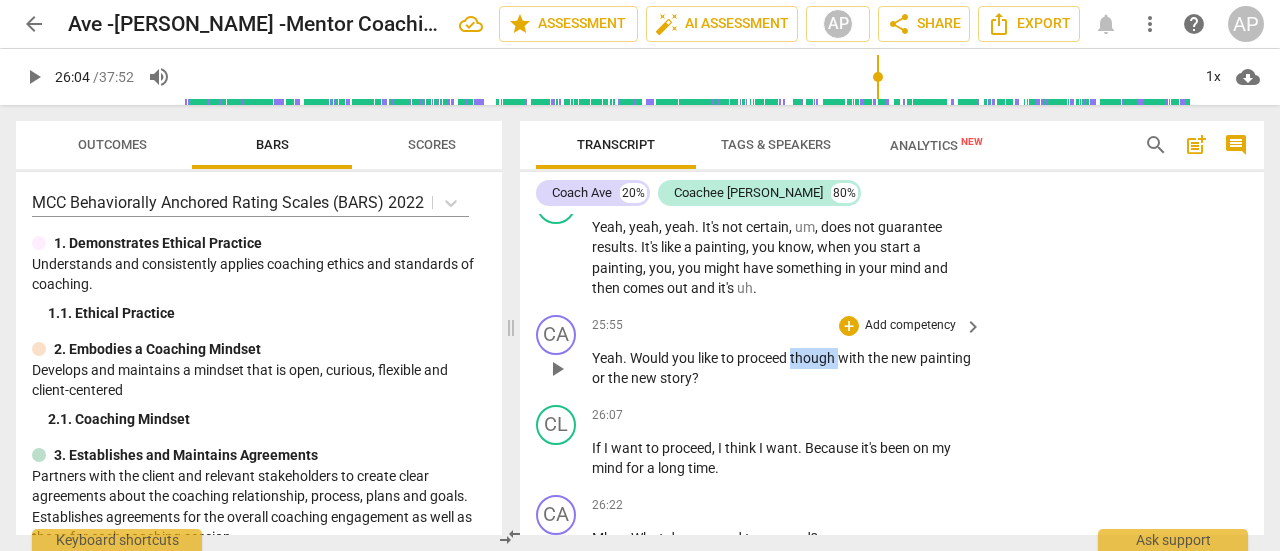 click on "though" at bounding box center (814, 358) 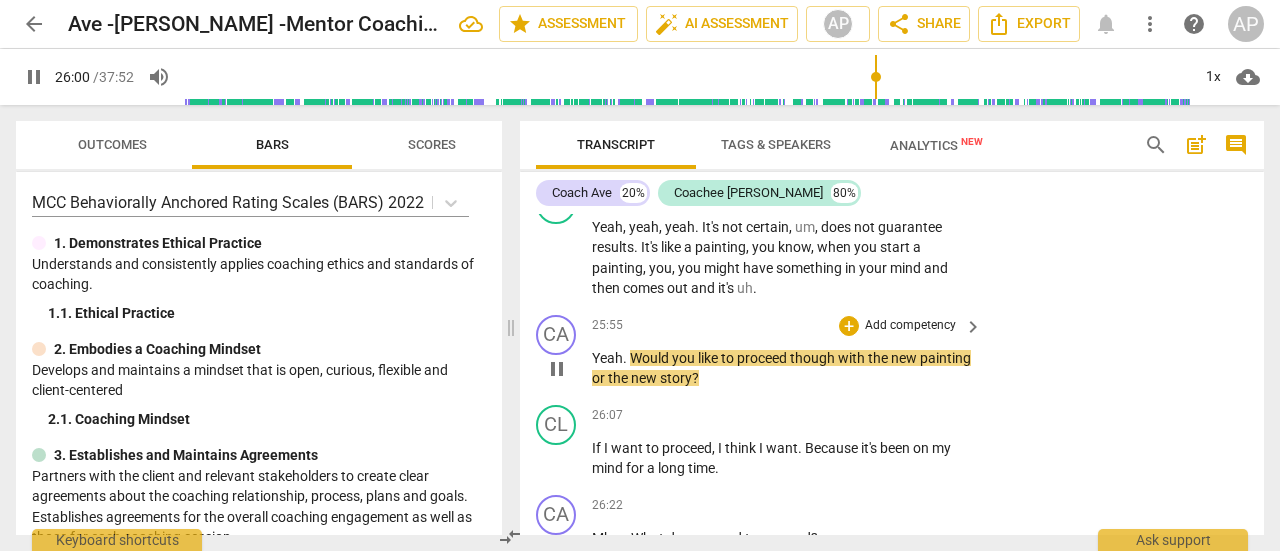 click on "though" at bounding box center [814, 358] 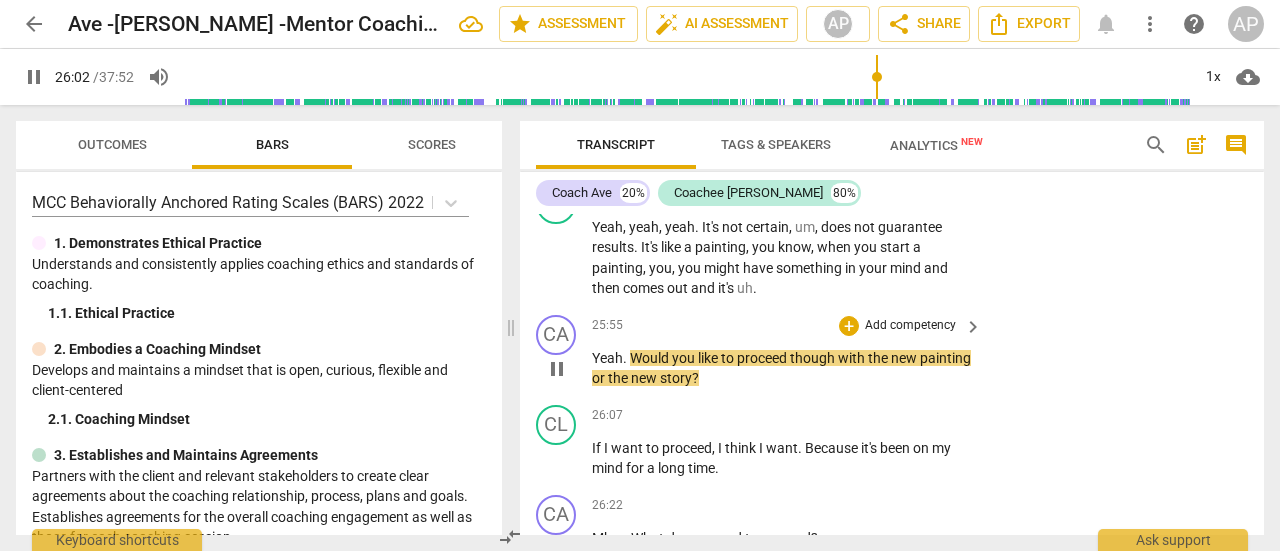 click on "Yeah .   Would   you   like   to   proceed   though   with   the   new   painting   or   the   new   story ?" at bounding box center [782, 368] 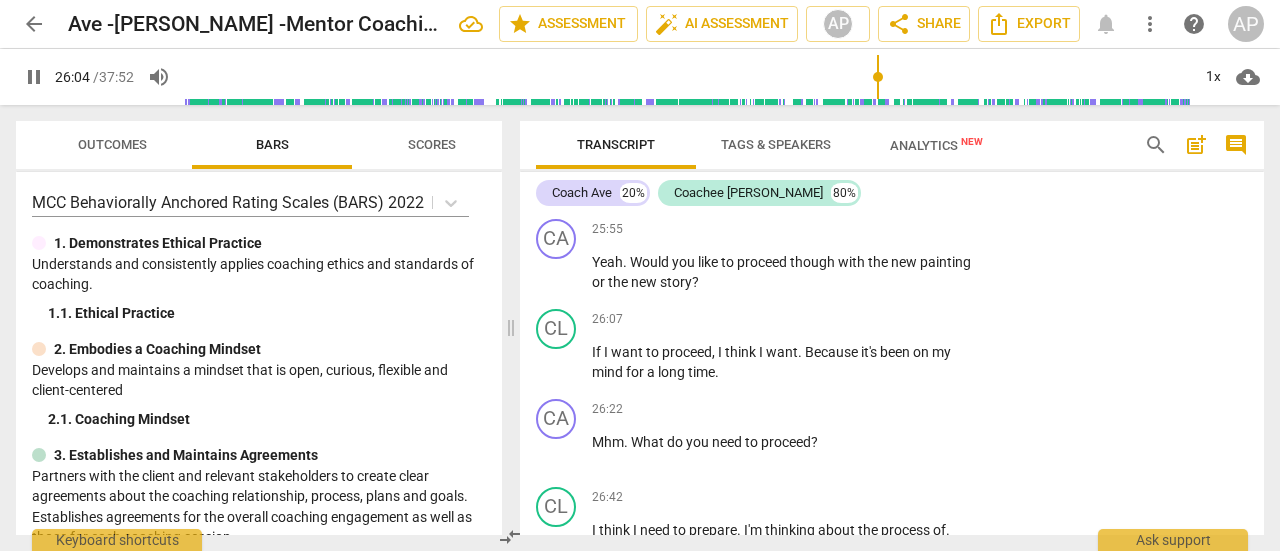 scroll, scrollTop: 14957, scrollLeft: 0, axis: vertical 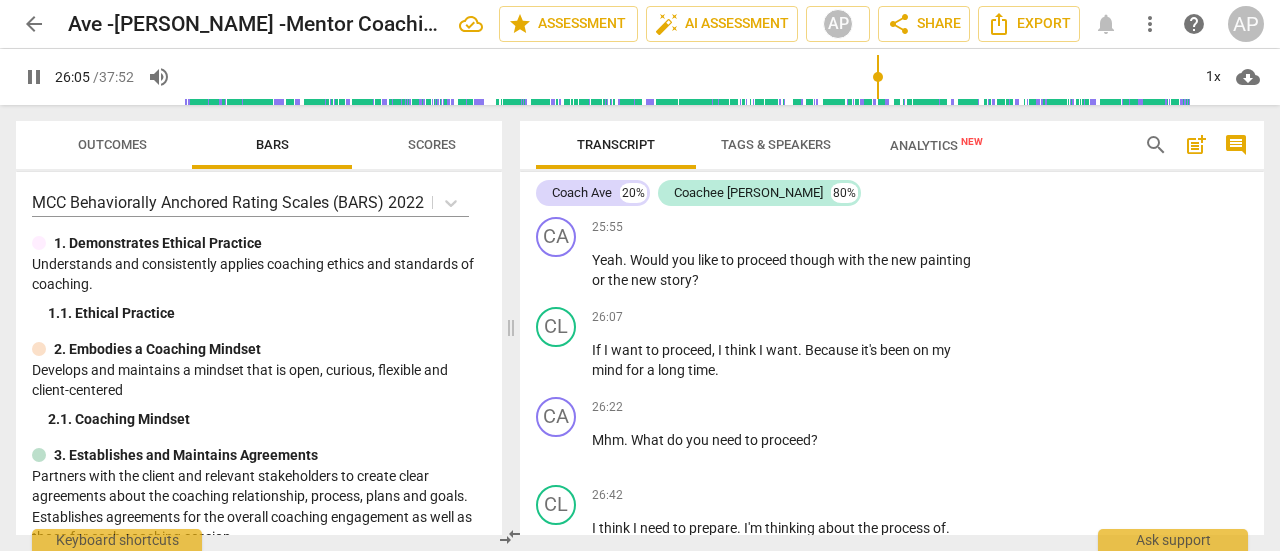 click on "pause" at bounding box center [34, 77] 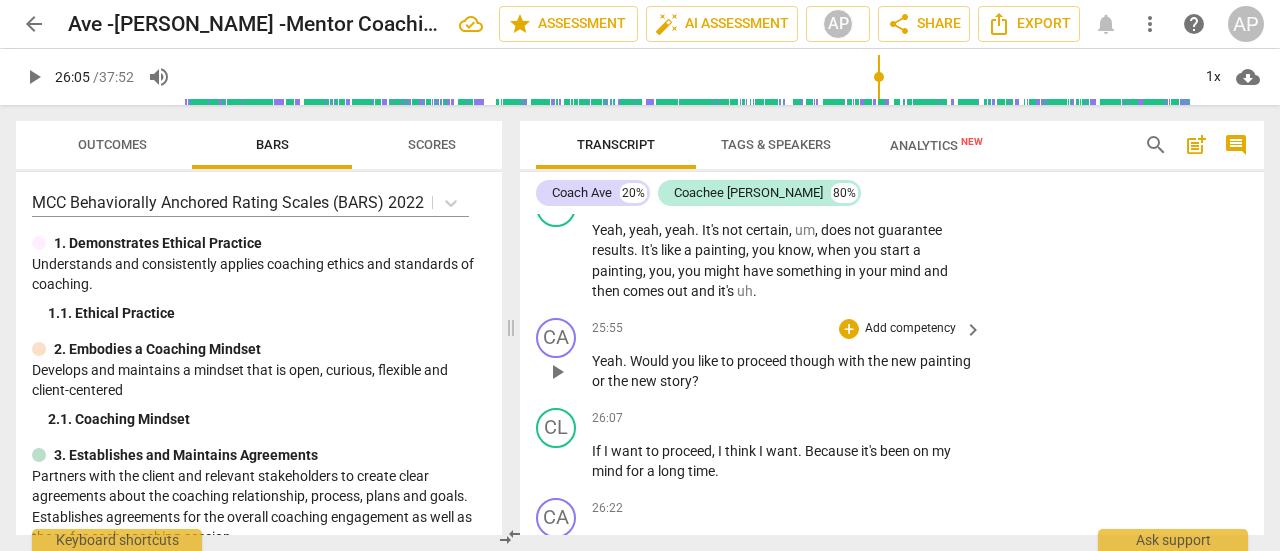 scroll, scrollTop: 14857, scrollLeft: 0, axis: vertical 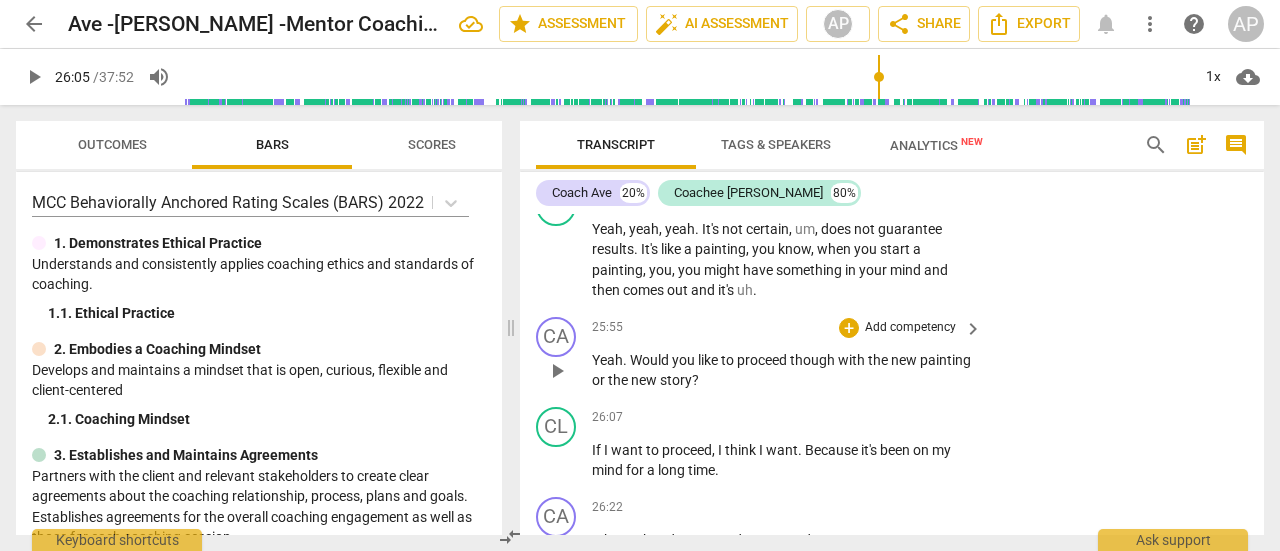 click on "Add competency" at bounding box center (910, 328) 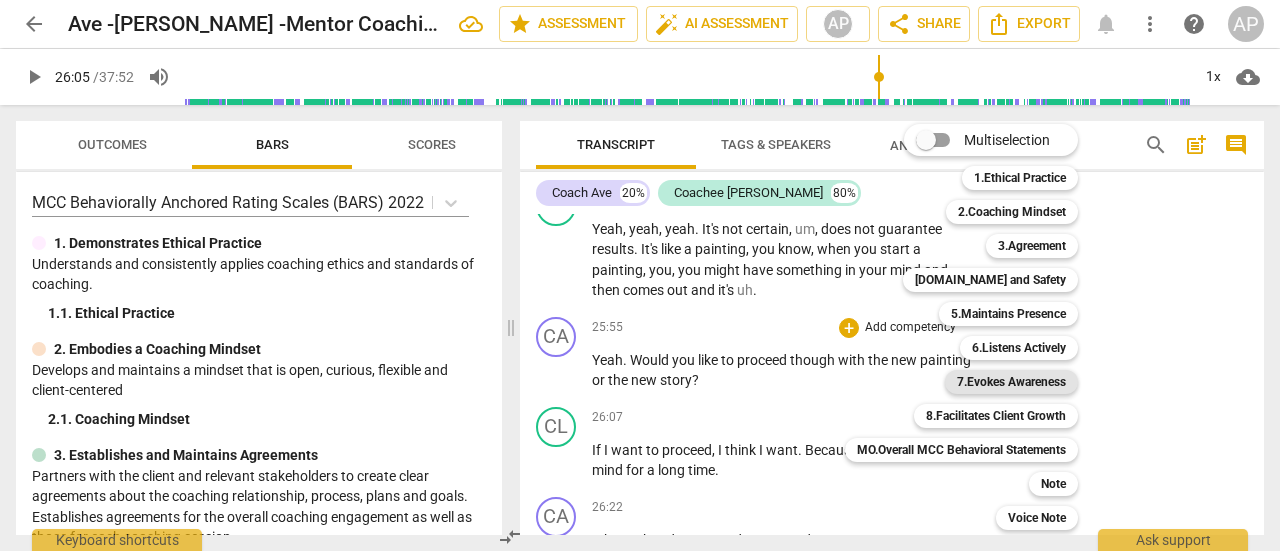 click on "7.Evokes Awareness" at bounding box center [1011, 382] 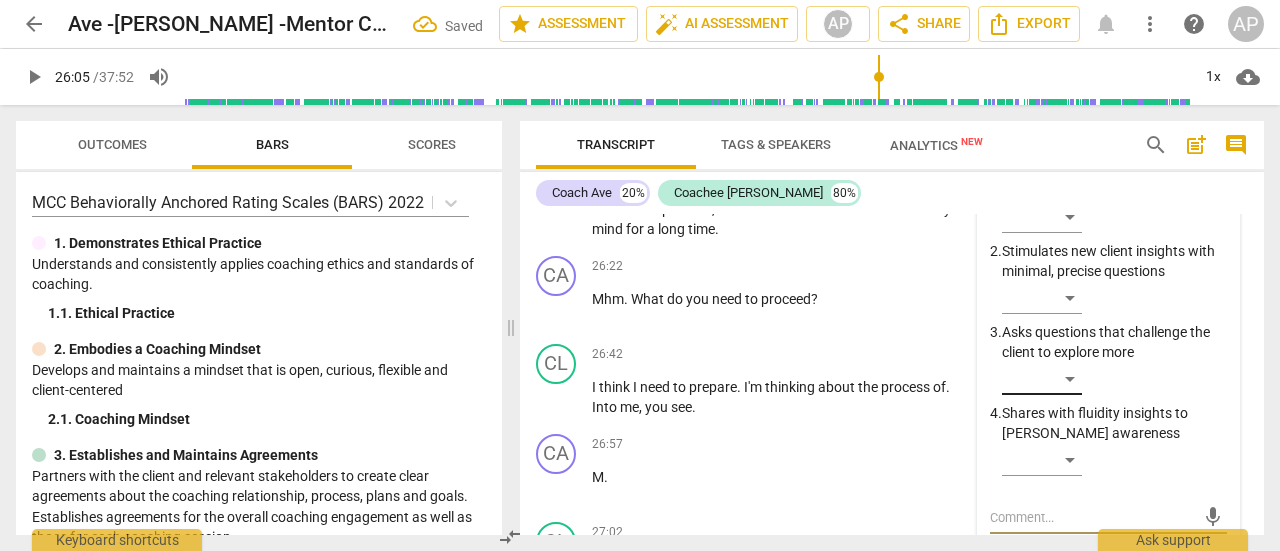 scroll, scrollTop: 15101, scrollLeft: 0, axis: vertical 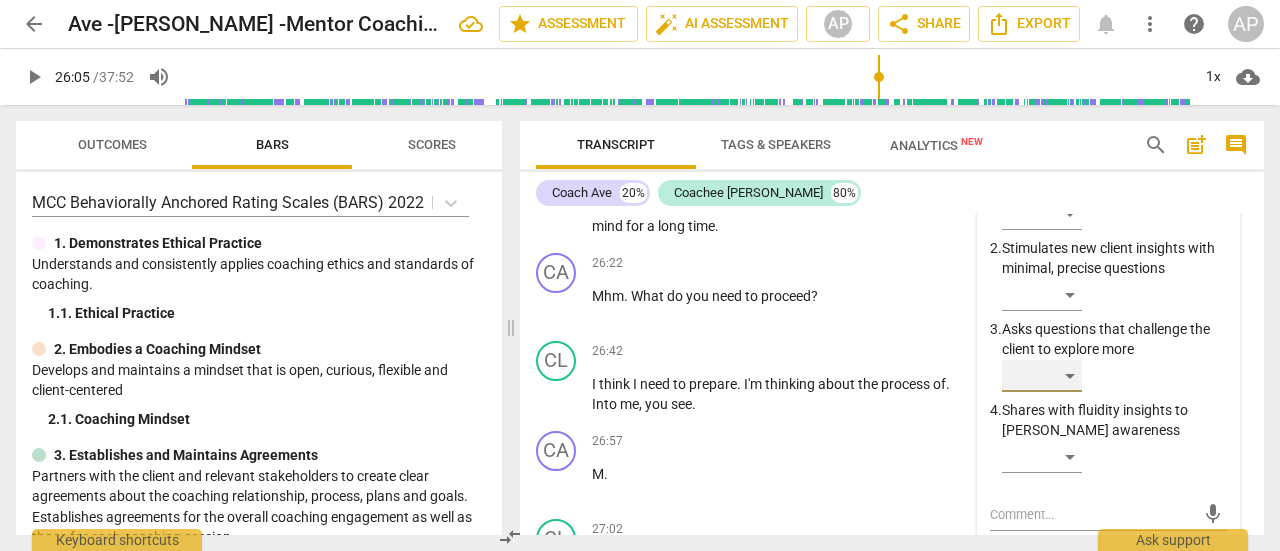 click on "​" at bounding box center (1042, 376) 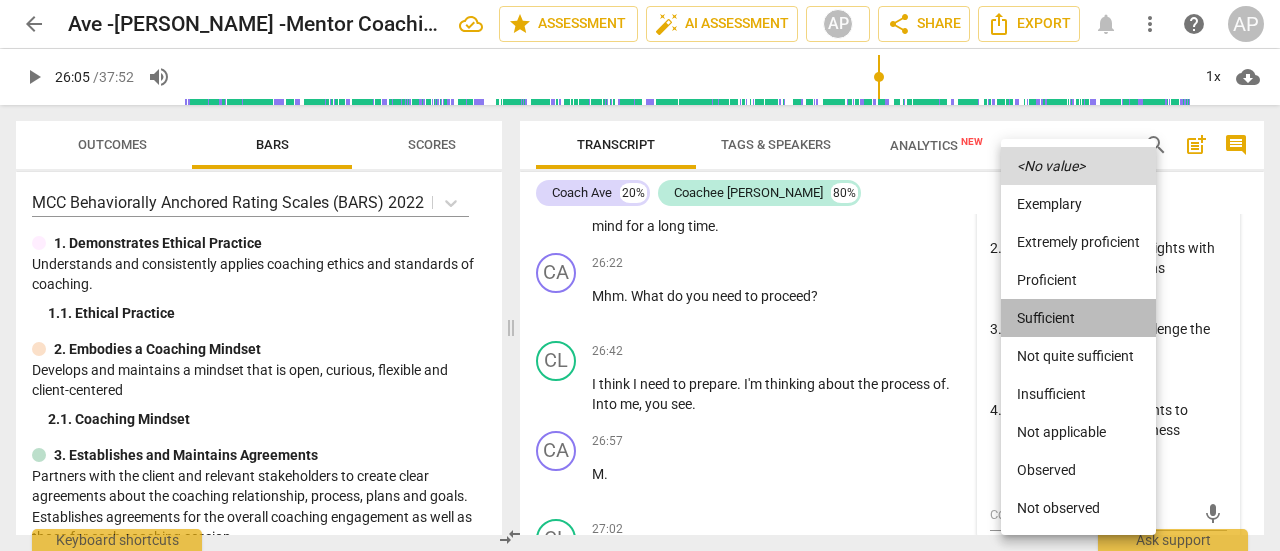 click on "Sufficient" at bounding box center (1078, 318) 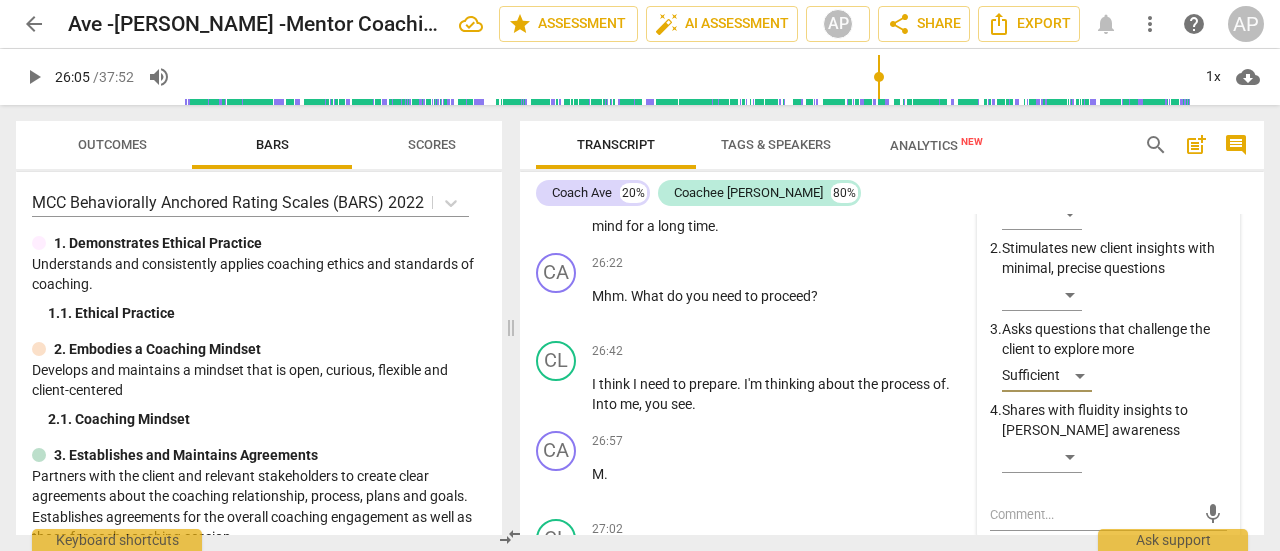 click on "play_arrow" at bounding box center (34, 77) 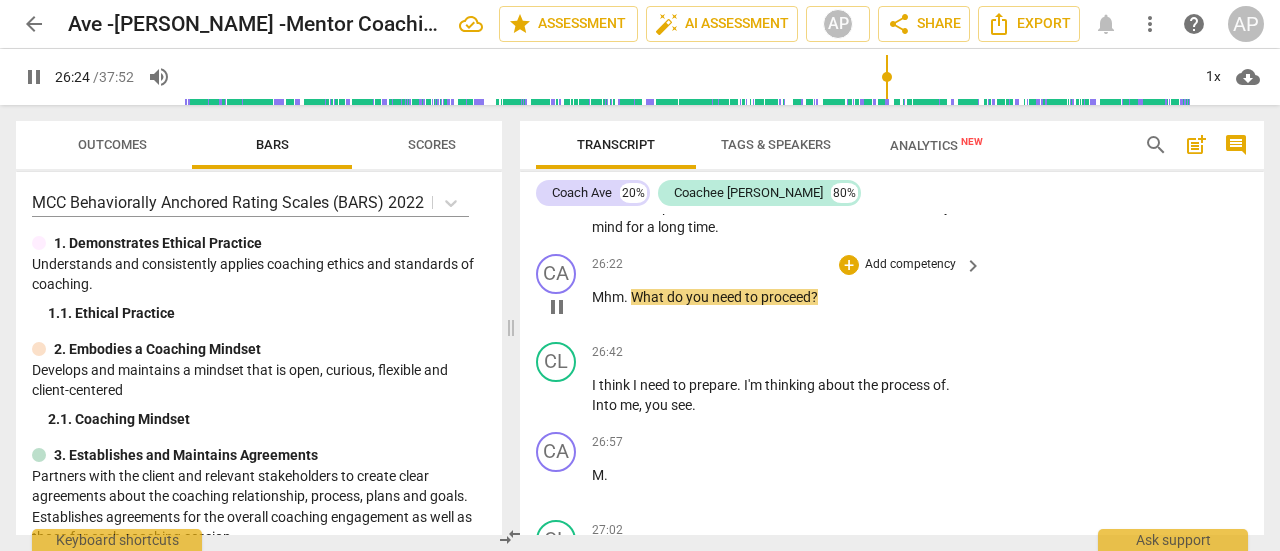 scroll, scrollTop: 15101, scrollLeft: 0, axis: vertical 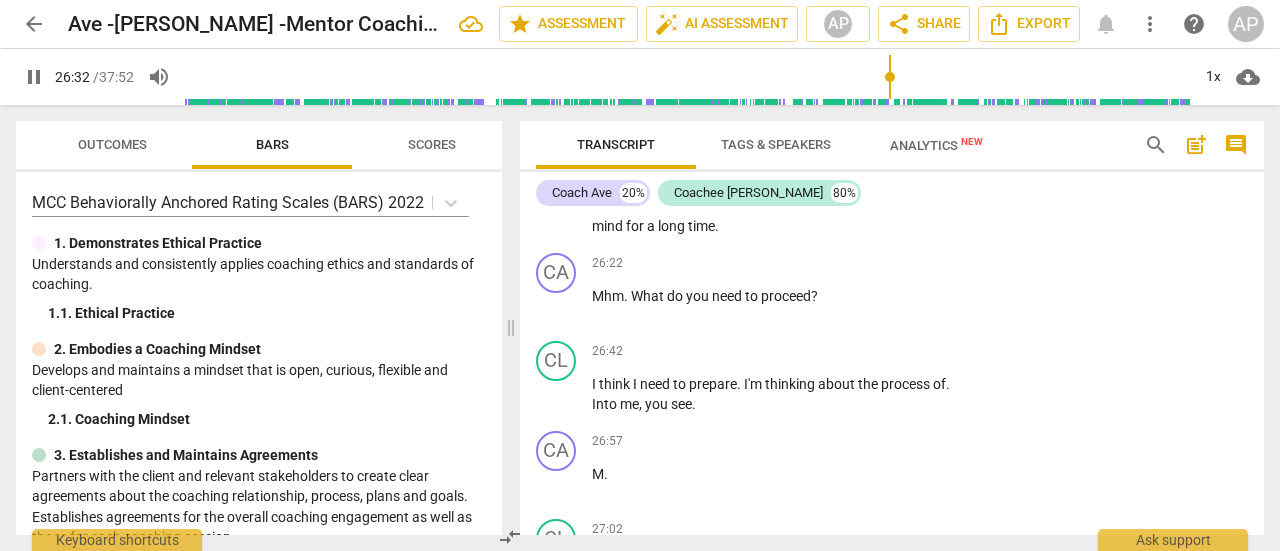 click on "pause" at bounding box center [34, 77] 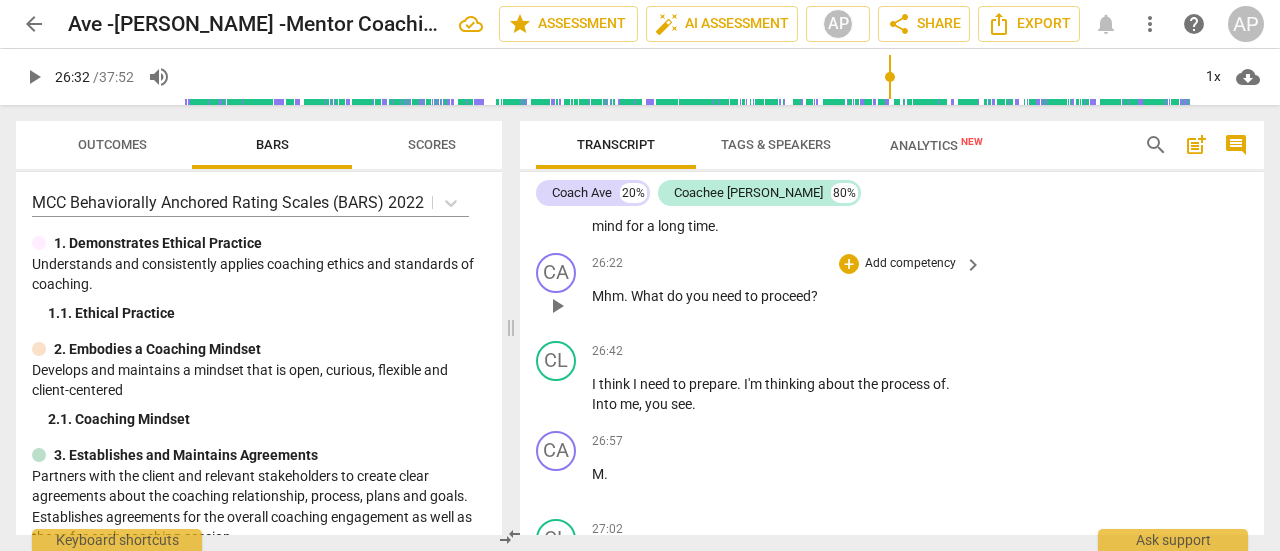 click on "Add competency" at bounding box center [910, 264] 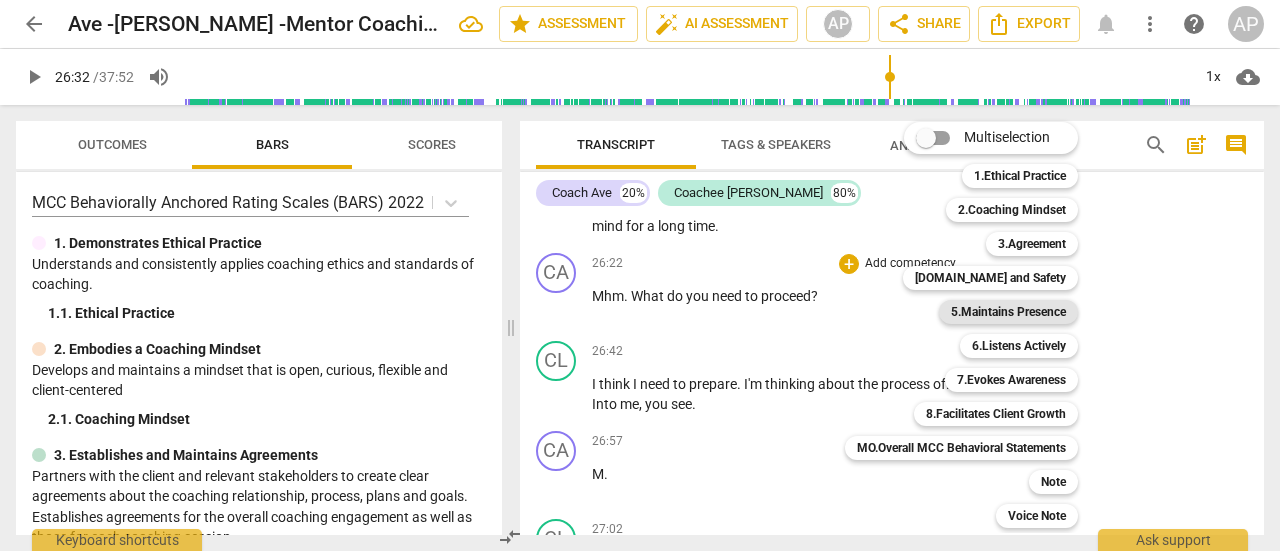 click on "5.Maintains Presence" at bounding box center (1008, 312) 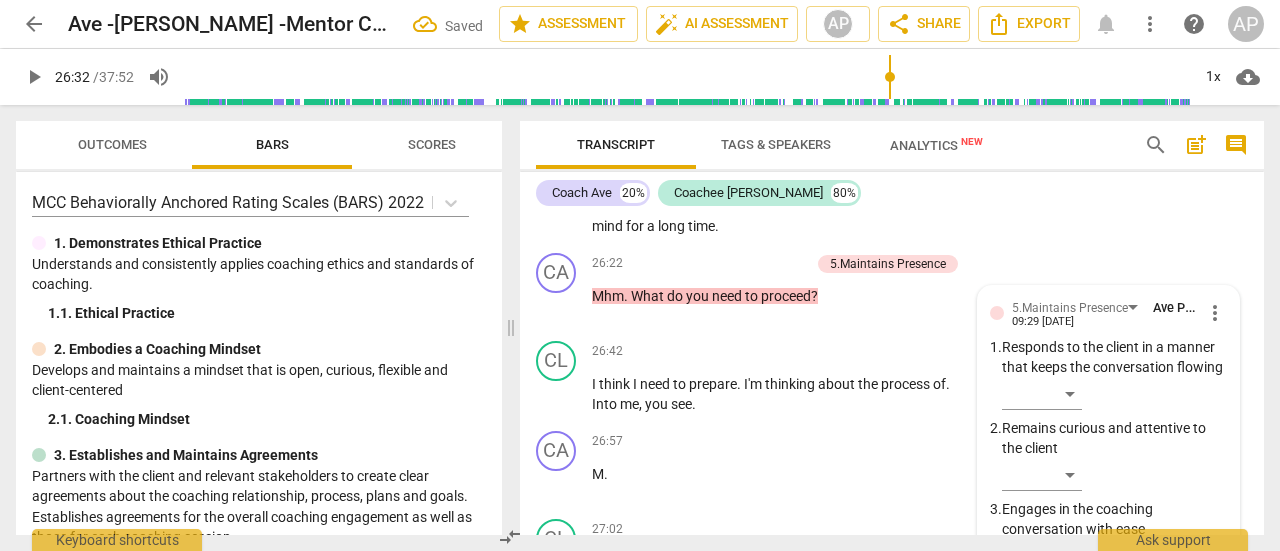 scroll, scrollTop: 15502, scrollLeft: 0, axis: vertical 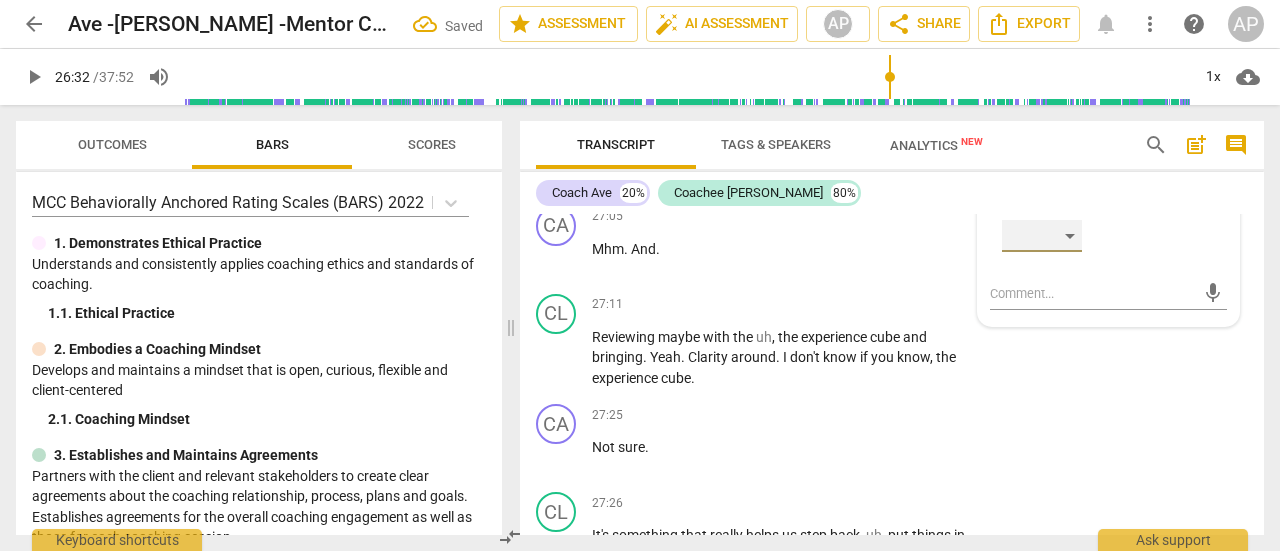 click on "​" at bounding box center (1042, 236) 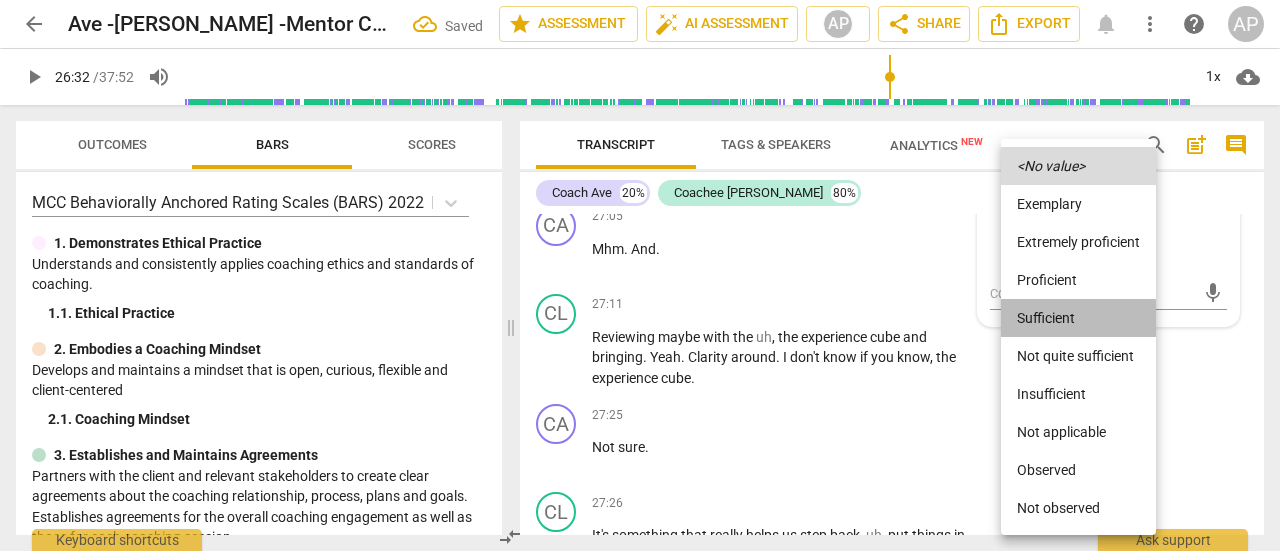click on "Sufficient" at bounding box center [1078, 318] 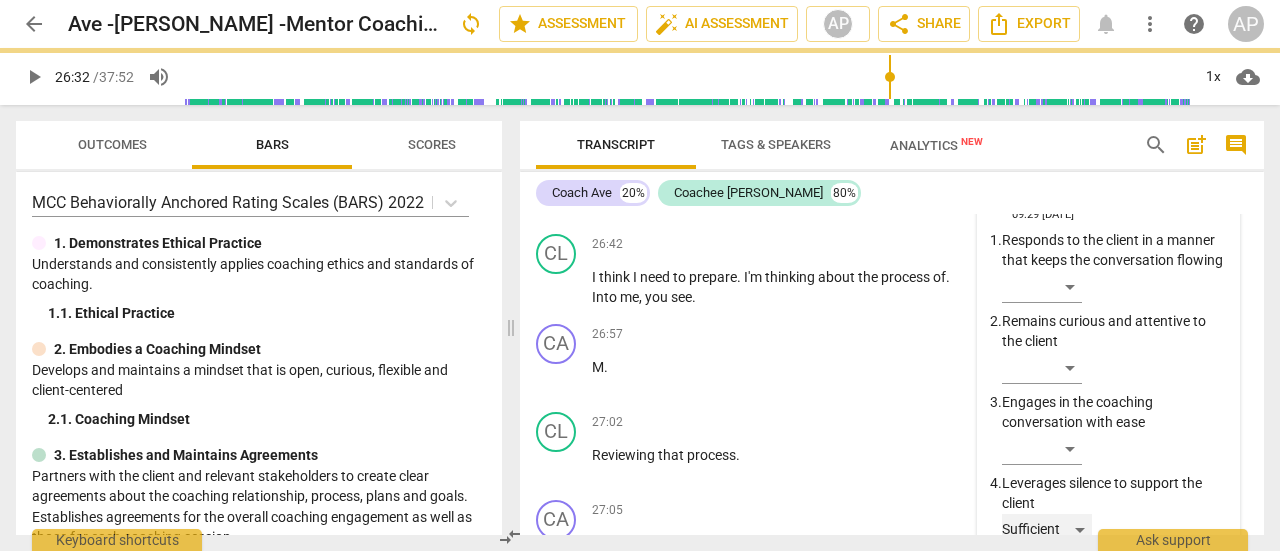 scroll, scrollTop: 15204, scrollLeft: 0, axis: vertical 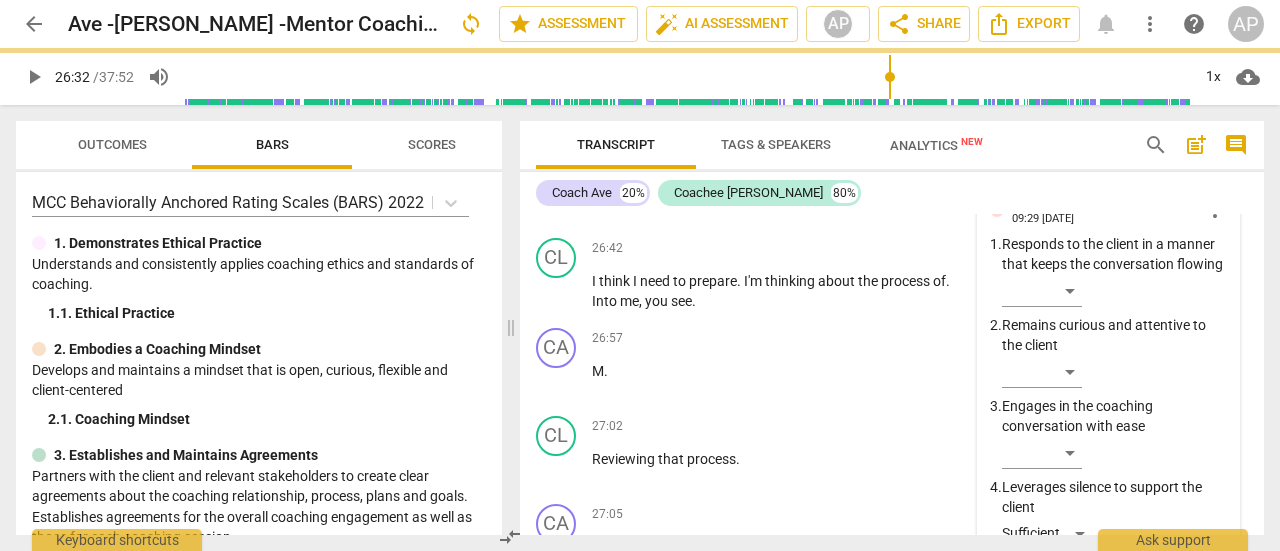 click on "5.Maintains Presence" at bounding box center (1070, 205) 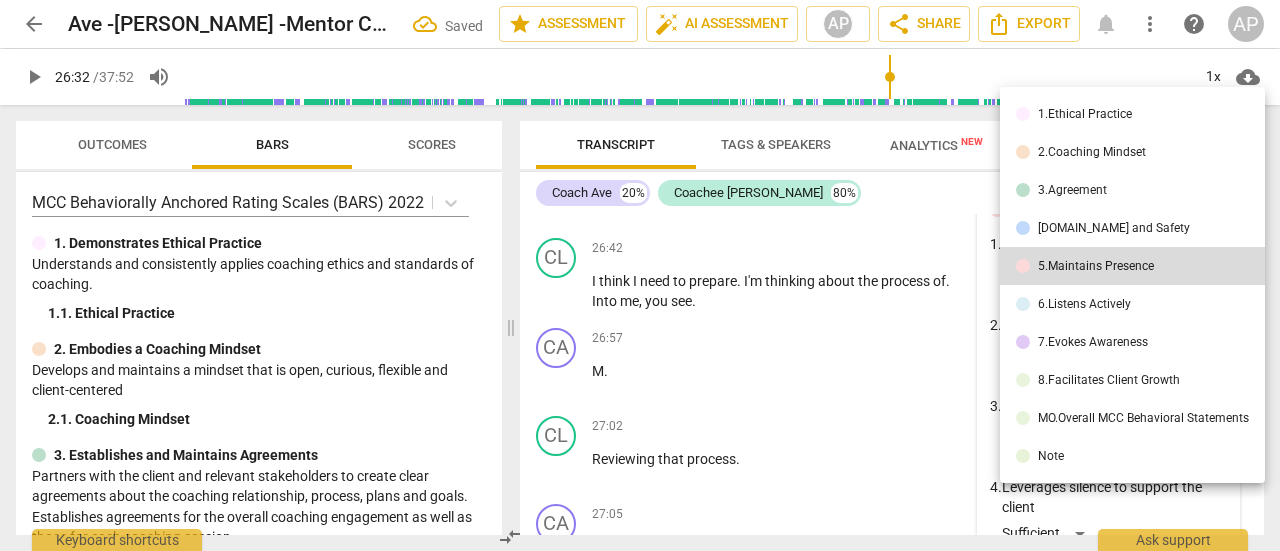 click on "7.Evokes Awareness" at bounding box center [1093, 342] 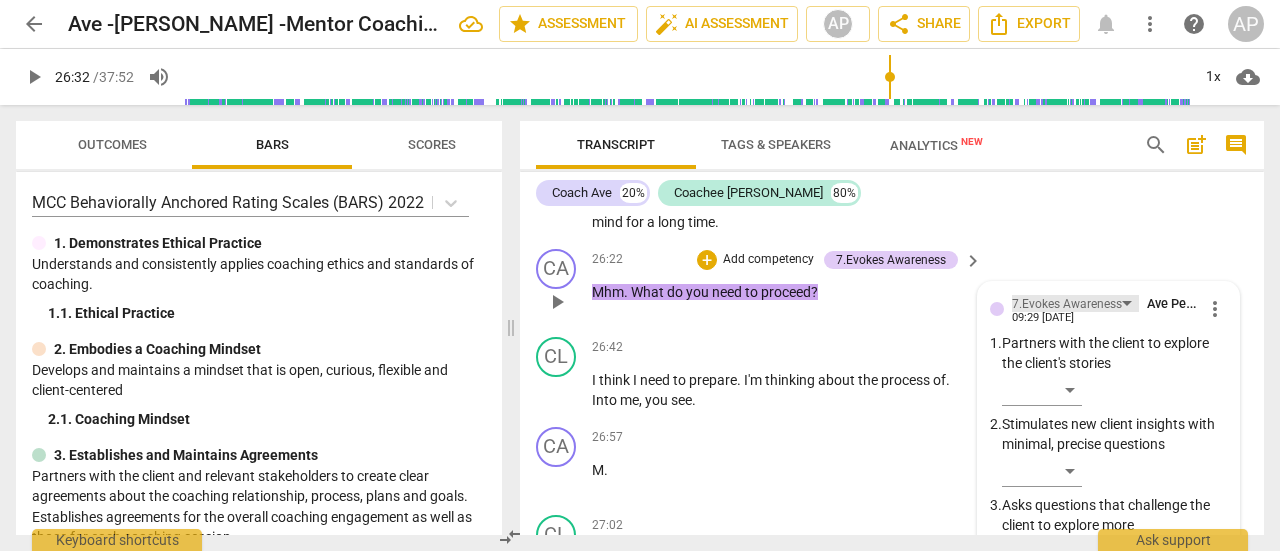 scroll, scrollTop: 15104, scrollLeft: 0, axis: vertical 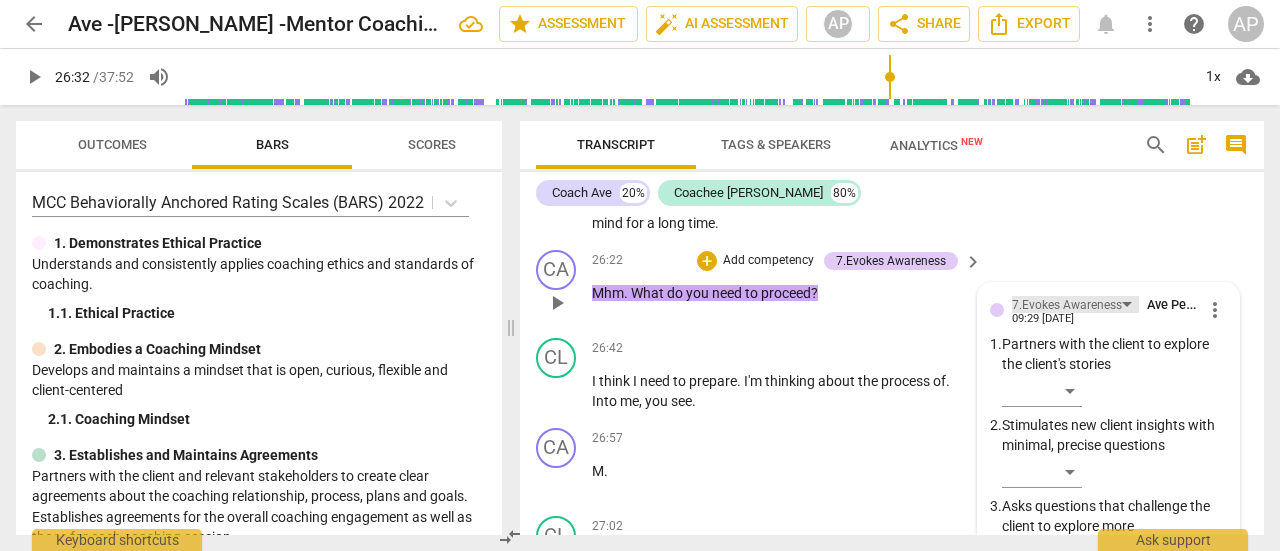 click on "7.Evokes Awareness" at bounding box center [1067, 305] 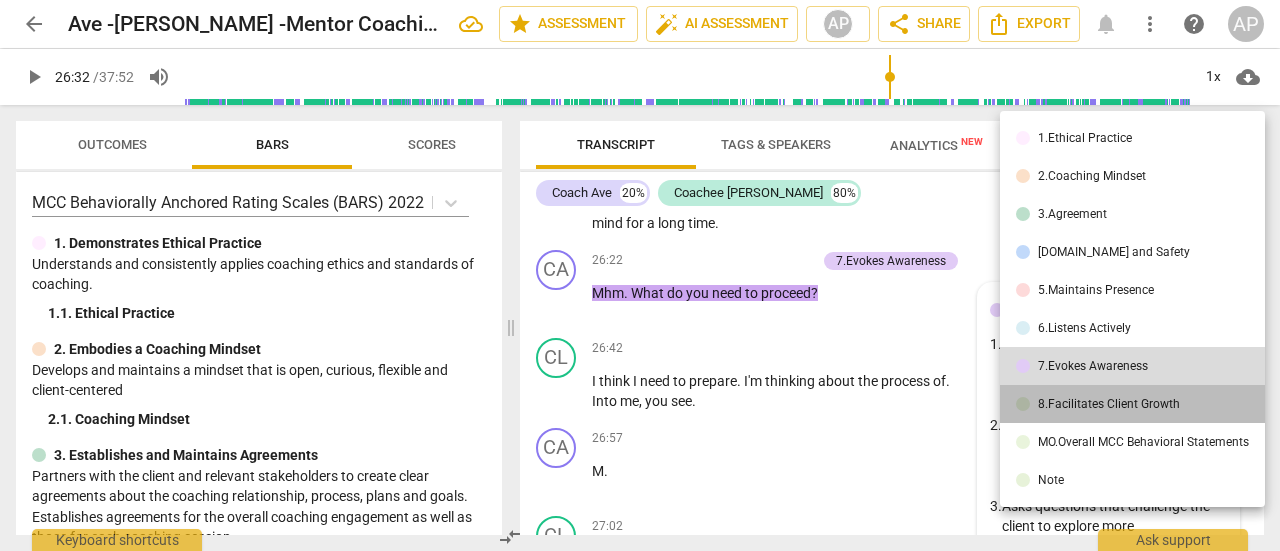 click on "8.Facilitates Client Growth" at bounding box center [1109, 404] 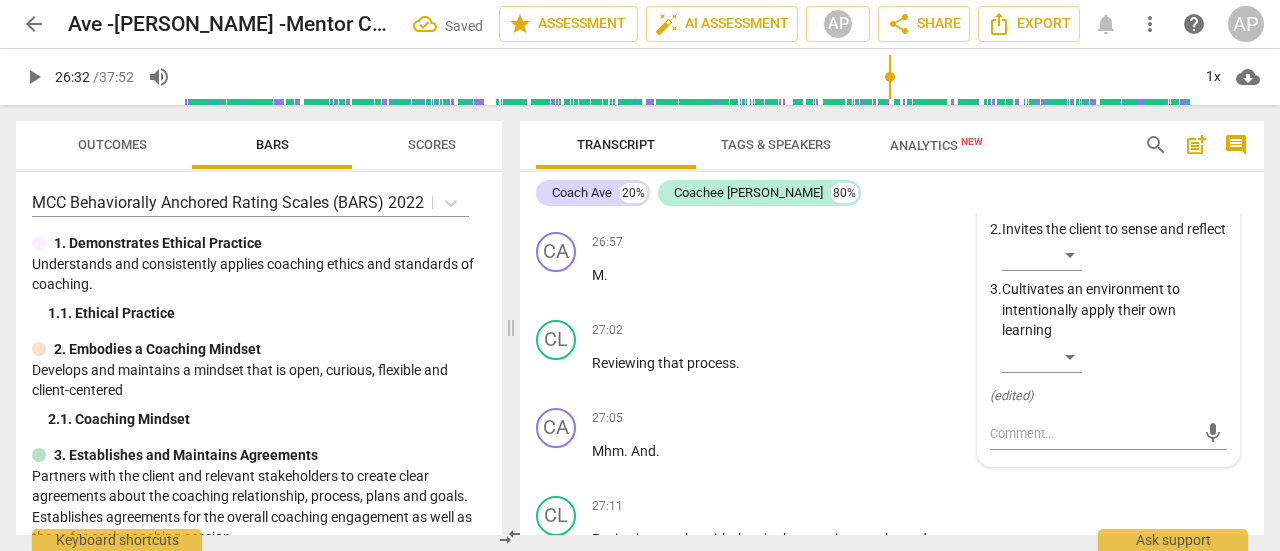 scroll, scrollTop: 15302, scrollLeft: 0, axis: vertical 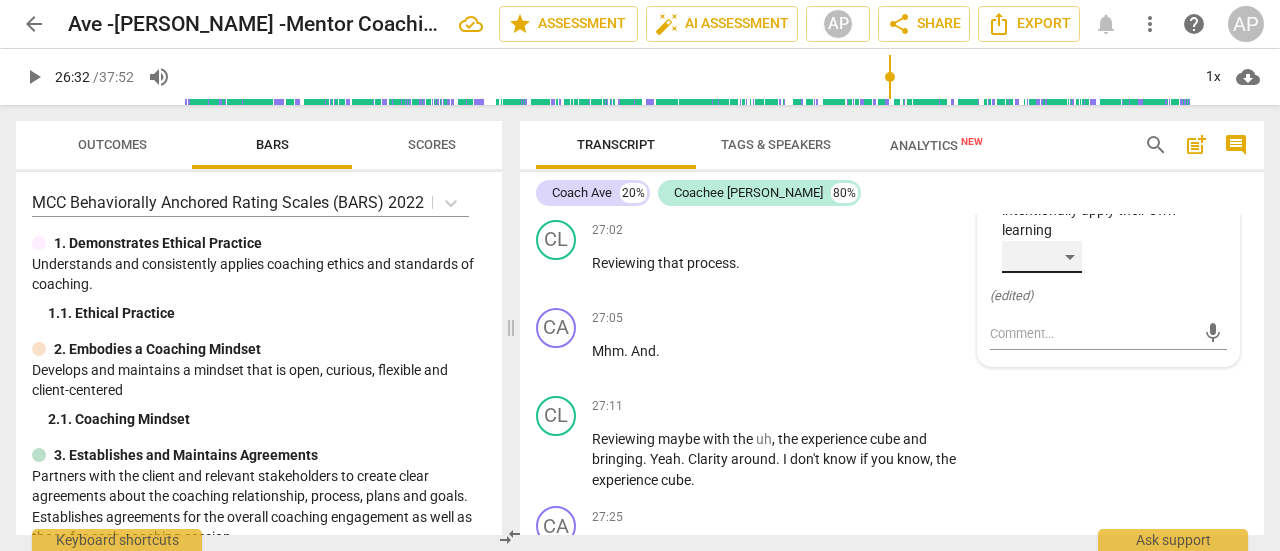 click on "​" at bounding box center [1042, 257] 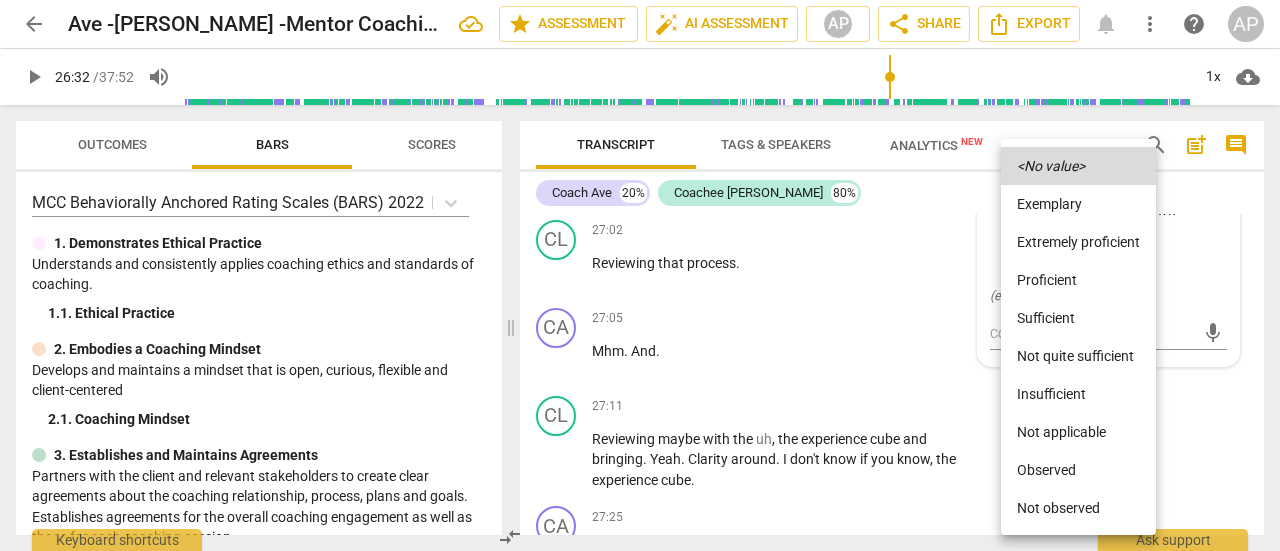 scroll, scrollTop: 15401, scrollLeft: 0, axis: vertical 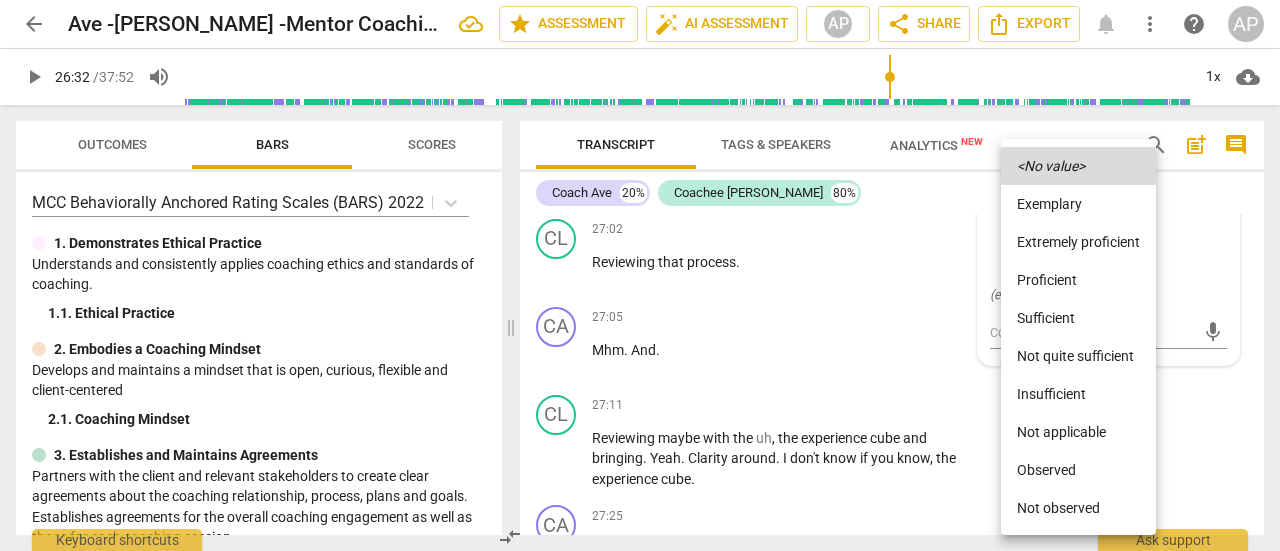 click on "Sufficient" at bounding box center (1078, 318) 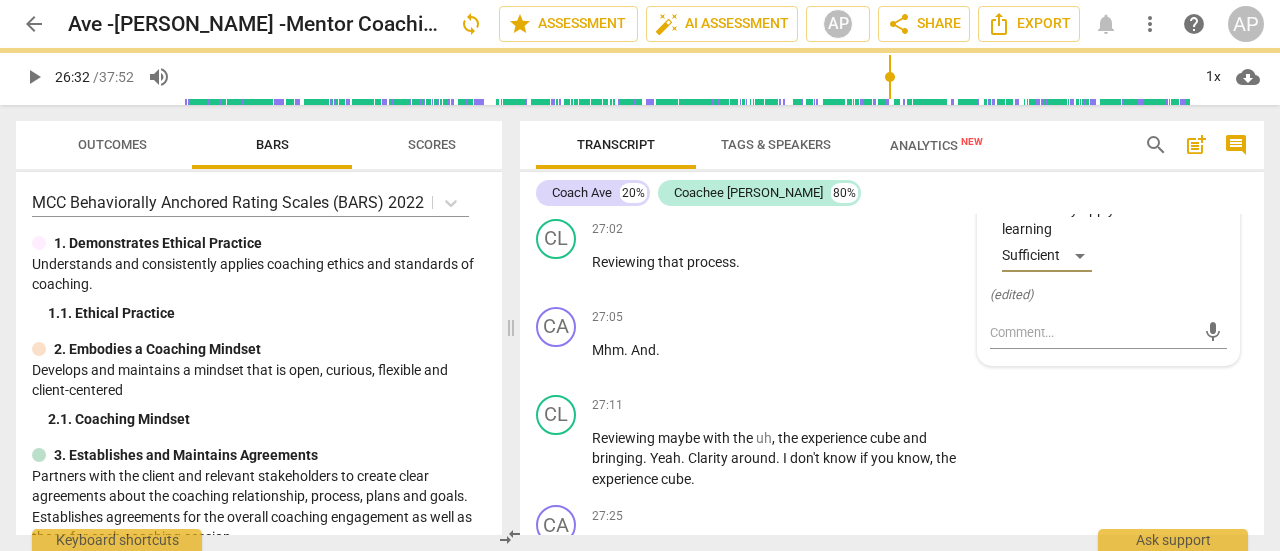 click on "play_arrow" at bounding box center [34, 77] 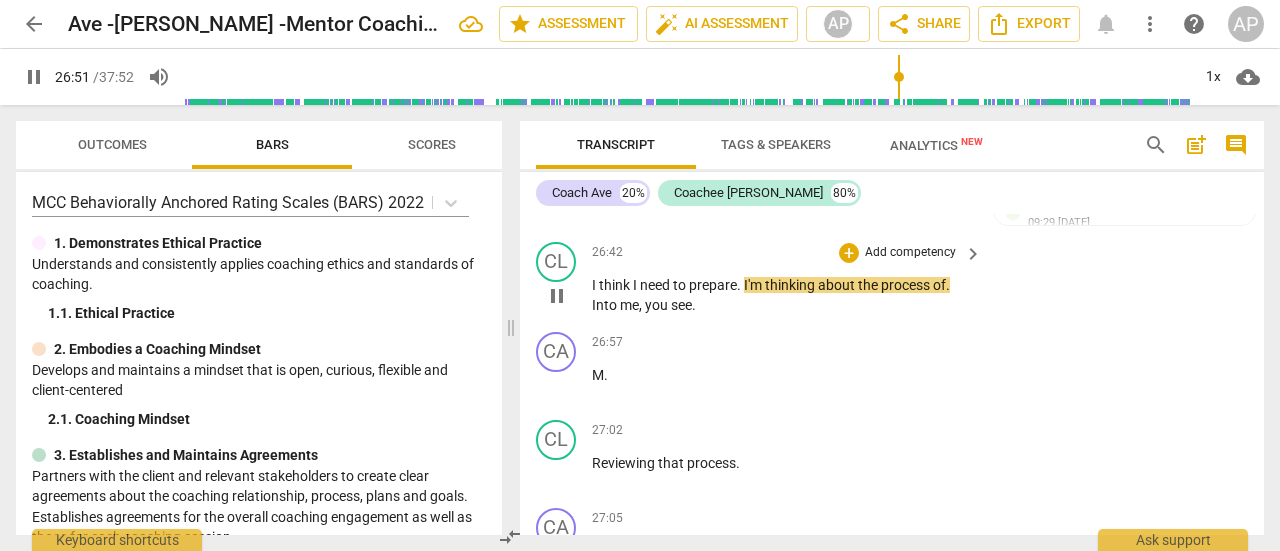 scroll, scrollTop: 15201, scrollLeft: 0, axis: vertical 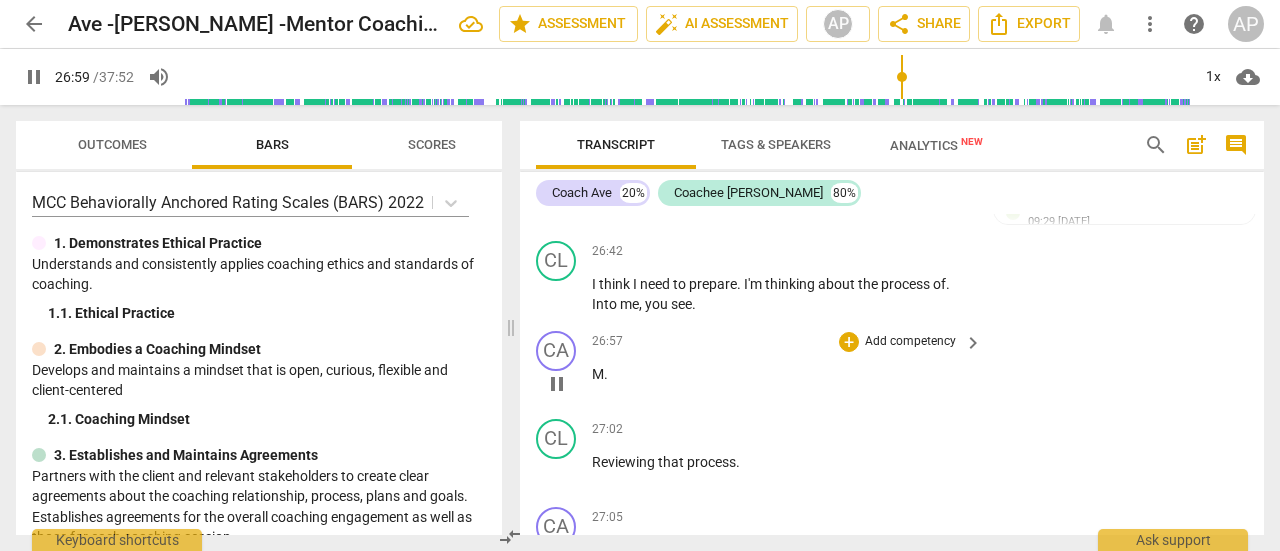 click on "." at bounding box center (606, 374) 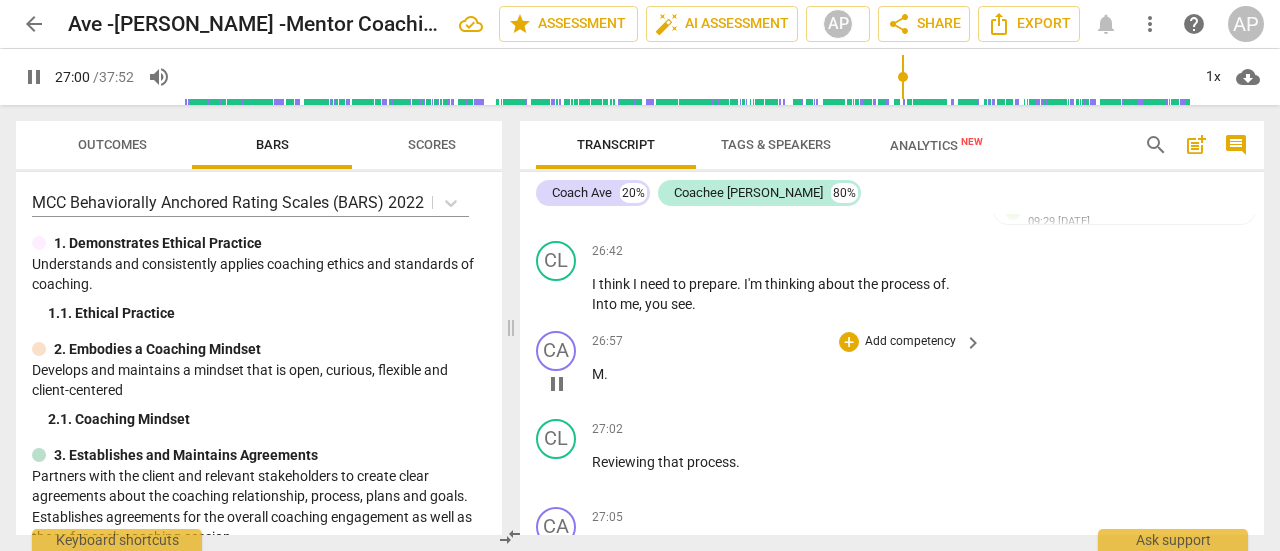 type on "1621" 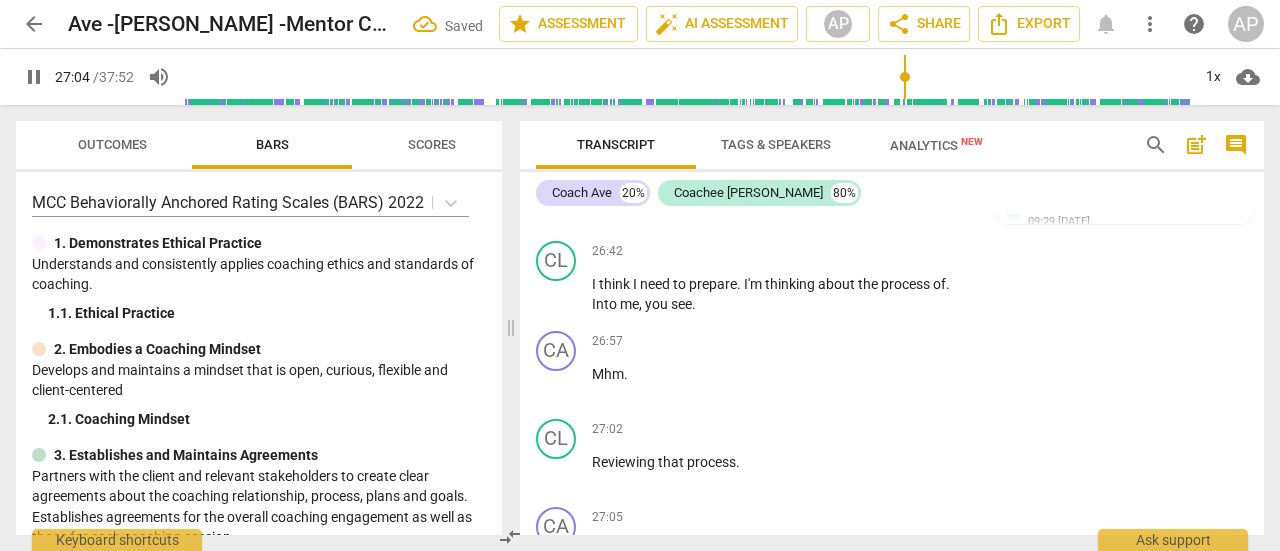 click on "pause" at bounding box center [34, 77] 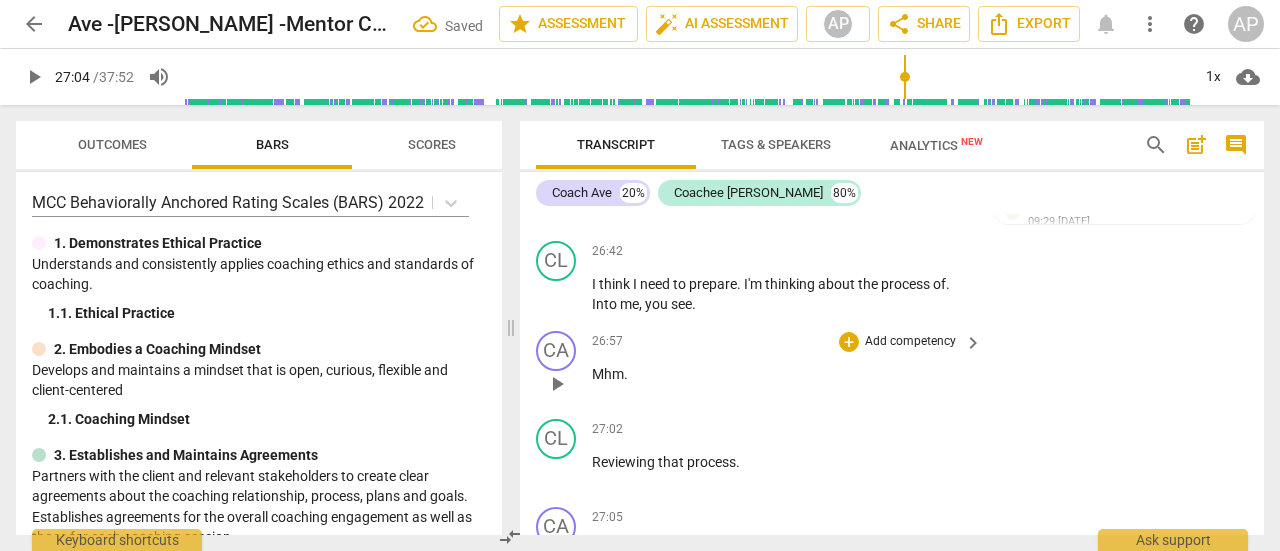 click on "Add competency" at bounding box center (910, 342) 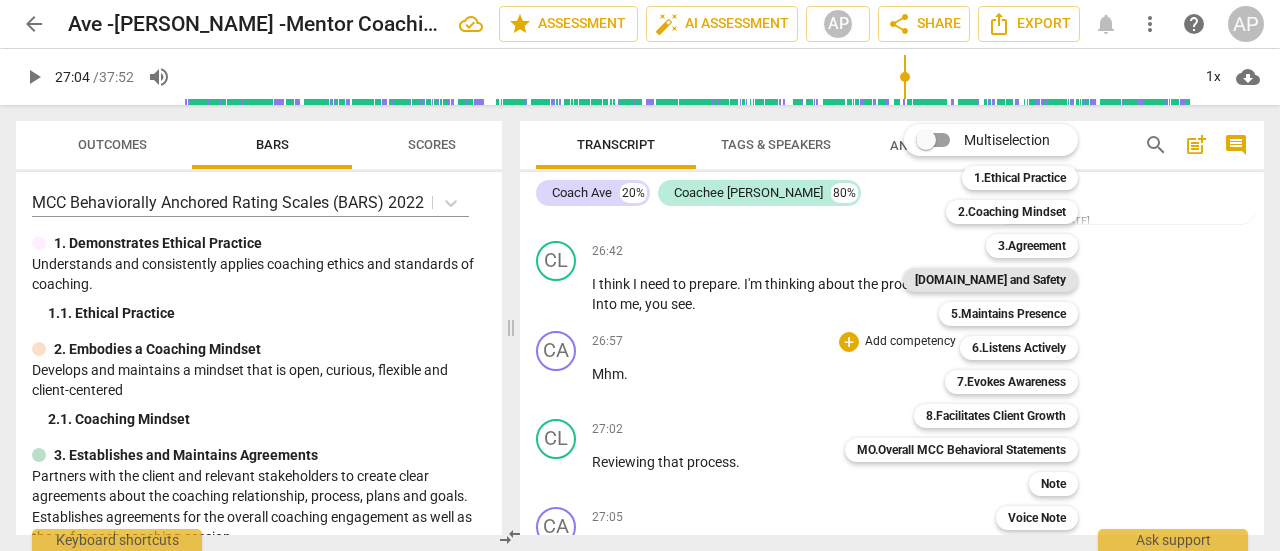 click on "[DOMAIN_NAME] and Safety" at bounding box center [990, 280] 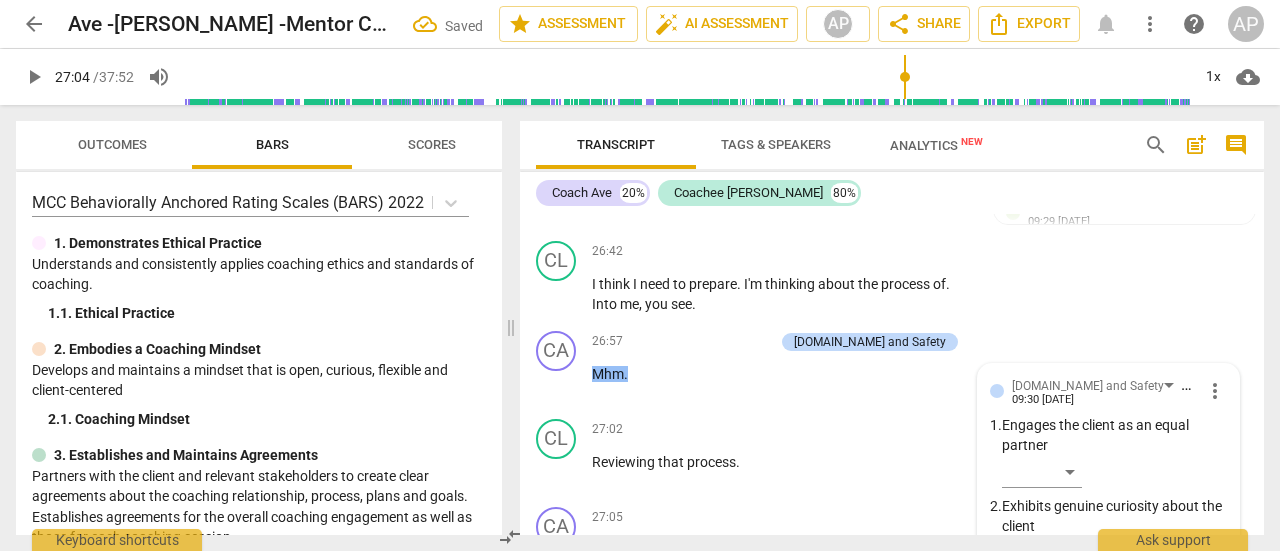 scroll, scrollTop: 15660, scrollLeft: 0, axis: vertical 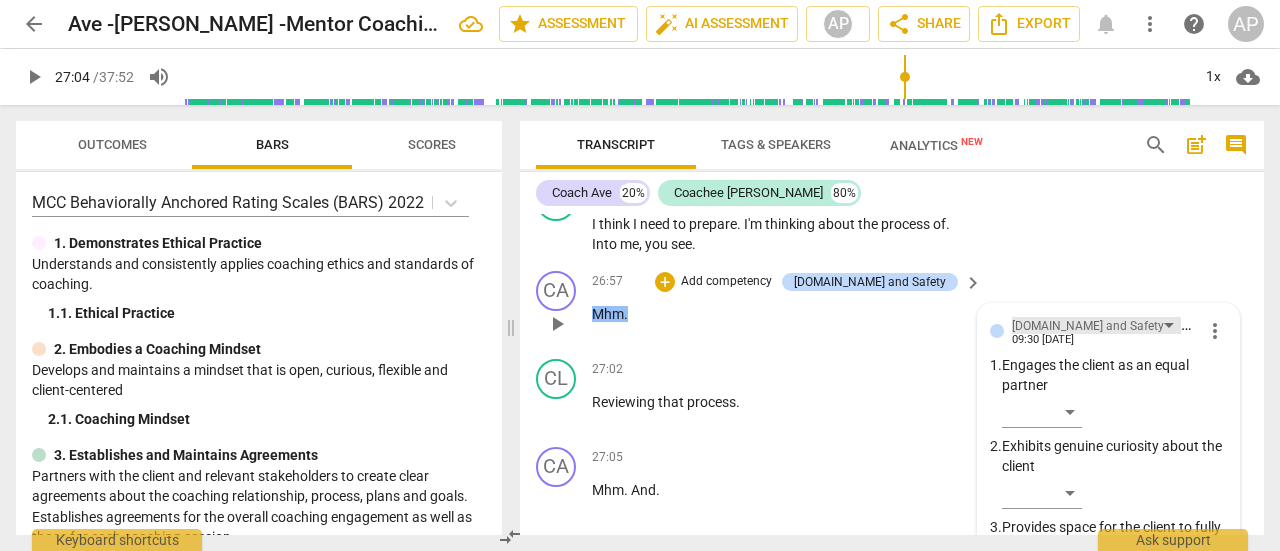 click on "[DOMAIN_NAME] and Safety" at bounding box center [1088, 326] 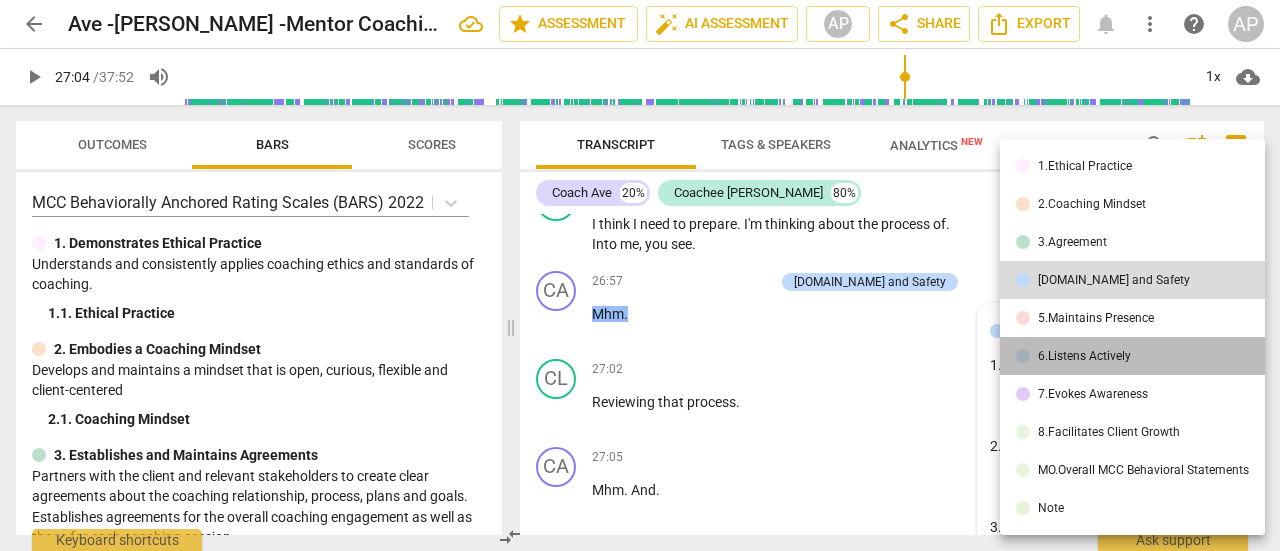 click on "6.Listens Actively" at bounding box center [1084, 356] 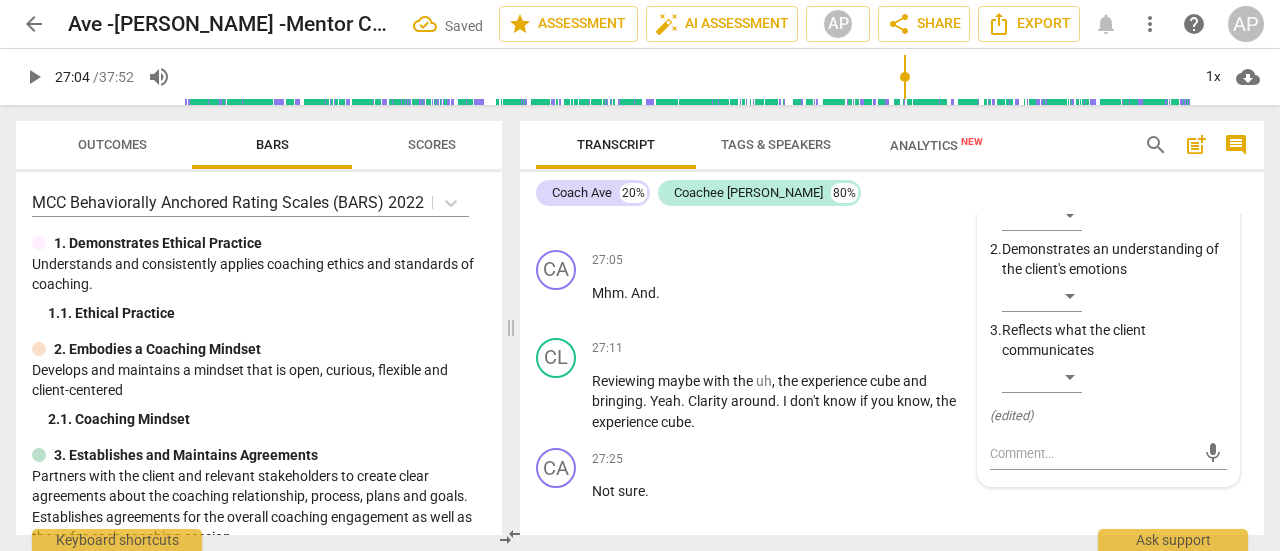 scroll, scrollTop: 15460, scrollLeft: 0, axis: vertical 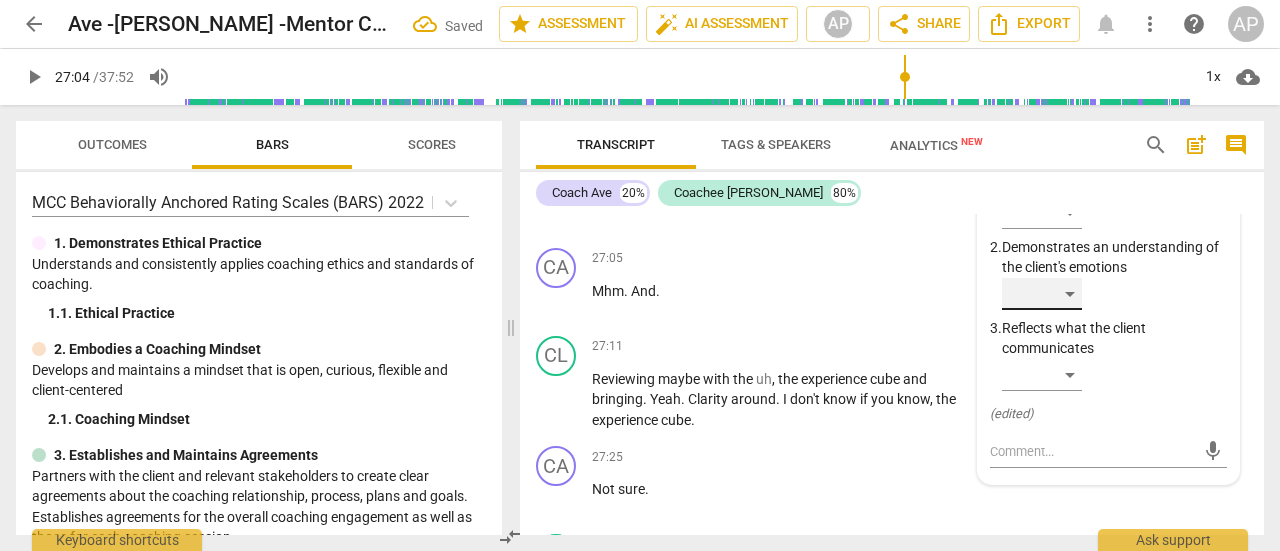 click on "​" at bounding box center [1042, 294] 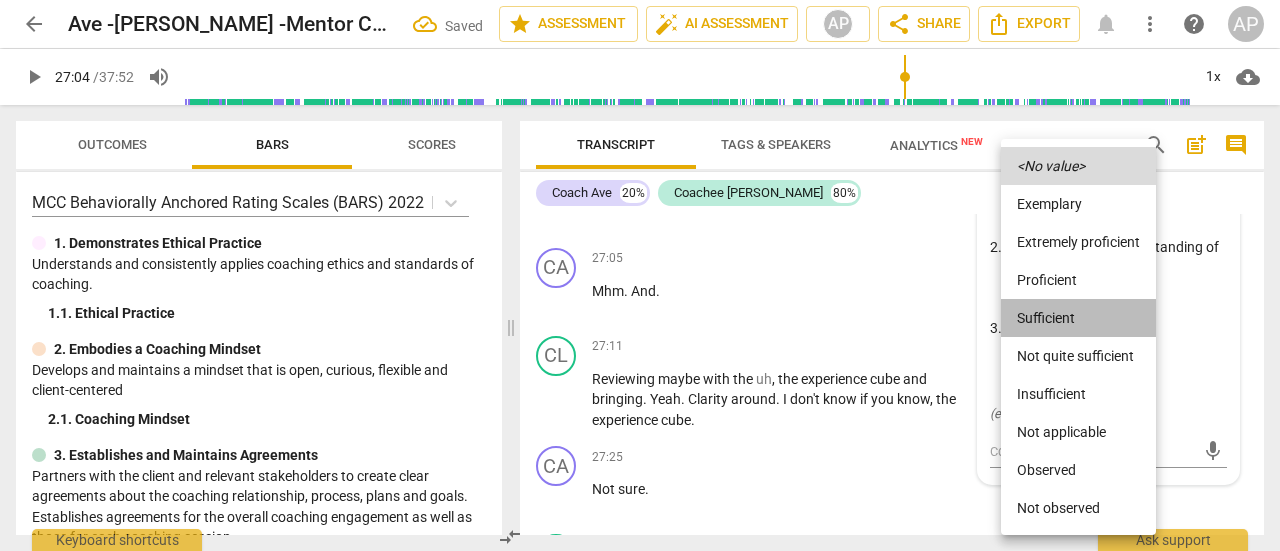 click on "Sufficient" at bounding box center (1078, 318) 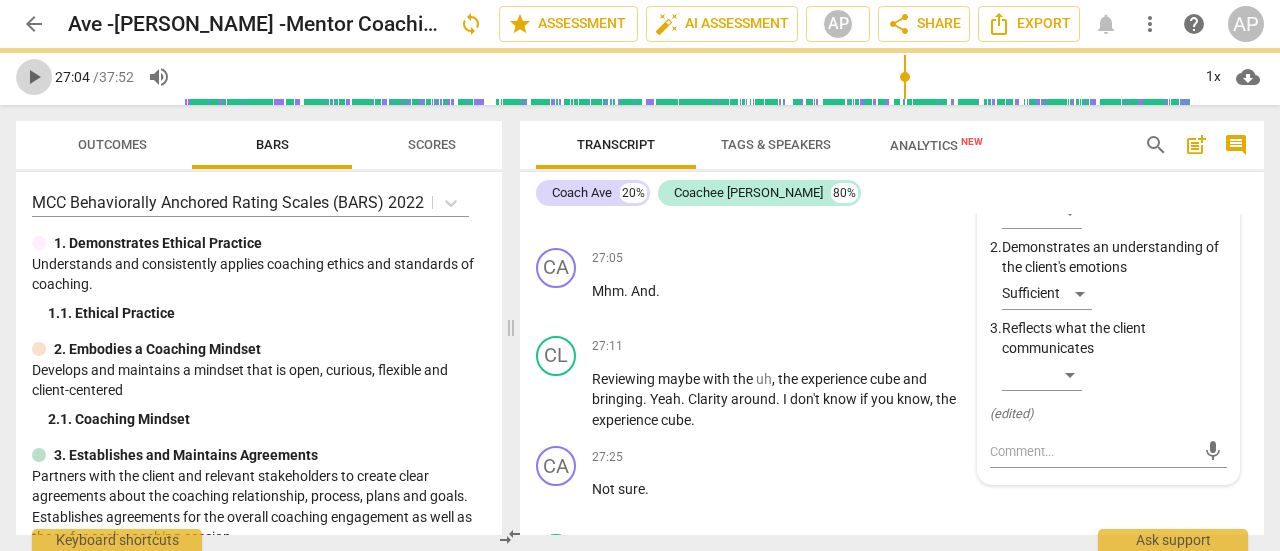 click on "play_arrow" at bounding box center (34, 77) 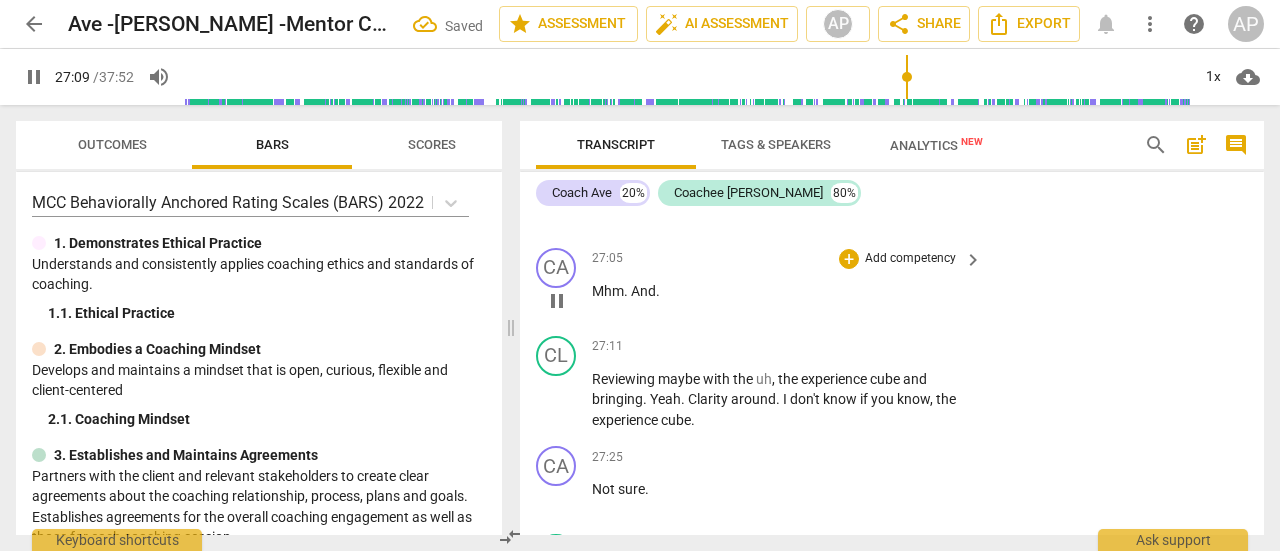 click on "Mhm .   And ." at bounding box center [782, 291] 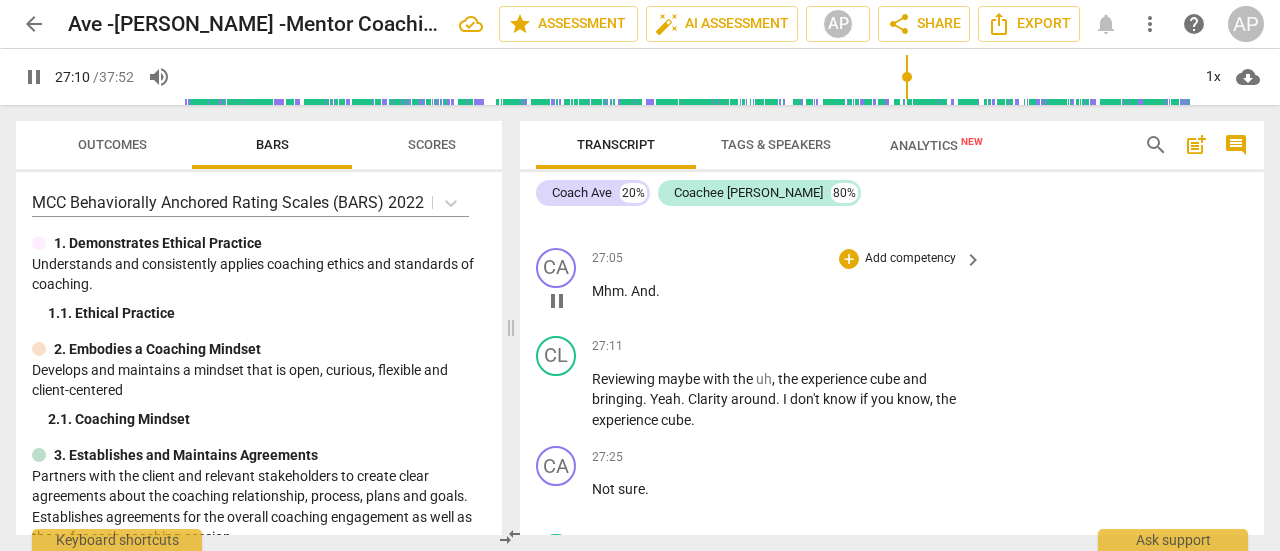 type on "1631" 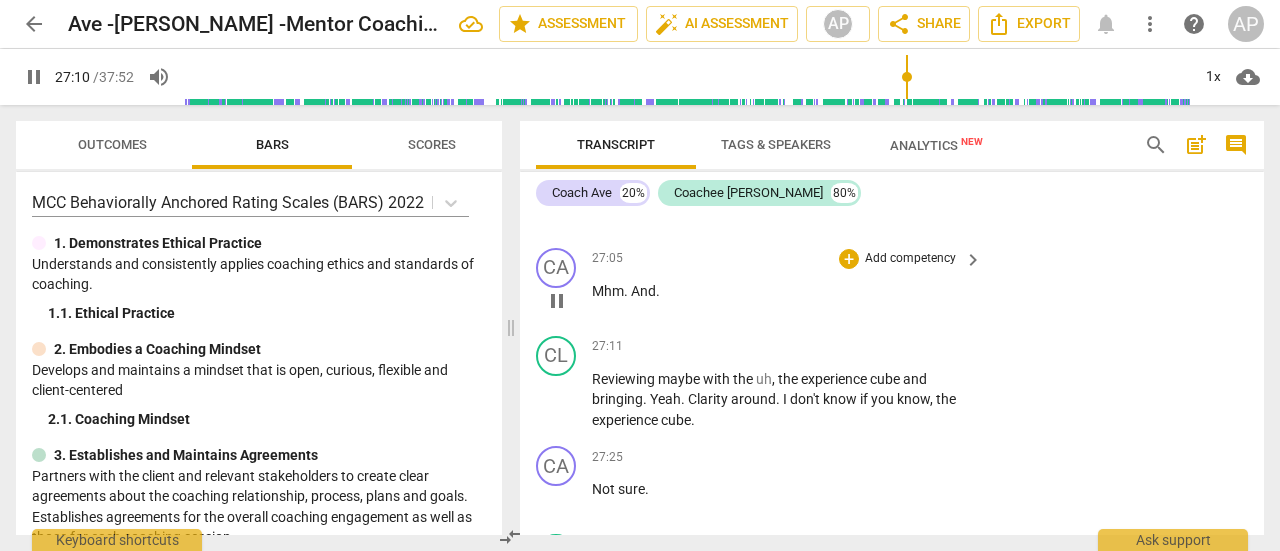 type 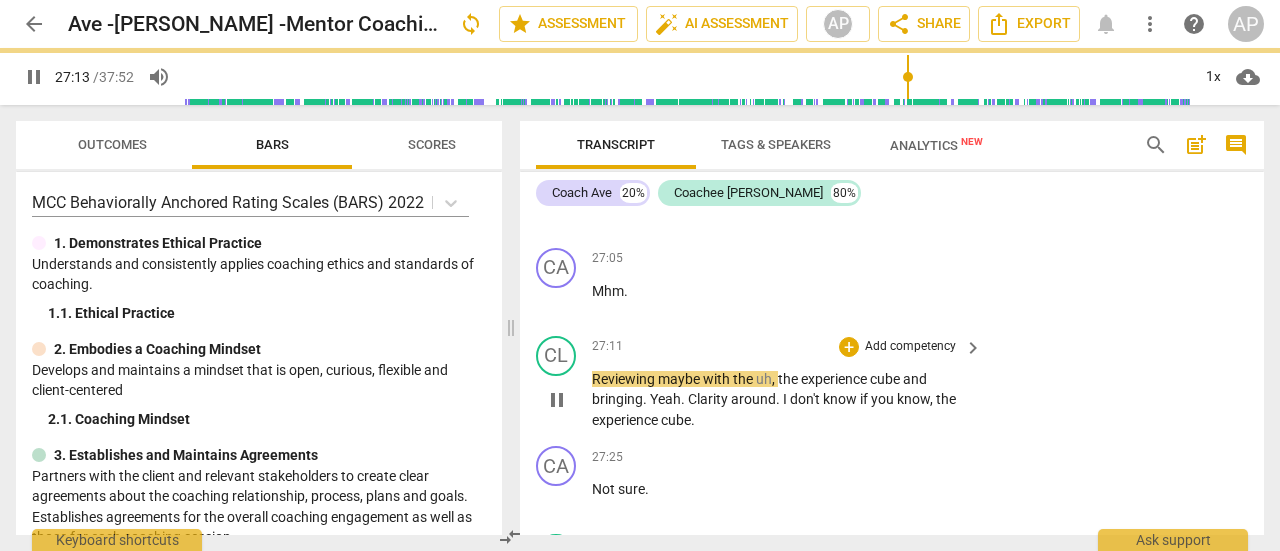 click on "Reviewing" at bounding box center [625, 379] 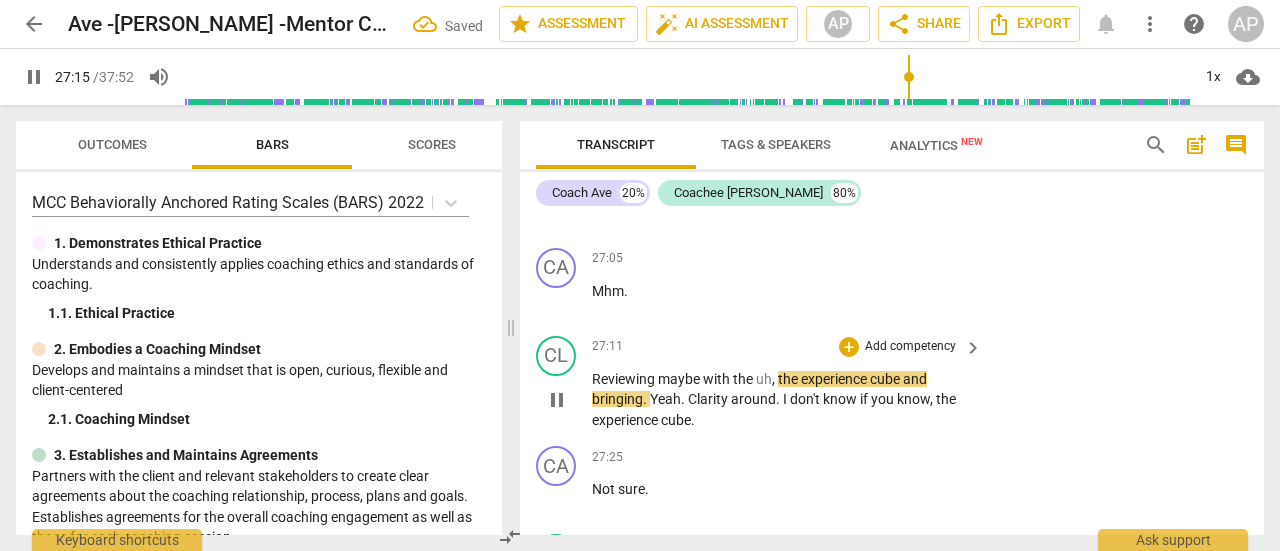 type on "1636" 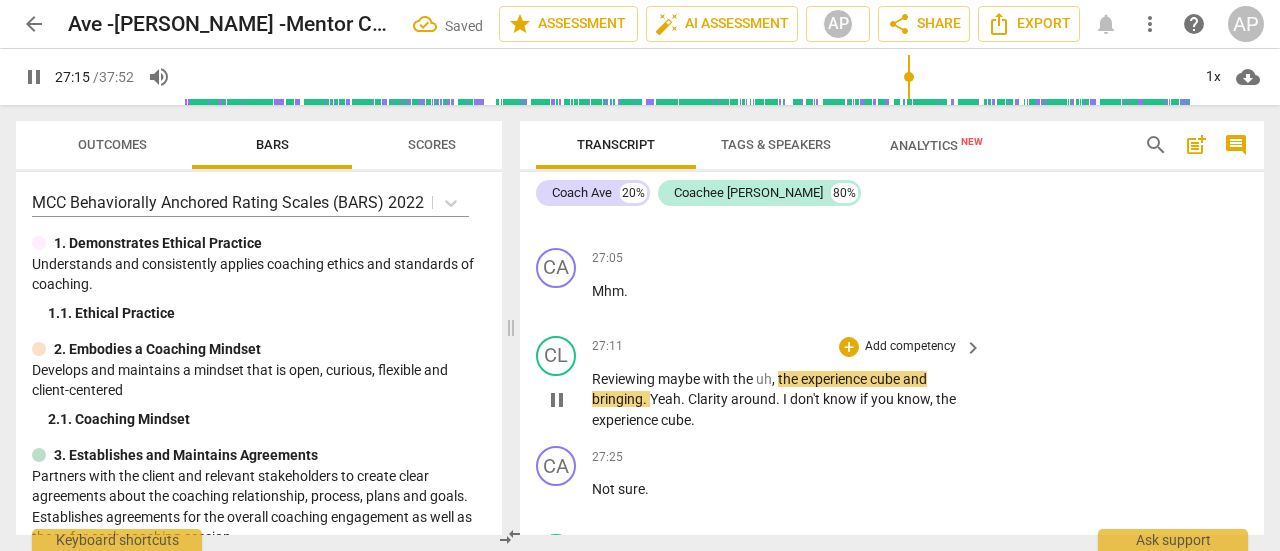 type 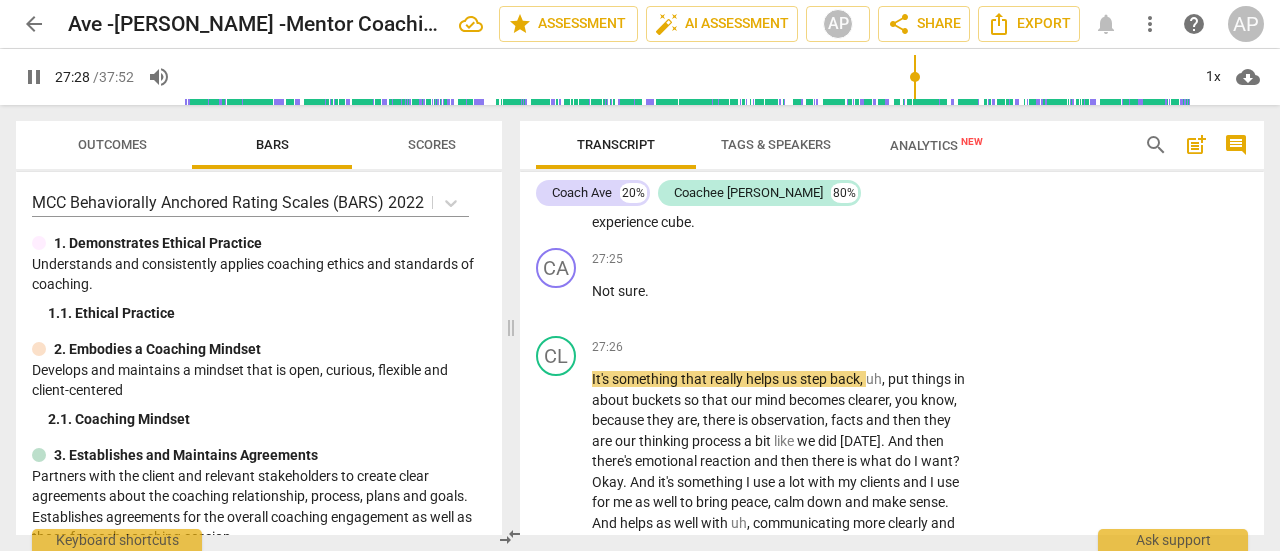 scroll, scrollTop: 15659, scrollLeft: 0, axis: vertical 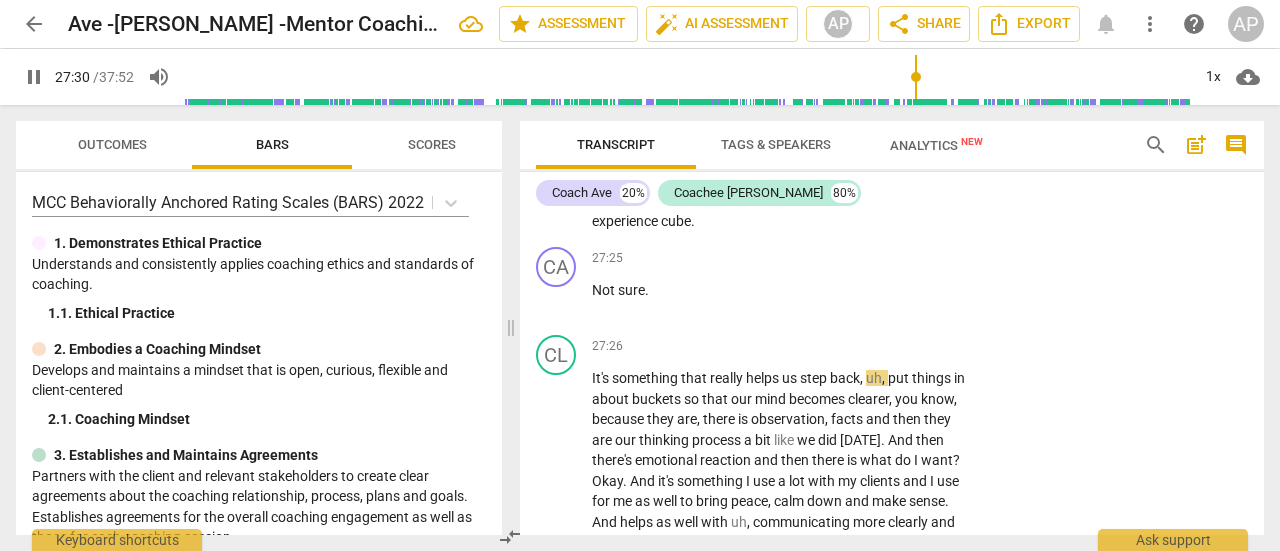 click on "pause" at bounding box center (34, 77) 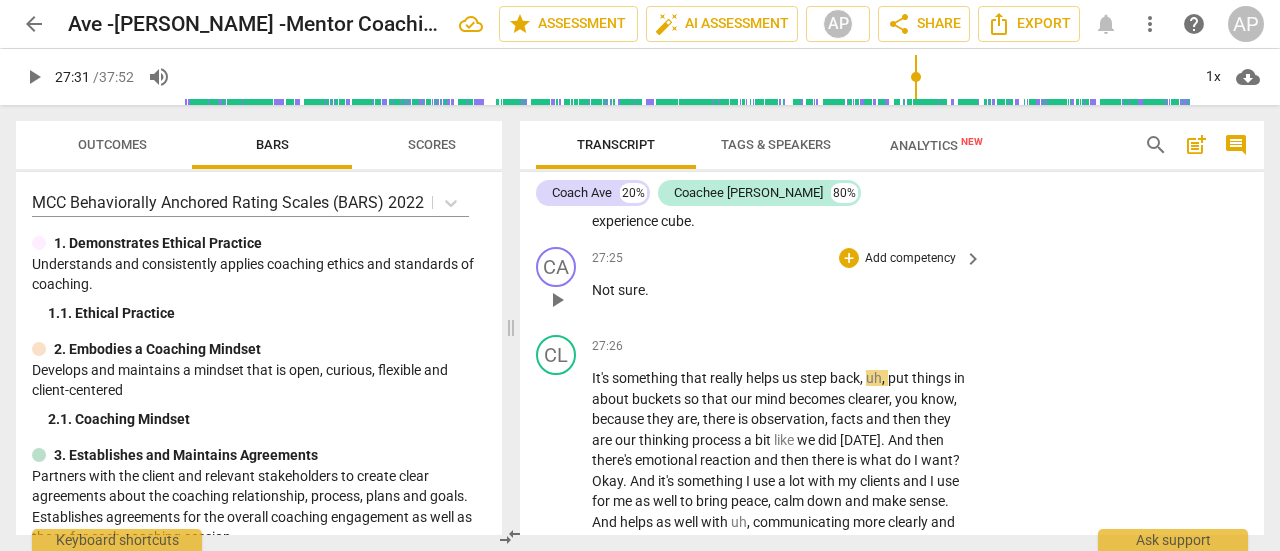 click on "Add competency" at bounding box center (910, 259) 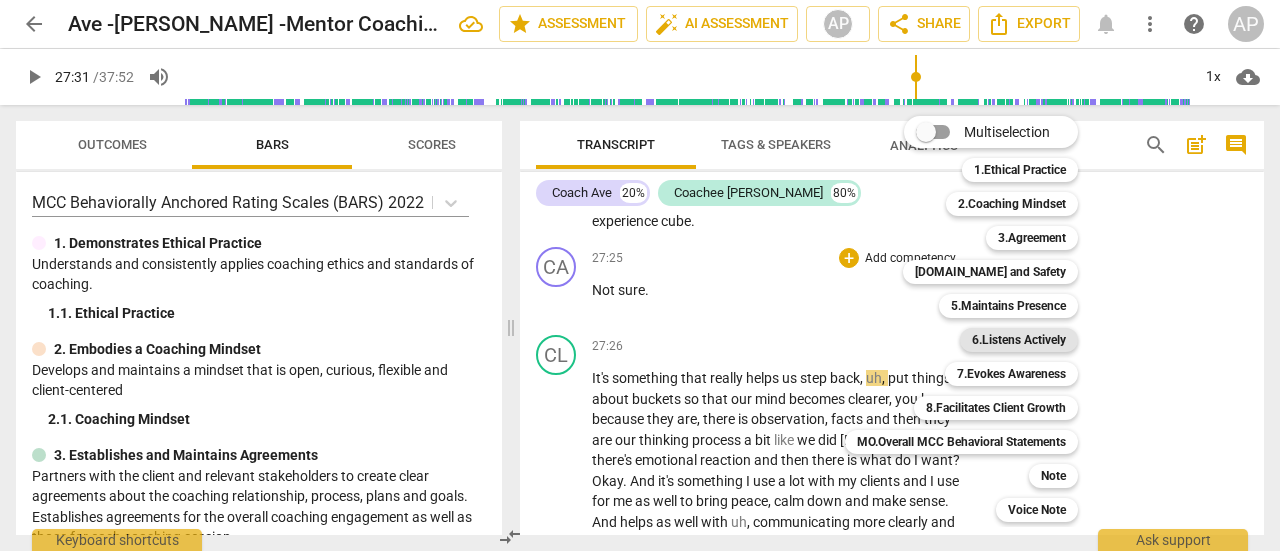 click on "6.Listens Actively" at bounding box center (1019, 340) 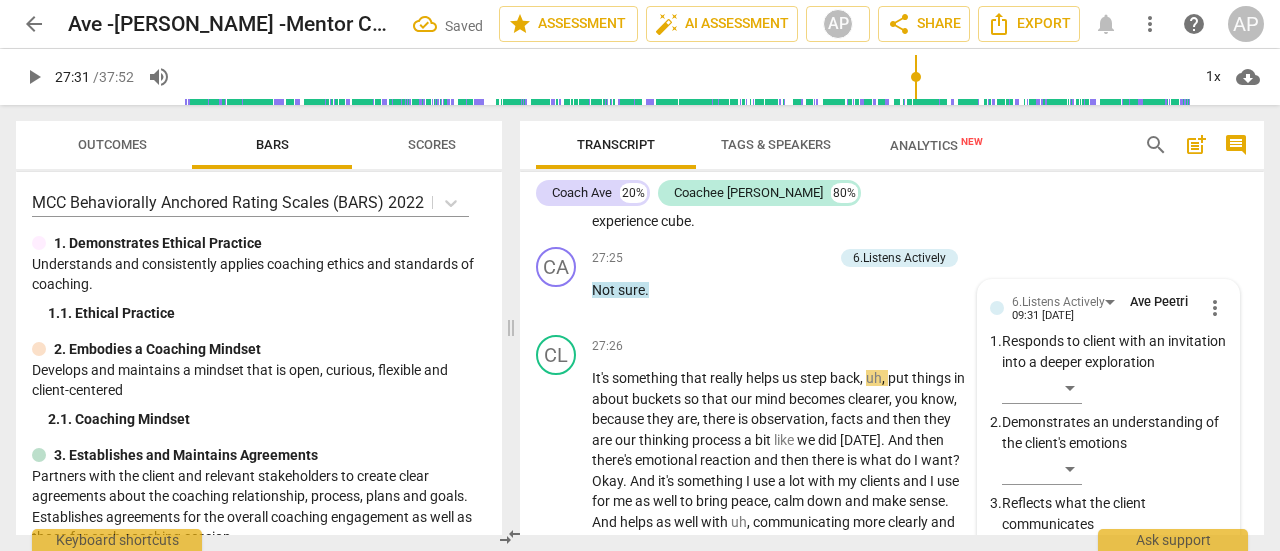 scroll, scrollTop: 15953, scrollLeft: 0, axis: vertical 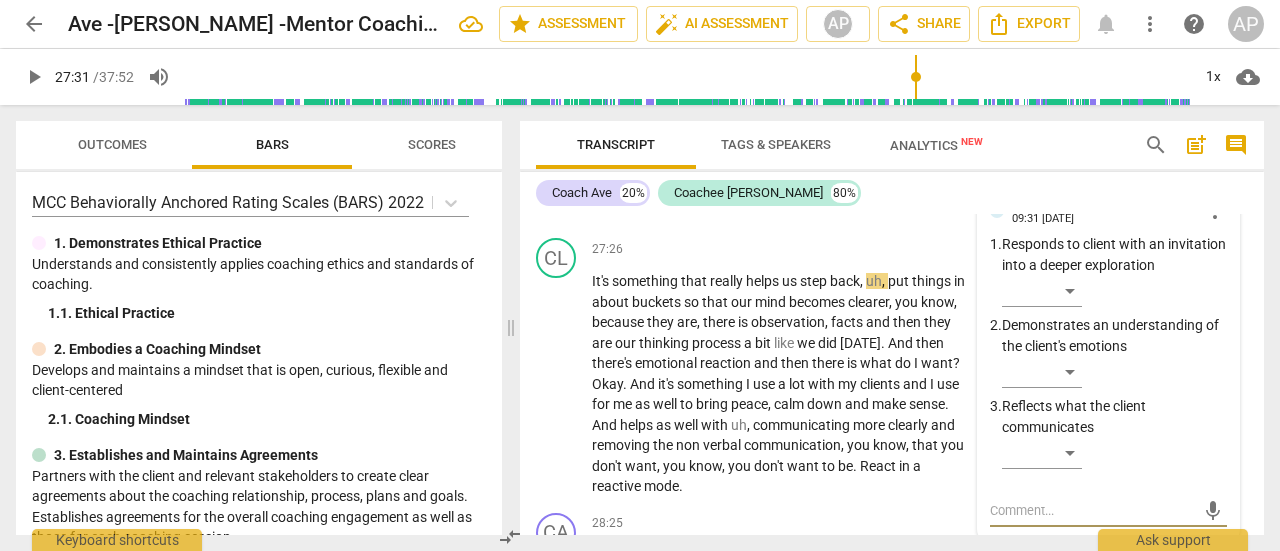 click on "6.Listens Actively" at bounding box center [1058, 205] 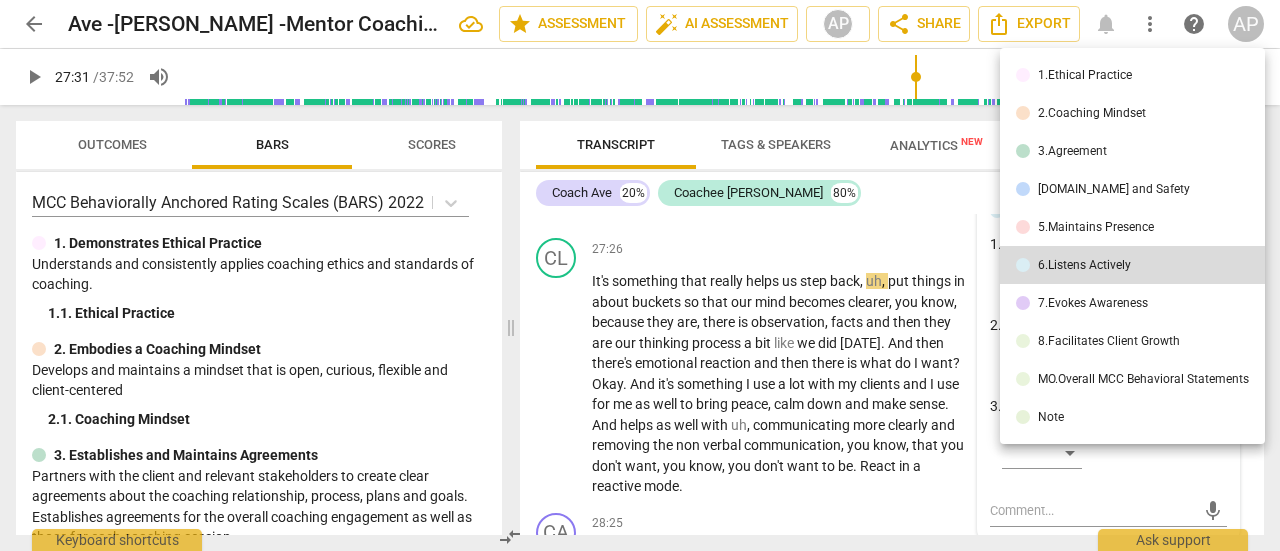 scroll, scrollTop: 15755, scrollLeft: 0, axis: vertical 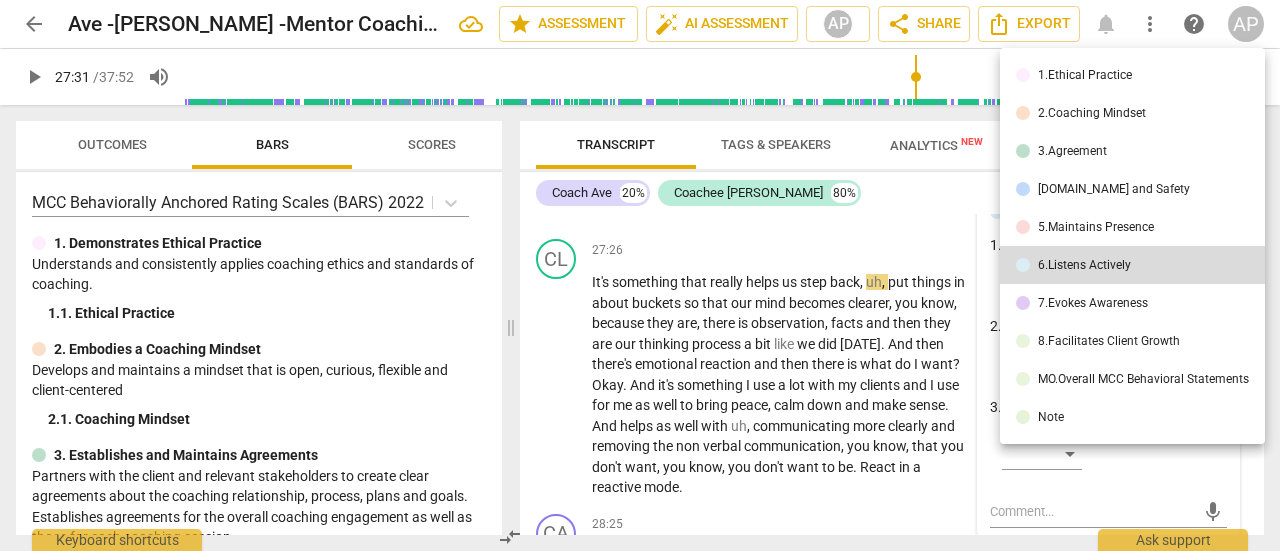 click on "7.Evokes Awareness" at bounding box center (1093, 303) 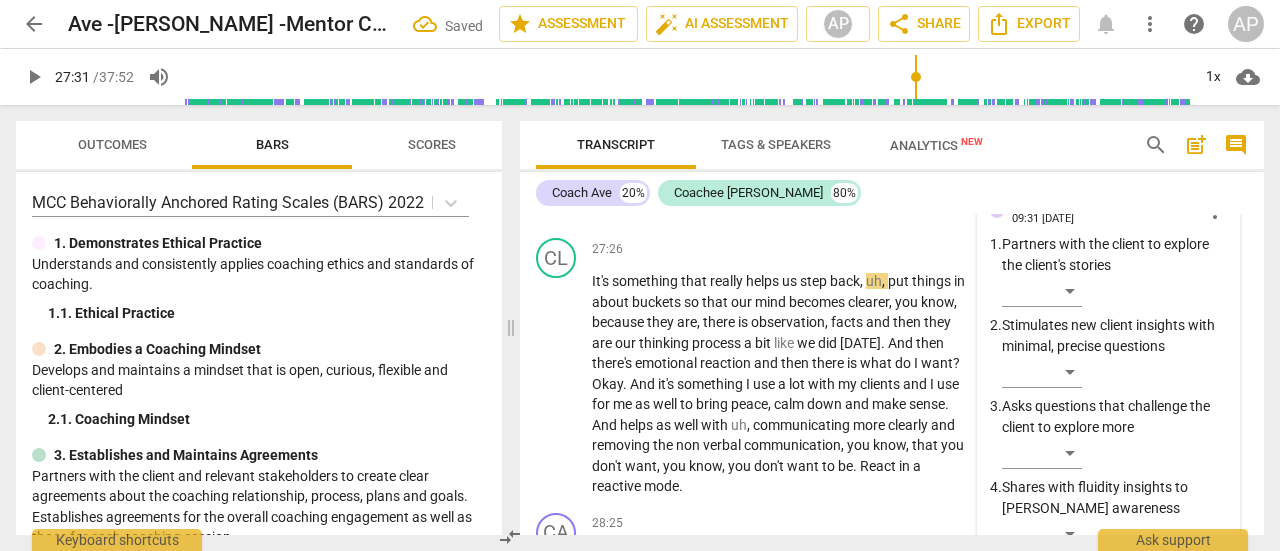 scroll, scrollTop: 15755, scrollLeft: 0, axis: vertical 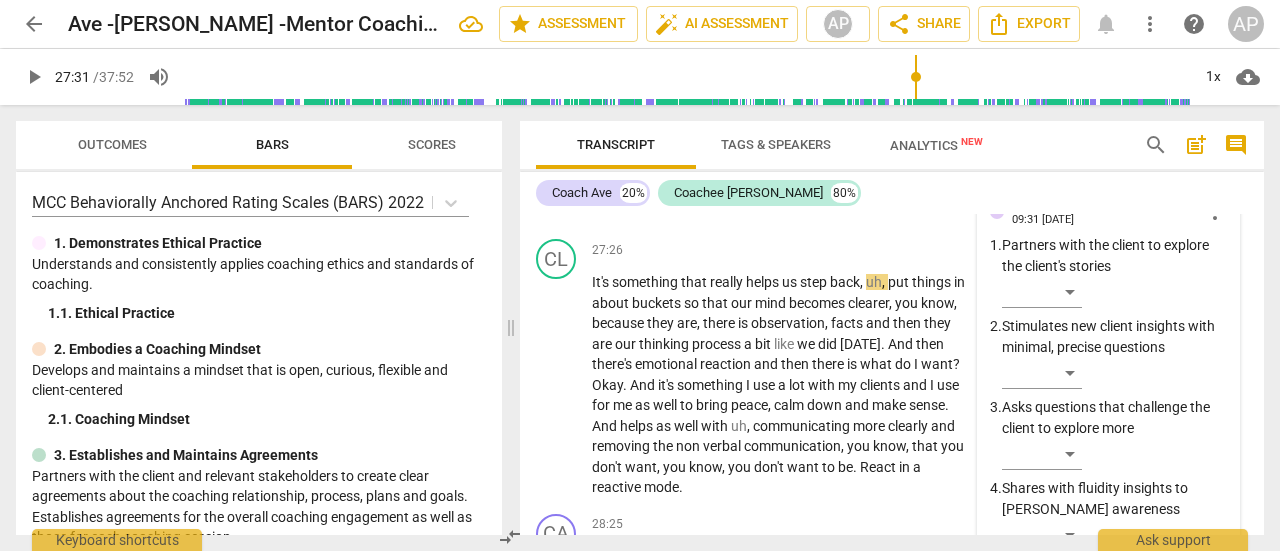 click on "7.Evokes Awareness" at bounding box center [1067, 206] 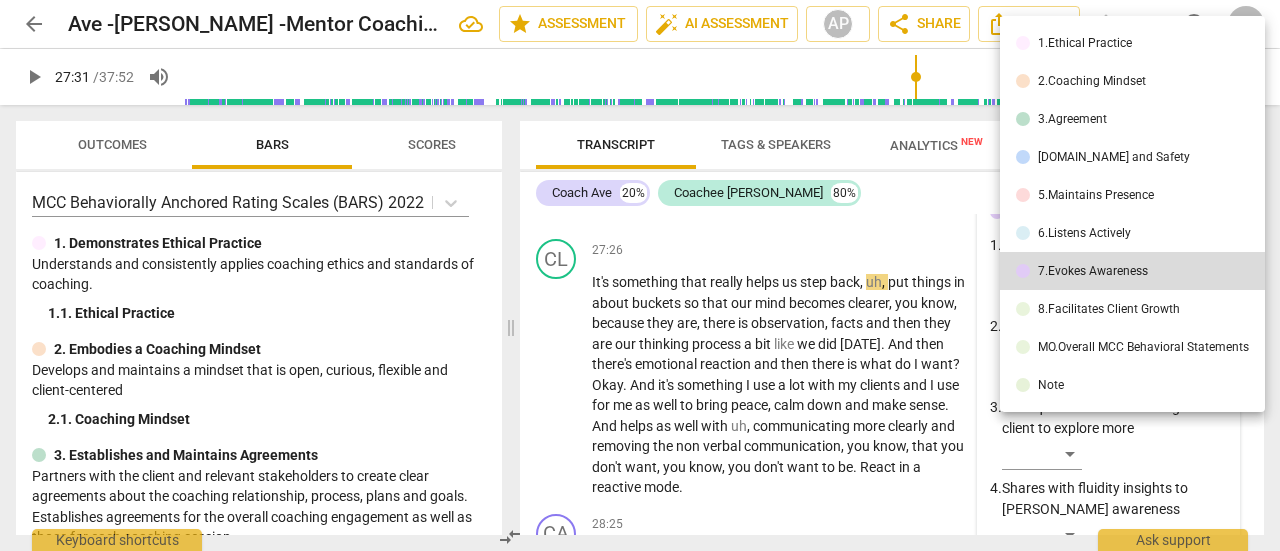 click on "5.Maintains Presence" at bounding box center [1096, 195] 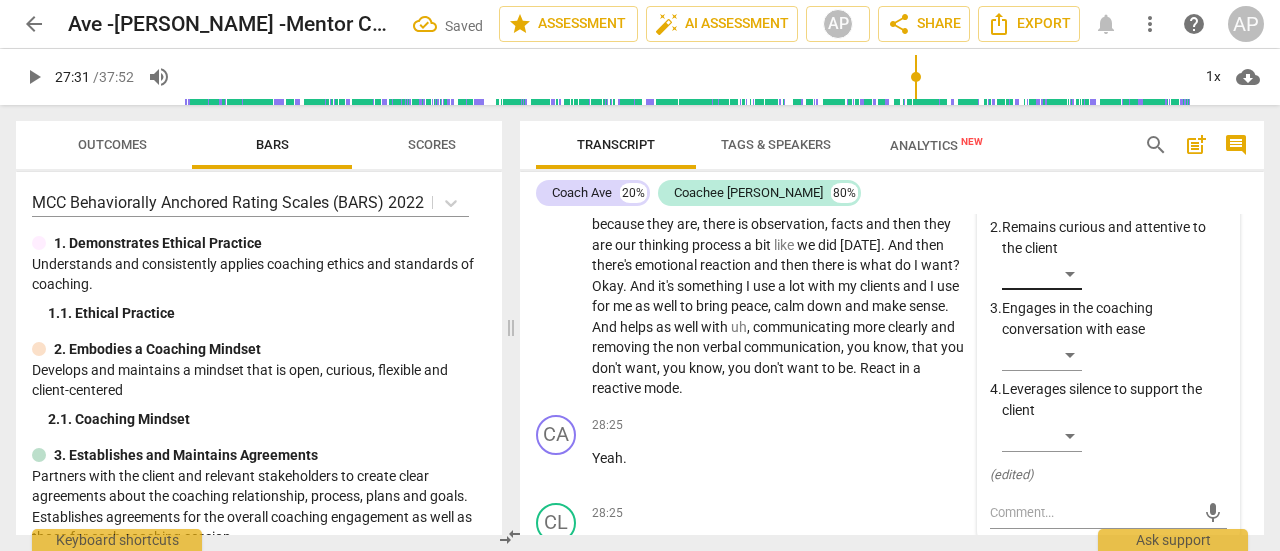 scroll, scrollTop: 15854, scrollLeft: 0, axis: vertical 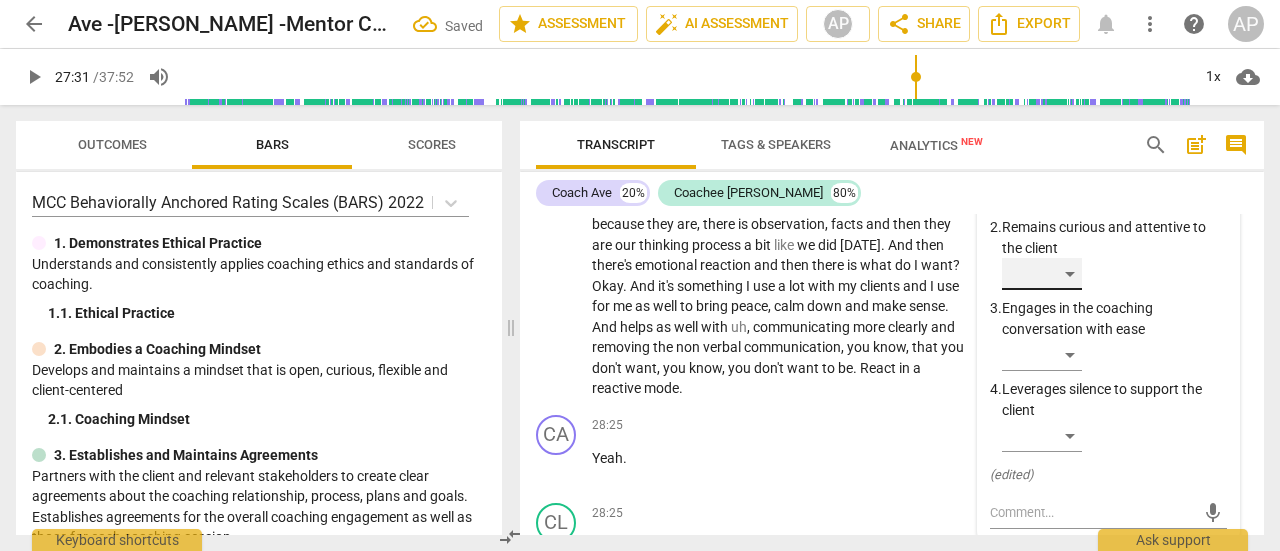 click on "​" at bounding box center (1042, 274) 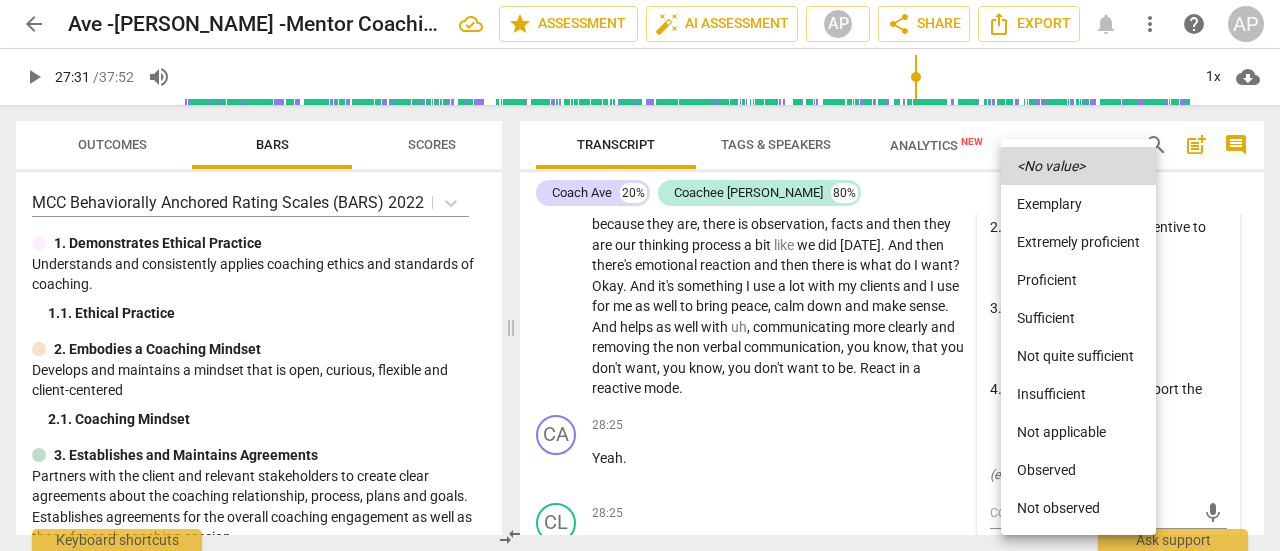 click on "Sufficient" at bounding box center (1078, 318) 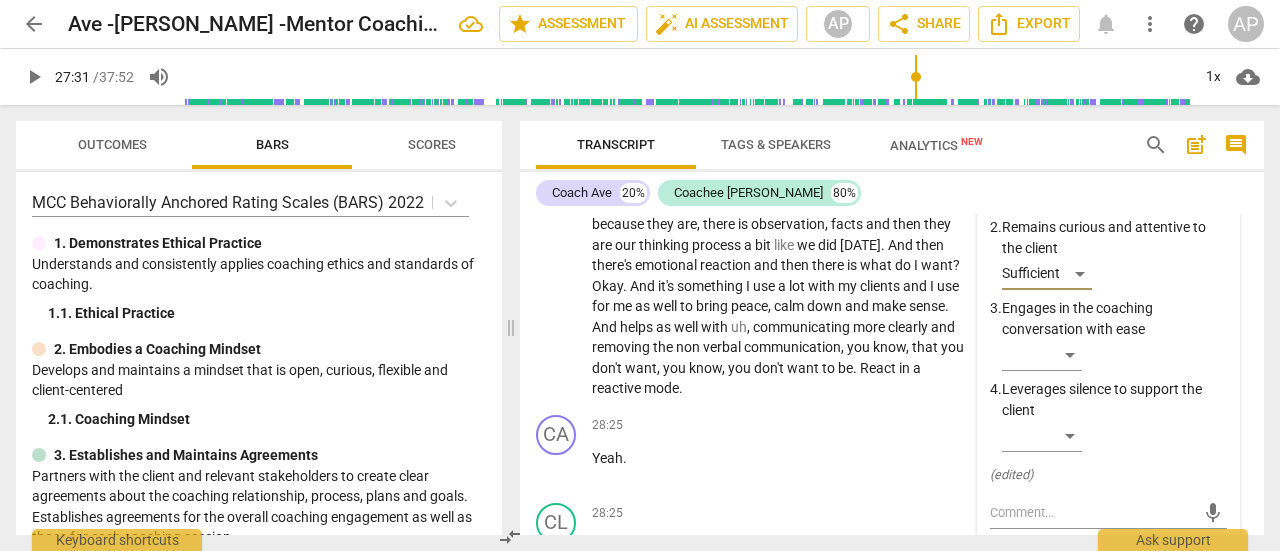 click on "play_arrow" at bounding box center [34, 77] 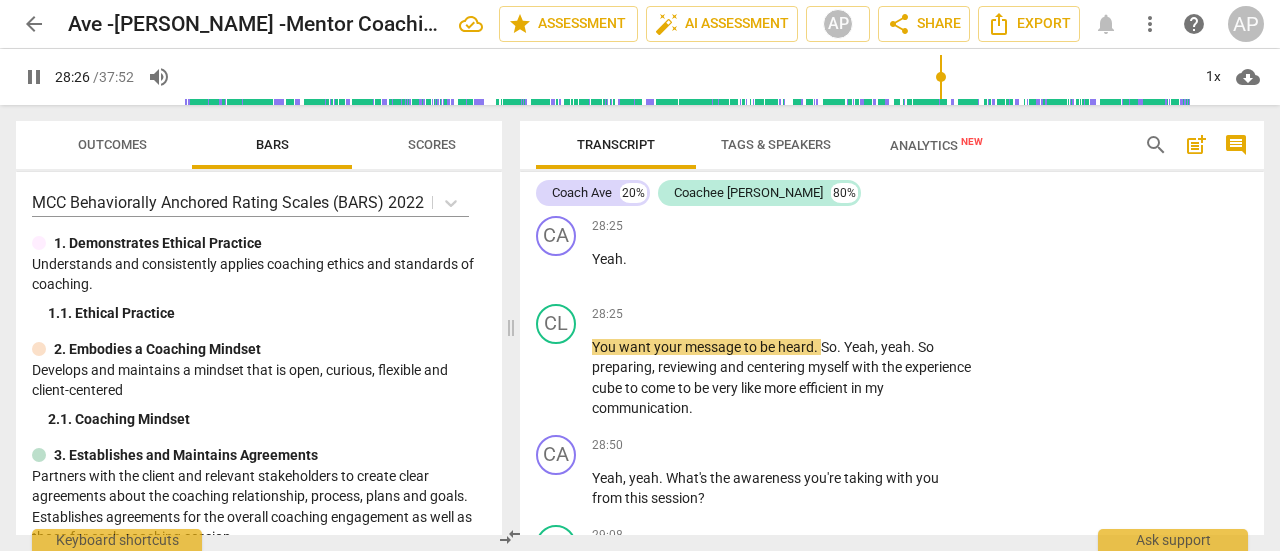 scroll, scrollTop: 16054, scrollLeft: 0, axis: vertical 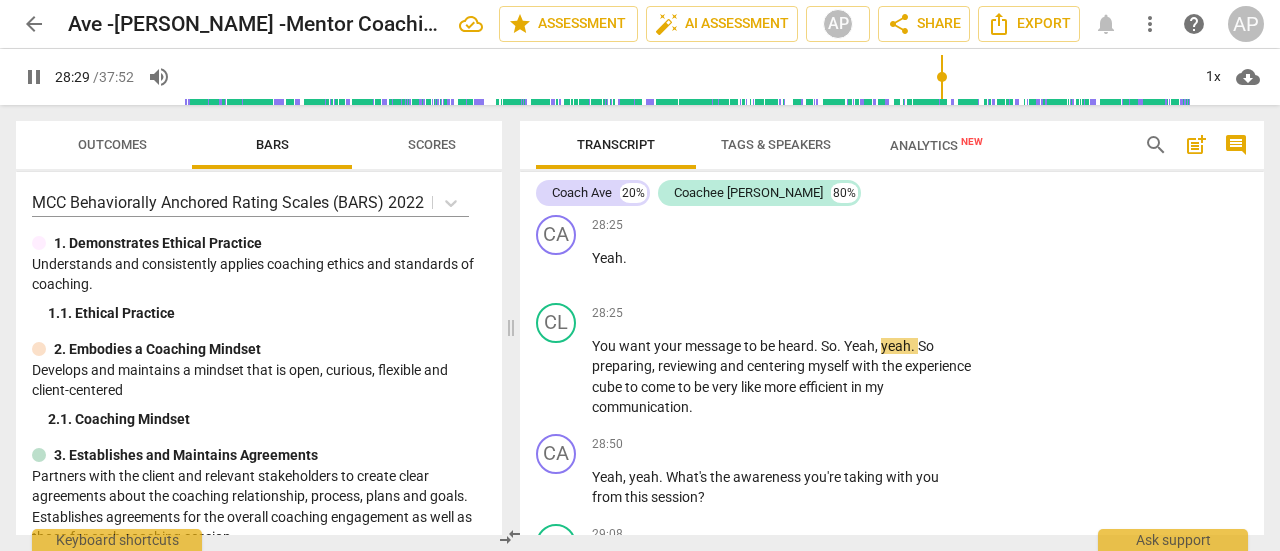 click on "pause" at bounding box center [34, 77] 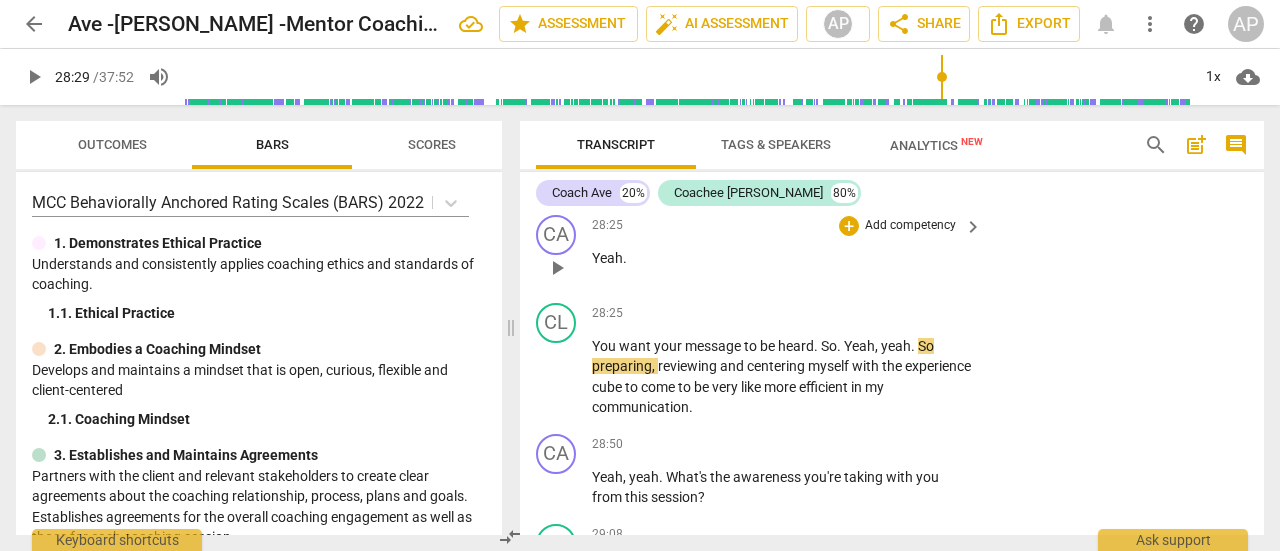 click on "Add competency" at bounding box center [910, 226] 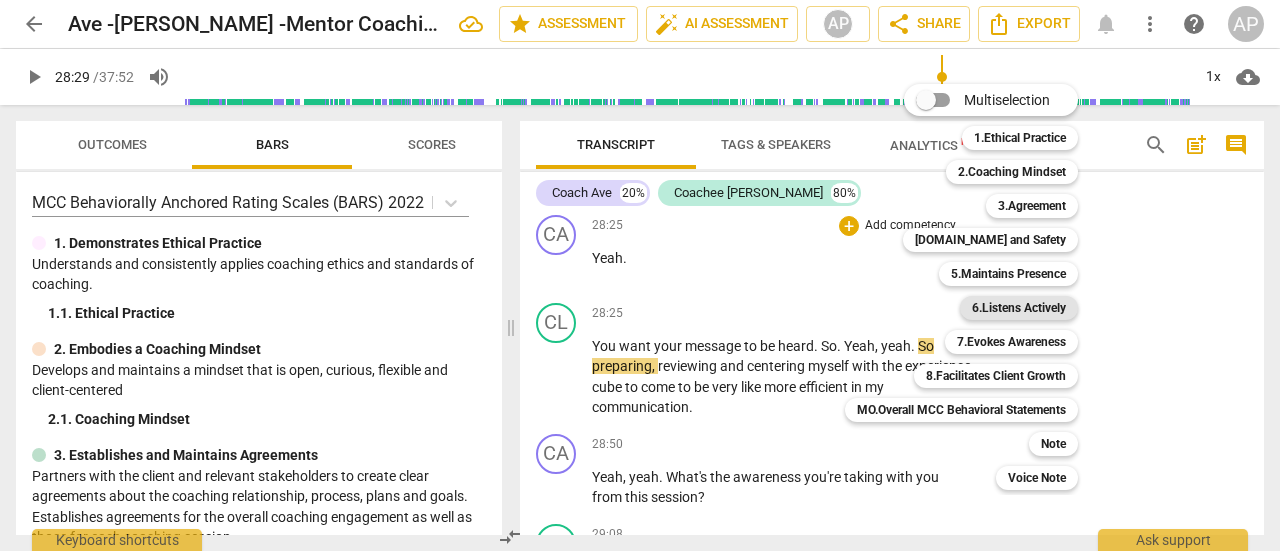 click on "6.Listens Actively" at bounding box center (1019, 308) 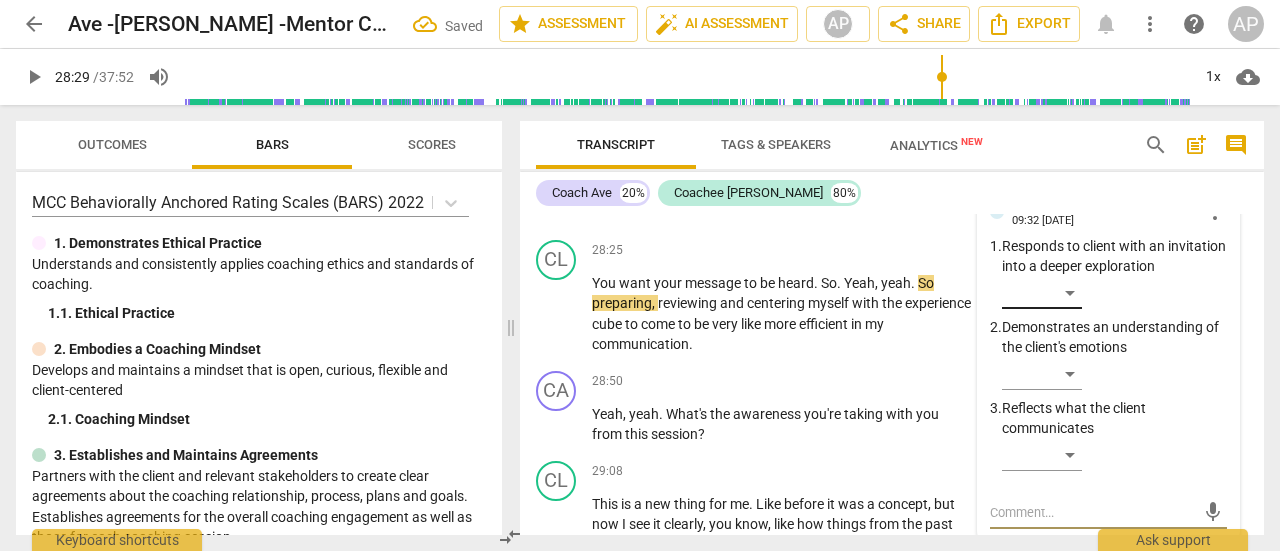 scroll, scrollTop: 16116, scrollLeft: 0, axis: vertical 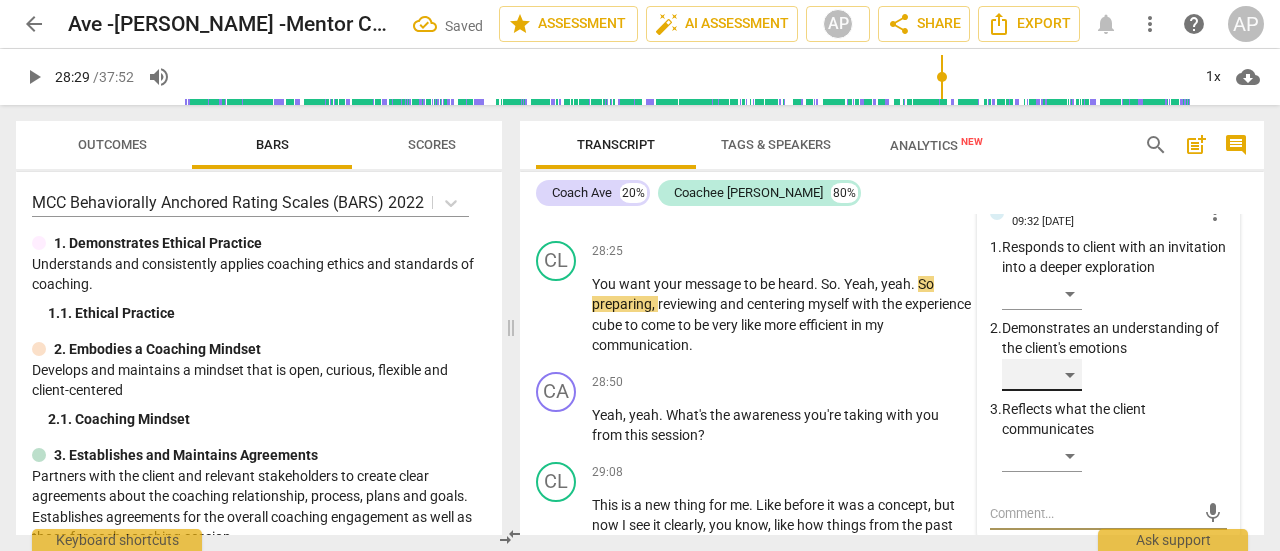 click on "​" at bounding box center (1042, 375) 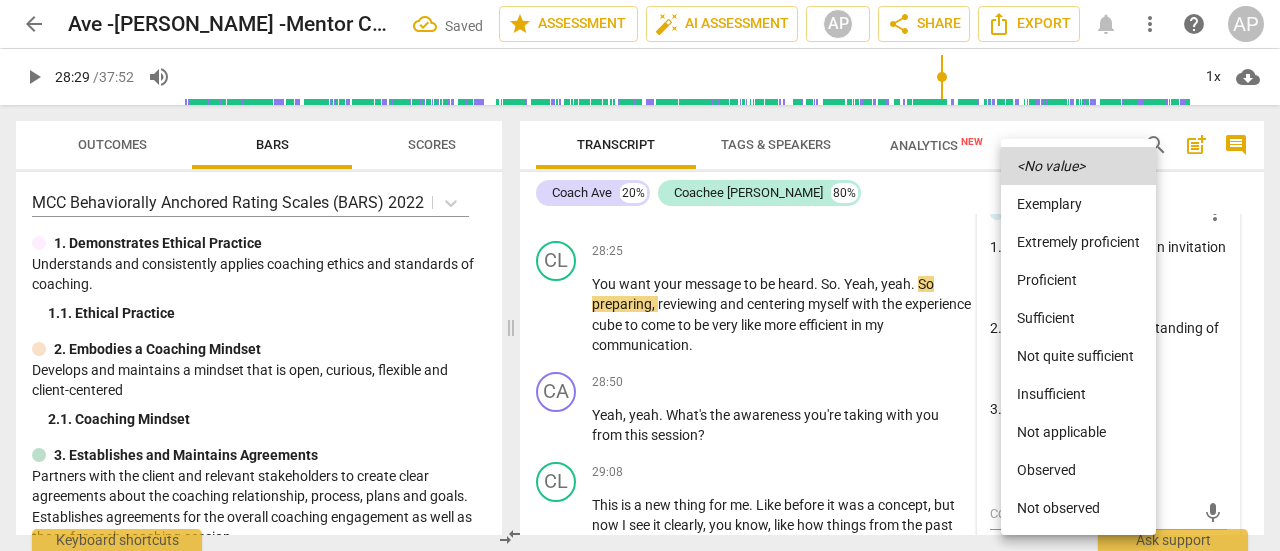 click on "Sufficient" at bounding box center (1078, 318) 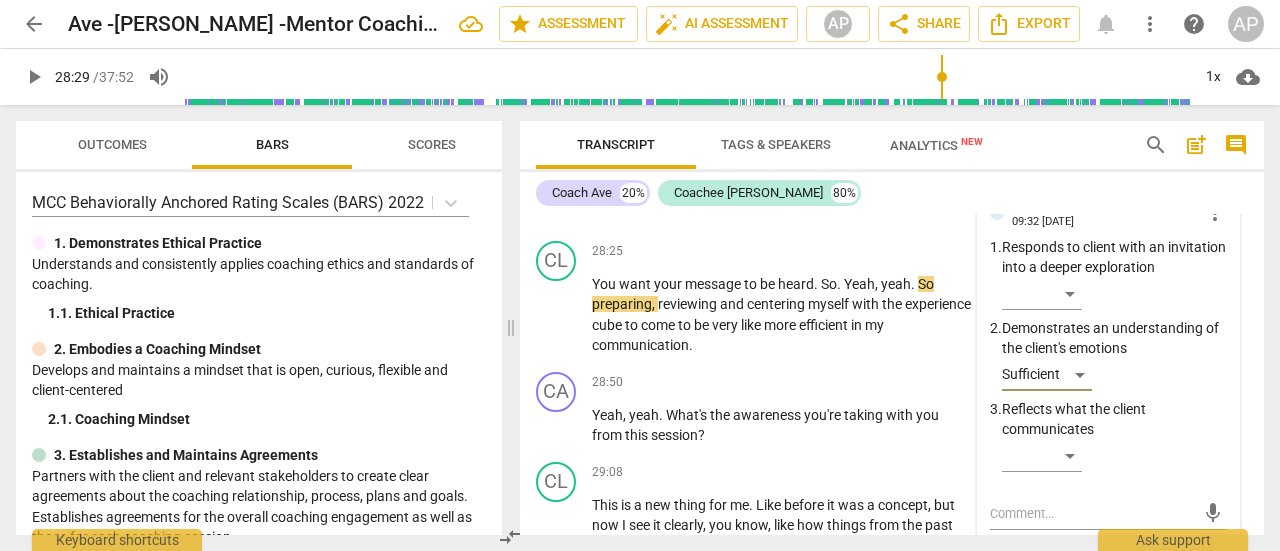 click on "play_arrow" at bounding box center (34, 77) 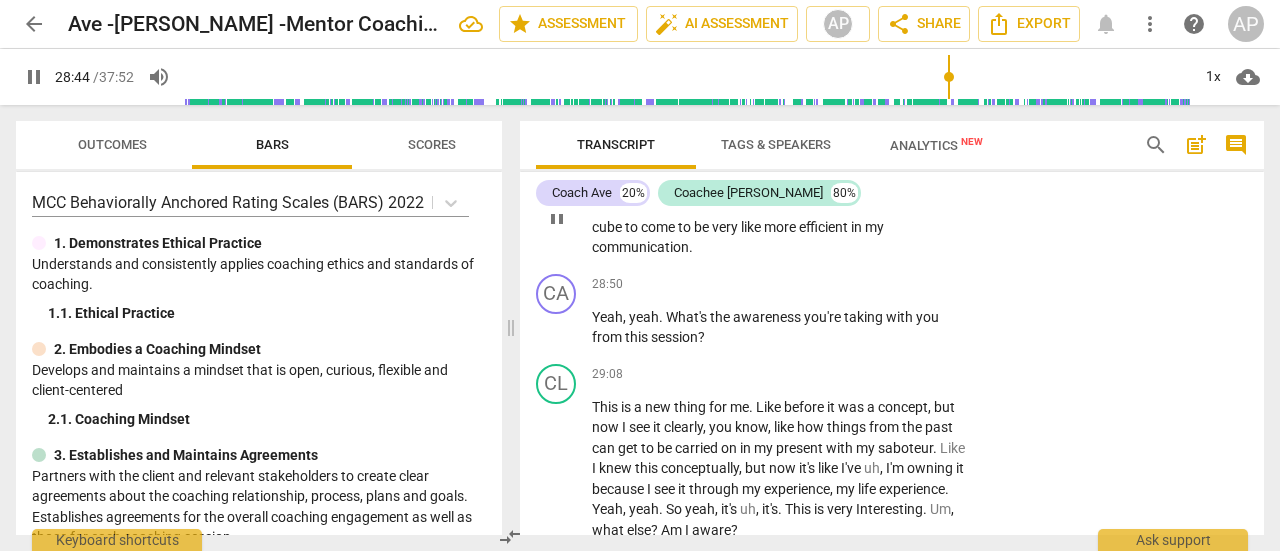 scroll, scrollTop: 16216, scrollLeft: 0, axis: vertical 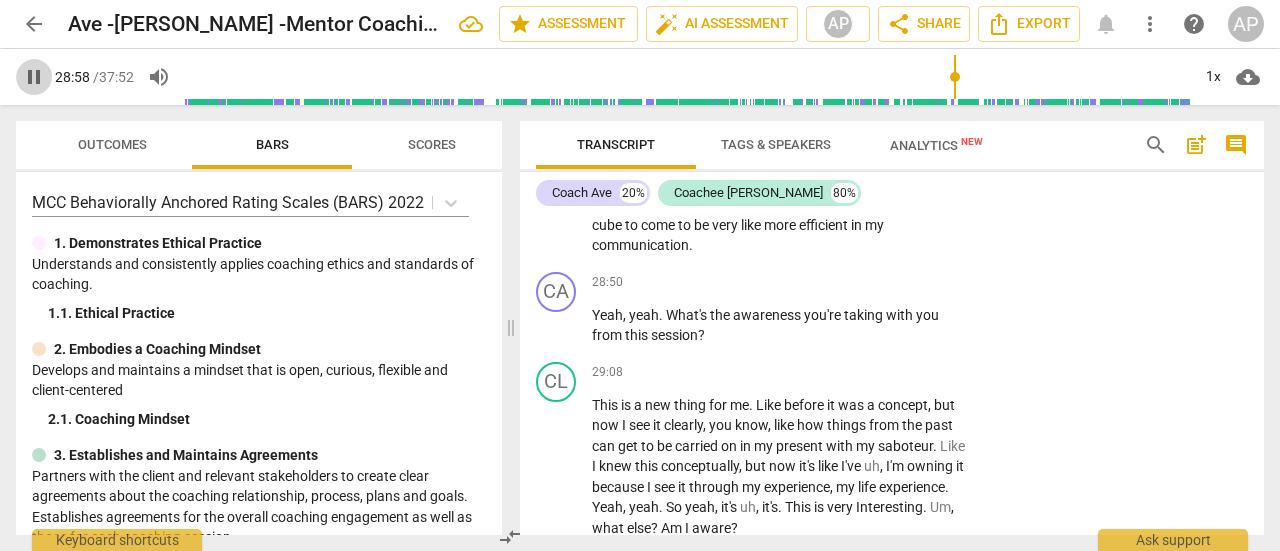 click on "pause" at bounding box center (34, 77) 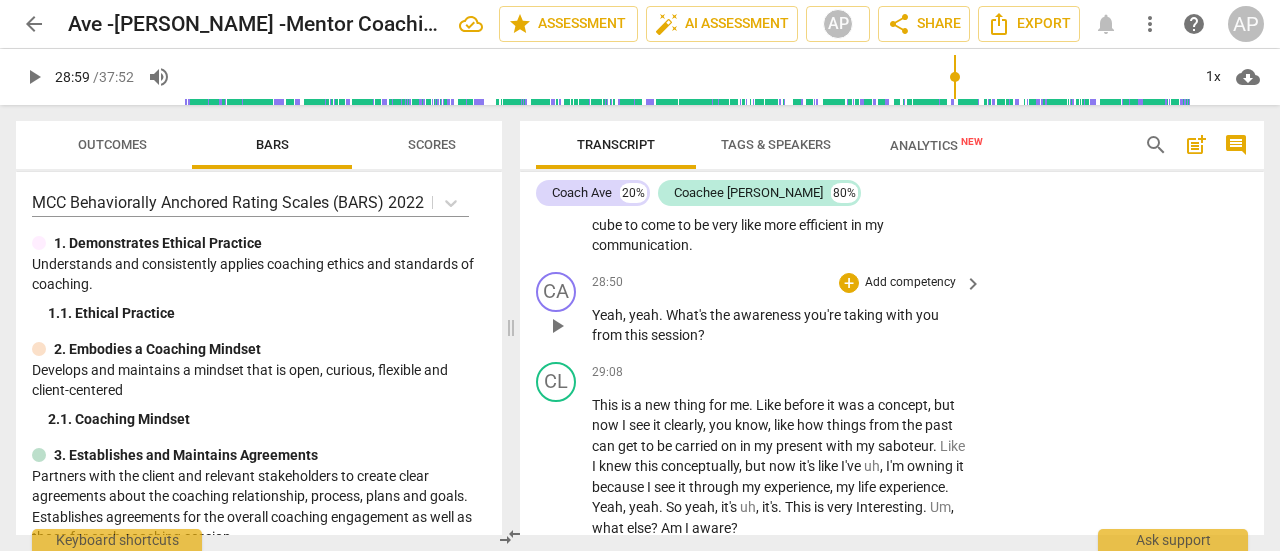 click on "Add competency" at bounding box center [910, 283] 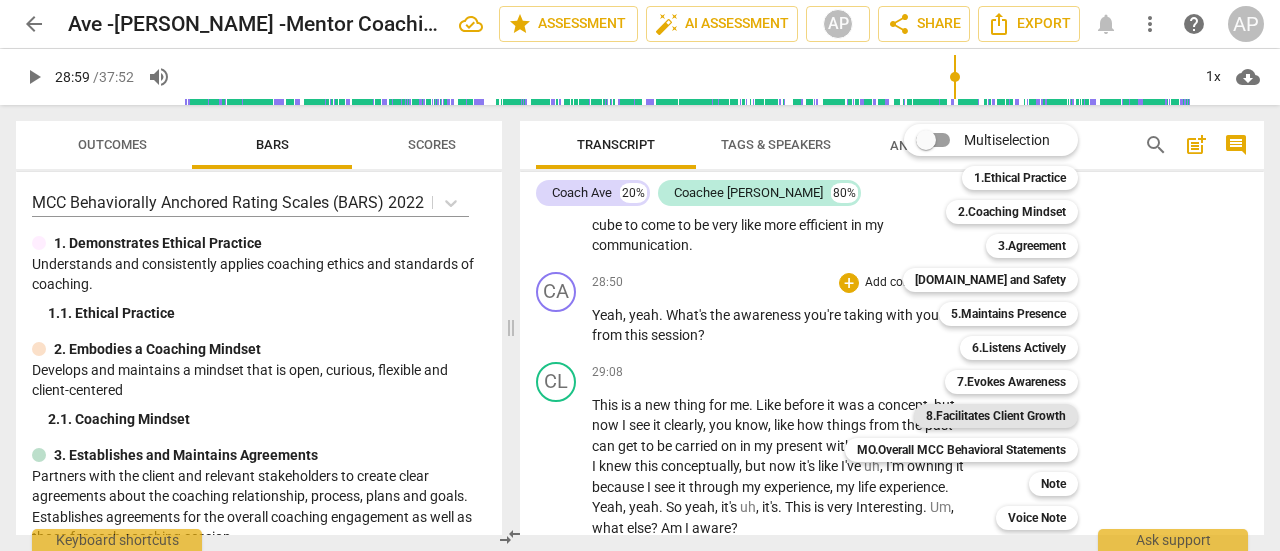 click on "8.Facilitates Client Growth" at bounding box center (996, 416) 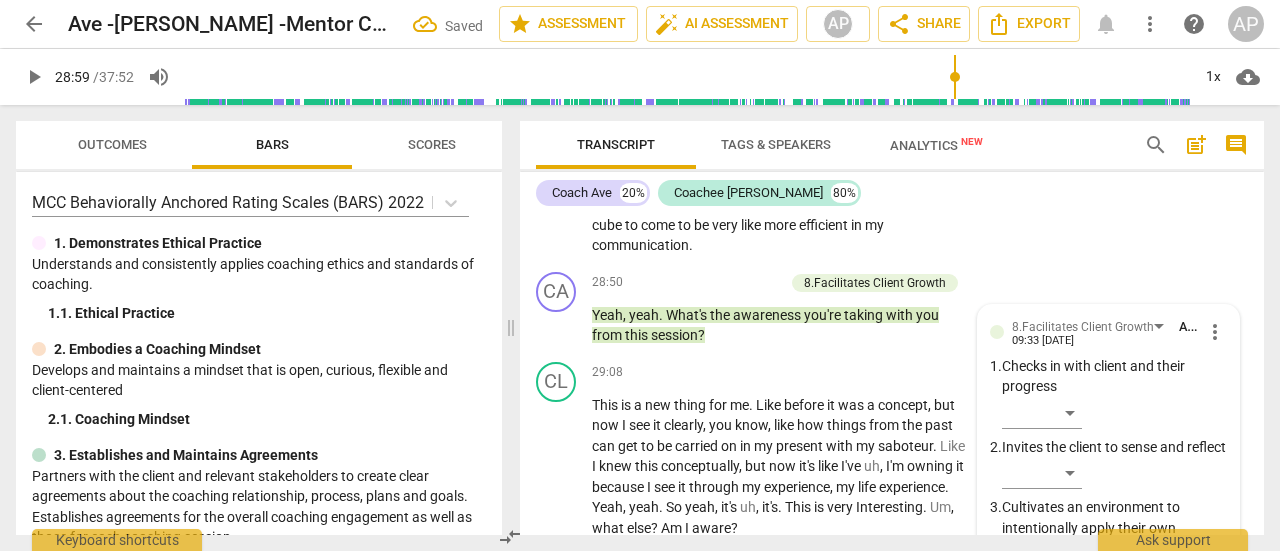 scroll, scrollTop: 16555, scrollLeft: 0, axis: vertical 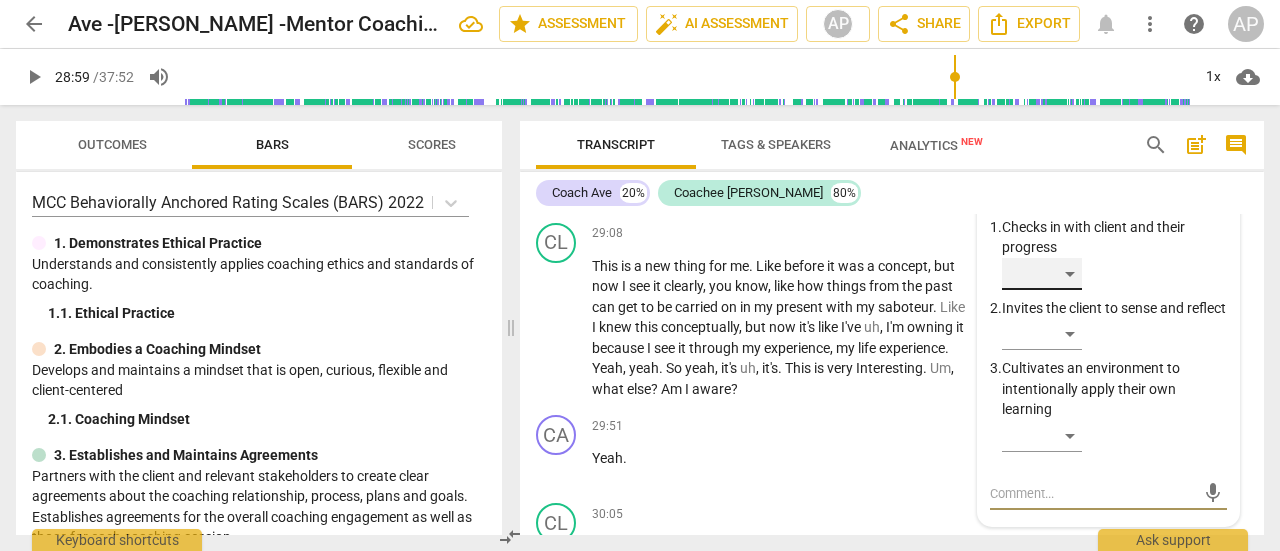 click on "​" at bounding box center (1042, 274) 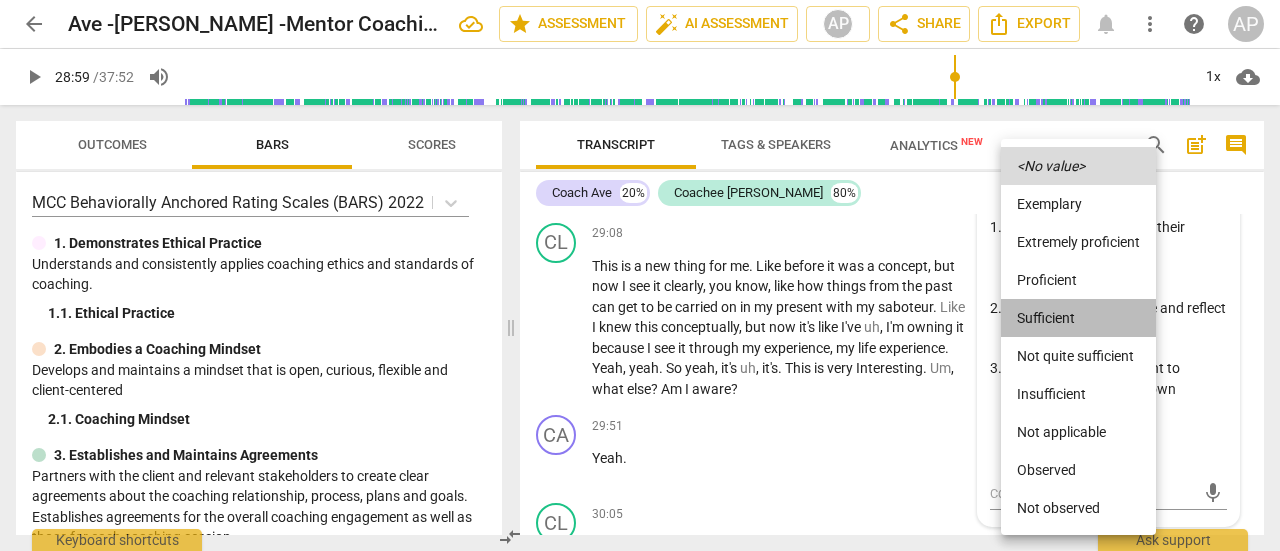 click on "Sufficient" at bounding box center [1078, 318] 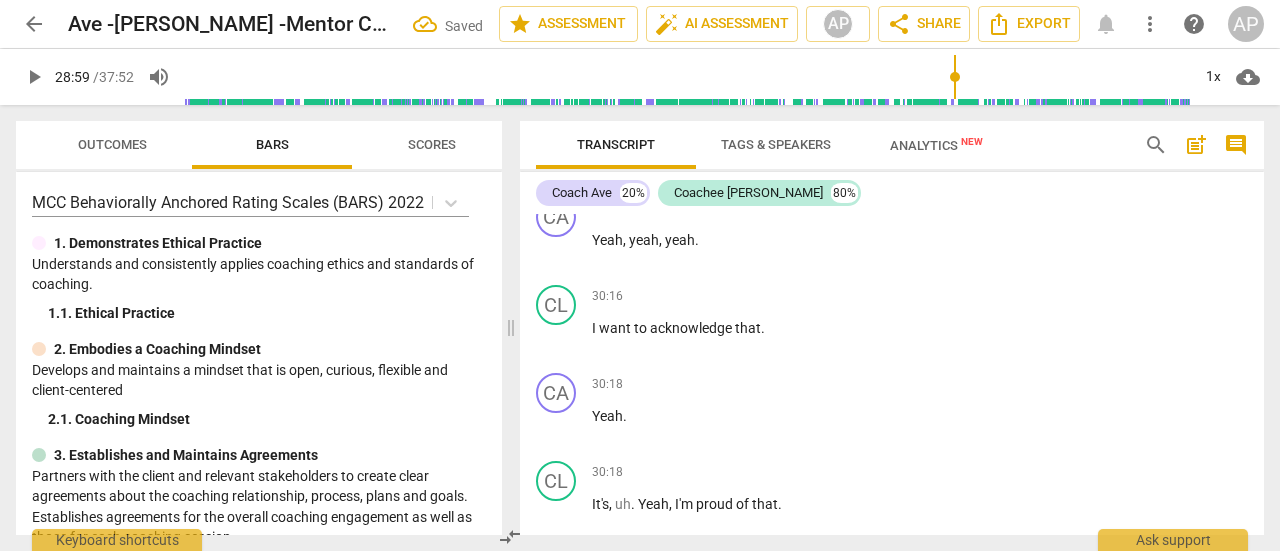 scroll, scrollTop: 16754, scrollLeft: 0, axis: vertical 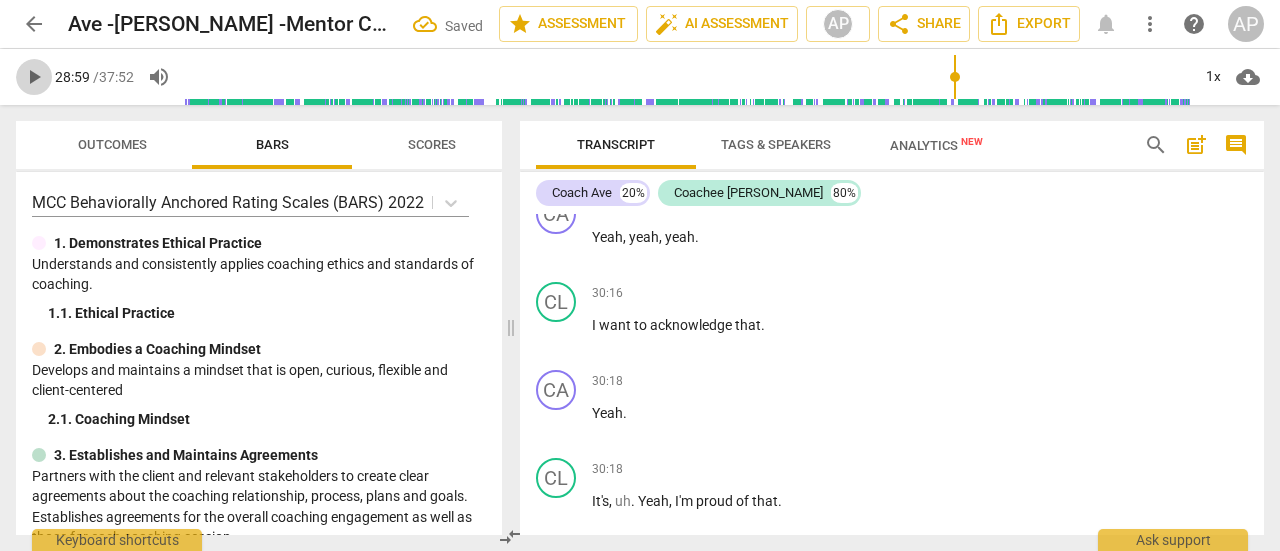 click on "play_arrow" at bounding box center (34, 77) 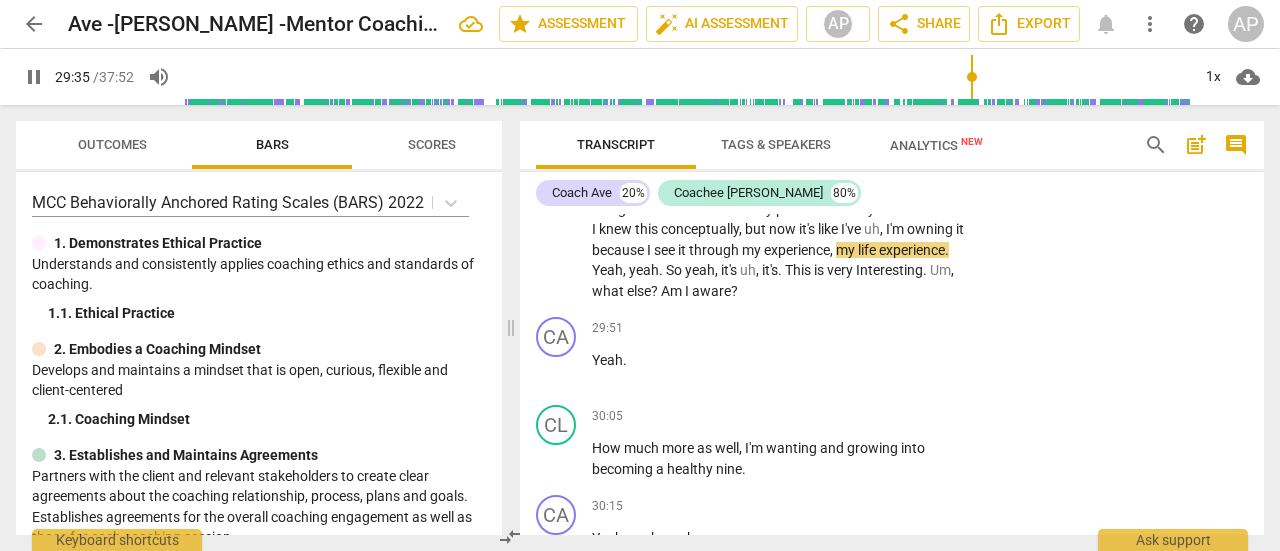 scroll, scrollTop: 16454, scrollLeft: 0, axis: vertical 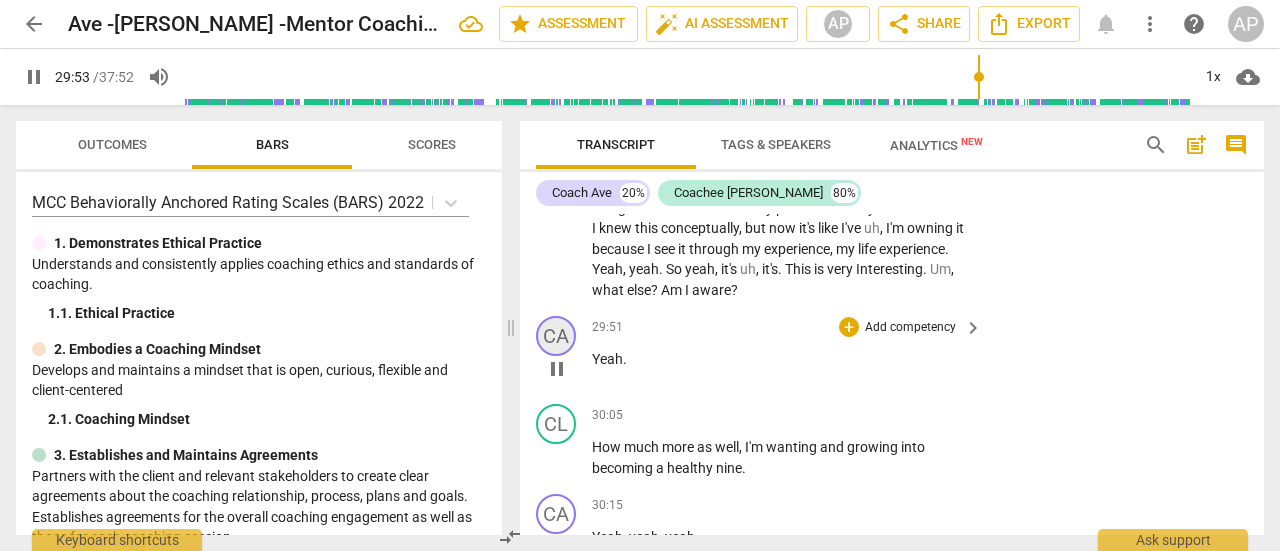 click on "CA" at bounding box center (556, 336) 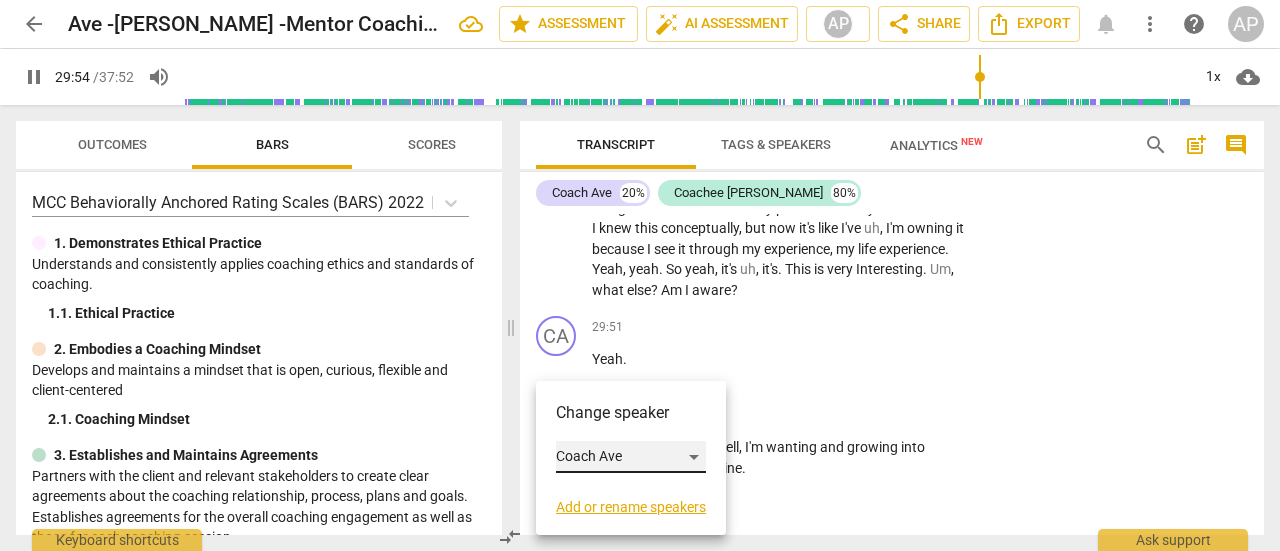click on "Coach Ave" at bounding box center (631, 457) 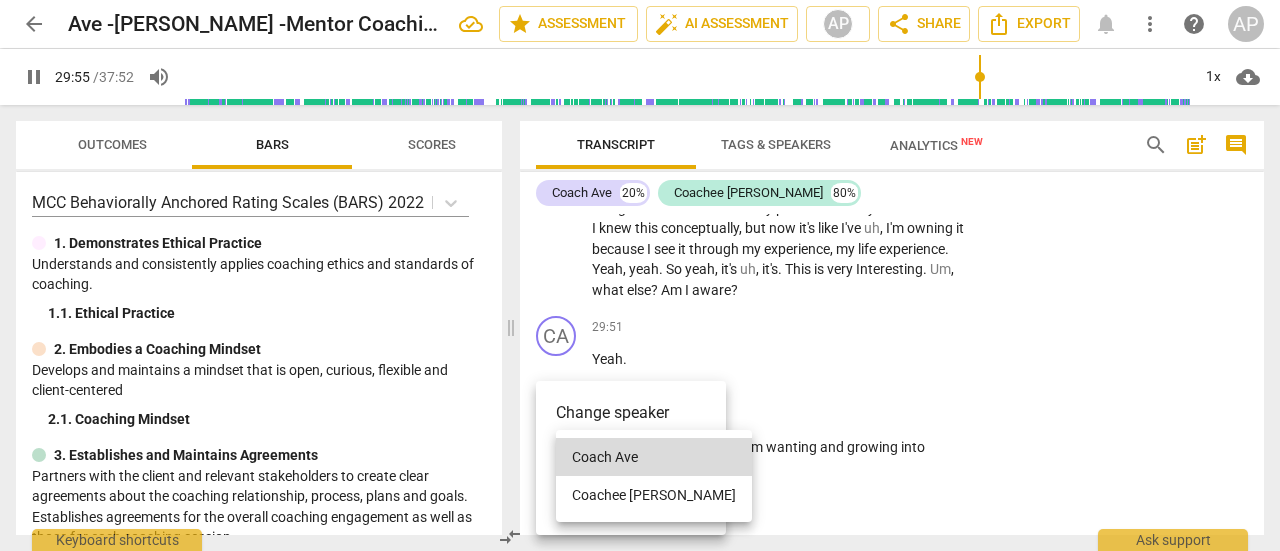 click on "Coachee [PERSON_NAME]" at bounding box center [654, 495] 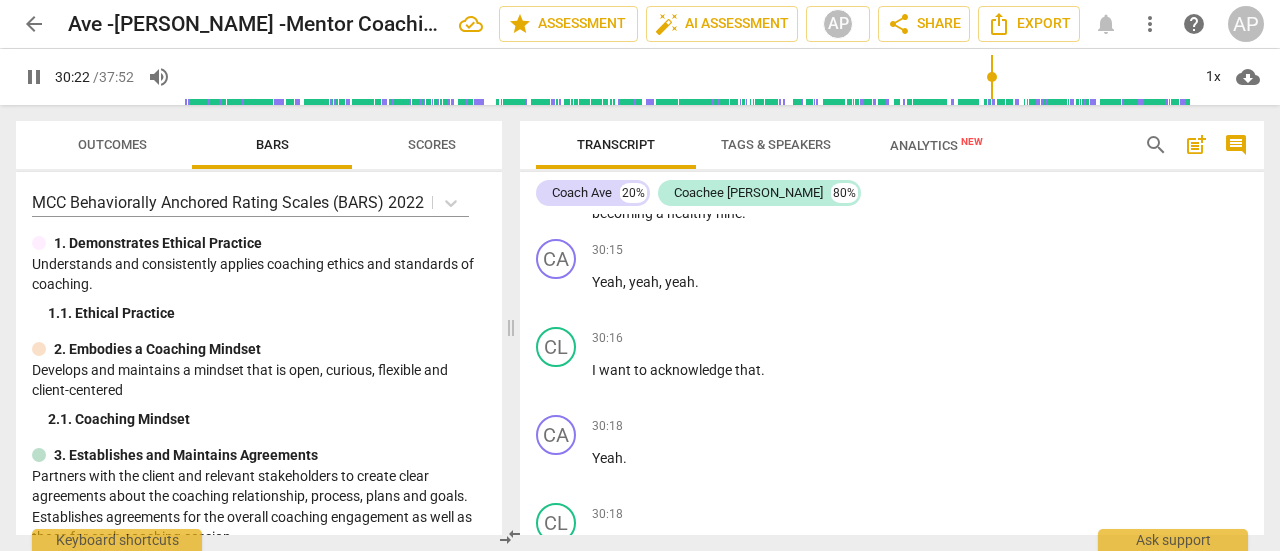 scroll, scrollTop: 16707, scrollLeft: 0, axis: vertical 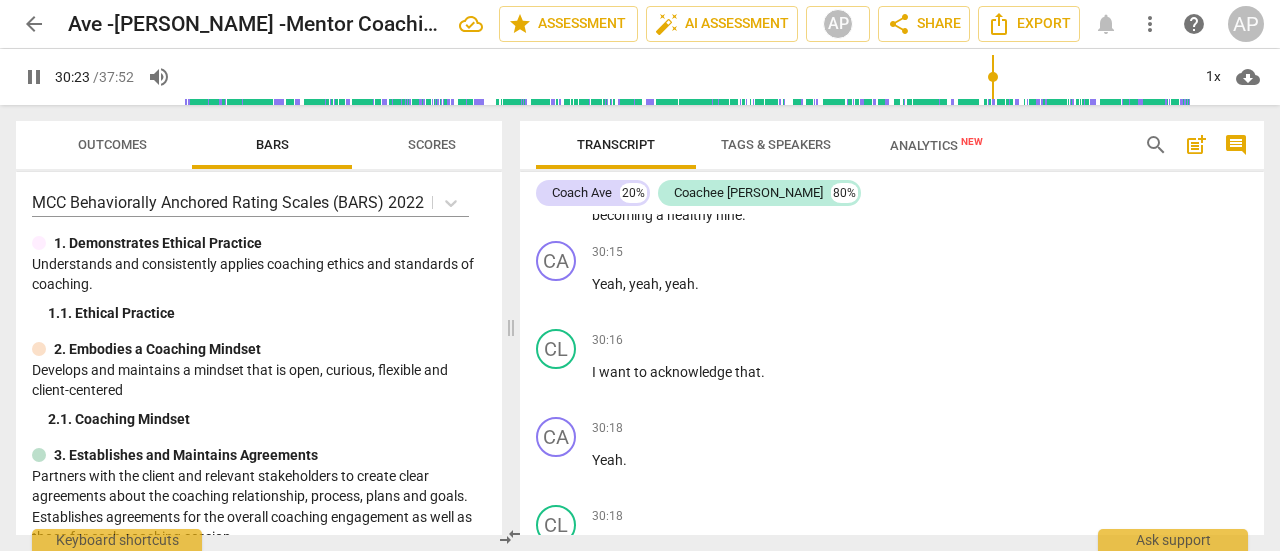 click on "pause" at bounding box center (34, 77) 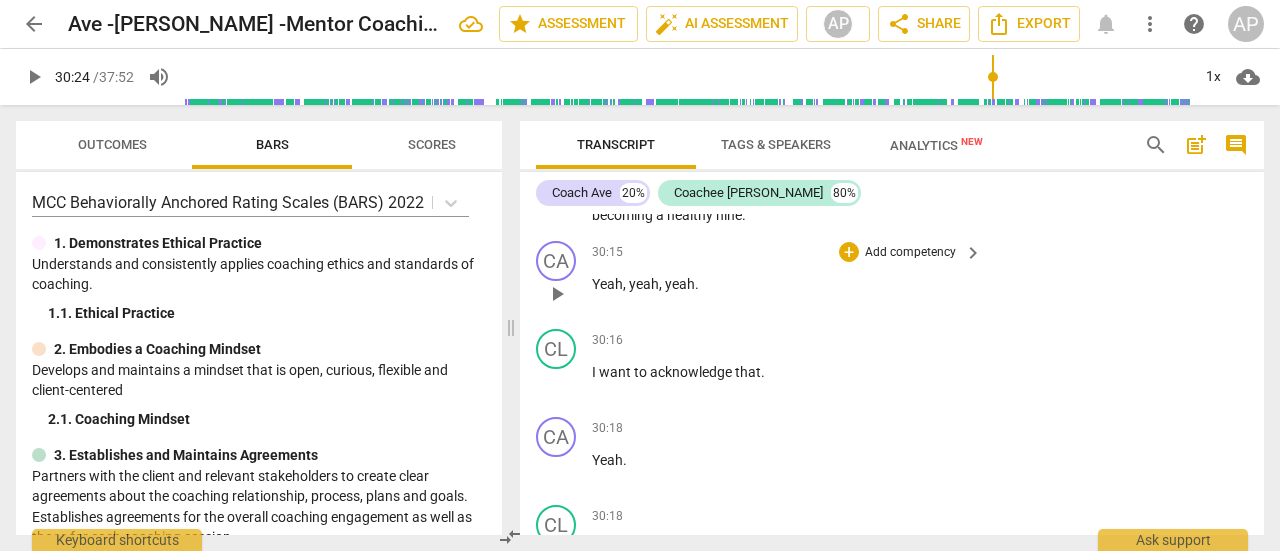 click on "Add competency" at bounding box center [910, 253] 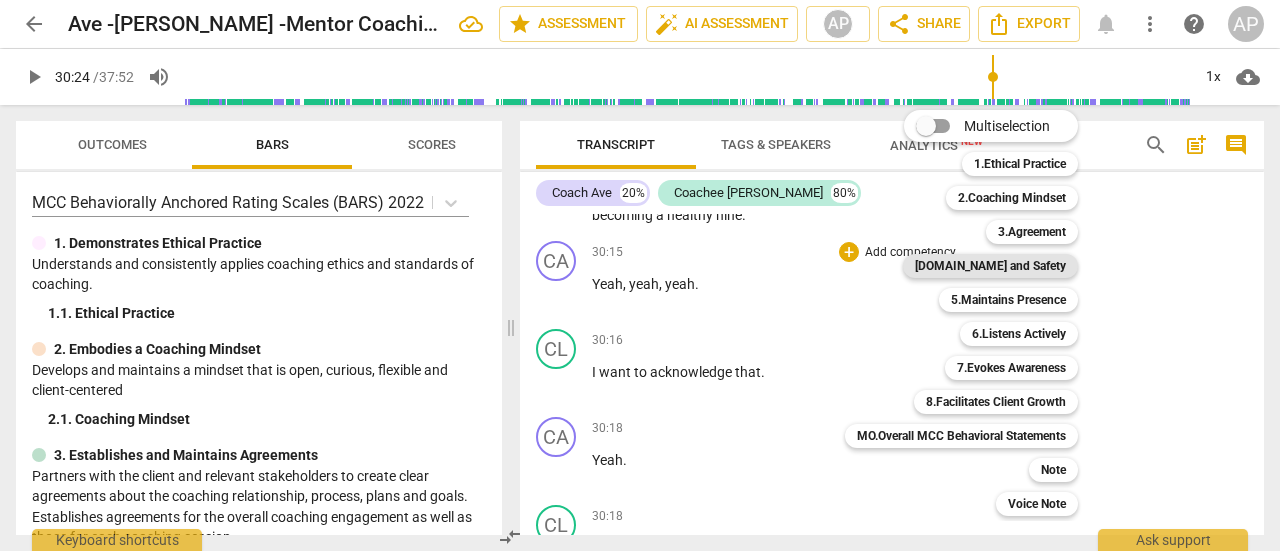 click on "[DOMAIN_NAME] and Safety" at bounding box center [990, 266] 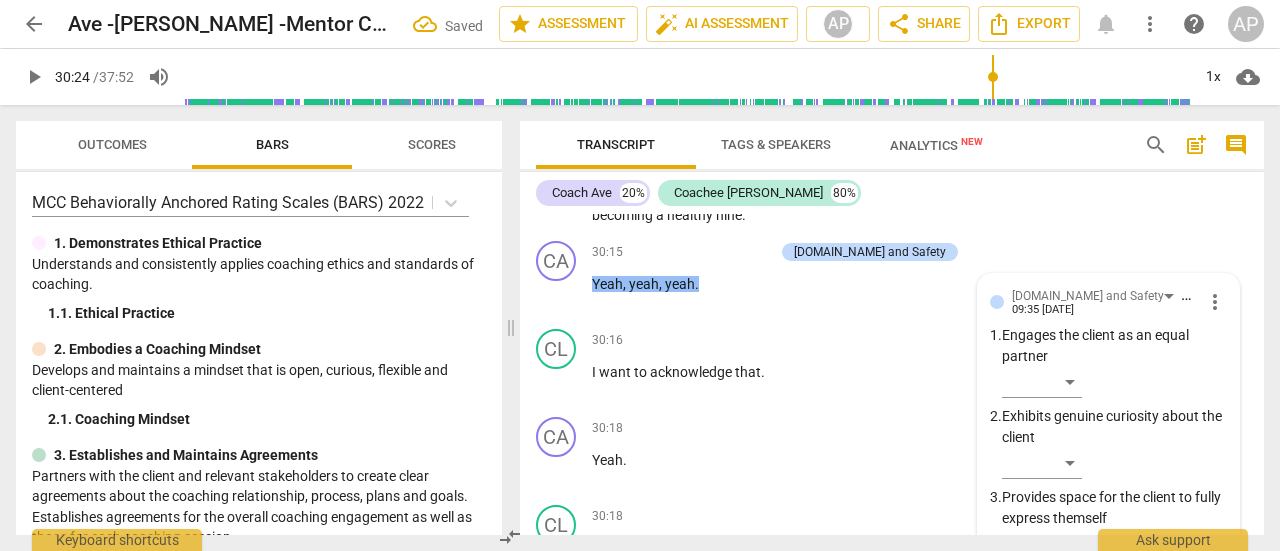 scroll, scrollTop: 17076, scrollLeft: 0, axis: vertical 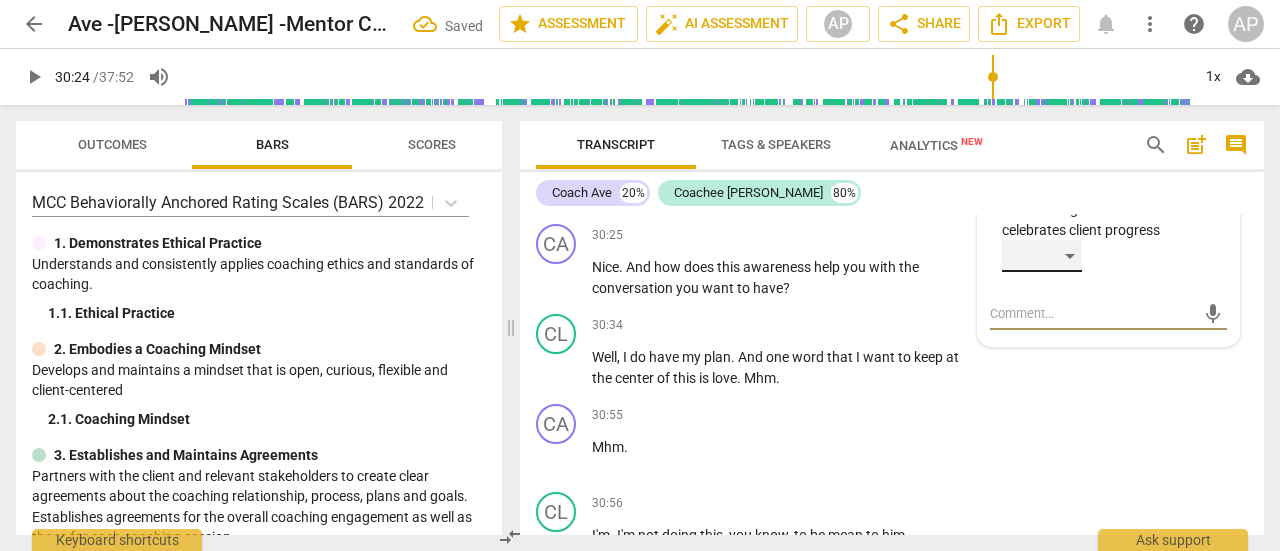 click on "​" at bounding box center (1042, 256) 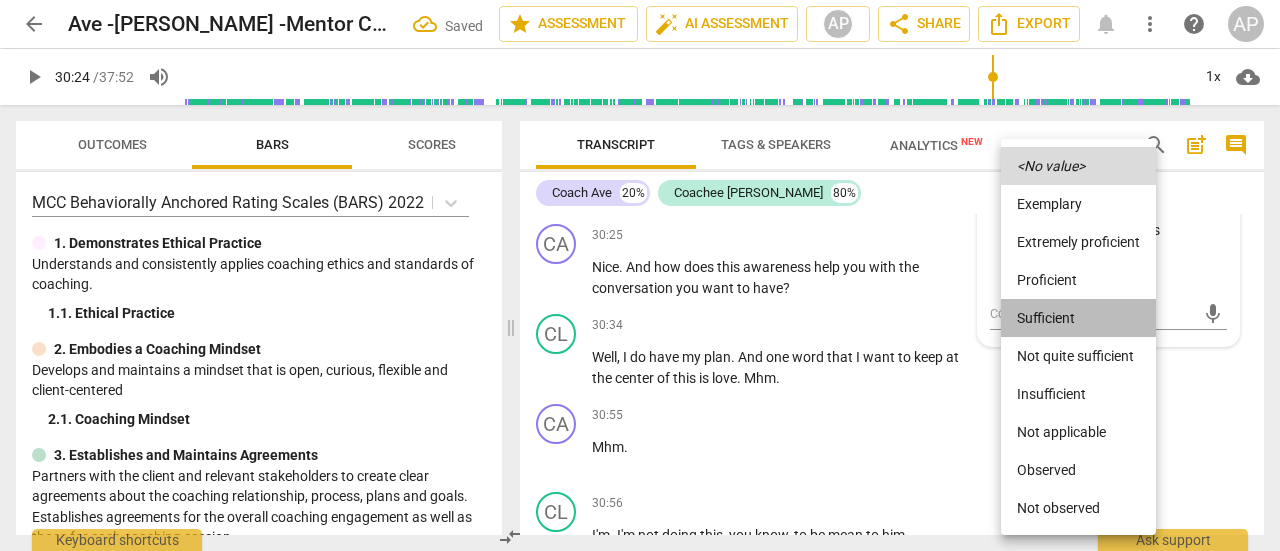 click on "Sufficient" at bounding box center [1078, 318] 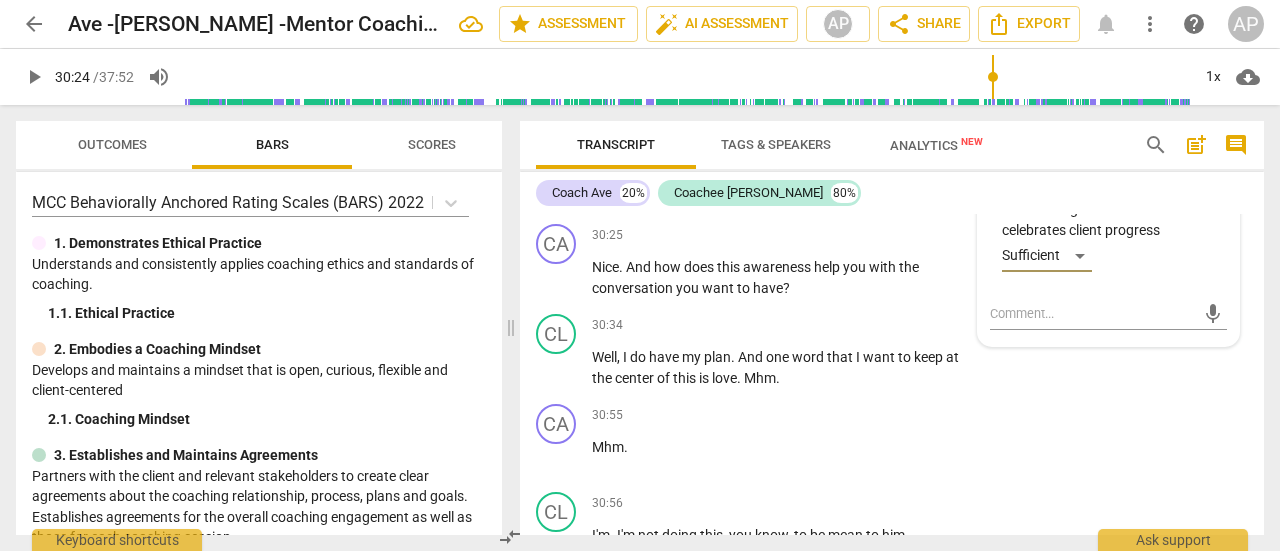 click on "play_arrow" at bounding box center [34, 77] 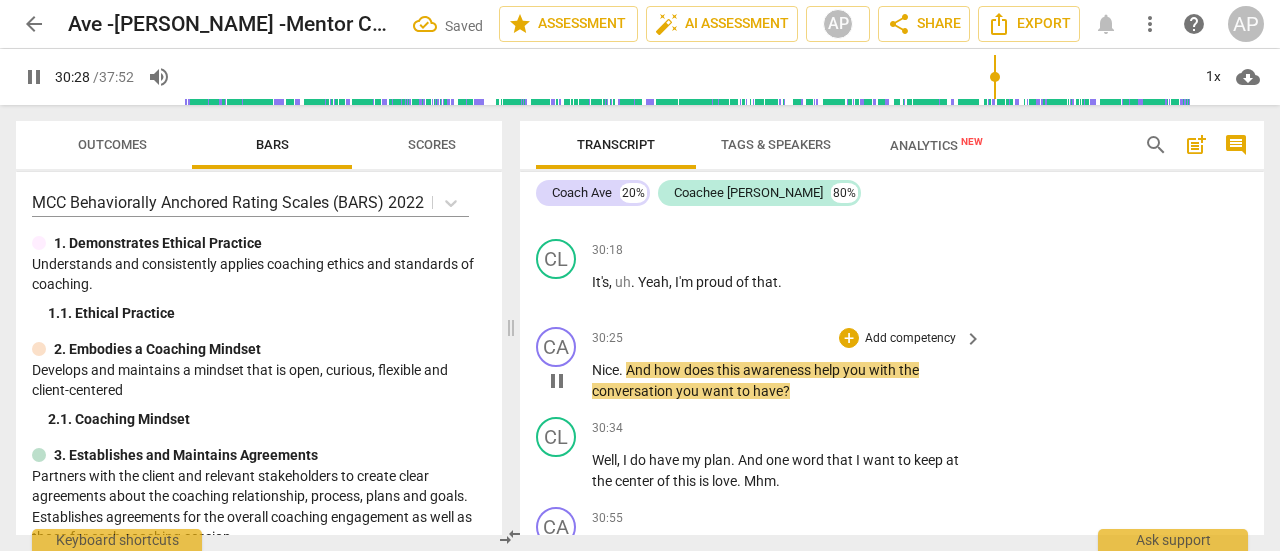 scroll, scrollTop: 16974, scrollLeft: 0, axis: vertical 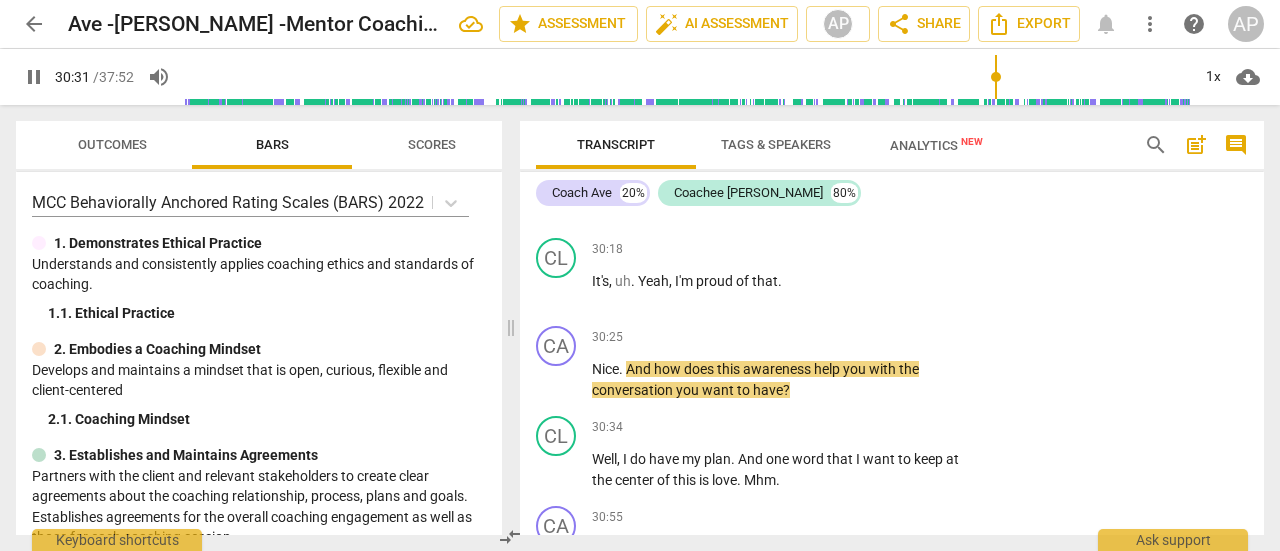click on "pause" at bounding box center (34, 77) 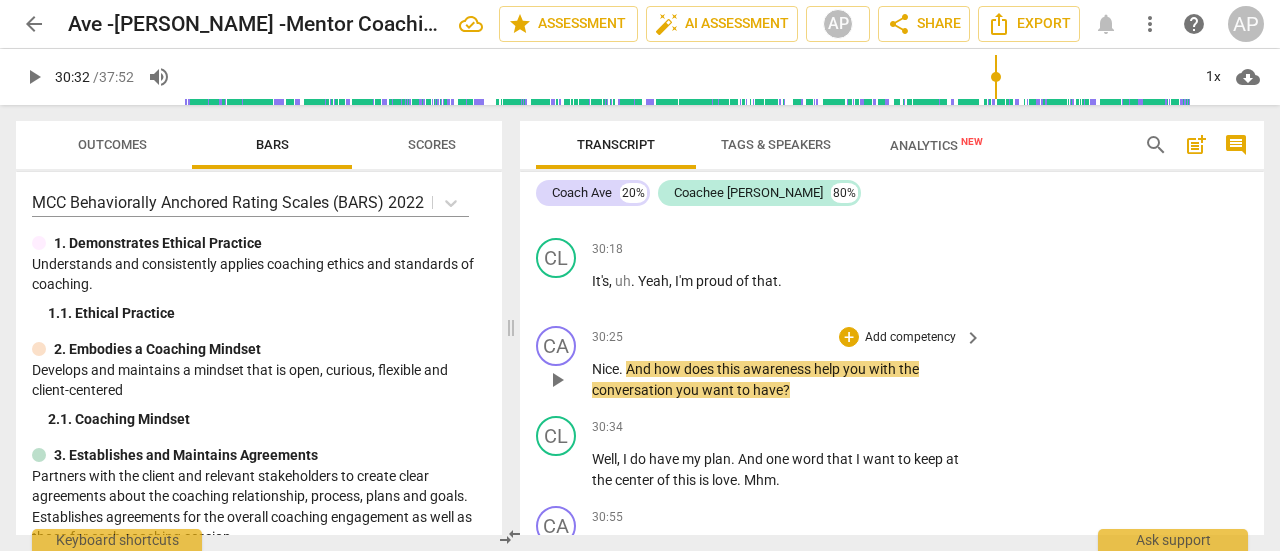 click on "Add competency" at bounding box center (910, 338) 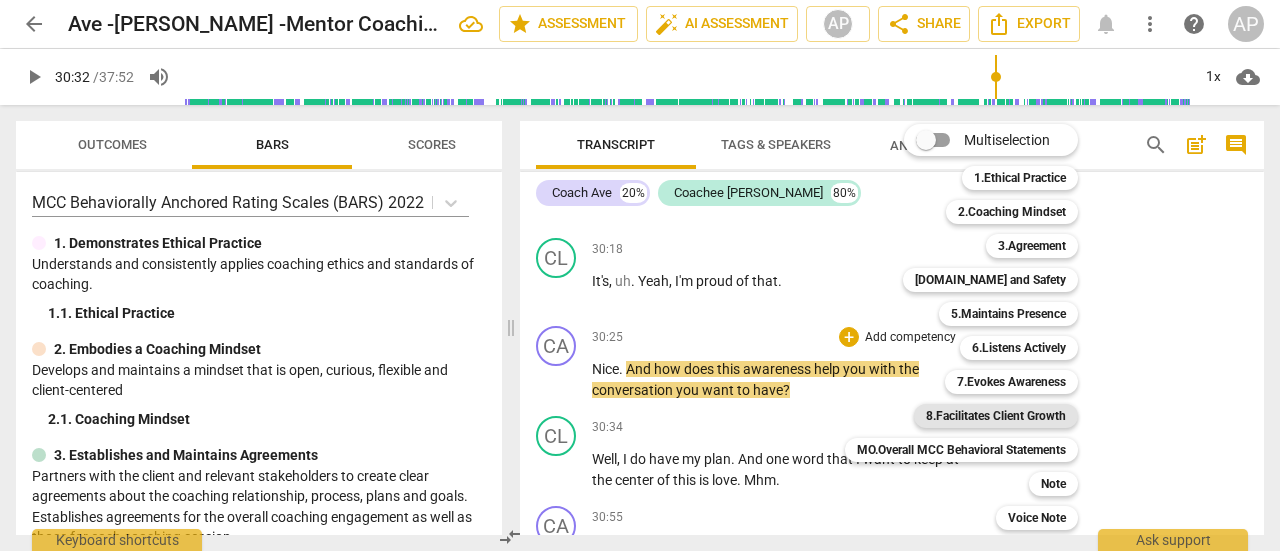 click on "8.Facilitates Client Growth" at bounding box center [996, 416] 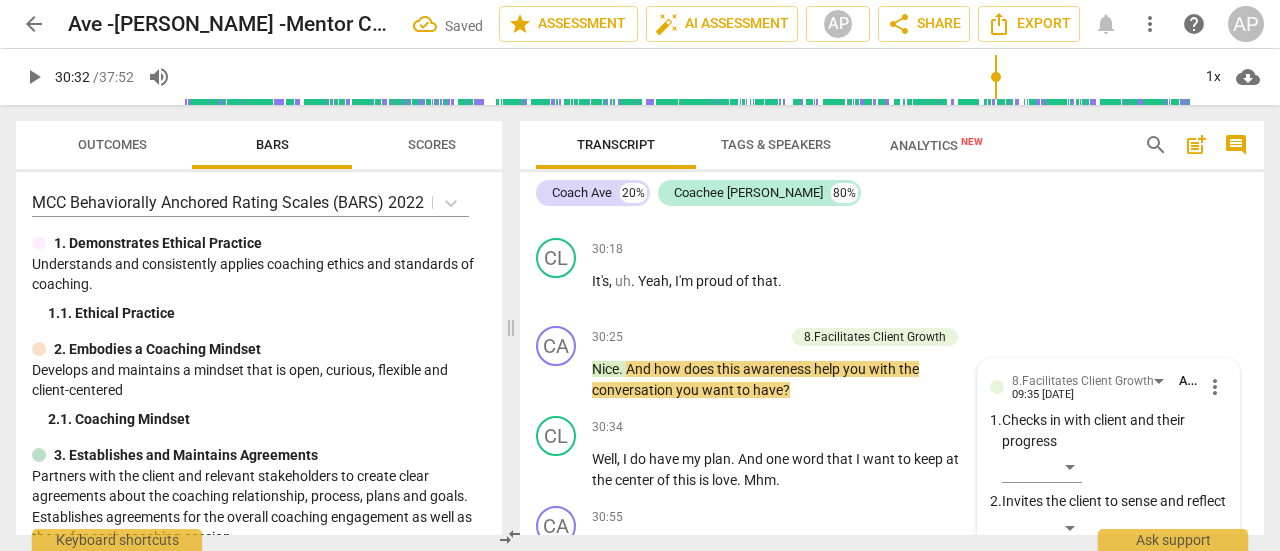 scroll, scrollTop: 17368, scrollLeft: 0, axis: vertical 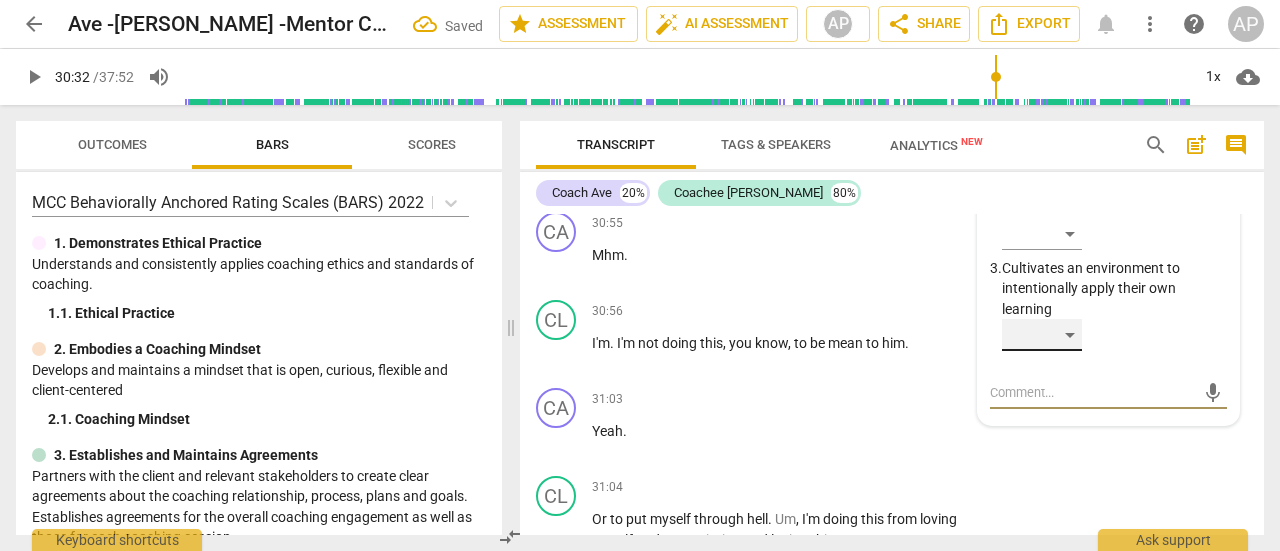 click on "​" at bounding box center (1042, 335) 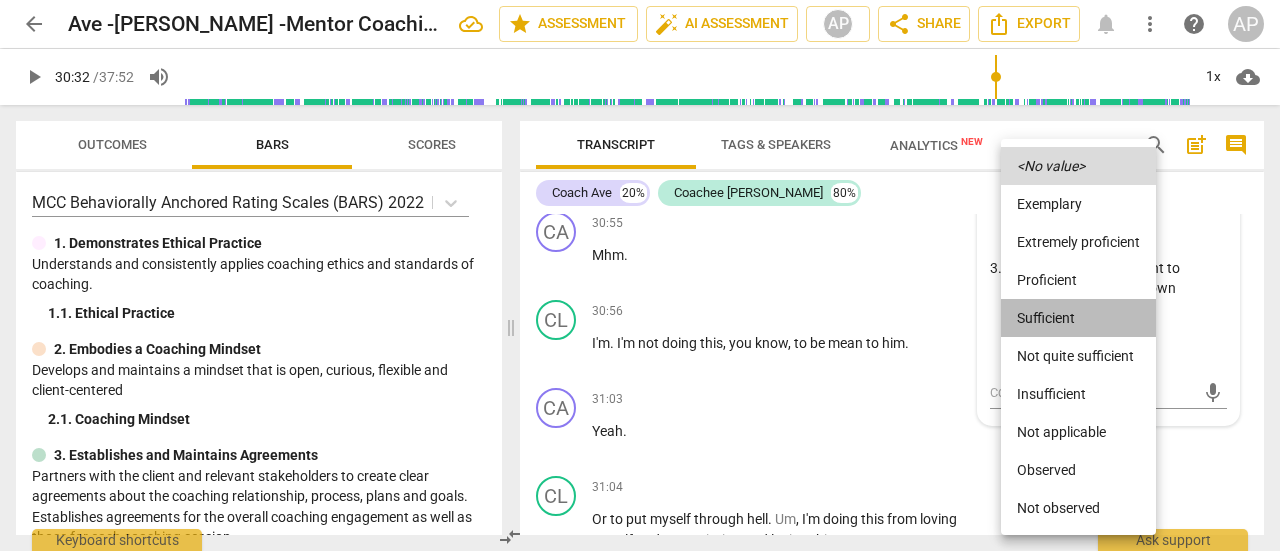 click on "Sufficient" at bounding box center [1078, 318] 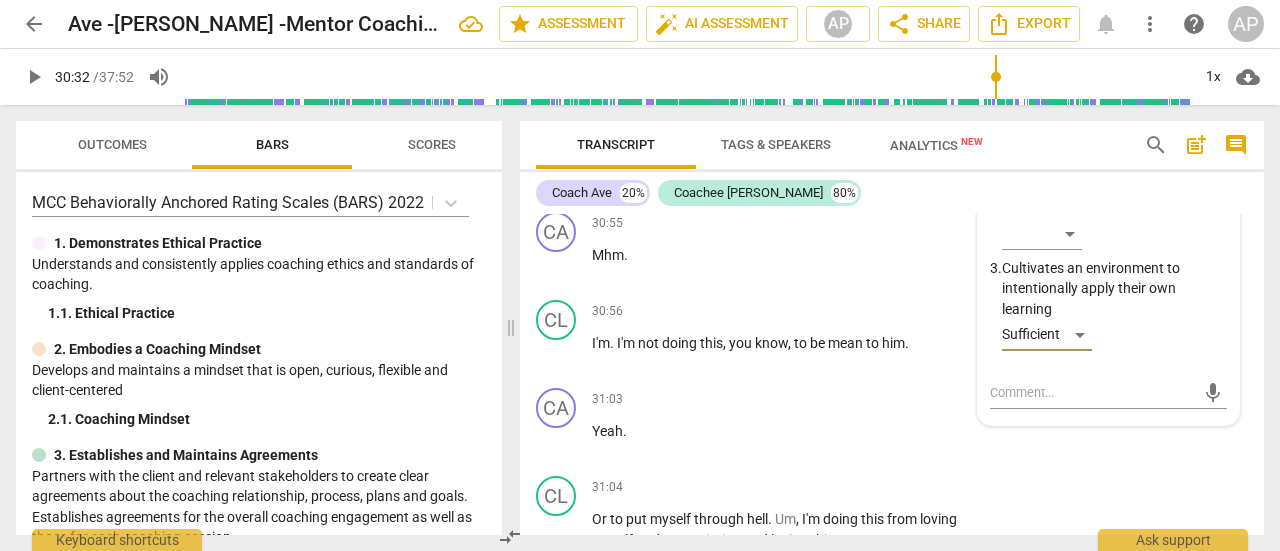 click on "play_arrow" at bounding box center (34, 77) 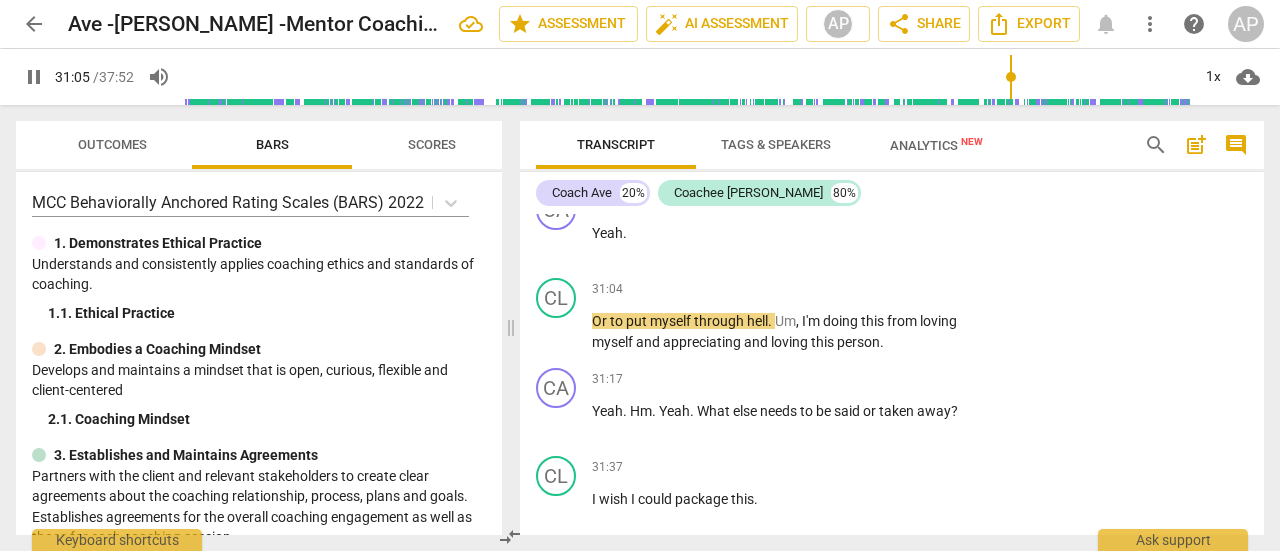 scroll, scrollTop: 17466, scrollLeft: 0, axis: vertical 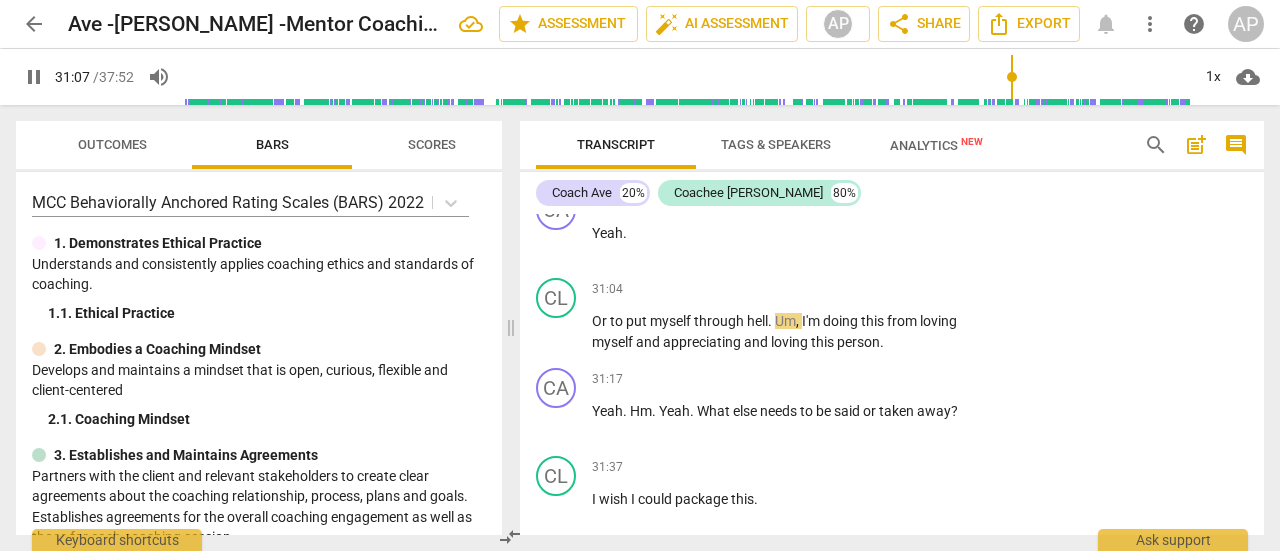click on "pause" at bounding box center [34, 77] 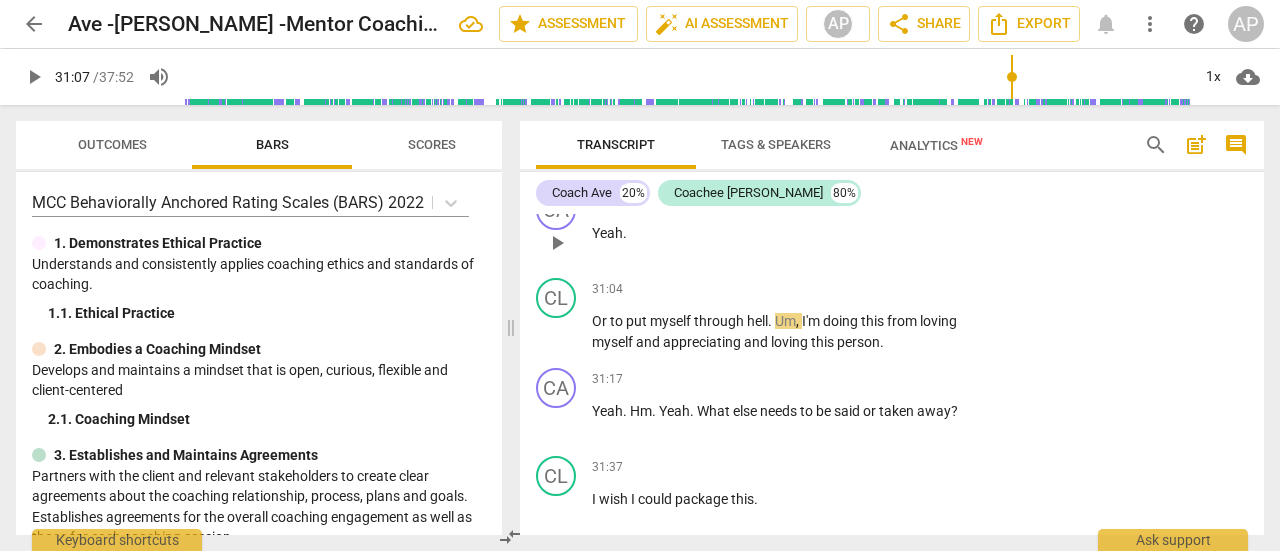 click on "Add competency" at bounding box center (910, 202) 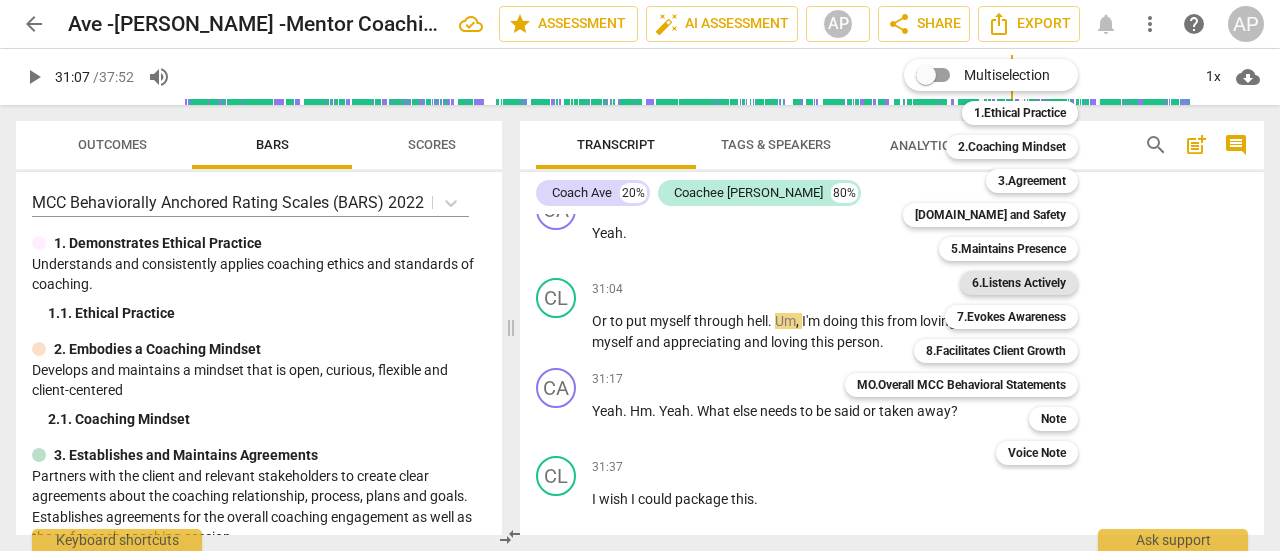click on "6.Listens Actively" at bounding box center (1019, 283) 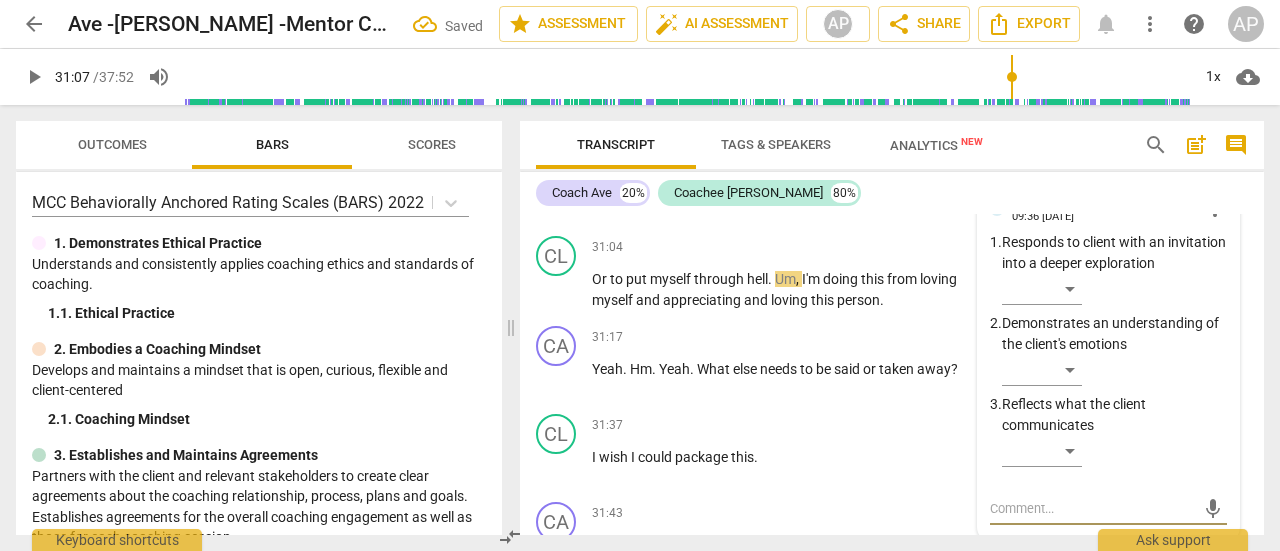 scroll, scrollTop: 17504, scrollLeft: 0, axis: vertical 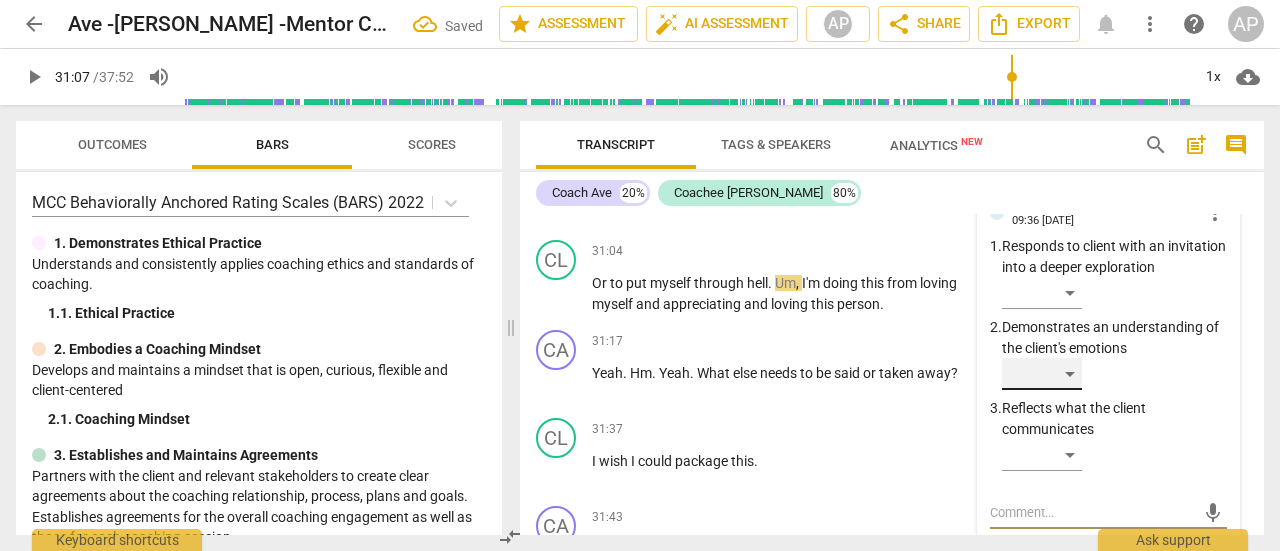 click on "​" at bounding box center (1042, 374) 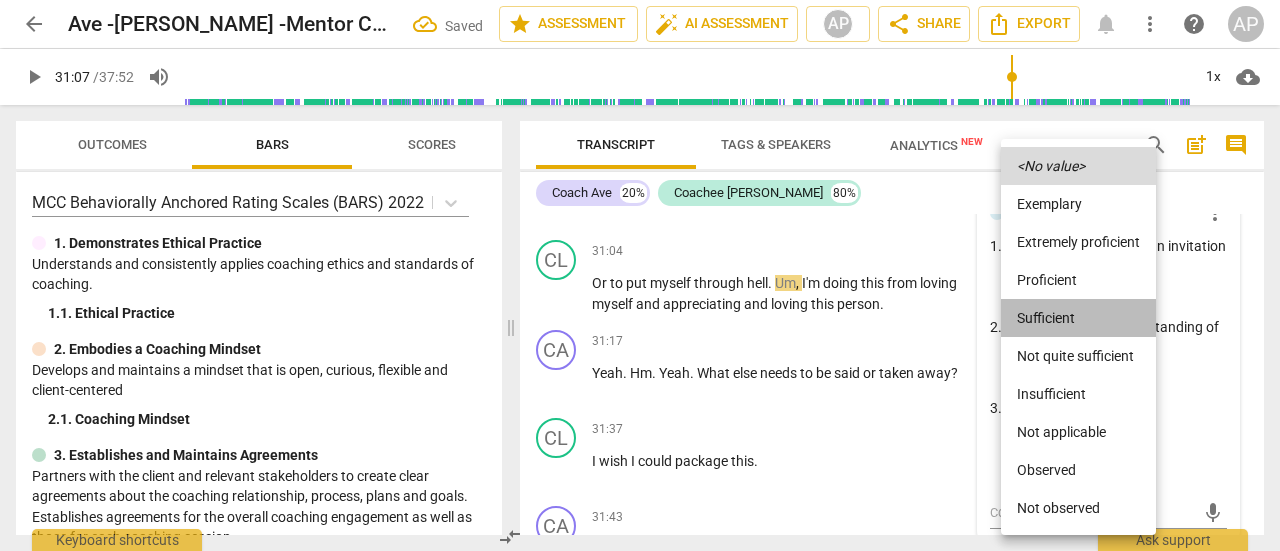 click on "Sufficient" at bounding box center (1078, 318) 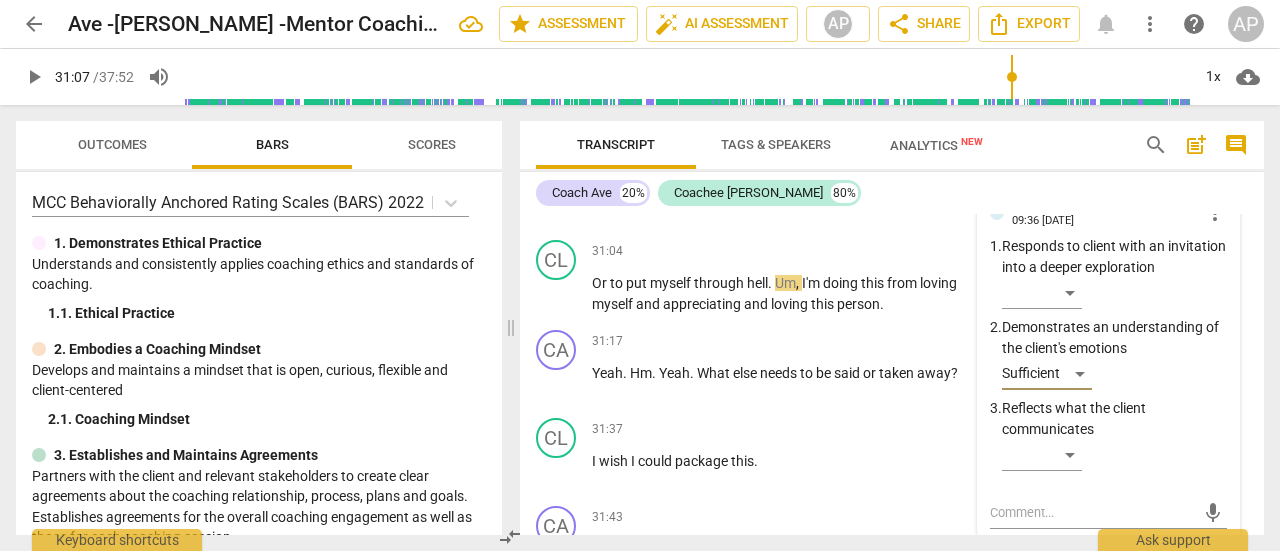 click on "play_arrow" at bounding box center [34, 77] 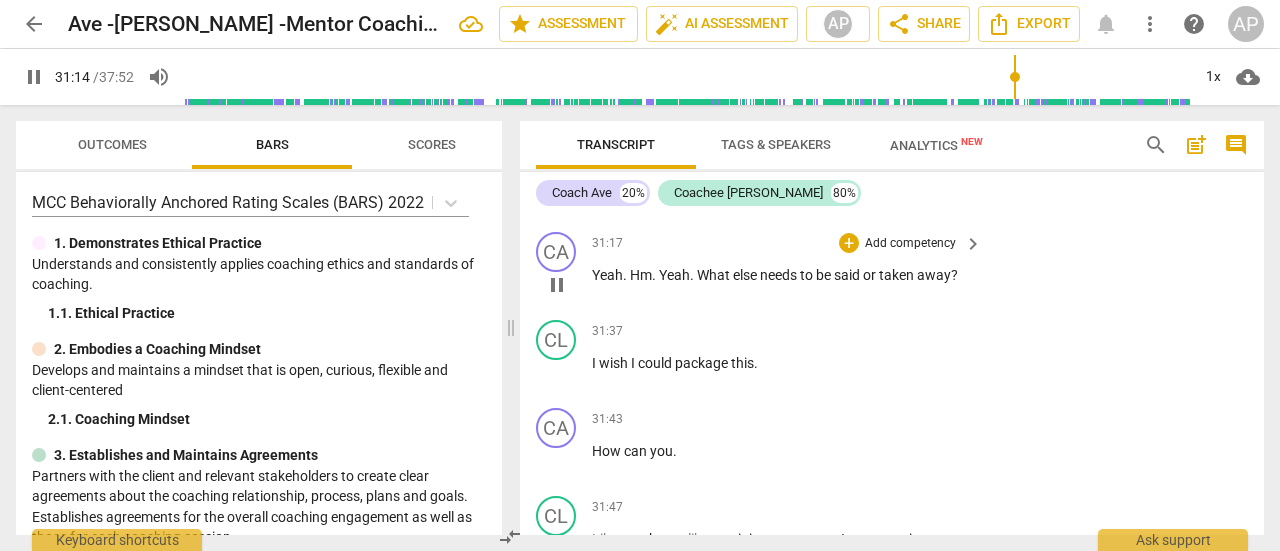 scroll, scrollTop: 17603, scrollLeft: 0, axis: vertical 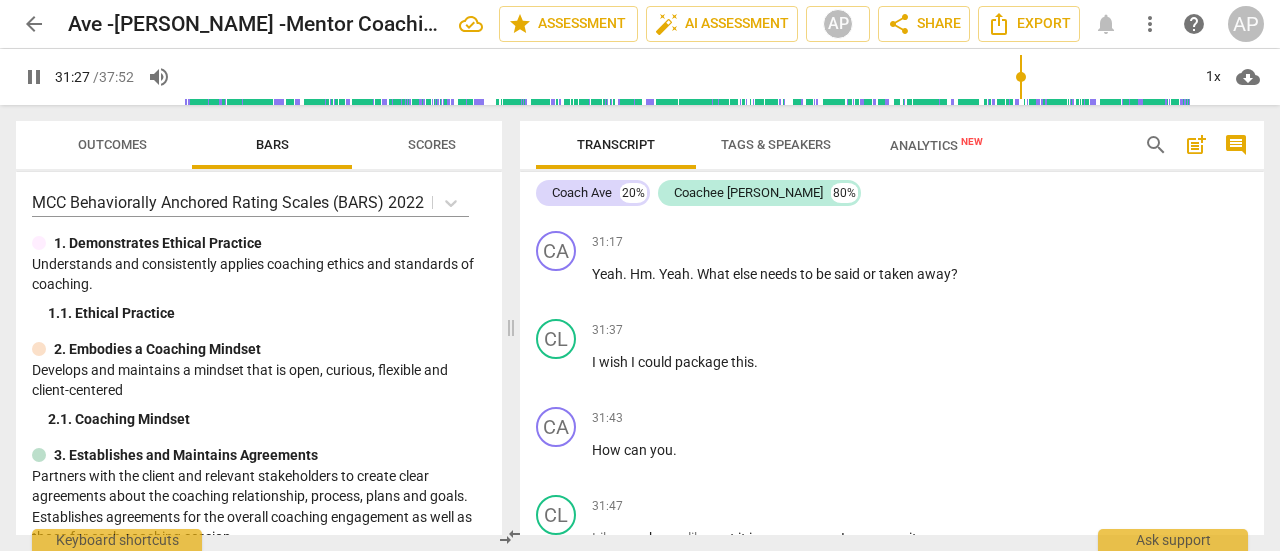 click on "pause" at bounding box center [34, 77] 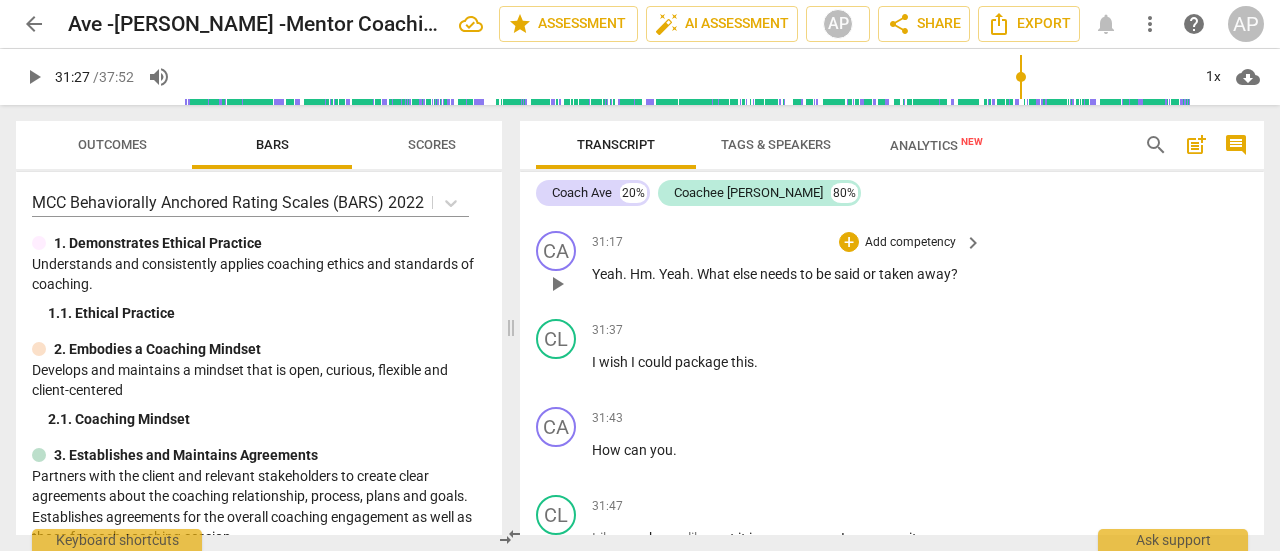 click on "Add competency" at bounding box center [910, 243] 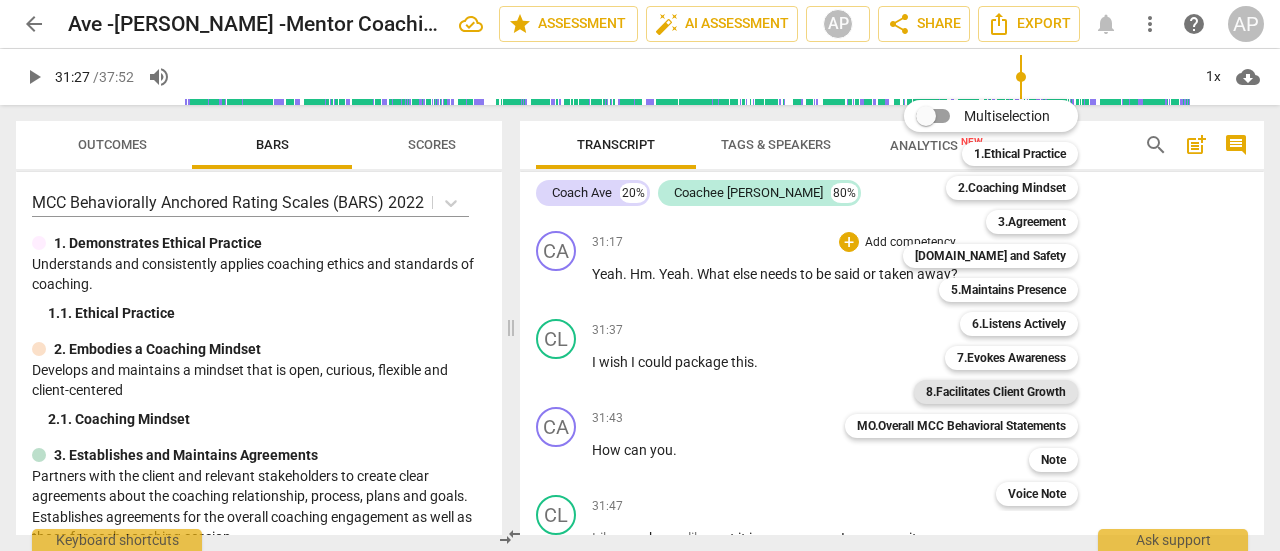click on "8.Facilitates Client Growth" at bounding box center (996, 392) 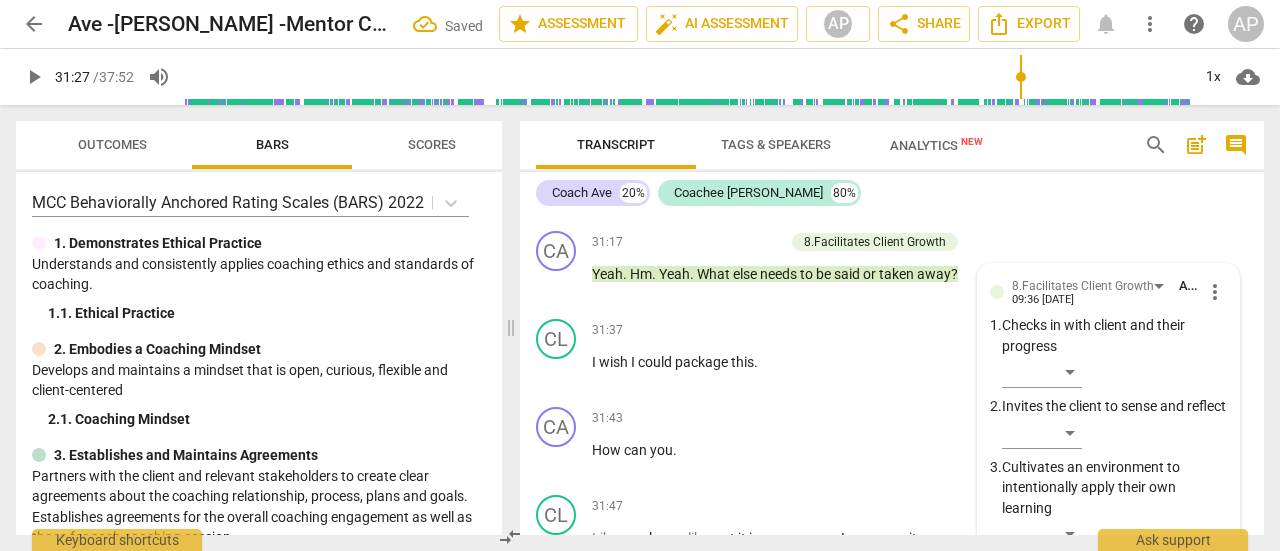 scroll, scrollTop: 17902, scrollLeft: 0, axis: vertical 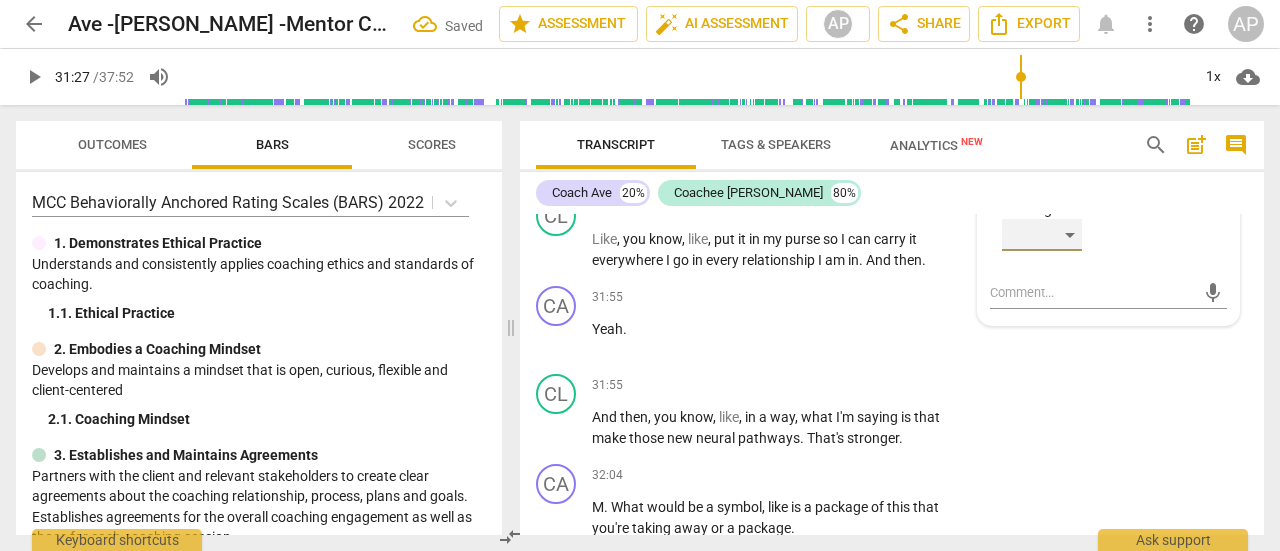 drag, startPoint x: 1076, startPoint y: 321, endPoint x: 1064, endPoint y: 320, distance: 12.0415945 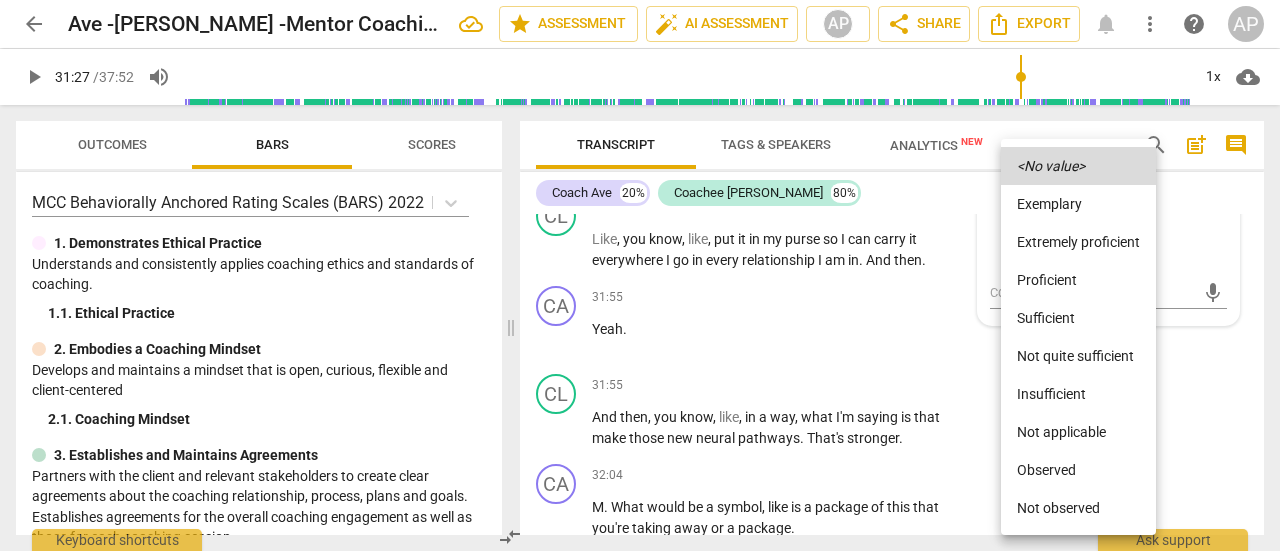 click on "Sufficient" at bounding box center [1078, 318] 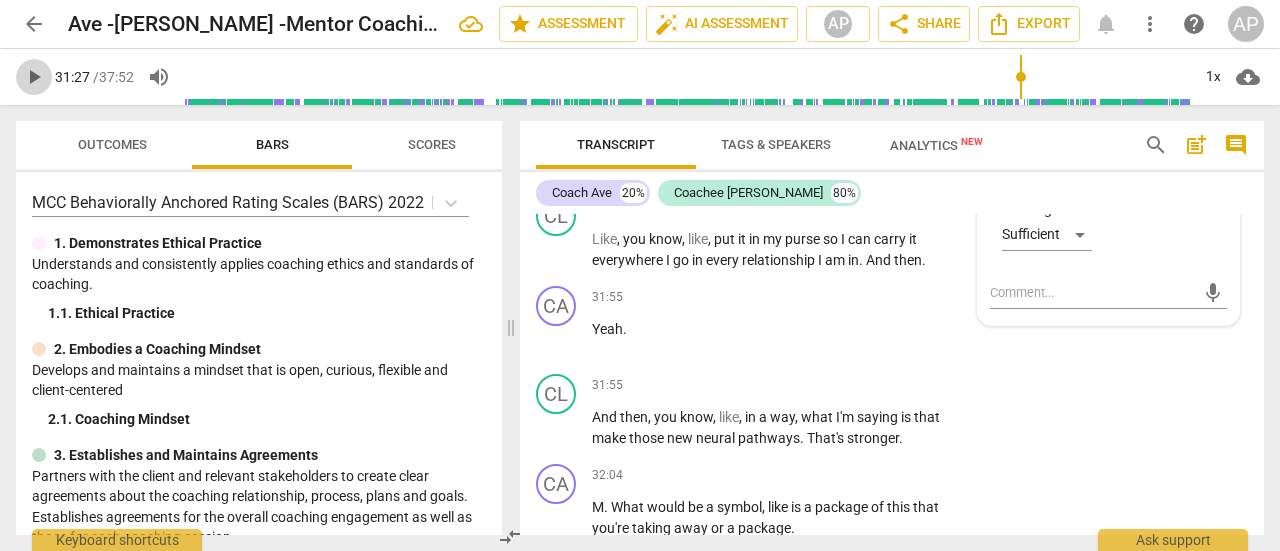 click on "play_arrow" at bounding box center (34, 77) 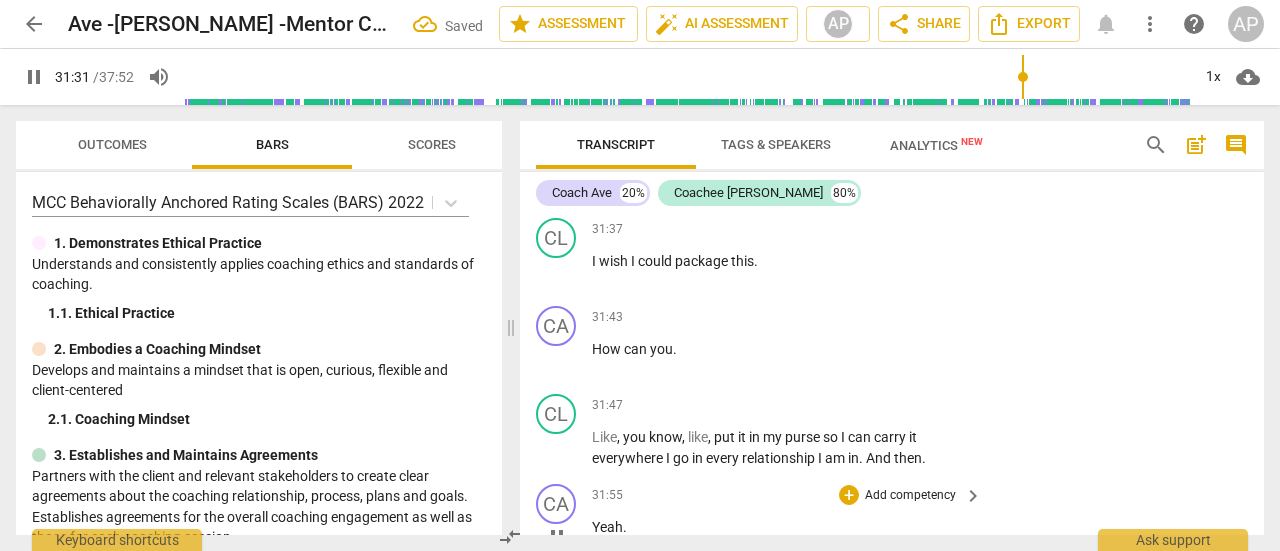 scroll, scrollTop: 17703, scrollLeft: 0, axis: vertical 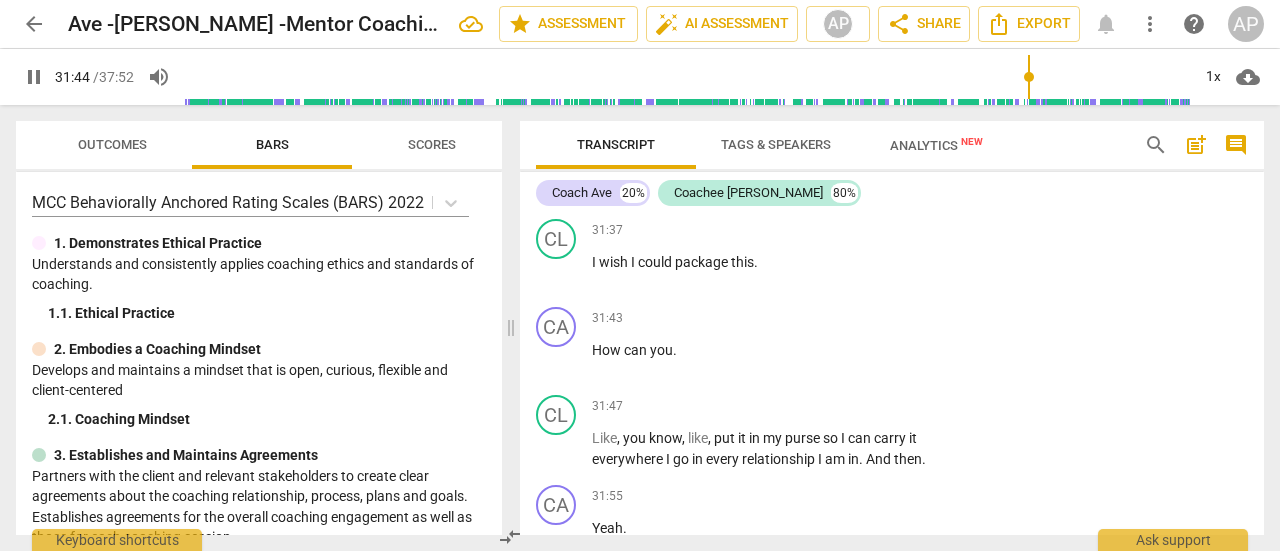 click on "pause" at bounding box center (34, 77) 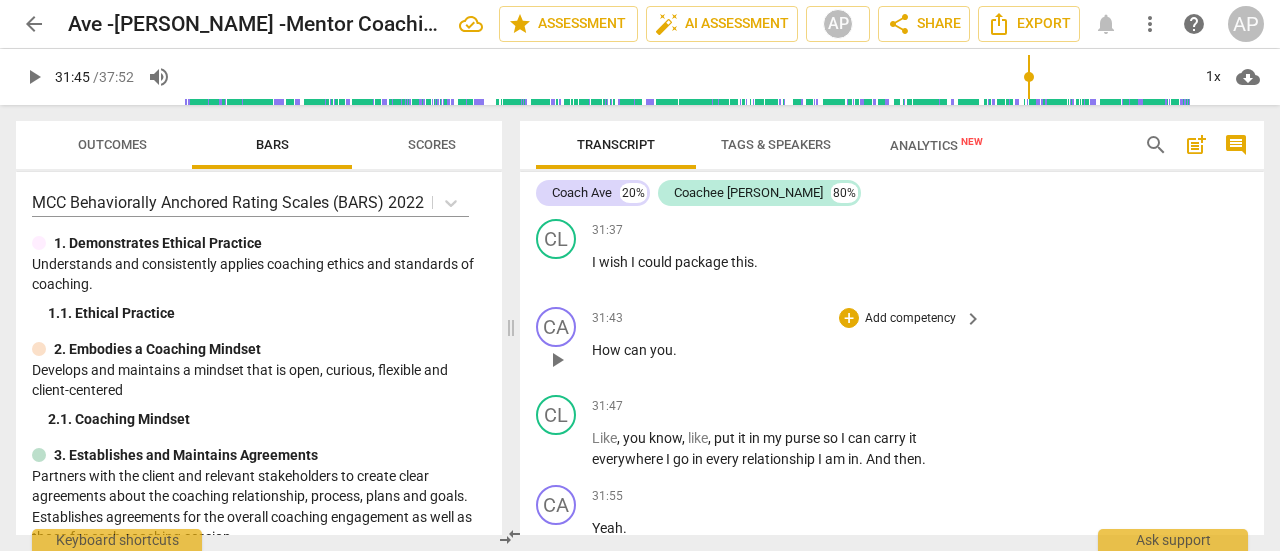 click on "Add competency" at bounding box center (910, 319) 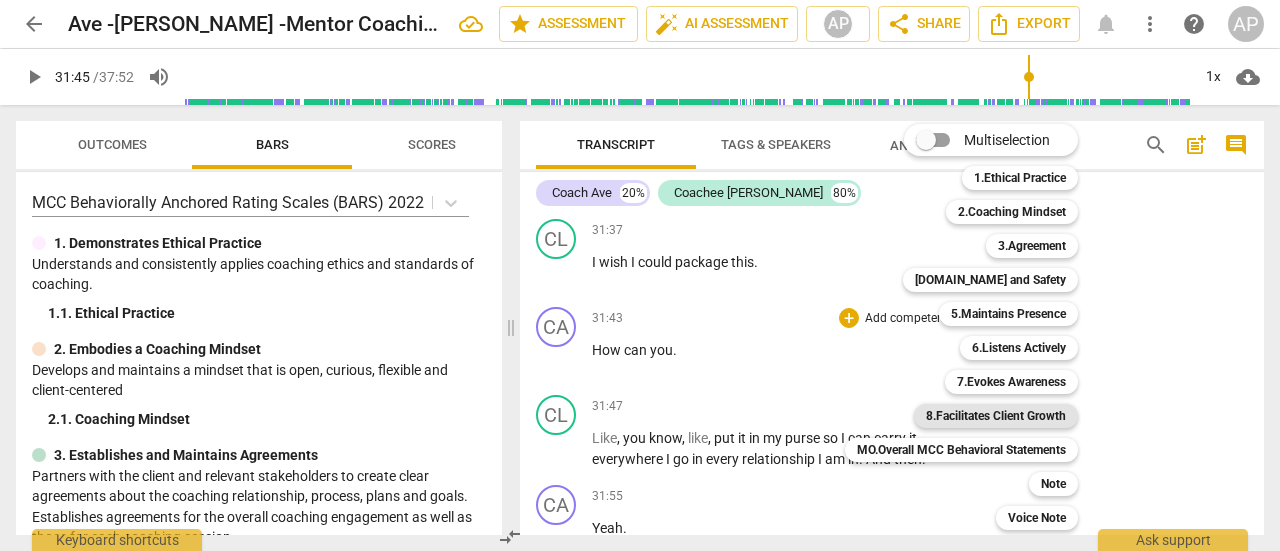 click on "8.Facilitates Client Growth" at bounding box center (996, 416) 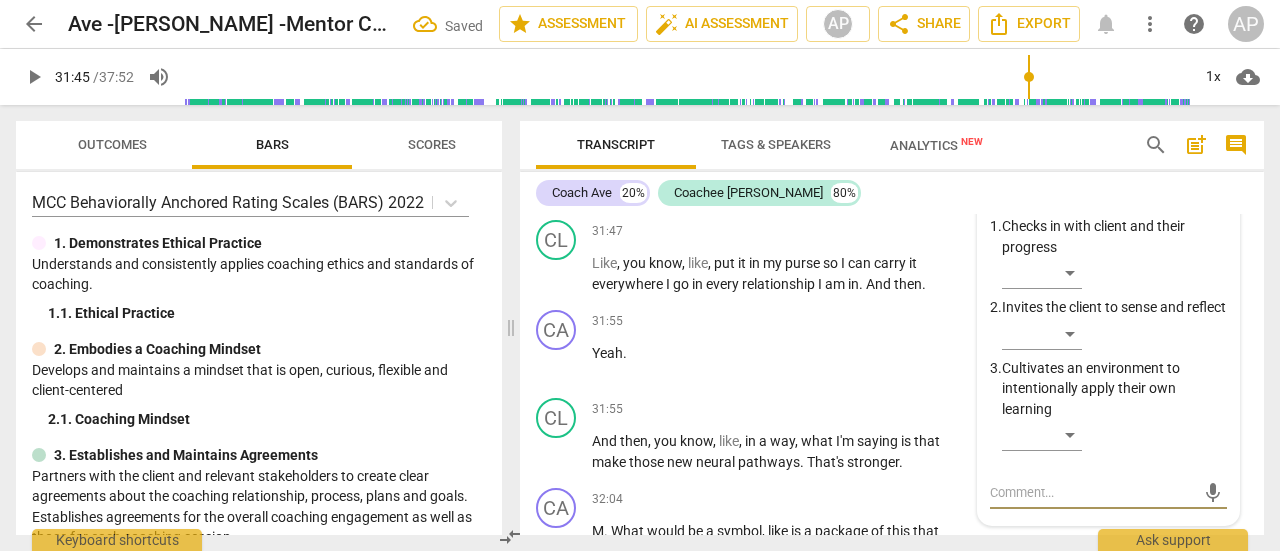 scroll, scrollTop: 17878, scrollLeft: 0, axis: vertical 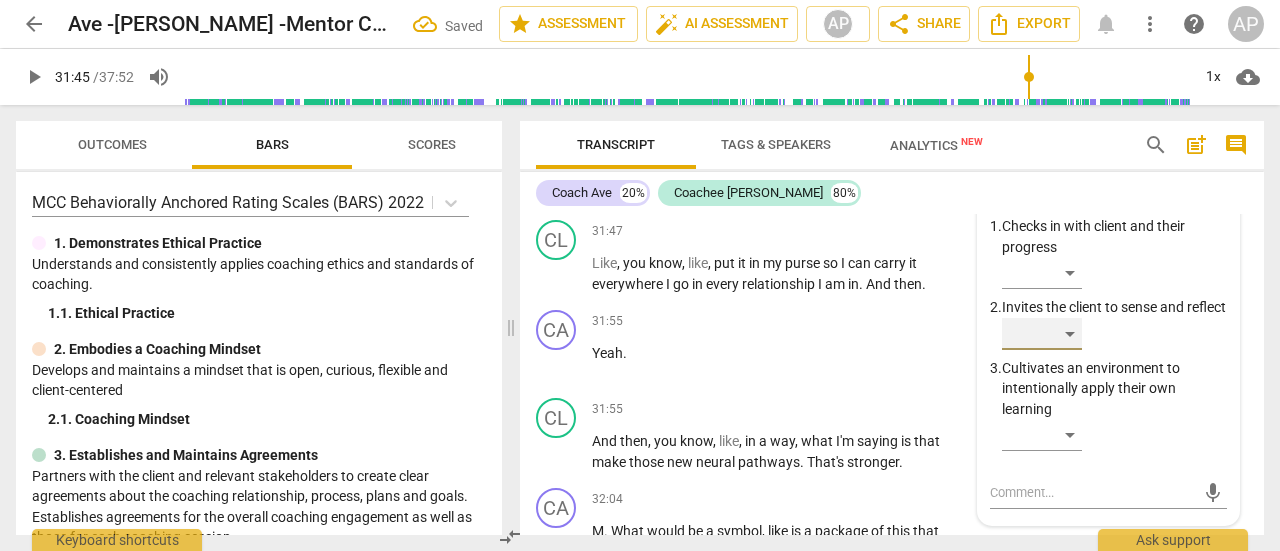 click on "​" at bounding box center (1042, 334) 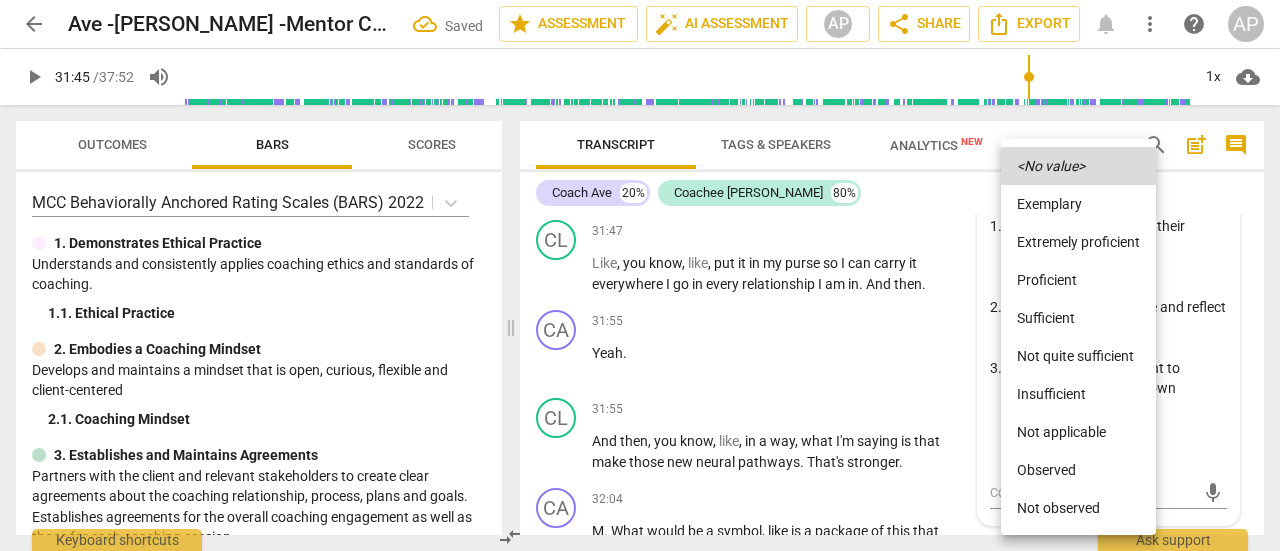 click on "Sufficient" at bounding box center (1078, 318) 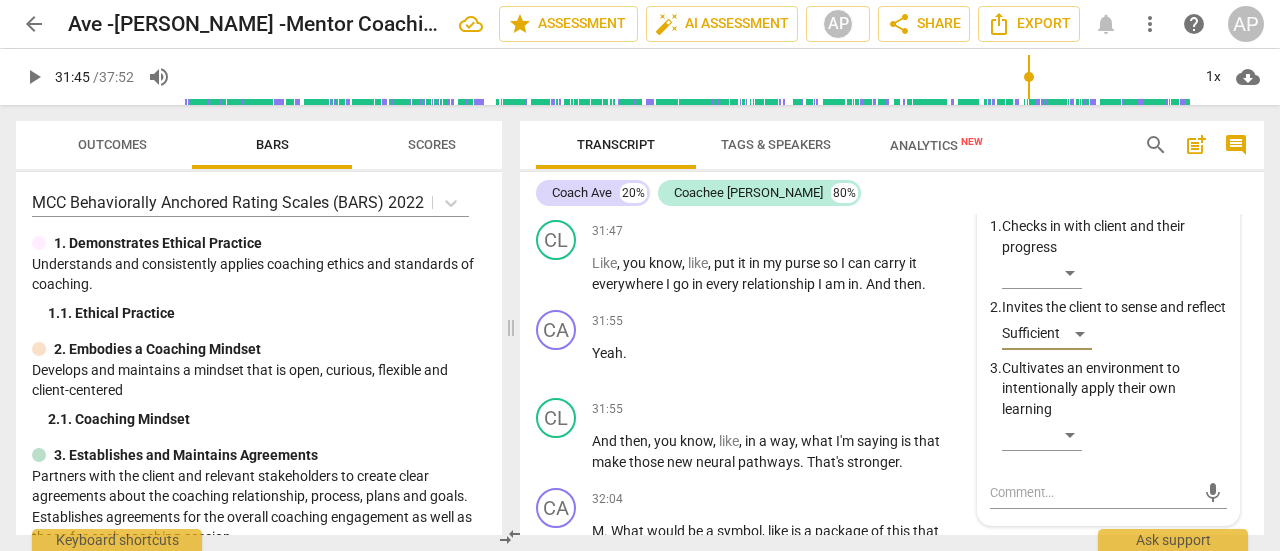 click on "play_arrow" at bounding box center (34, 77) 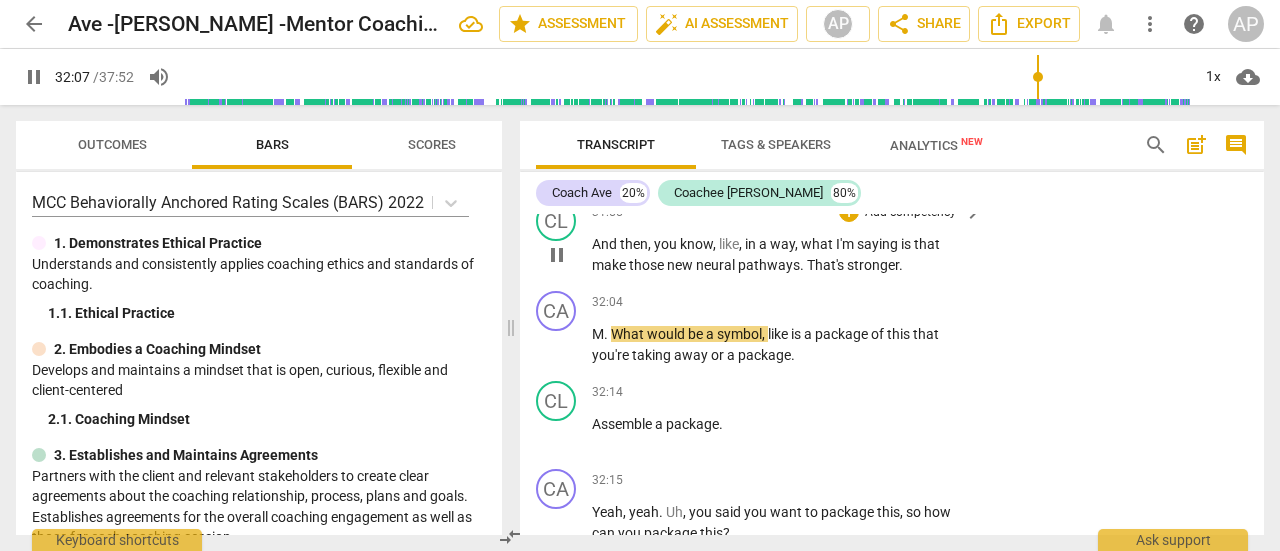 scroll, scrollTop: 18076, scrollLeft: 0, axis: vertical 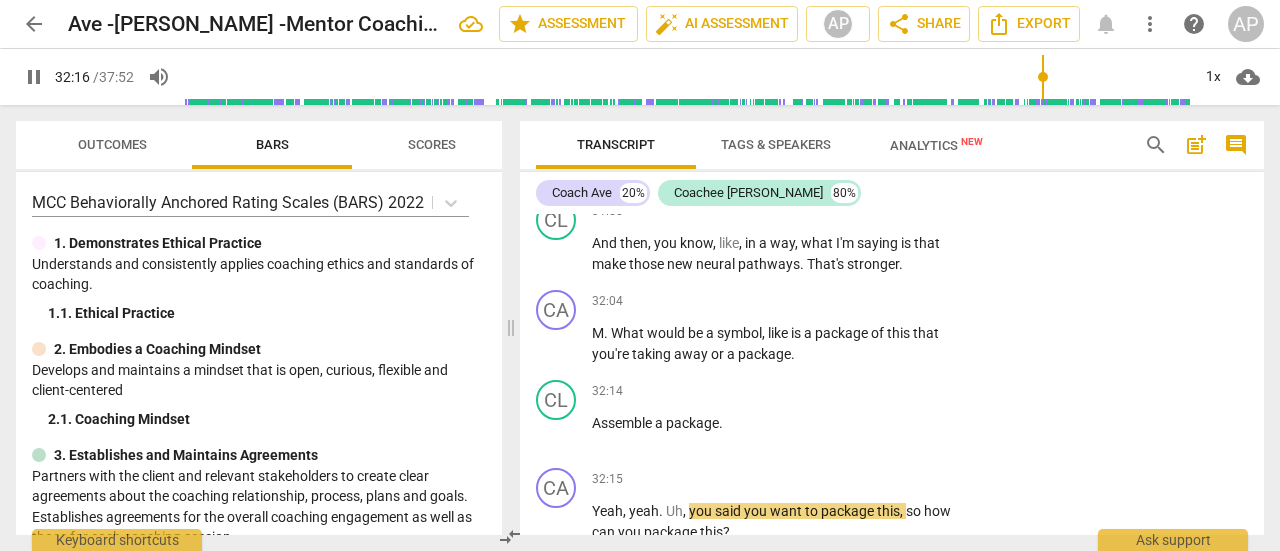 click on "pause" at bounding box center (34, 77) 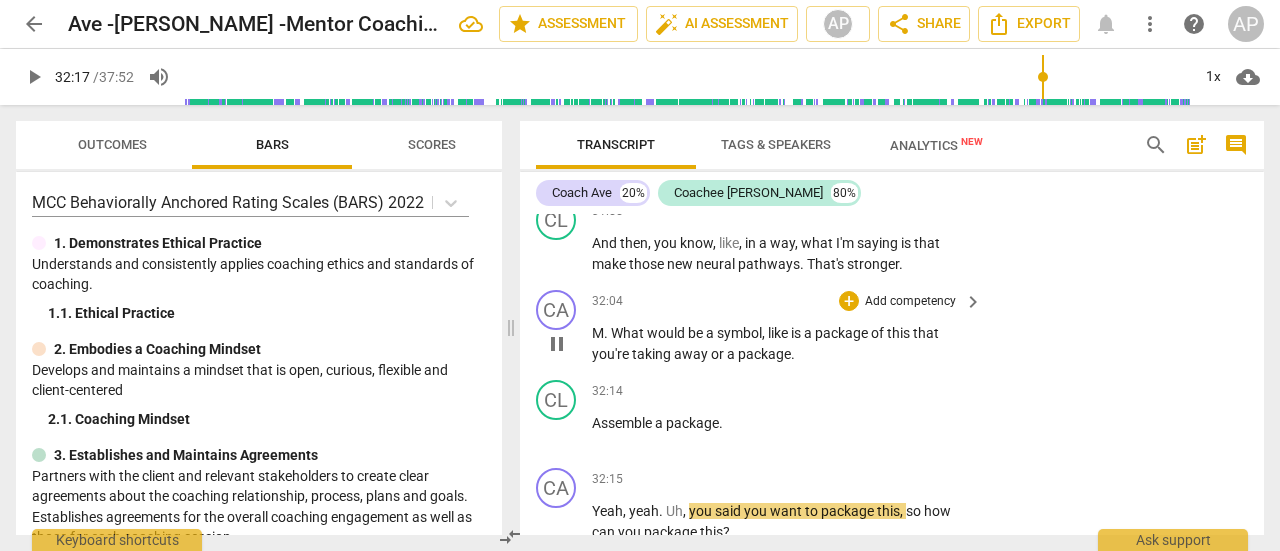 type on "1937" 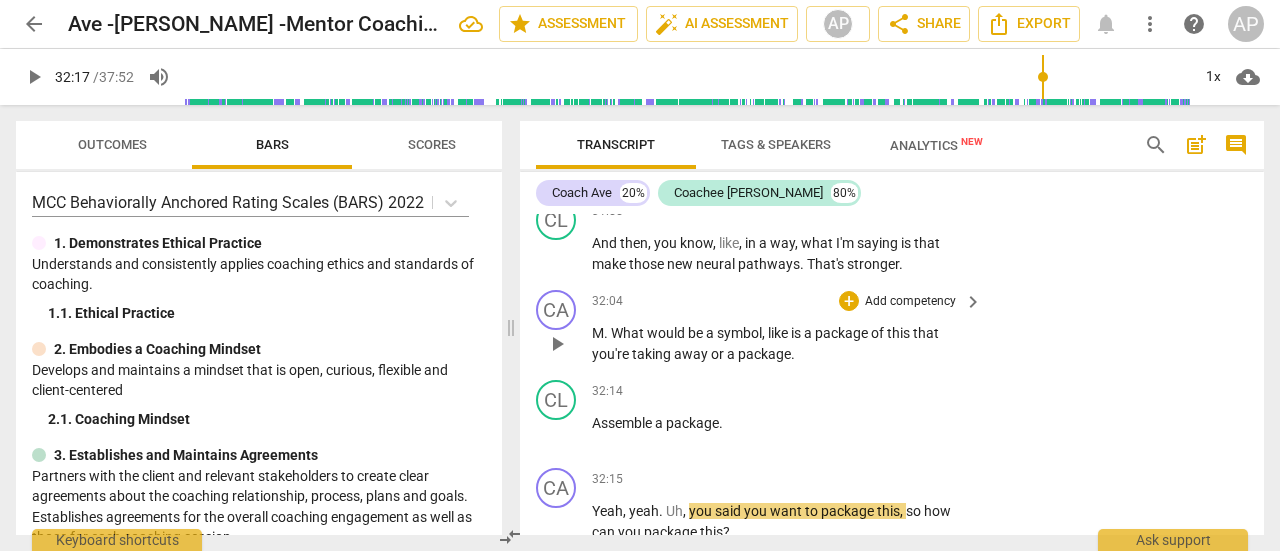 click on "away" at bounding box center (692, 354) 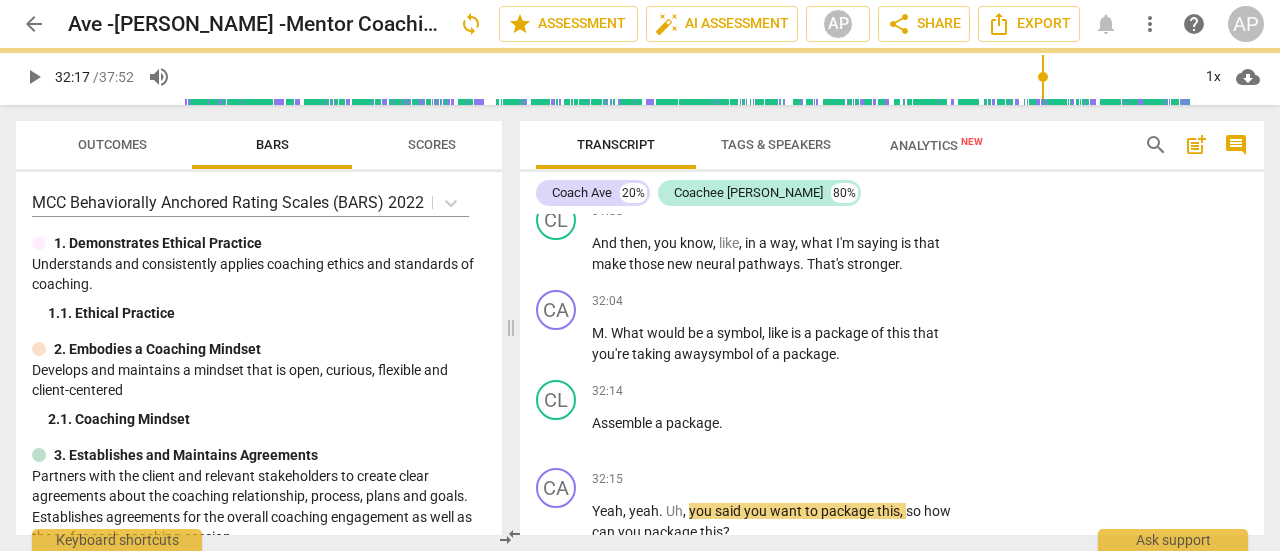 click on "play_arrow" at bounding box center (34, 77) 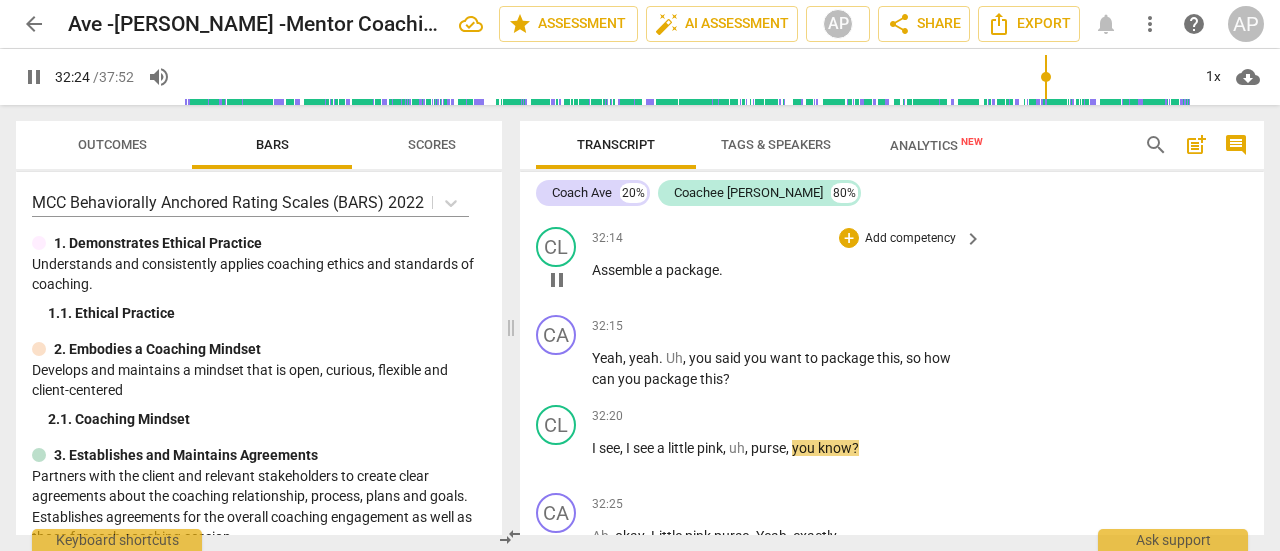 scroll, scrollTop: 18228, scrollLeft: 0, axis: vertical 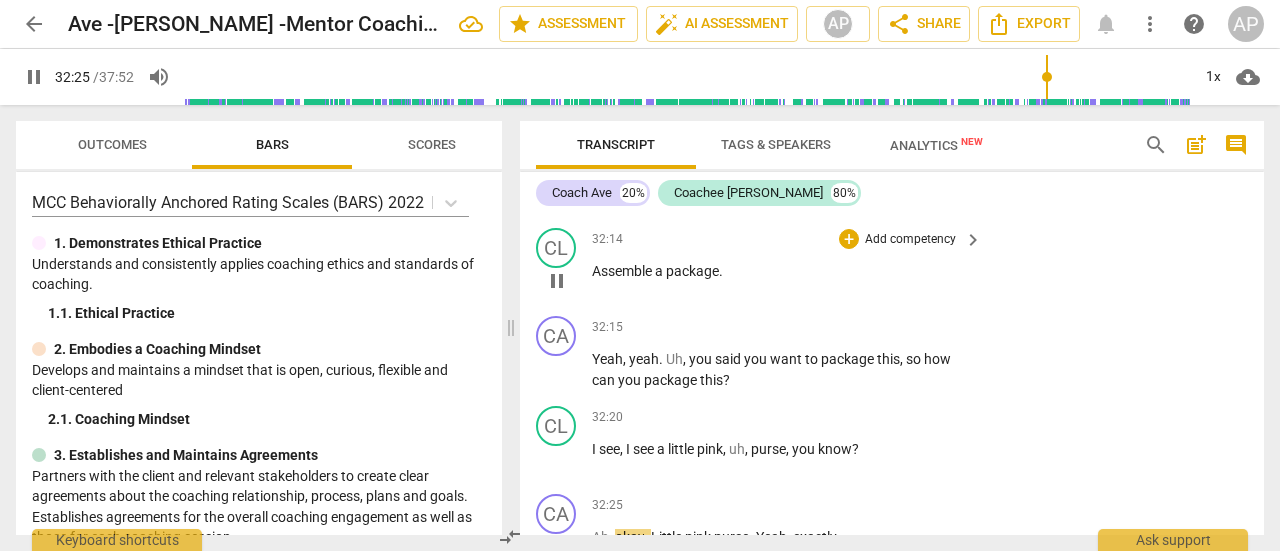 click on "pause" at bounding box center (557, 281) 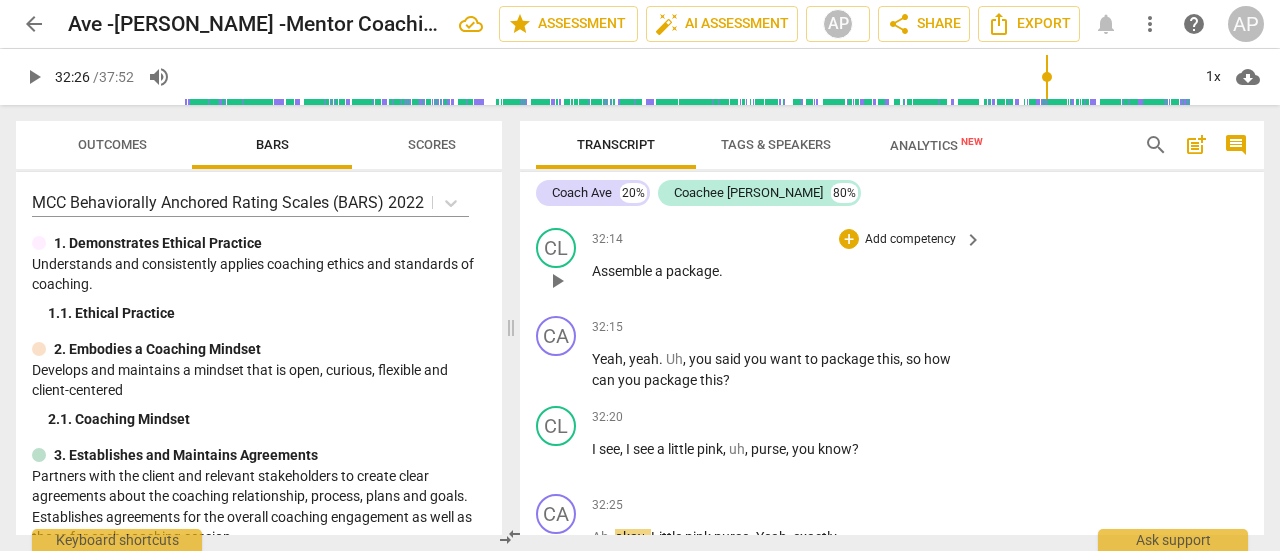 click on "play_arrow" at bounding box center [557, 281] 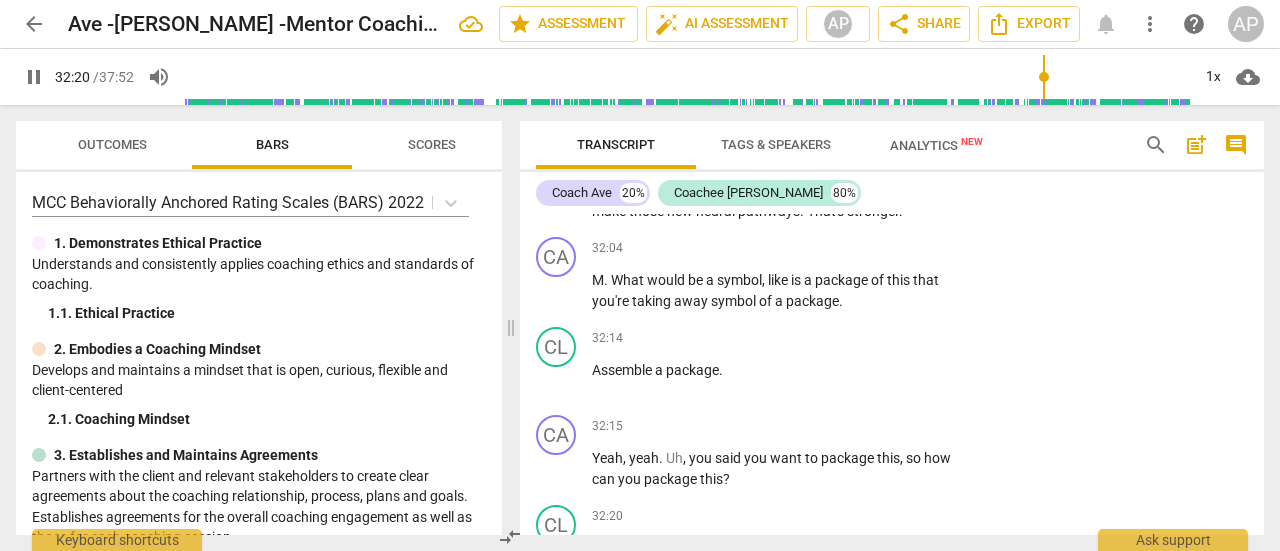 scroll, scrollTop: 18128, scrollLeft: 0, axis: vertical 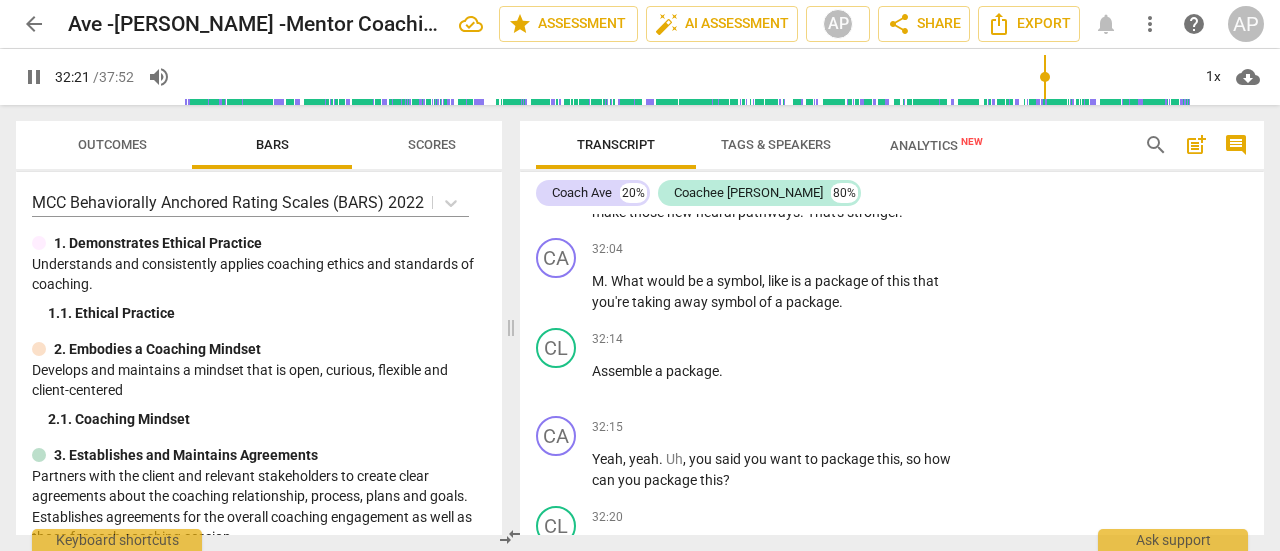 click on "pause" at bounding box center (34, 77) 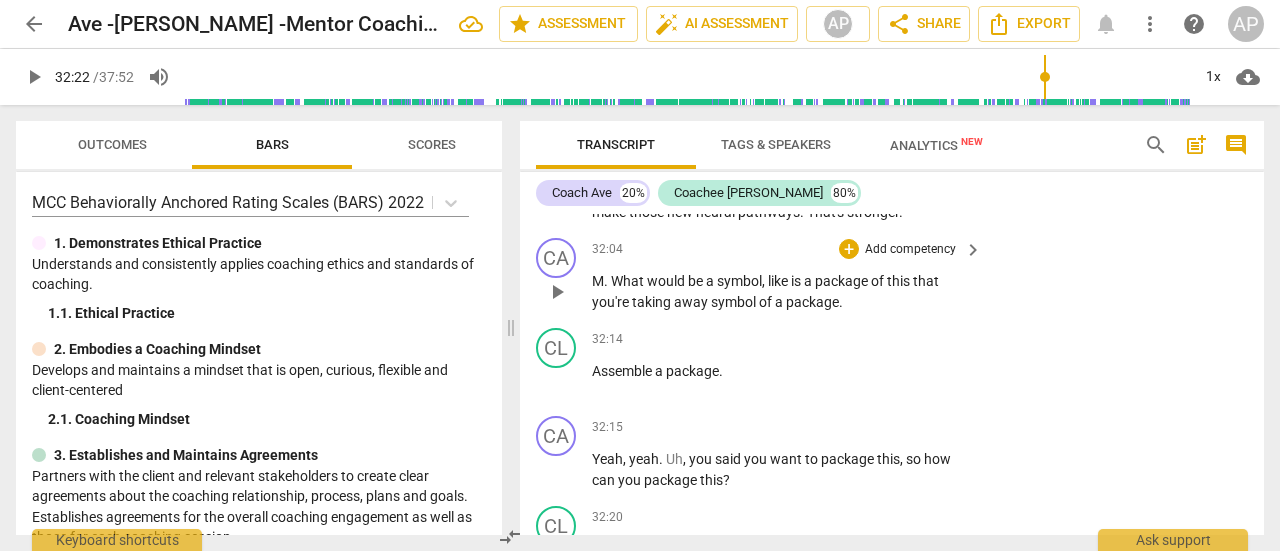 click on "Add competency" at bounding box center (910, 250) 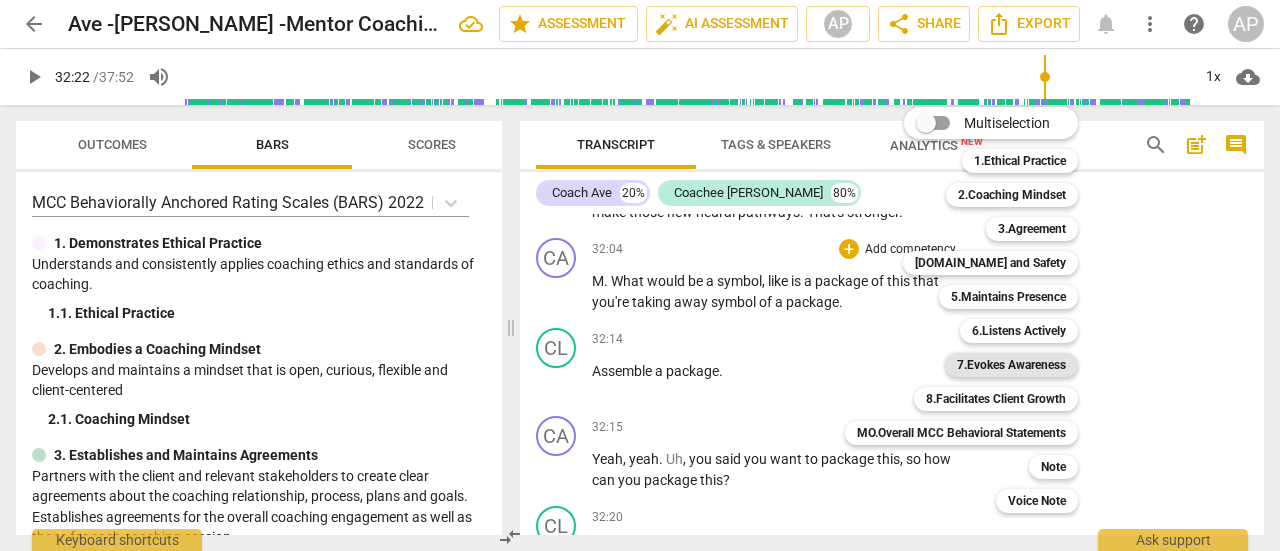 click on "7.Evokes Awareness" at bounding box center [1011, 365] 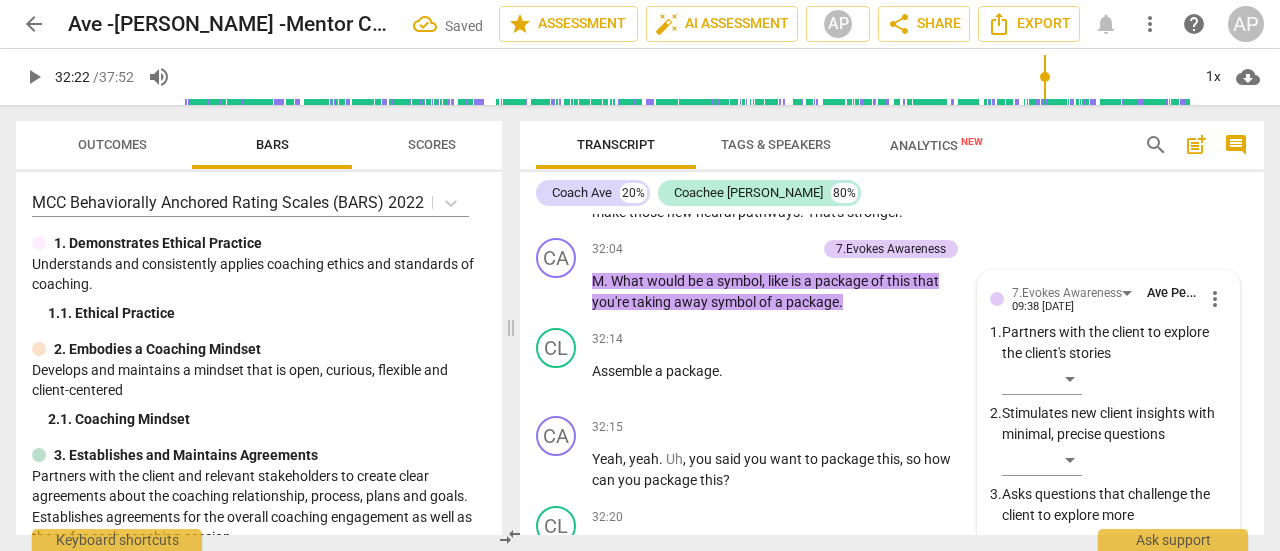 scroll, scrollTop: 18494, scrollLeft: 0, axis: vertical 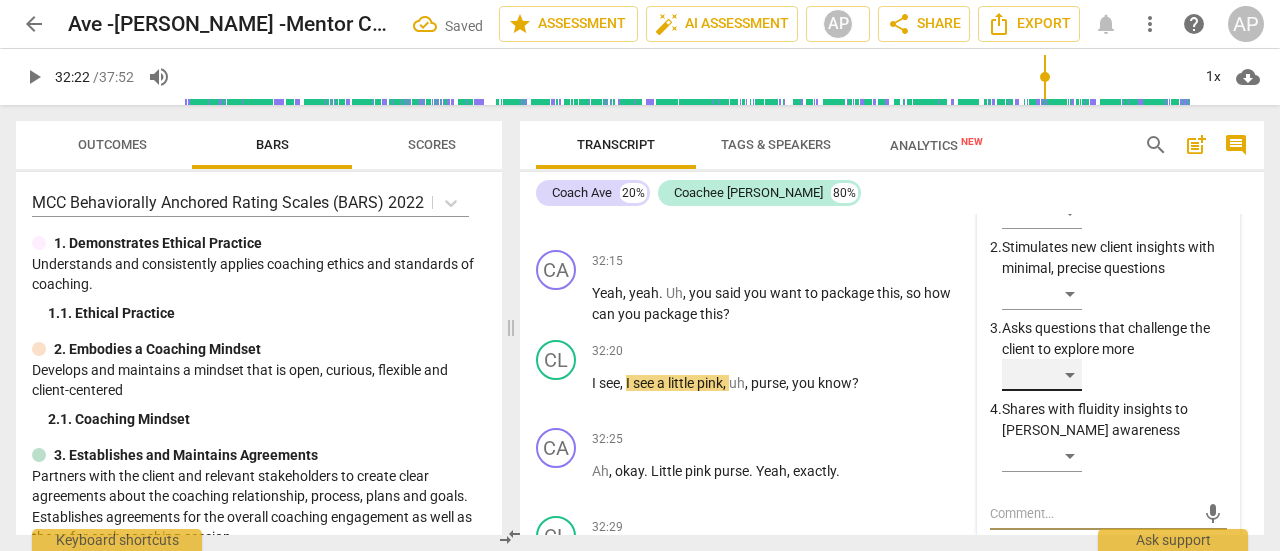 click on "​" at bounding box center (1042, 375) 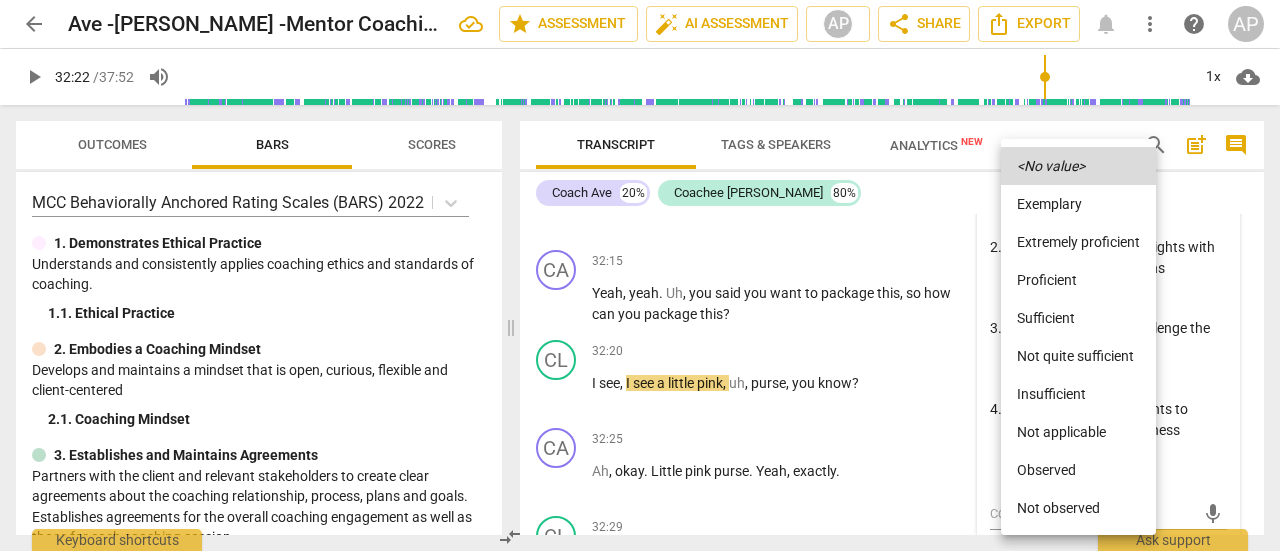 click on "Sufficient" at bounding box center (1078, 318) 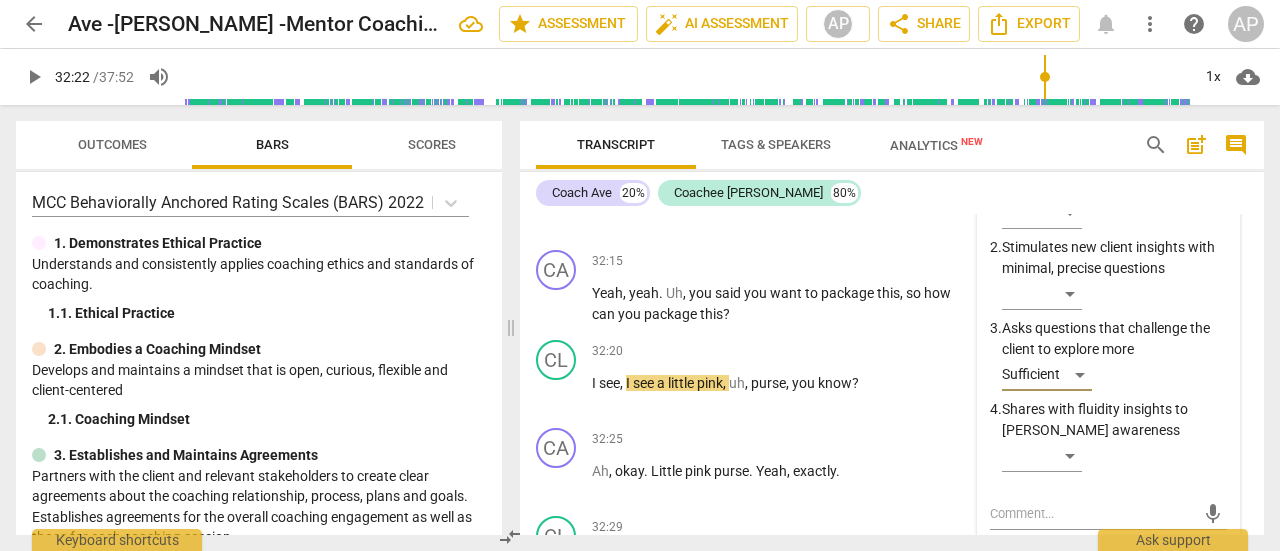 click on "play_arrow" at bounding box center [34, 77] 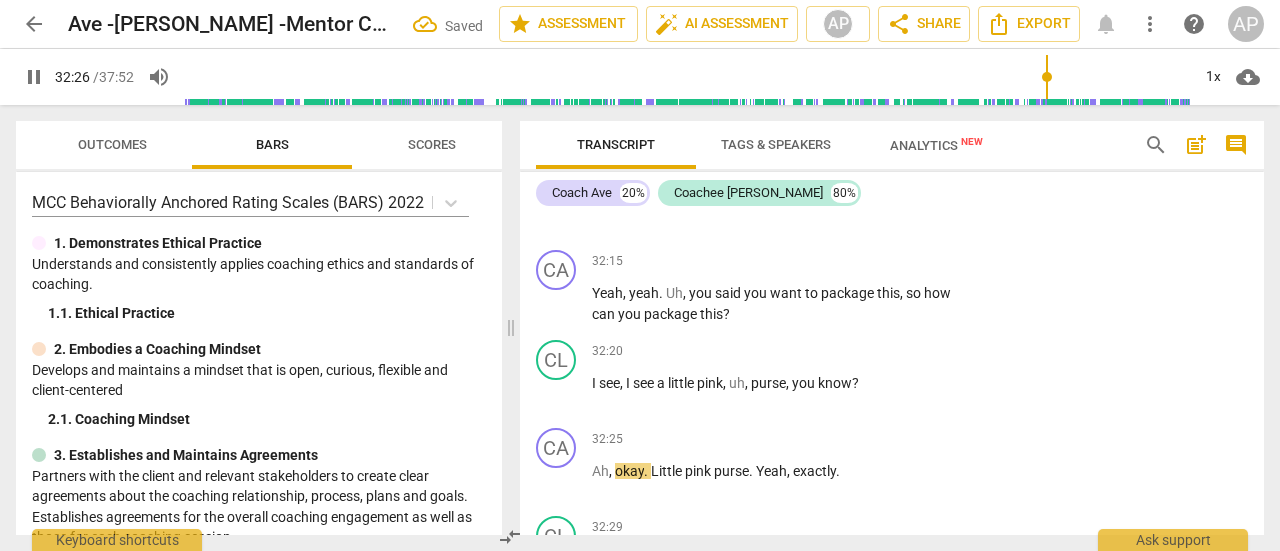 click on "pause" at bounding box center [34, 77] 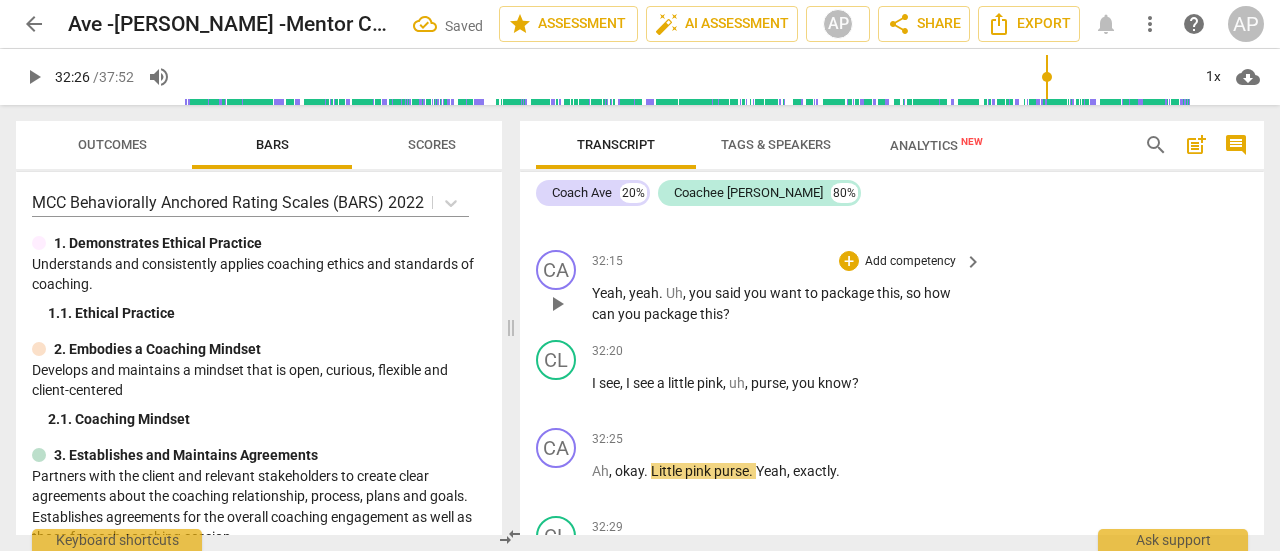 click on "Add competency" at bounding box center (910, 262) 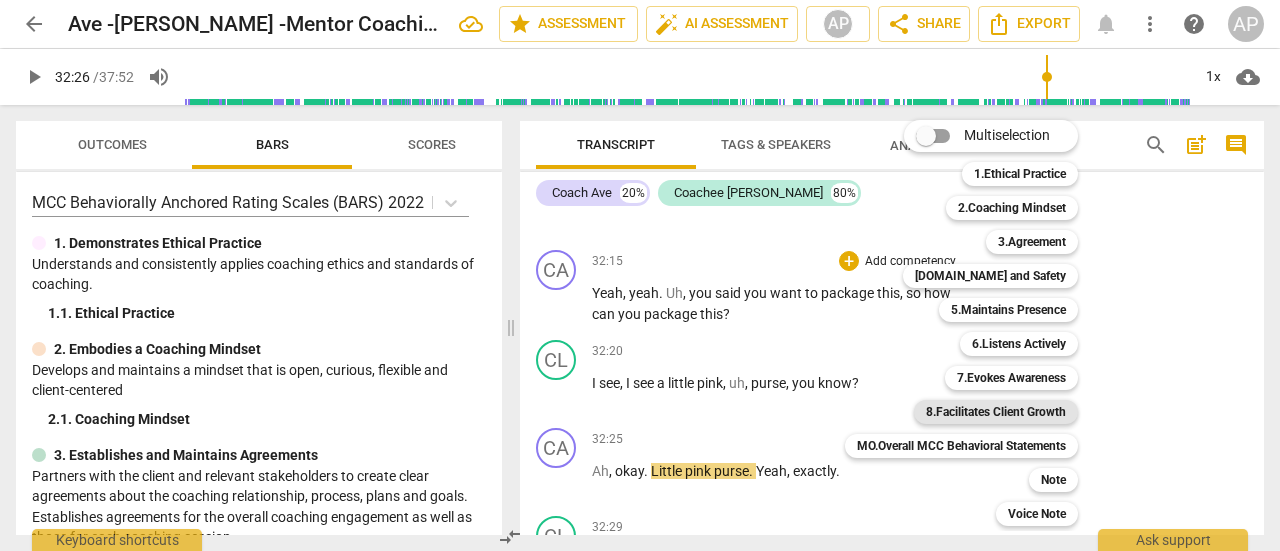 click on "8.Facilitates Client Growth" at bounding box center (996, 412) 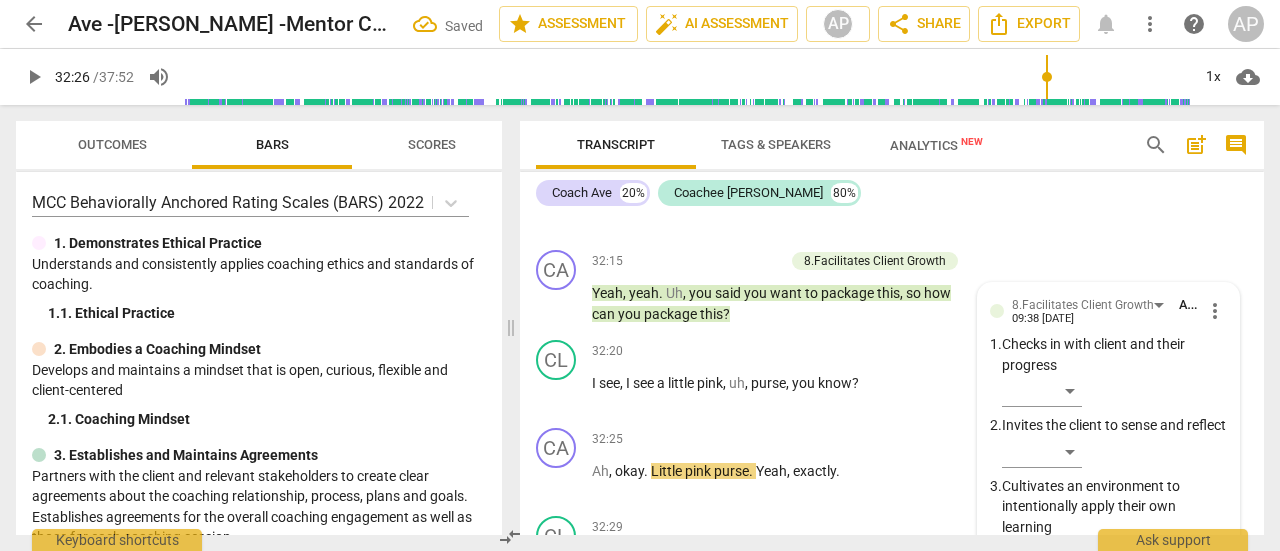 scroll, scrollTop: 18612, scrollLeft: 0, axis: vertical 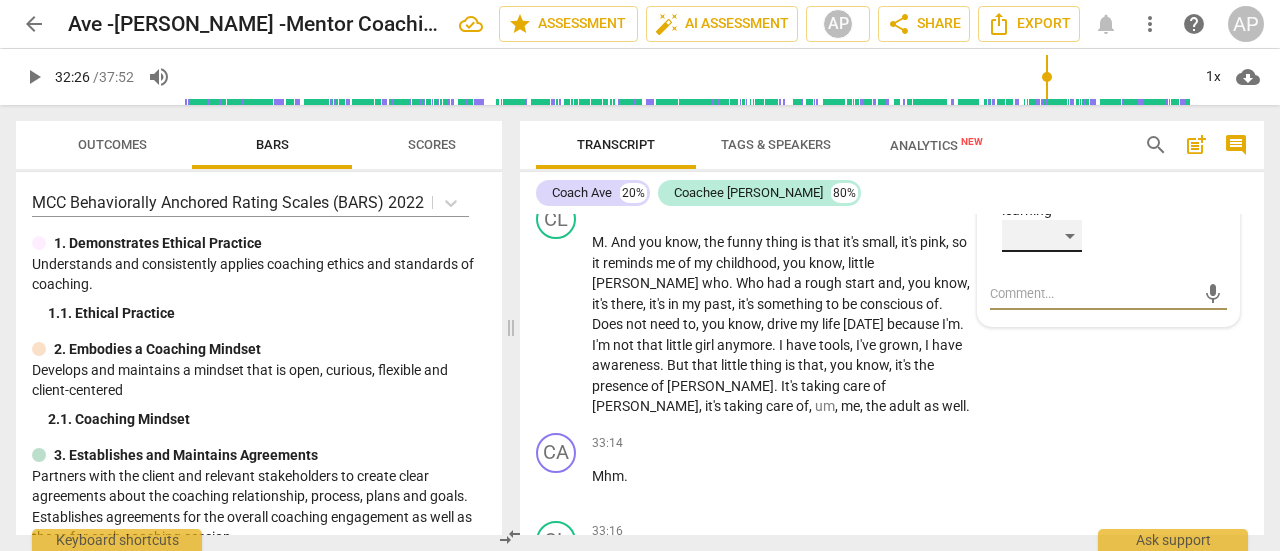 click on "​" at bounding box center [1042, 236] 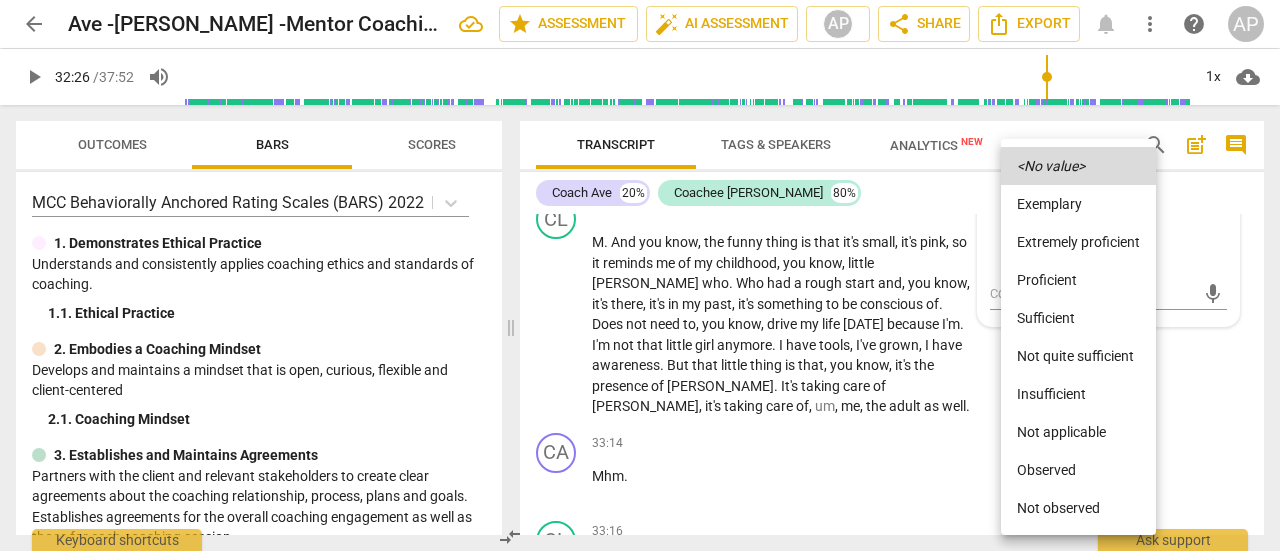 click on "Sufficient" at bounding box center (1078, 318) 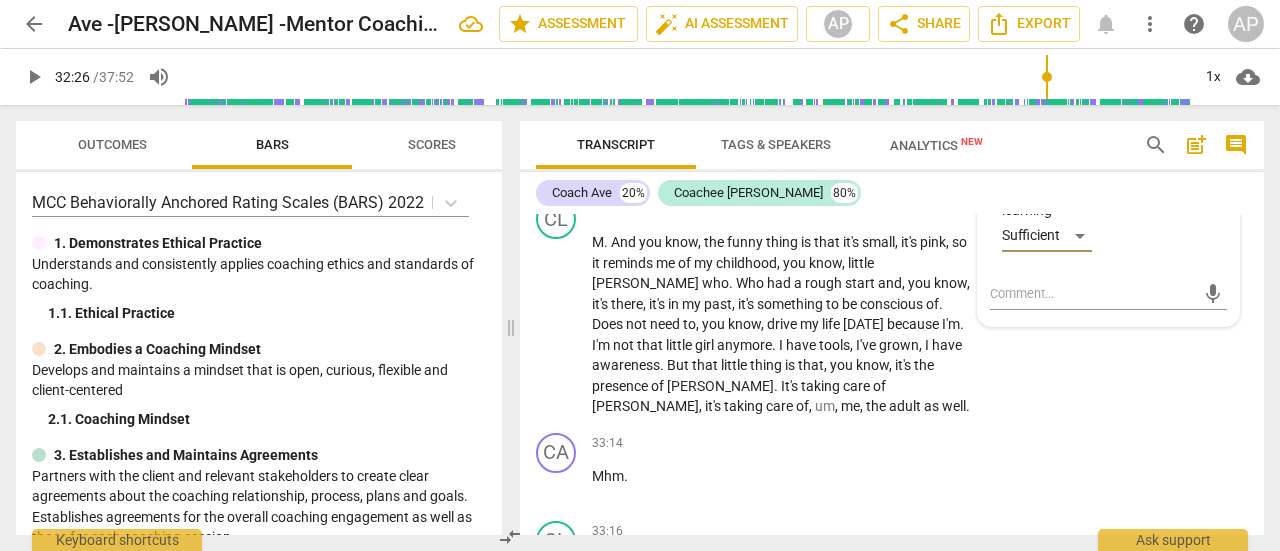 click on "play_arrow" at bounding box center (34, 77) 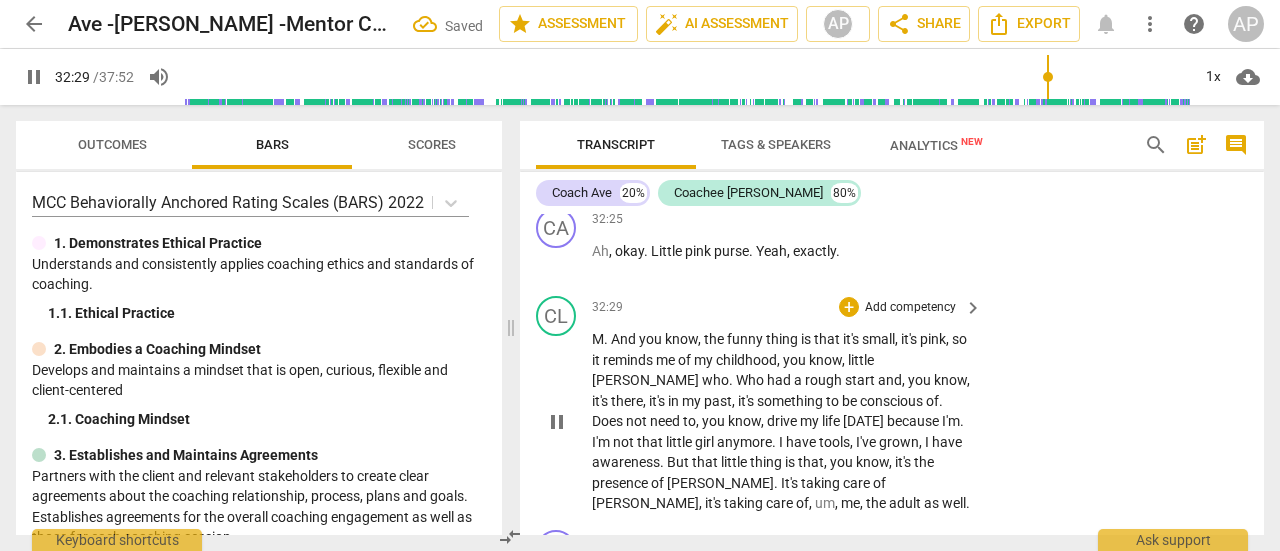 scroll, scrollTop: 18512, scrollLeft: 0, axis: vertical 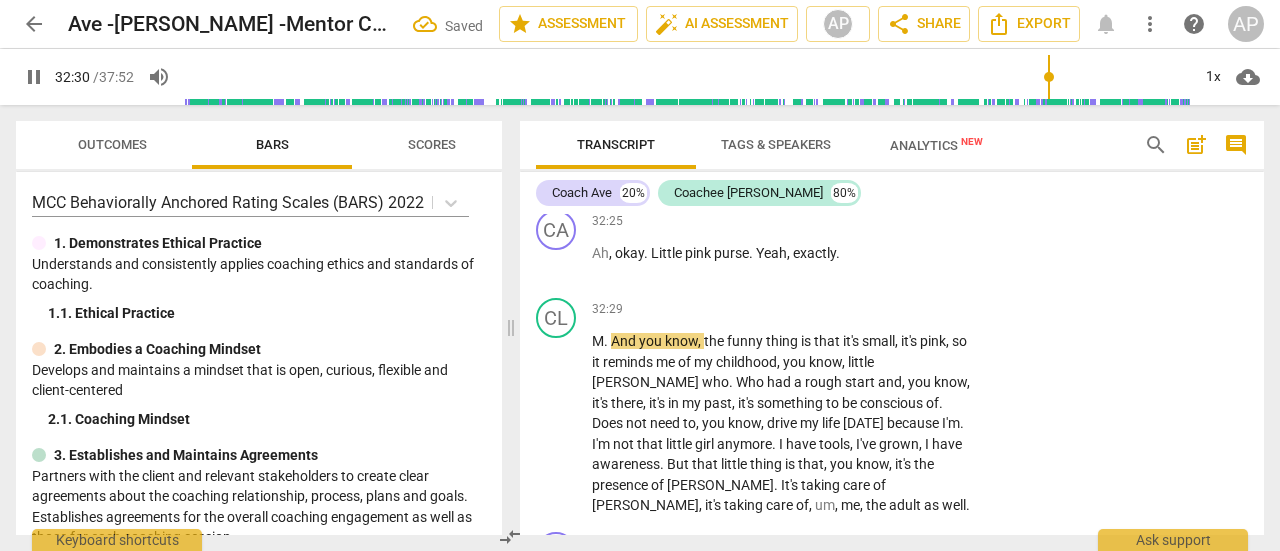 click on "pause" at bounding box center (34, 77) 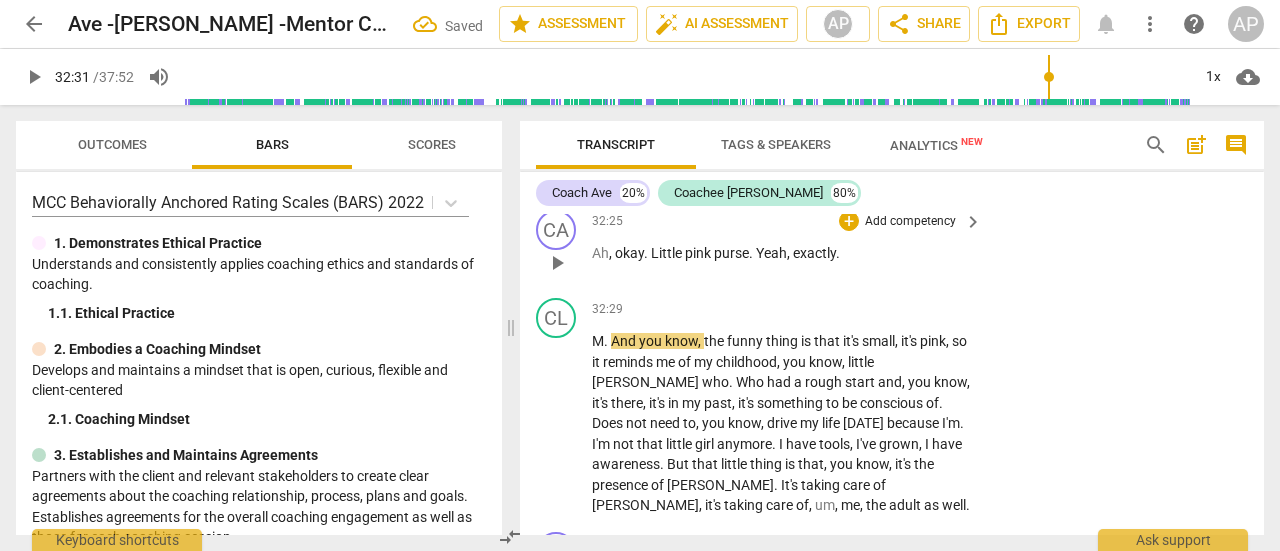 click on "+ Add competency" at bounding box center [898, 221] 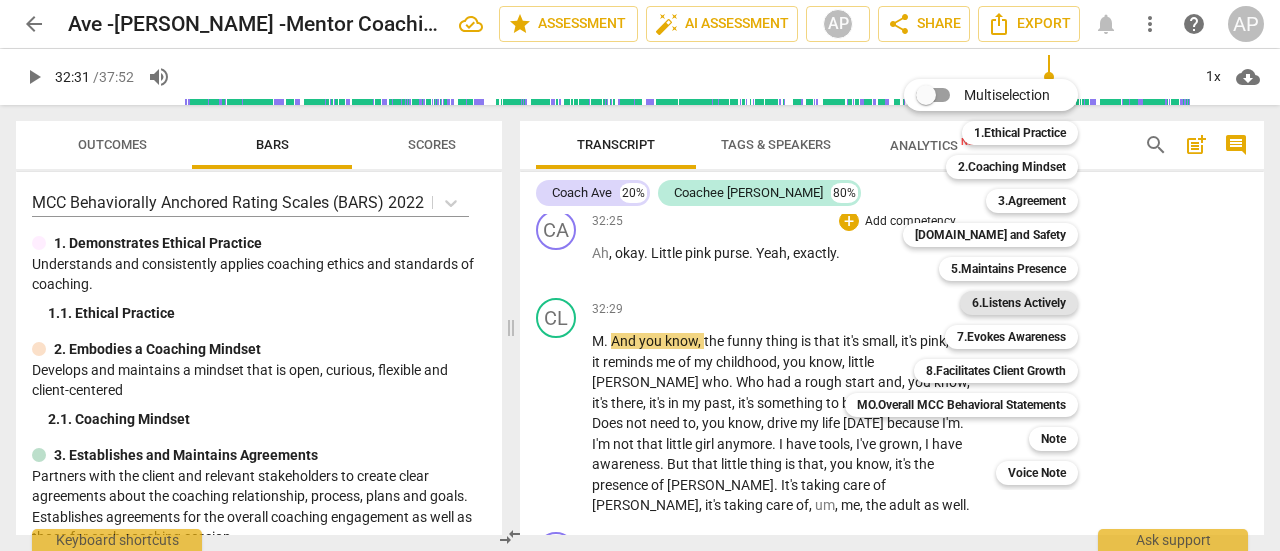 click on "6.Listens Actively" at bounding box center (1019, 303) 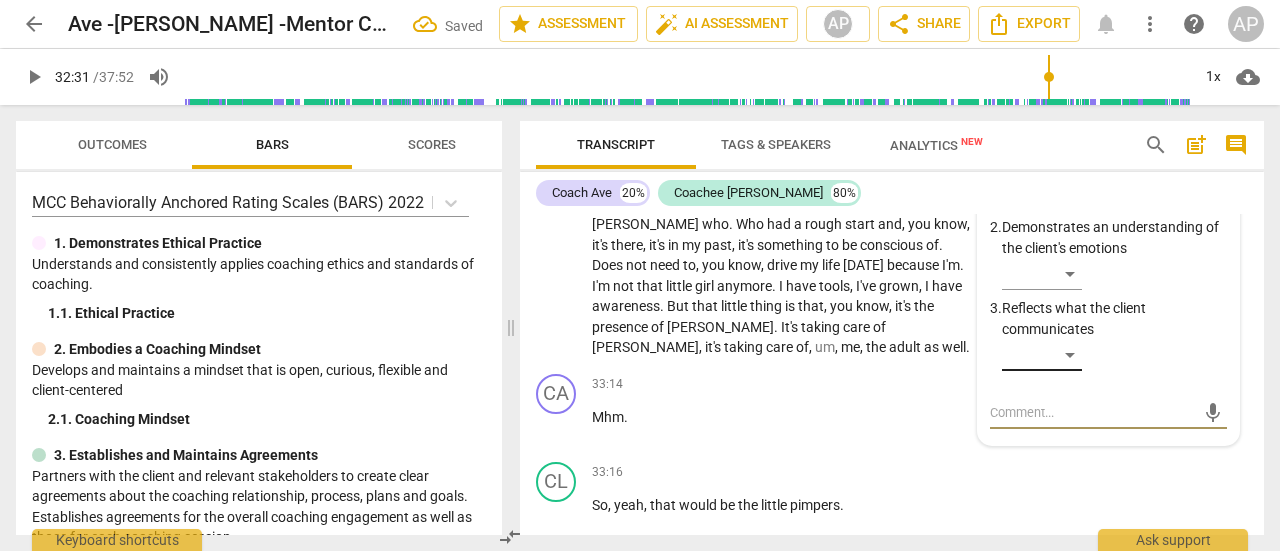 scroll, scrollTop: 18669, scrollLeft: 0, axis: vertical 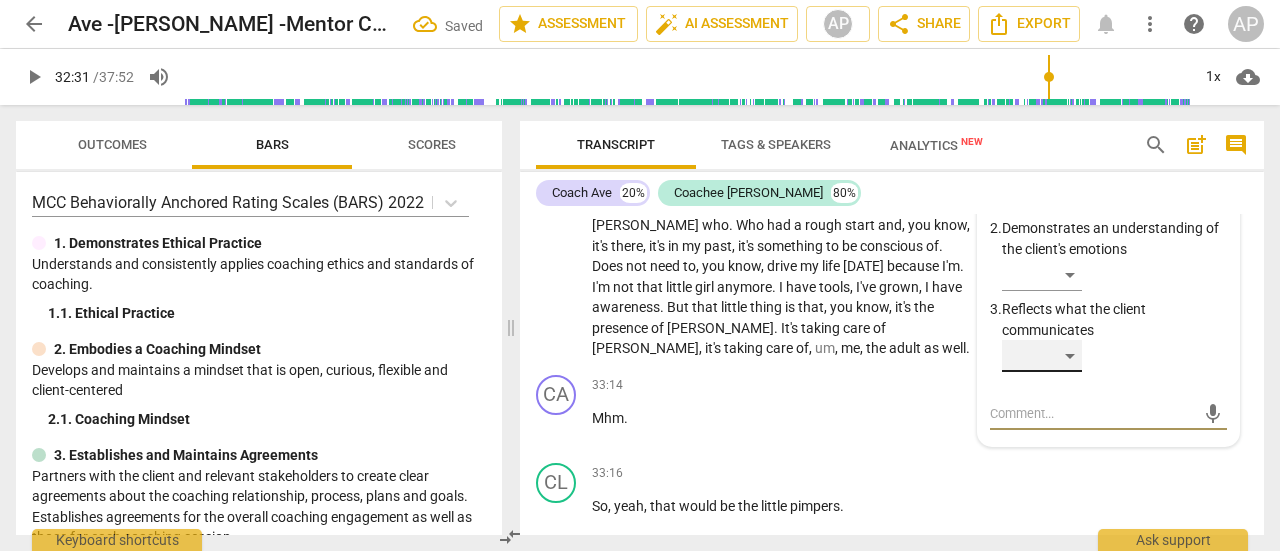 click on "​" at bounding box center [1042, 356] 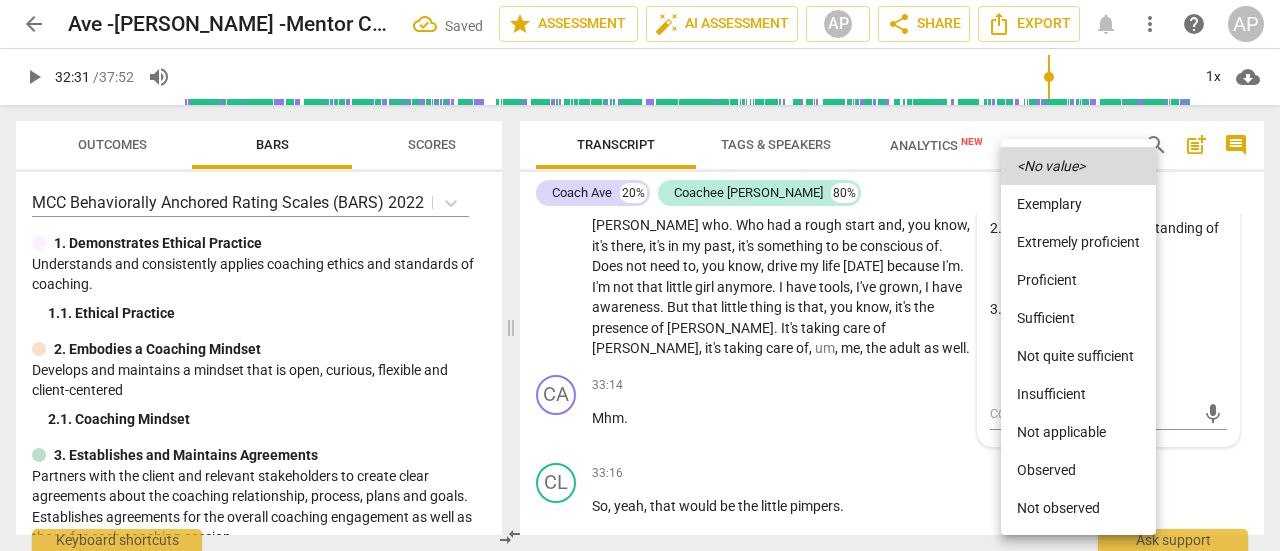 click on "Sufficient" at bounding box center [1078, 318] 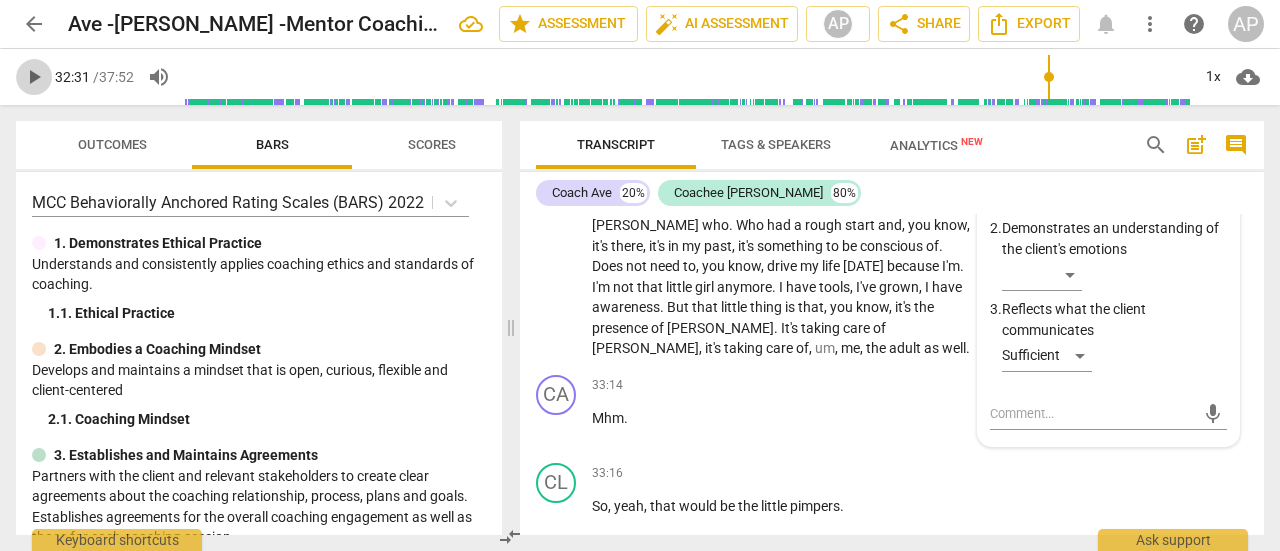 click on "play_arrow" at bounding box center (34, 77) 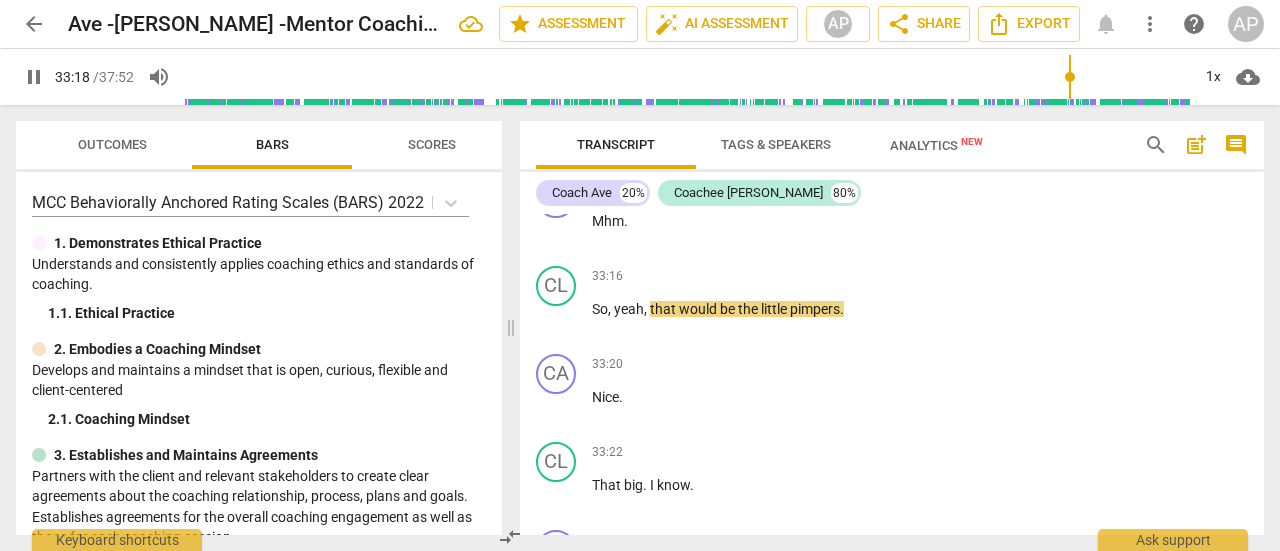 scroll, scrollTop: 18868, scrollLeft: 0, axis: vertical 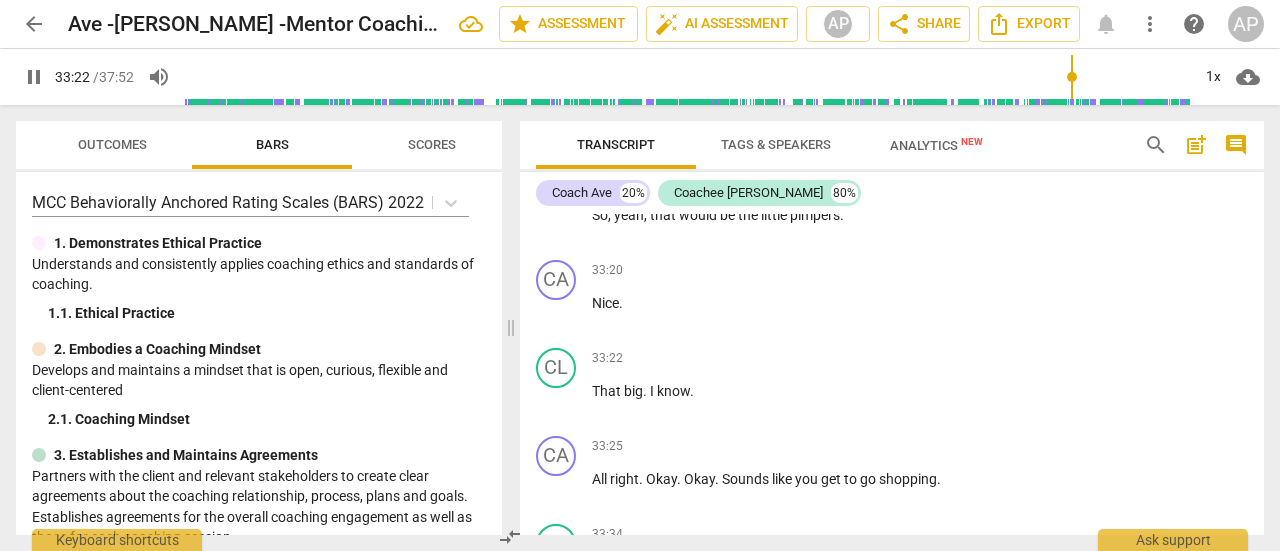 click on "pause" at bounding box center (34, 77) 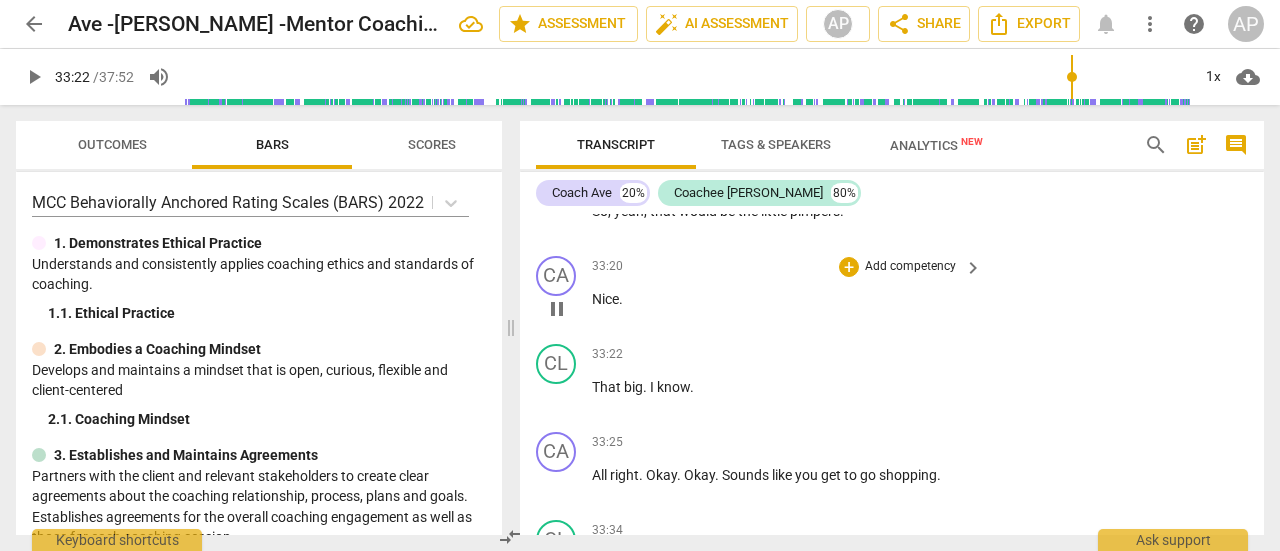 type on "2002" 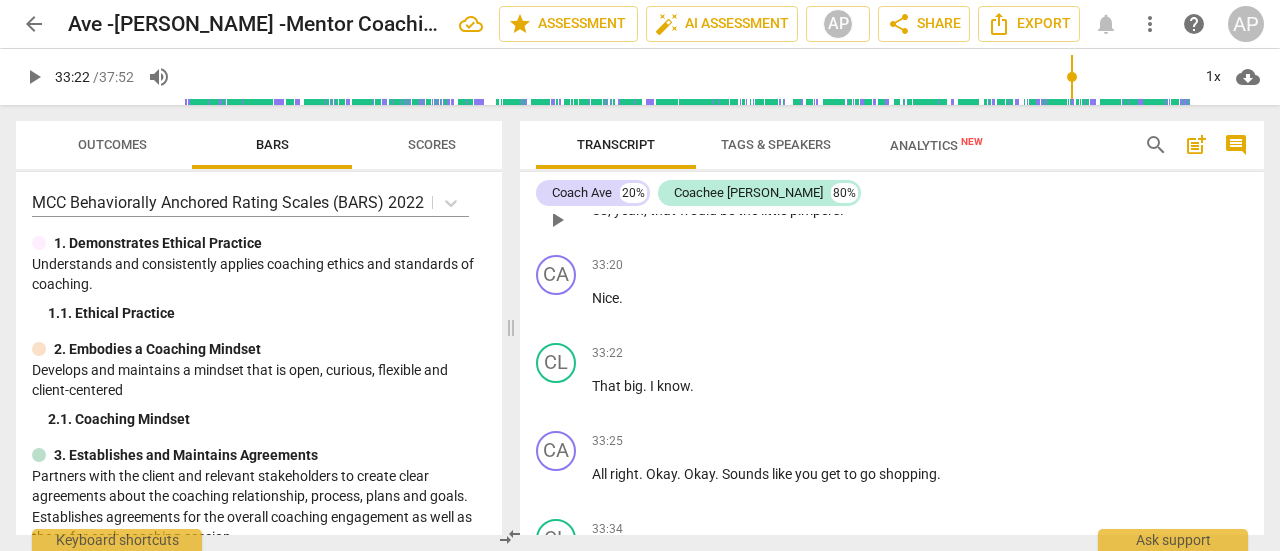 scroll, scrollTop: 18966, scrollLeft: 0, axis: vertical 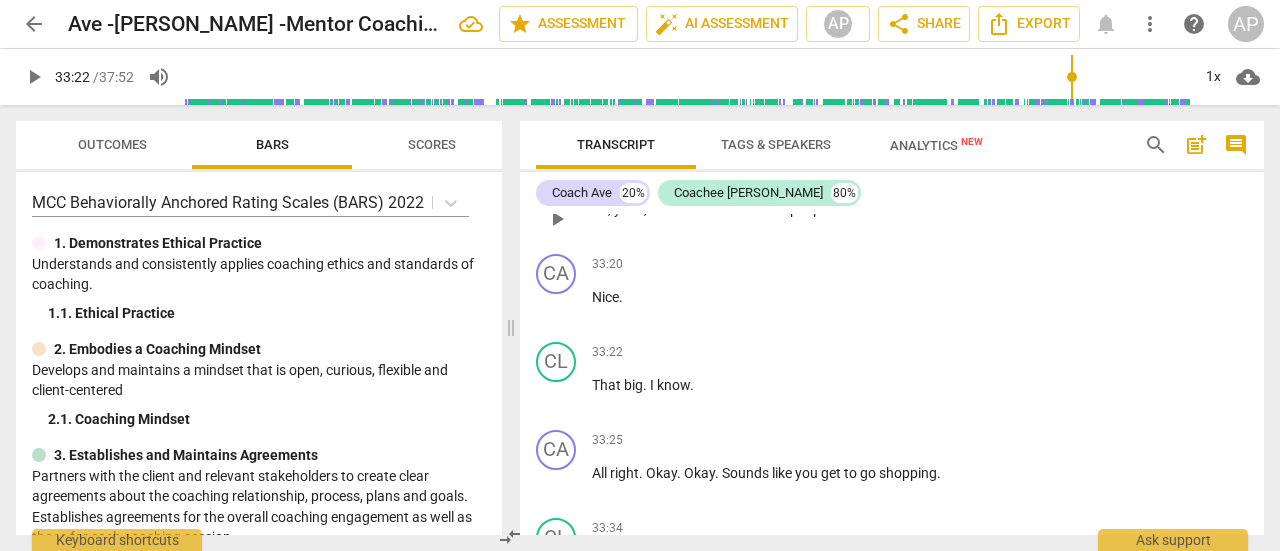 click on "pimpers" at bounding box center (815, 209) 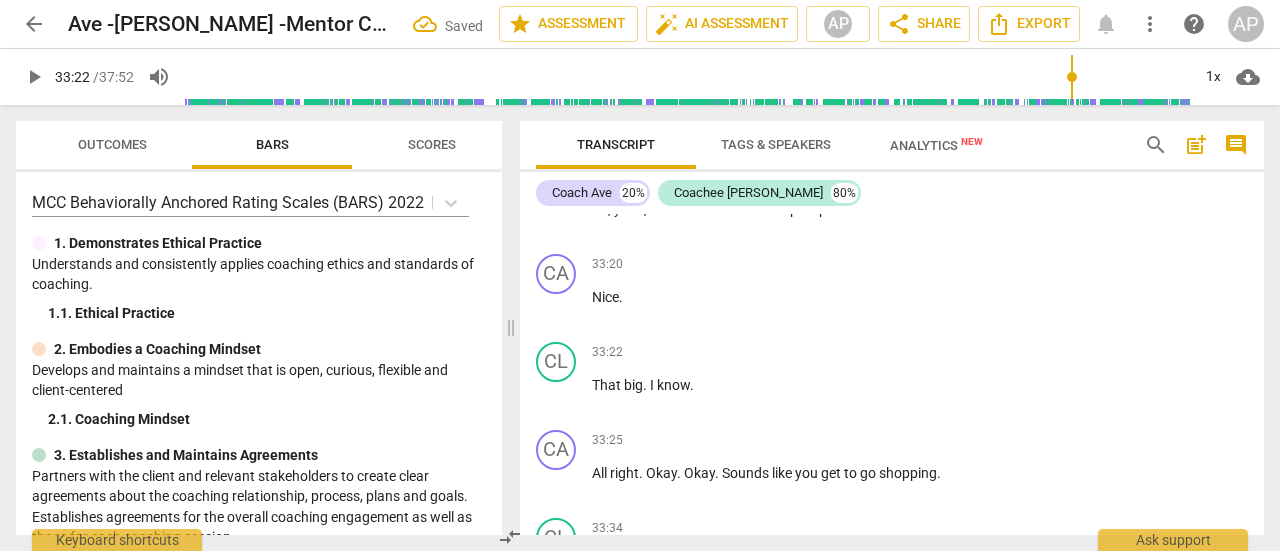click on "play_arrow" at bounding box center (34, 77) 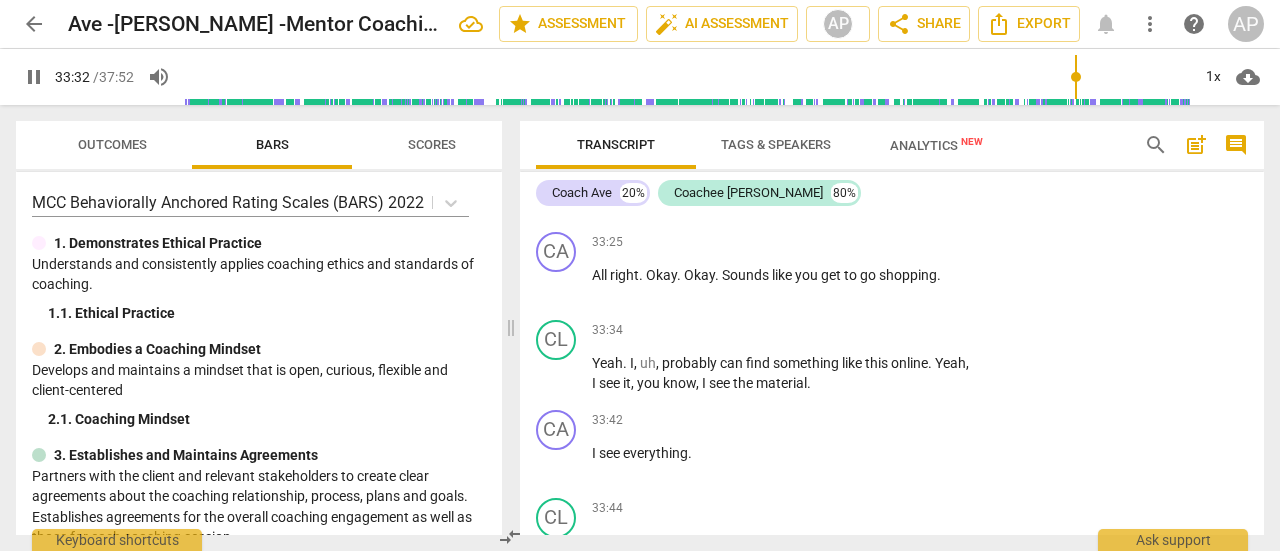 scroll, scrollTop: 19164, scrollLeft: 0, axis: vertical 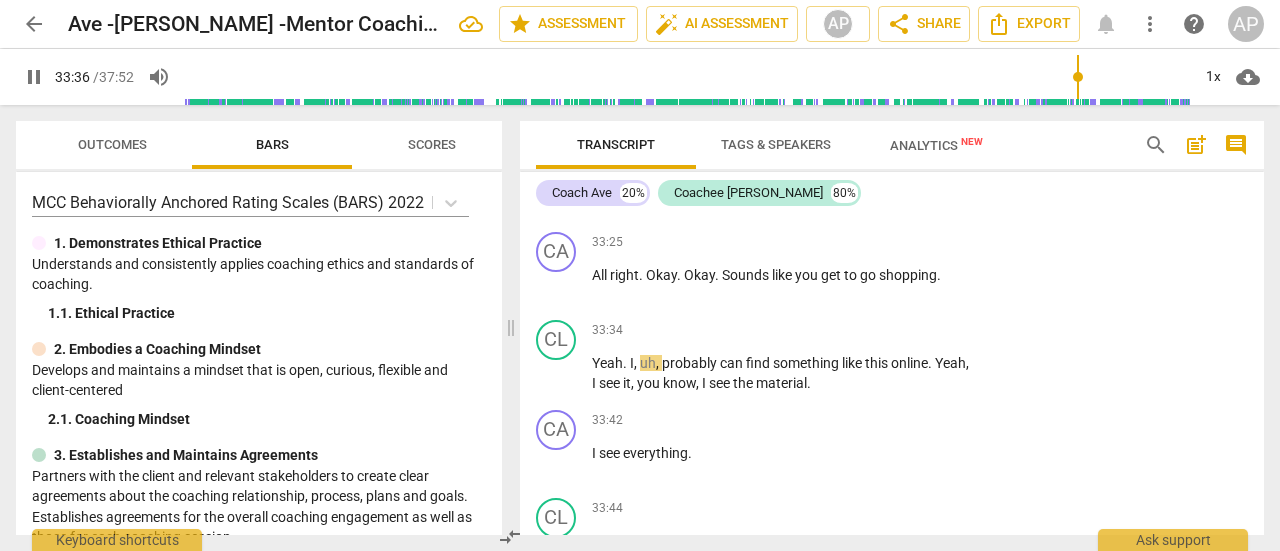 click on "pause" at bounding box center (34, 77) 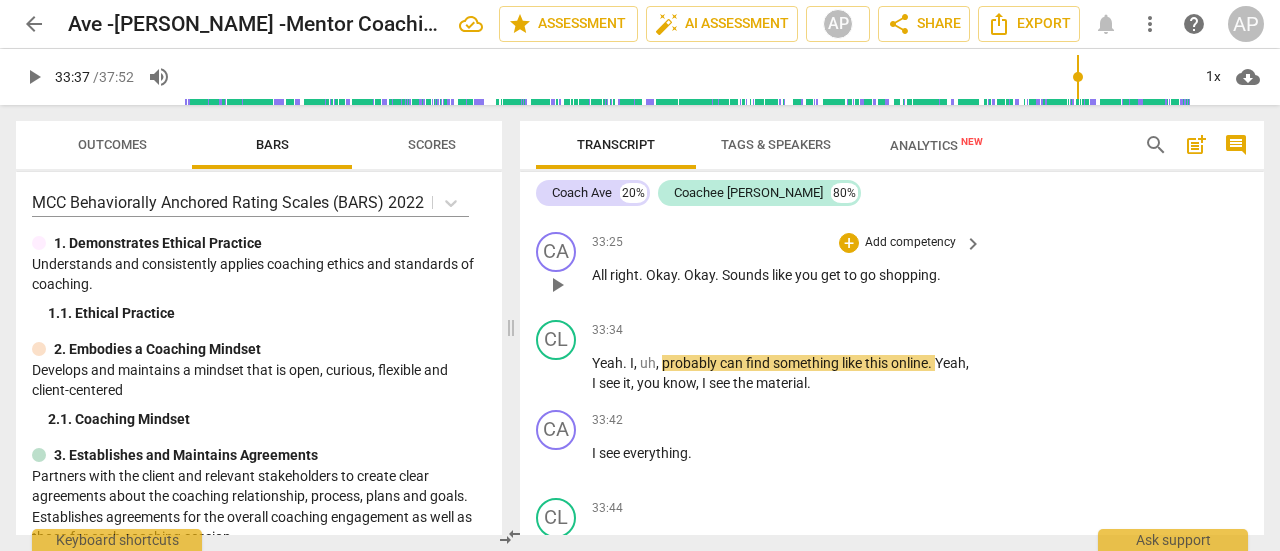 click on "Add competency" at bounding box center (910, 243) 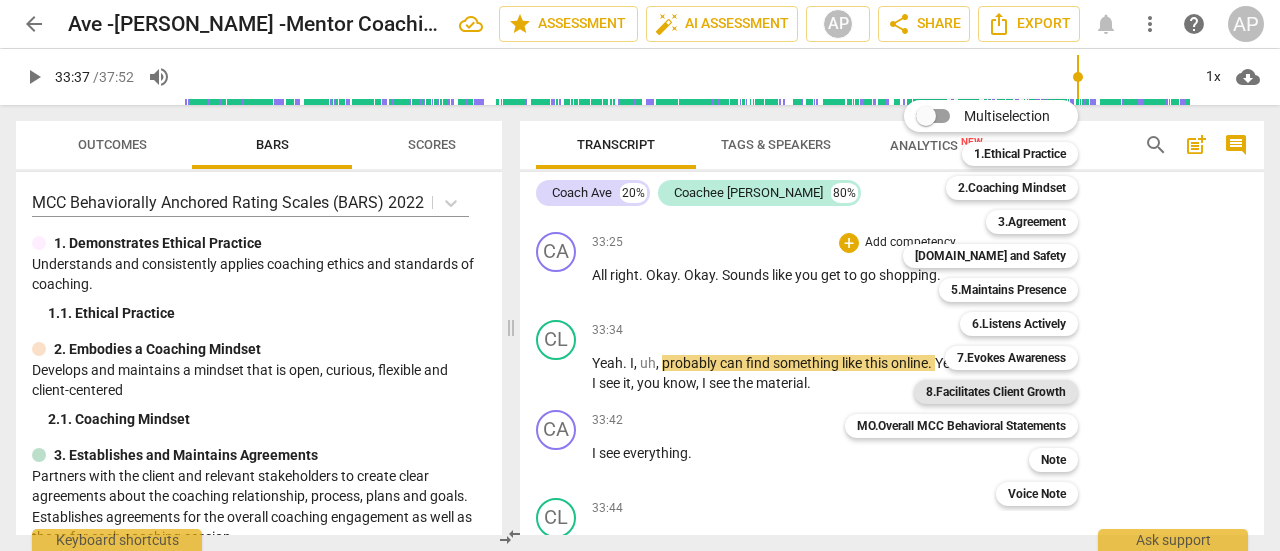 click on "8.Facilitates Client Growth" at bounding box center (996, 392) 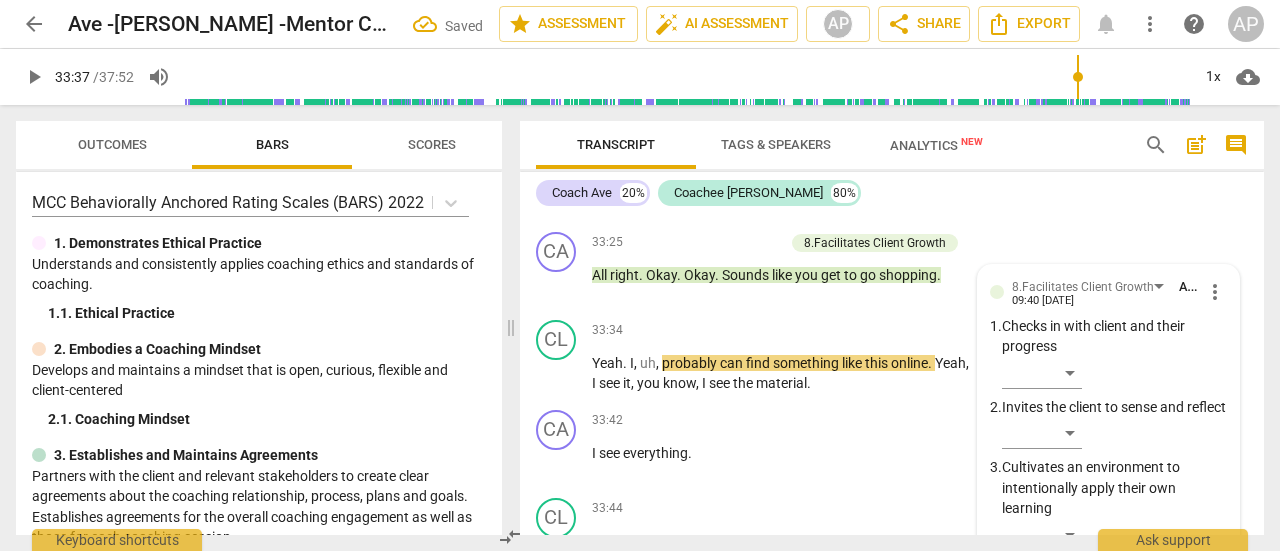 scroll, scrollTop: 19463, scrollLeft: 0, axis: vertical 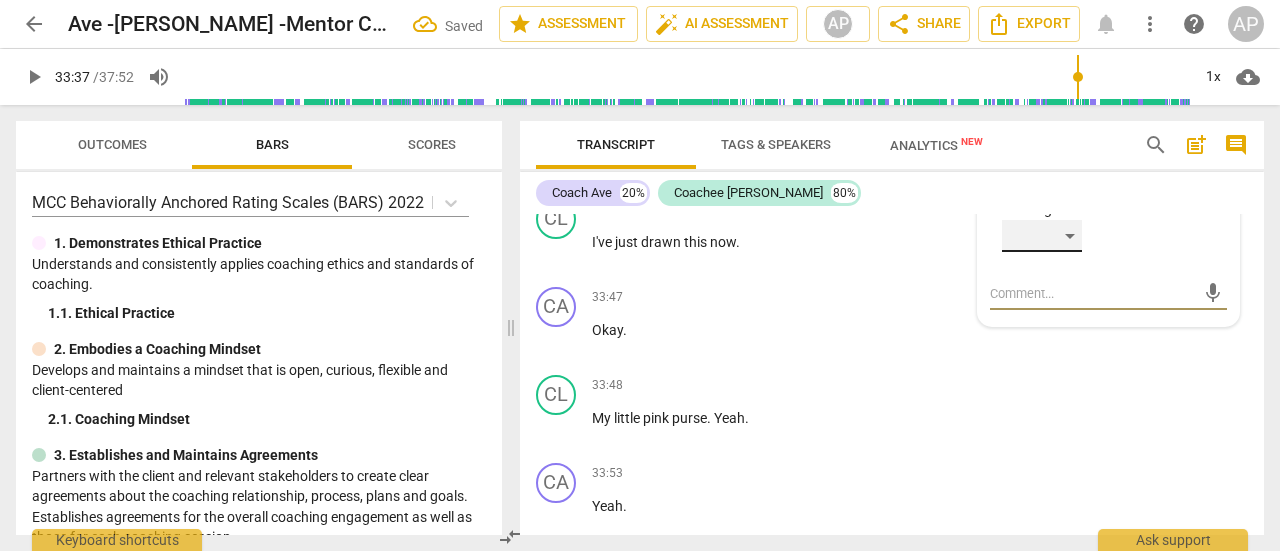 click on "​" at bounding box center (1042, 236) 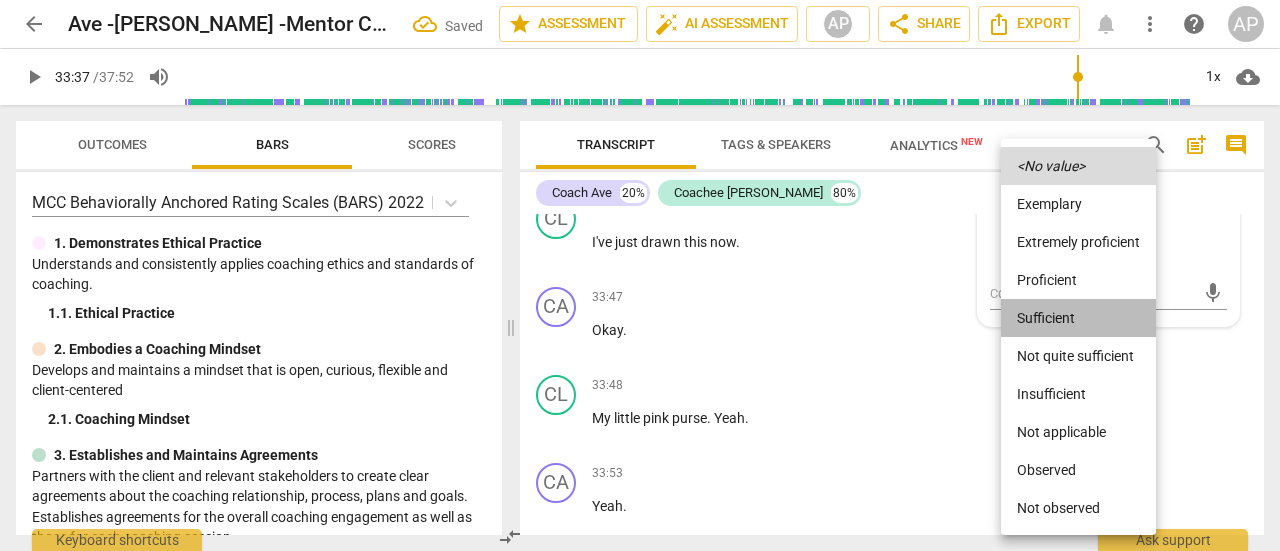 click on "Sufficient" at bounding box center (1078, 318) 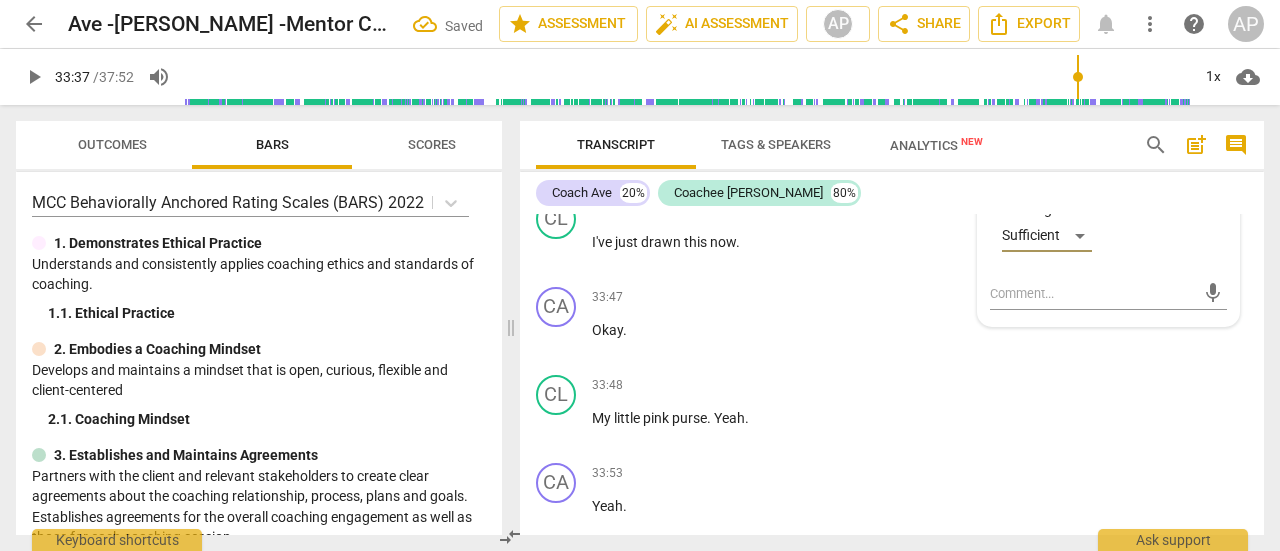 click on "play_arrow" at bounding box center [34, 77] 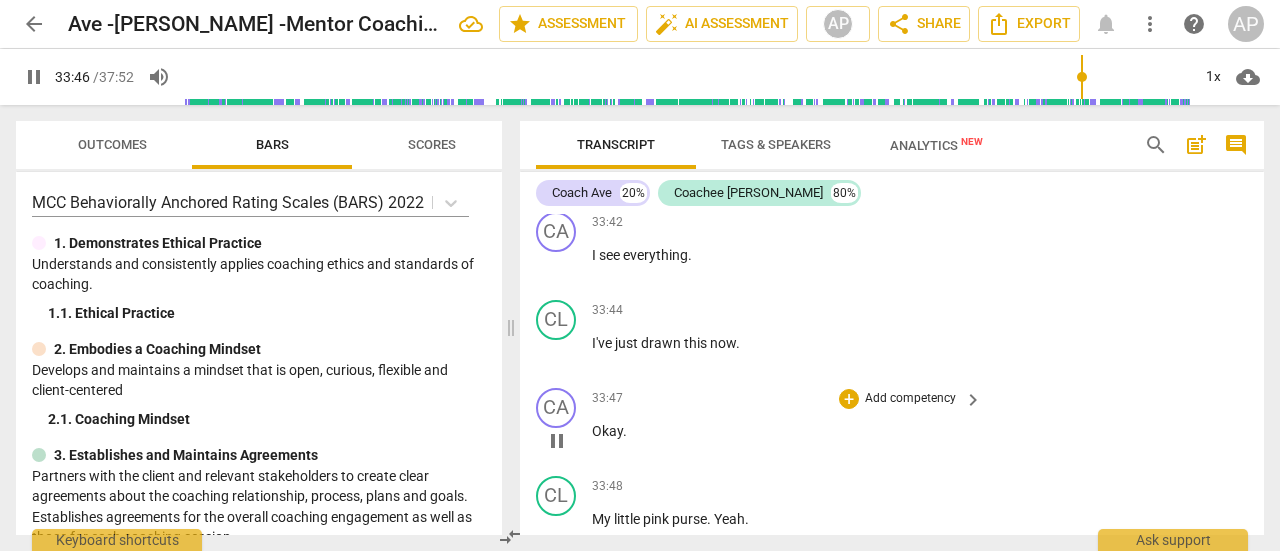 scroll, scrollTop: 19363, scrollLeft: 0, axis: vertical 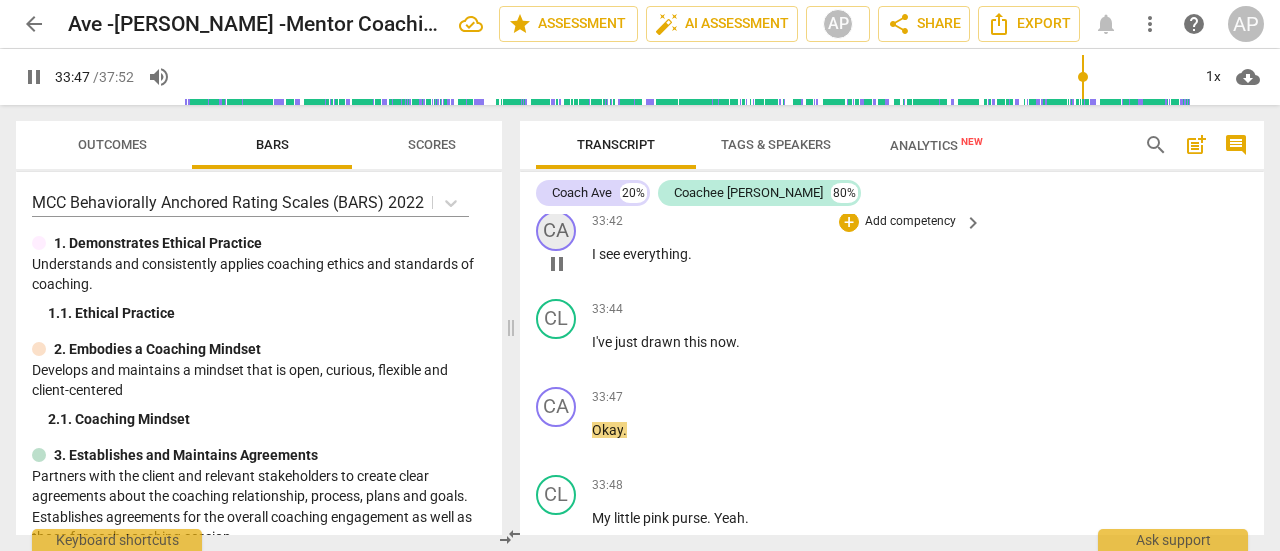 click on "CA" at bounding box center [556, 231] 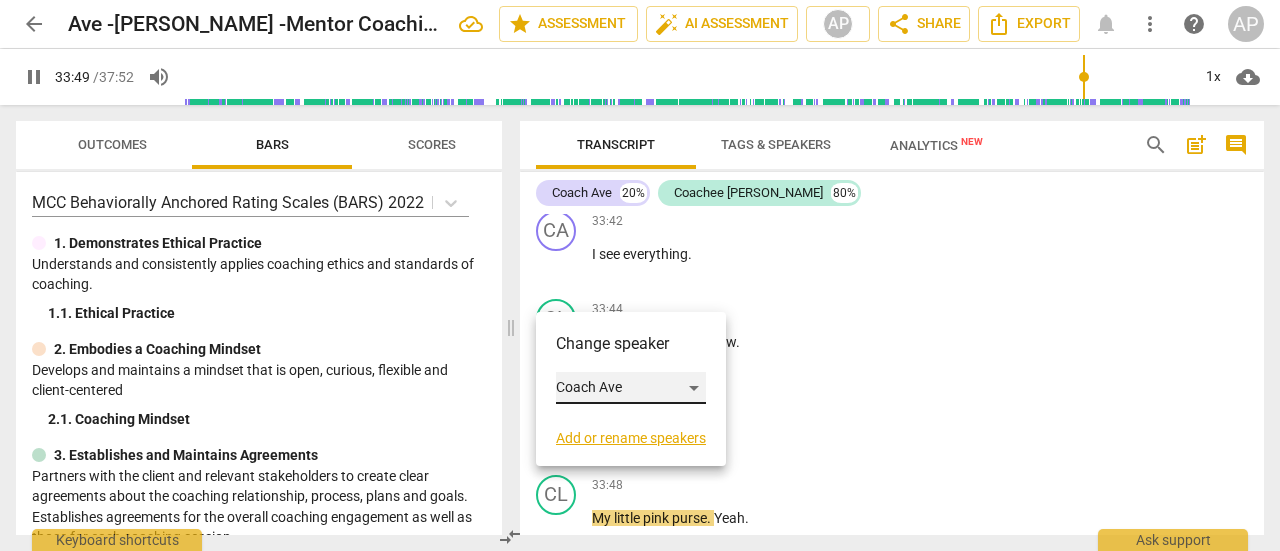 click on "Coach Ave" at bounding box center (631, 388) 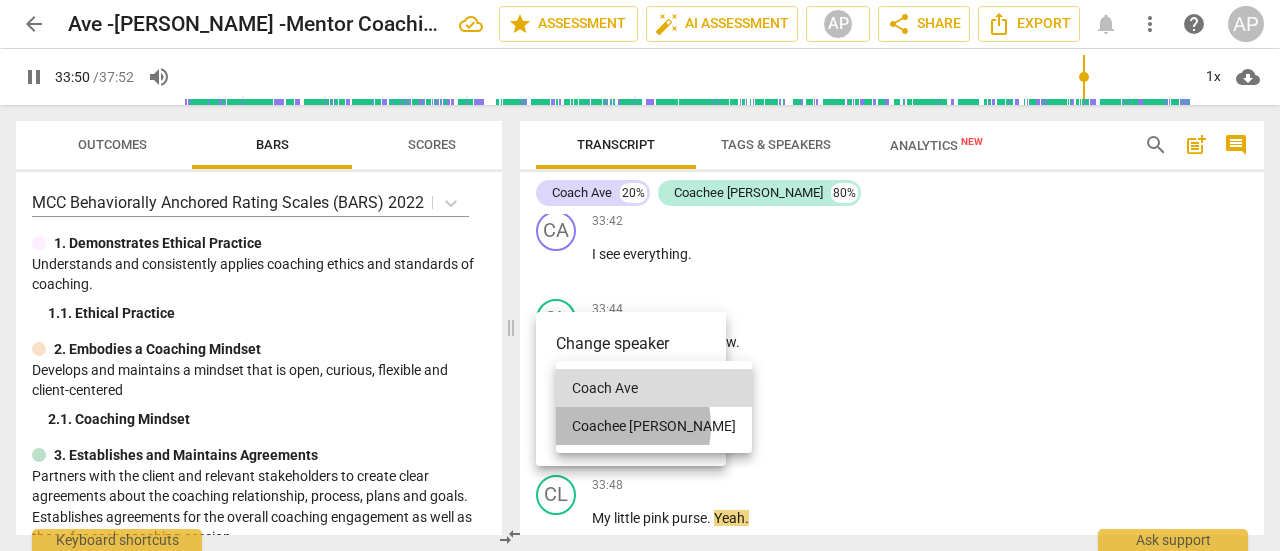 click on "Coachee [PERSON_NAME]" at bounding box center (654, 426) 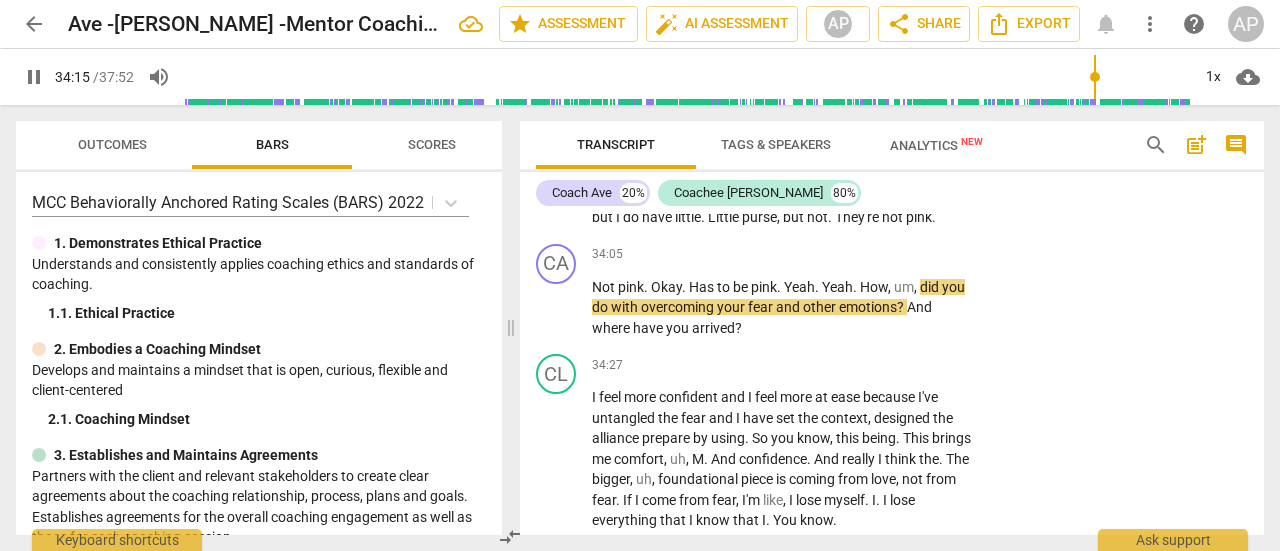 scroll, scrollTop: 19860, scrollLeft: 0, axis: vertical 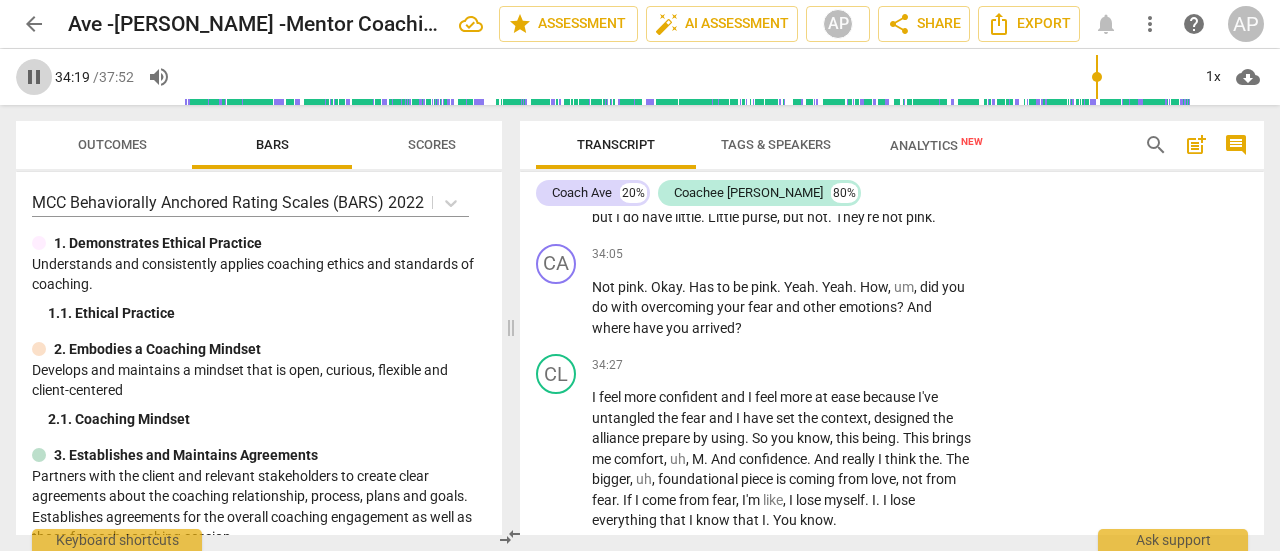 click on "pause" at bounding box center [34, 77] 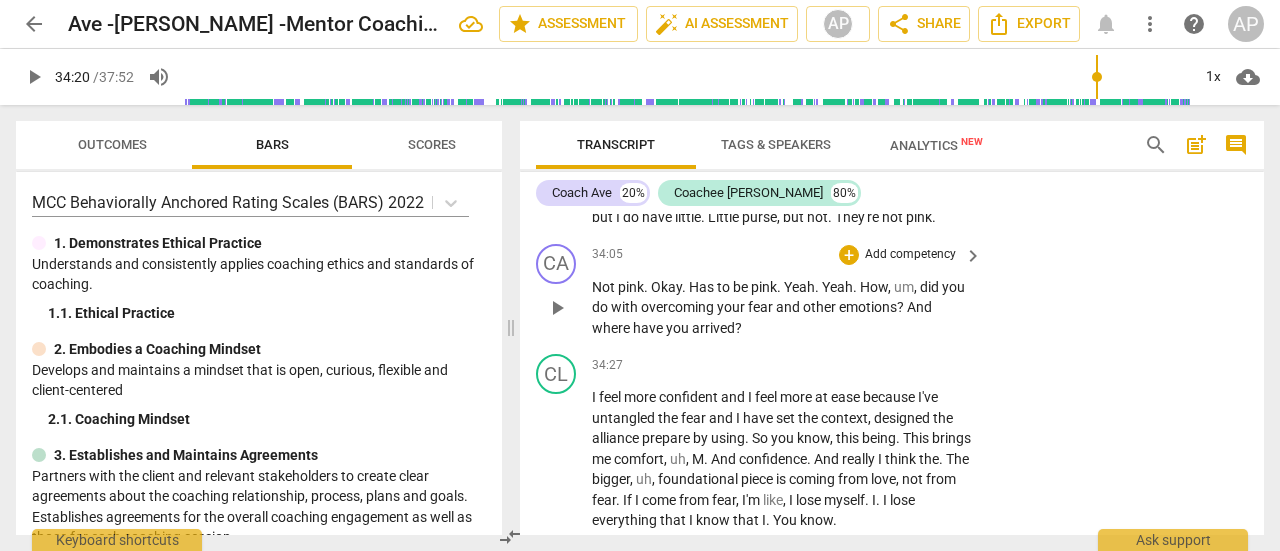 click on "Add competency" at bounding box center [910, 255] 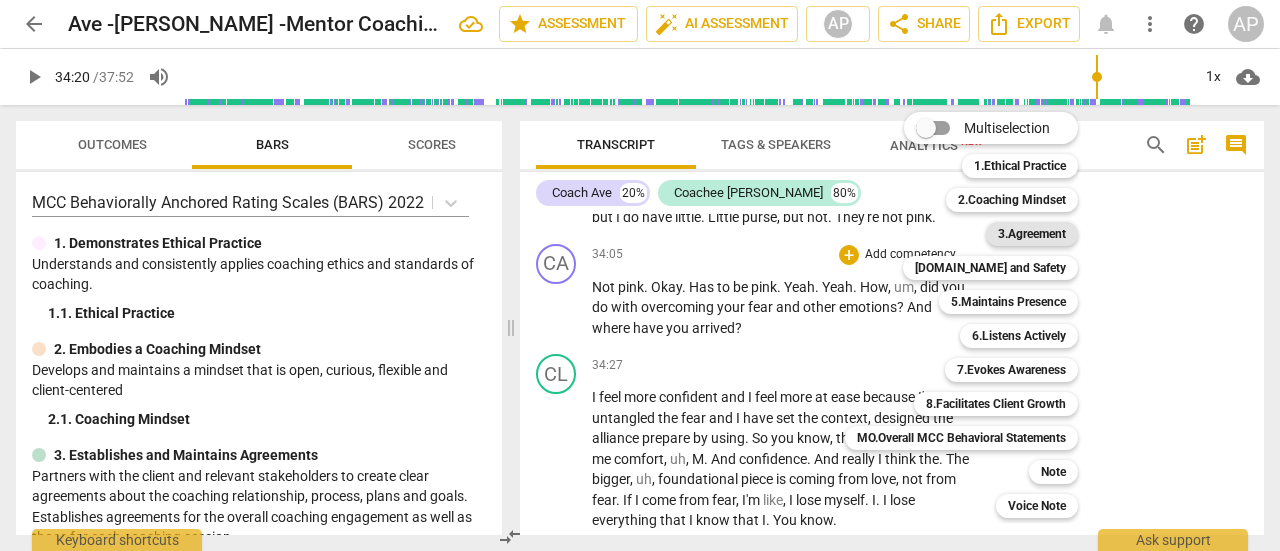 click on "3.Agreement" at bounding box center (1032, 234) 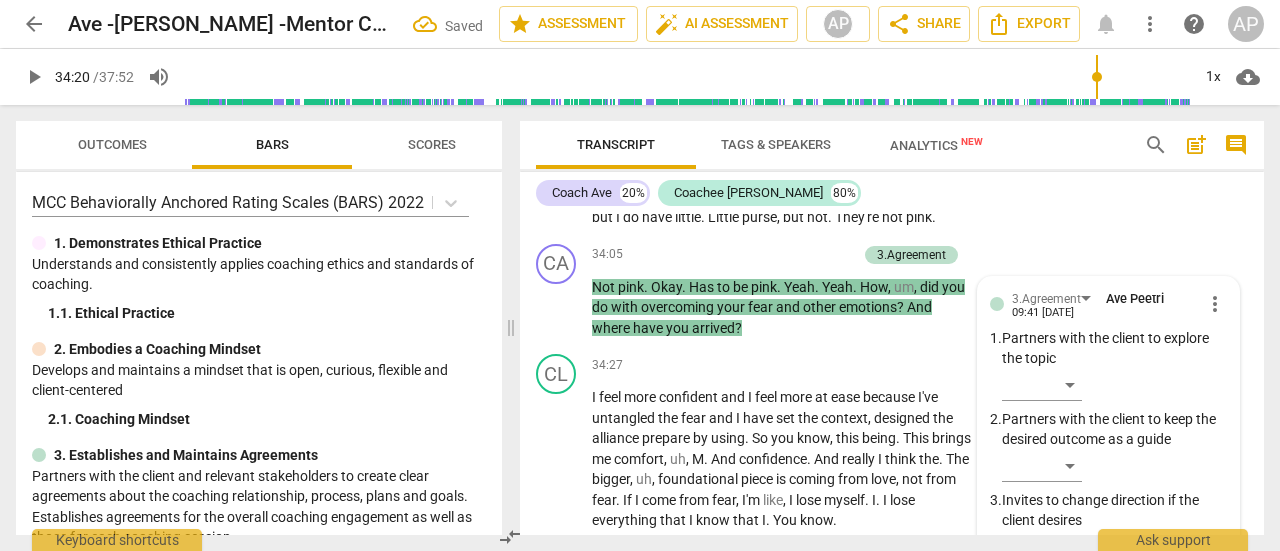scroll, scrollTop: 20150, scrollLeft: 0, axis: vertical 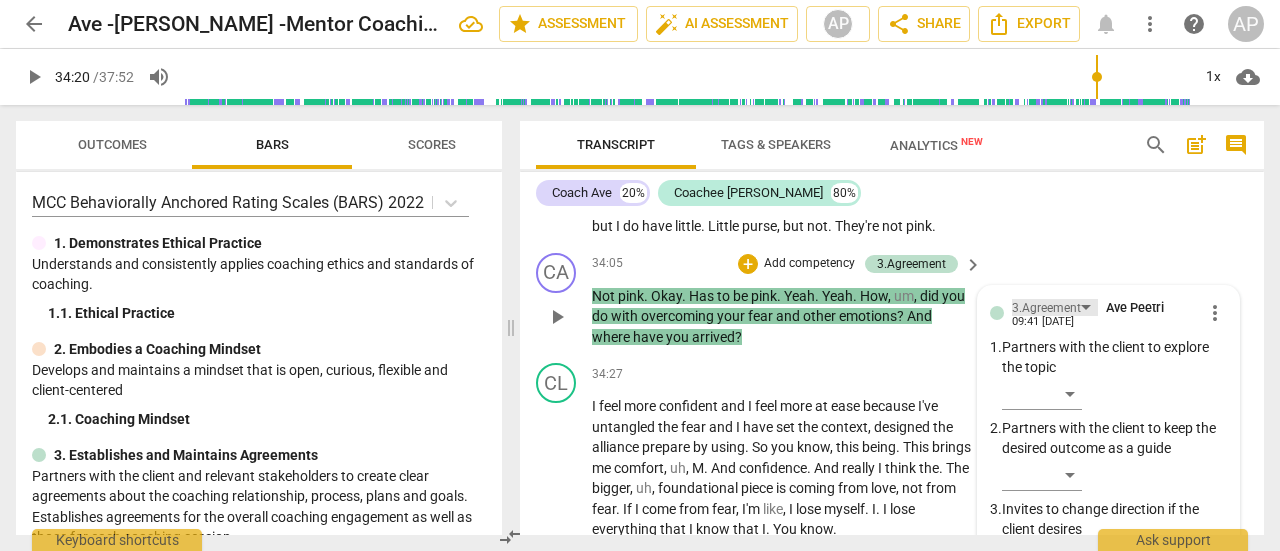 click on "3.Agreement" at bounding box center [1046, 308] 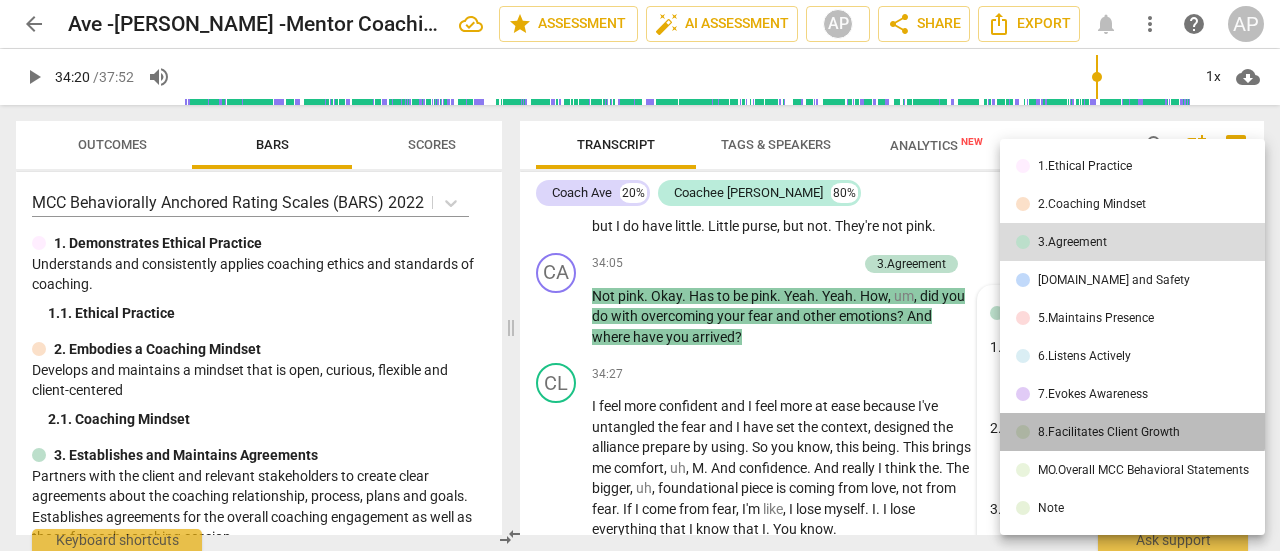 click on "8.Facilitates Client Growth" at bounding box center [1109, 432] 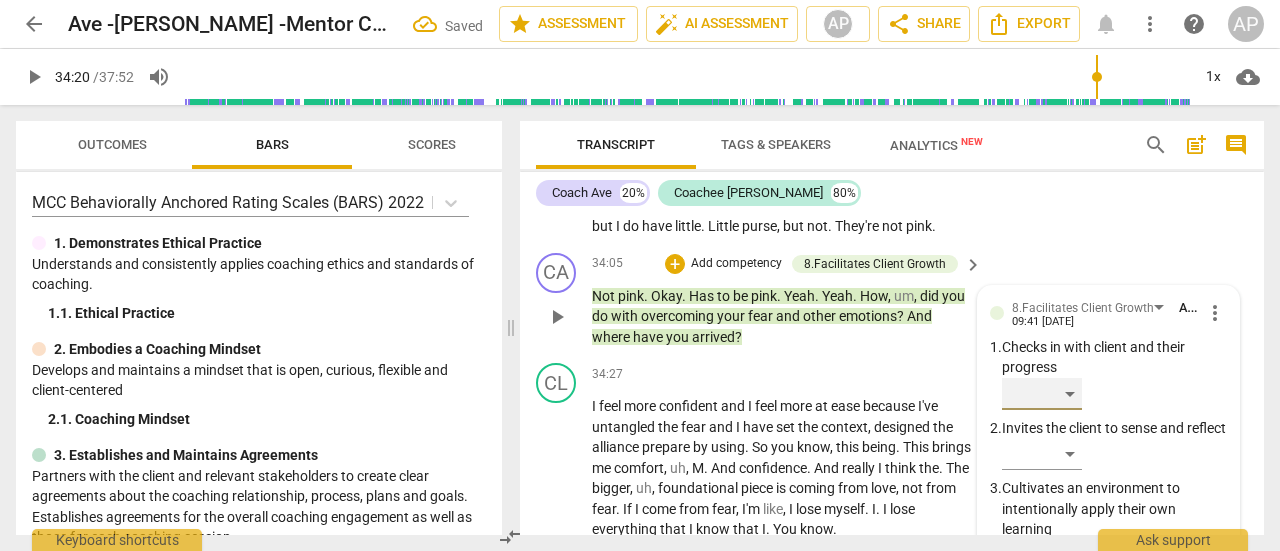 click on "​" at bounding box center [1042, 394] 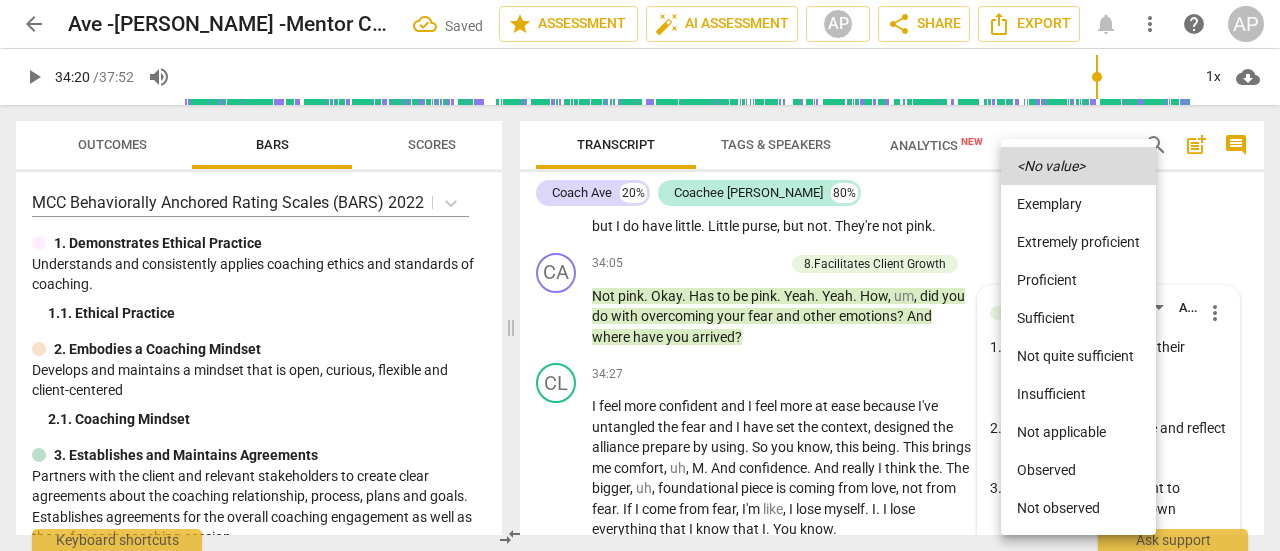 click on "Sufficient" at bounding box center [1078, 318] 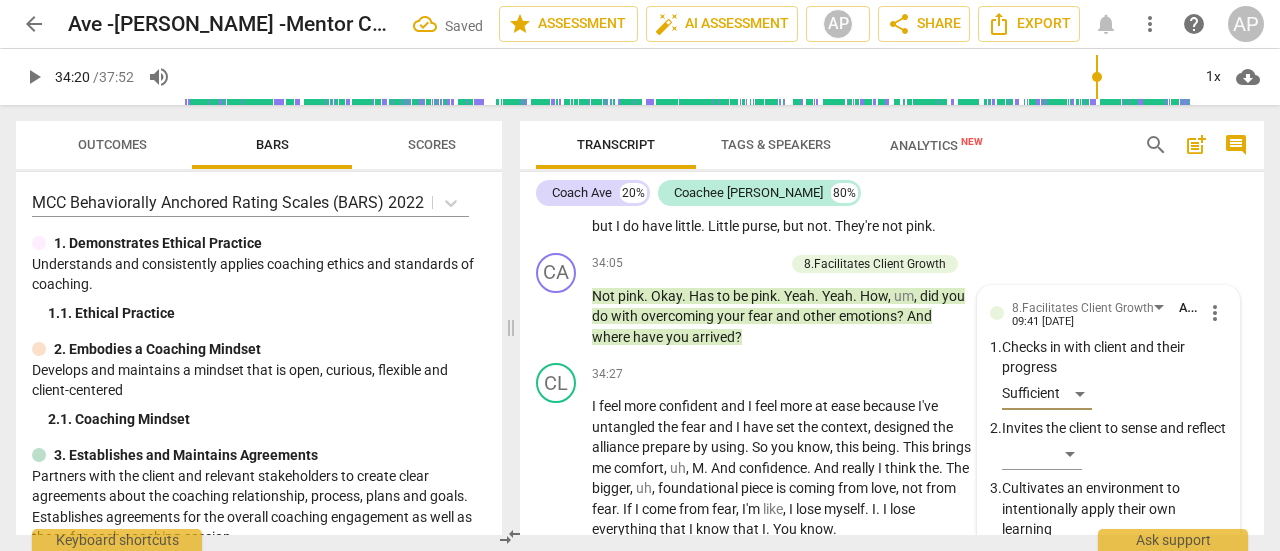 click on "play_arrow" at bounding box center (34, 77) 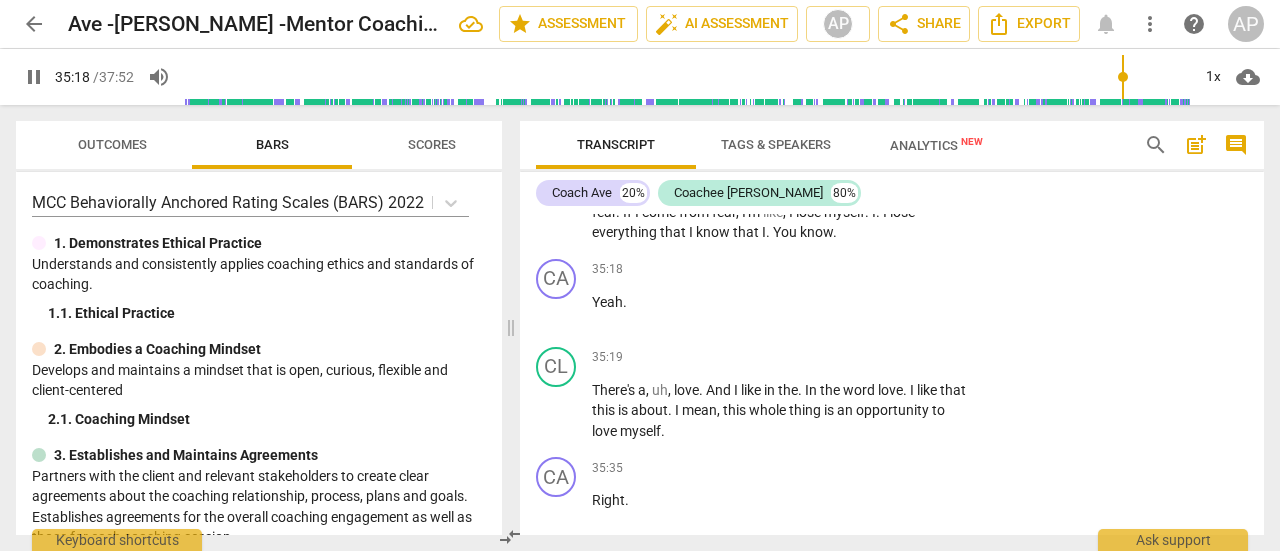 scroll, scrollTop: 20149, scrollLeft: 0, axis: vertical 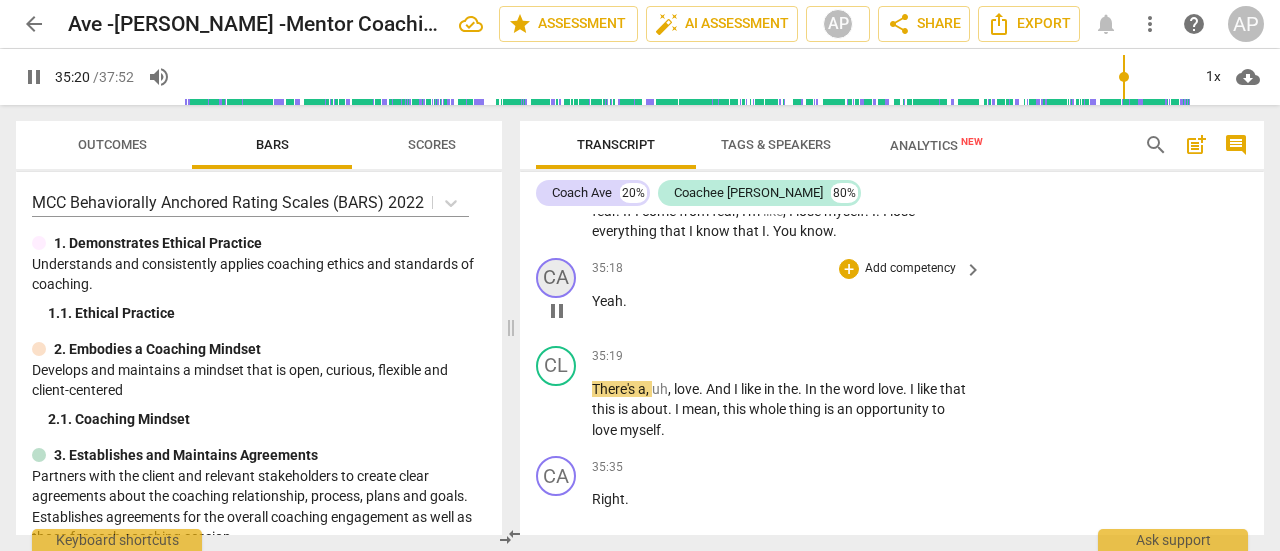 click on "CA" at bounding box center [556, 278] 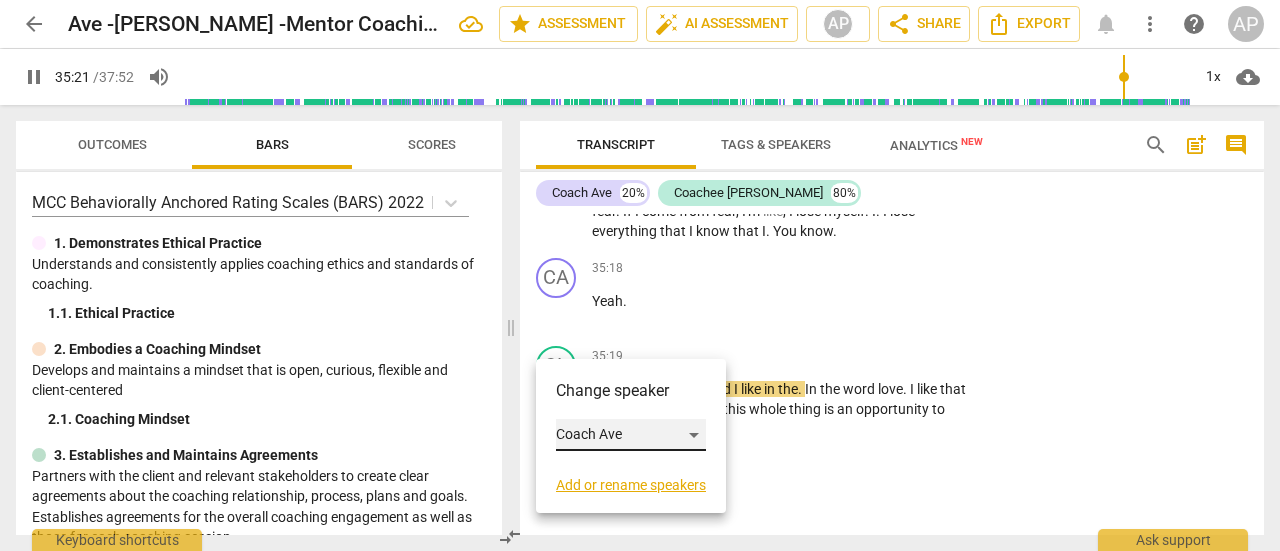 click on "Coach Ave" at bounding box center [631, 435] 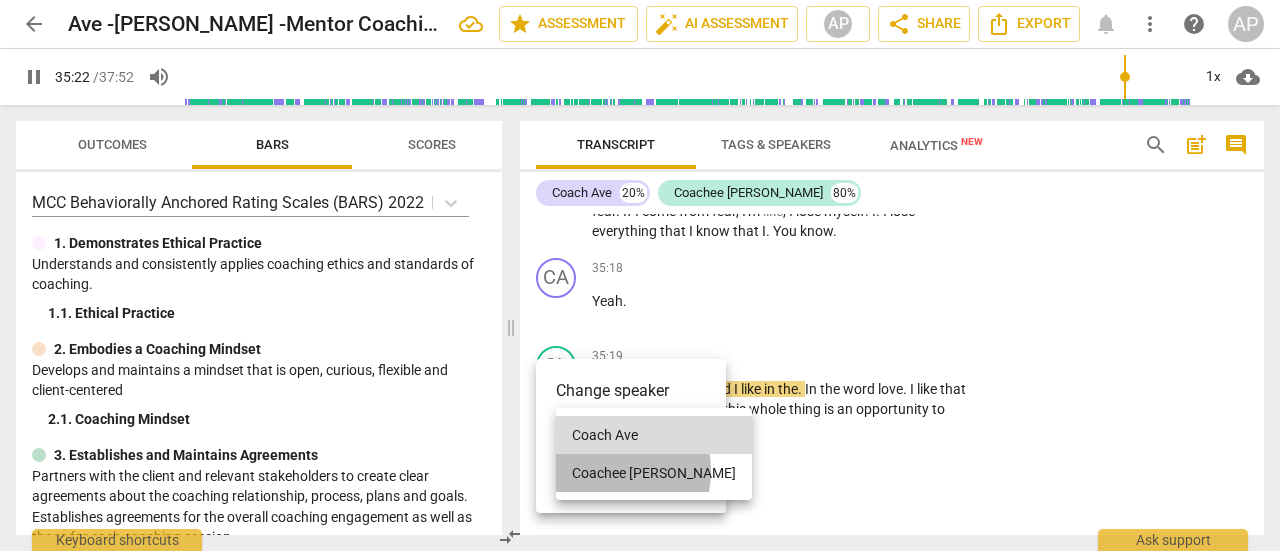 click on "Coachee [PERSON_NAME]" at bounding box center [654, 473] 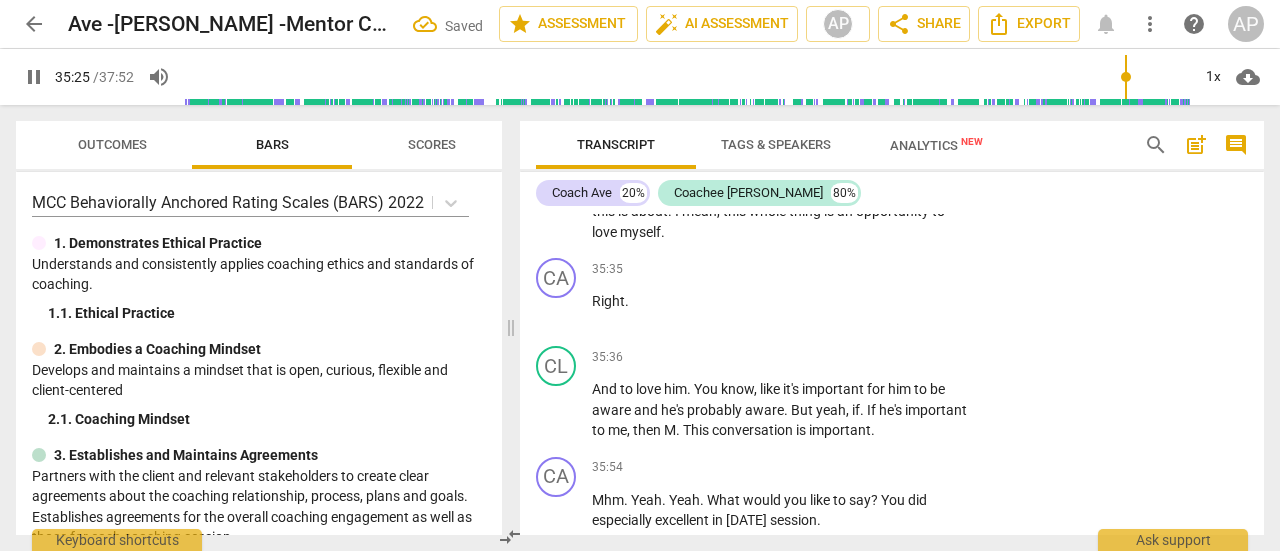 scroll, scrollTop: 20348, scrollLeft: 0, axis: vertical 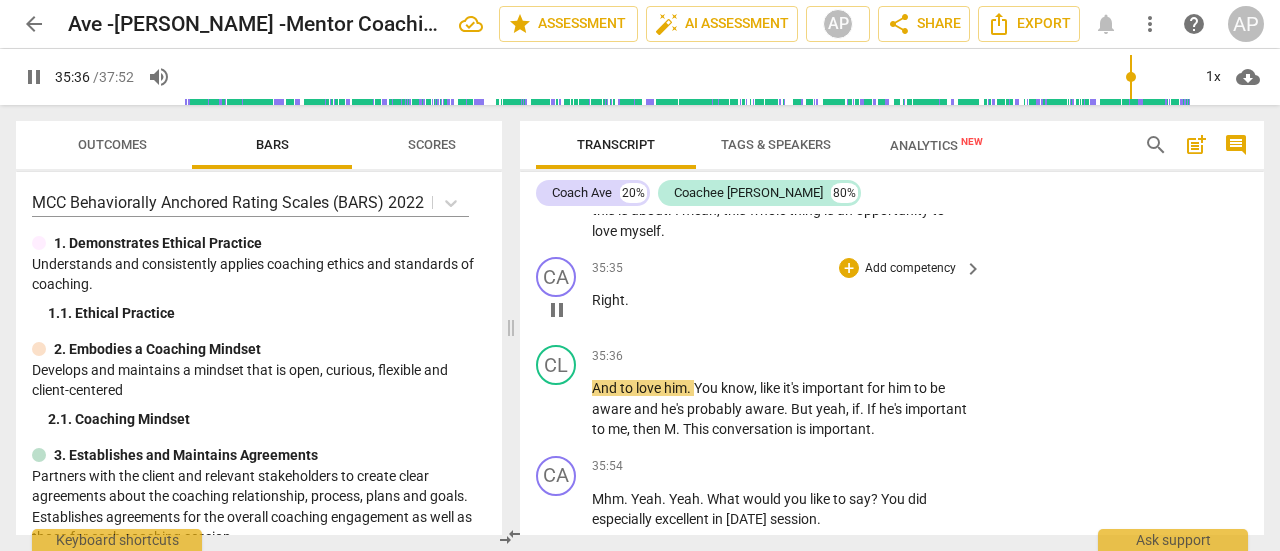click on "Right" at bounding box center [608, 300] 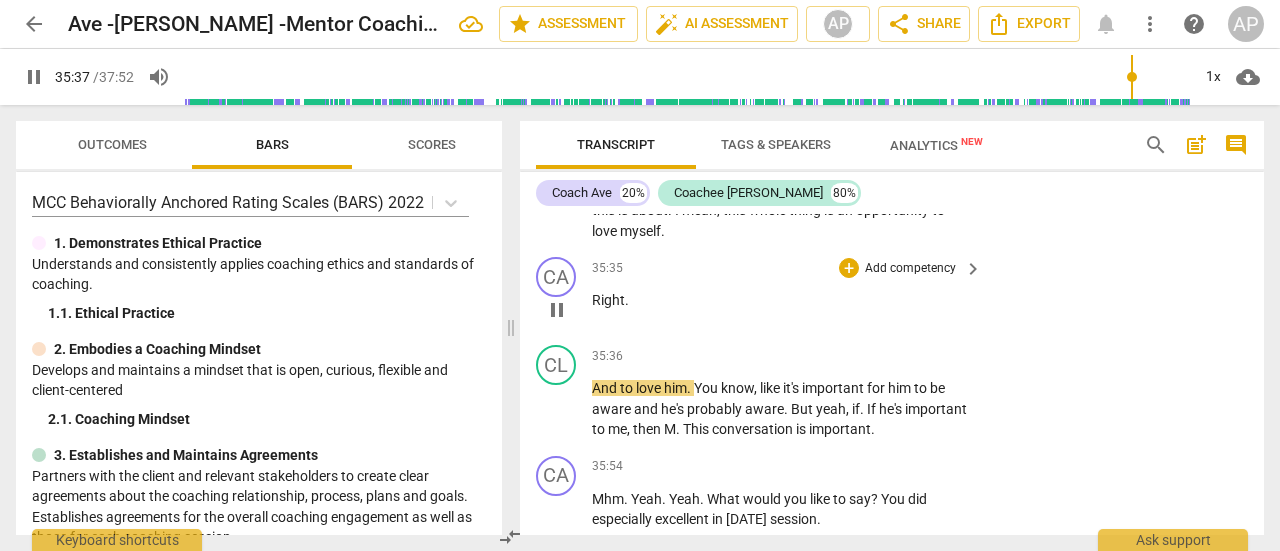 type on "2138" 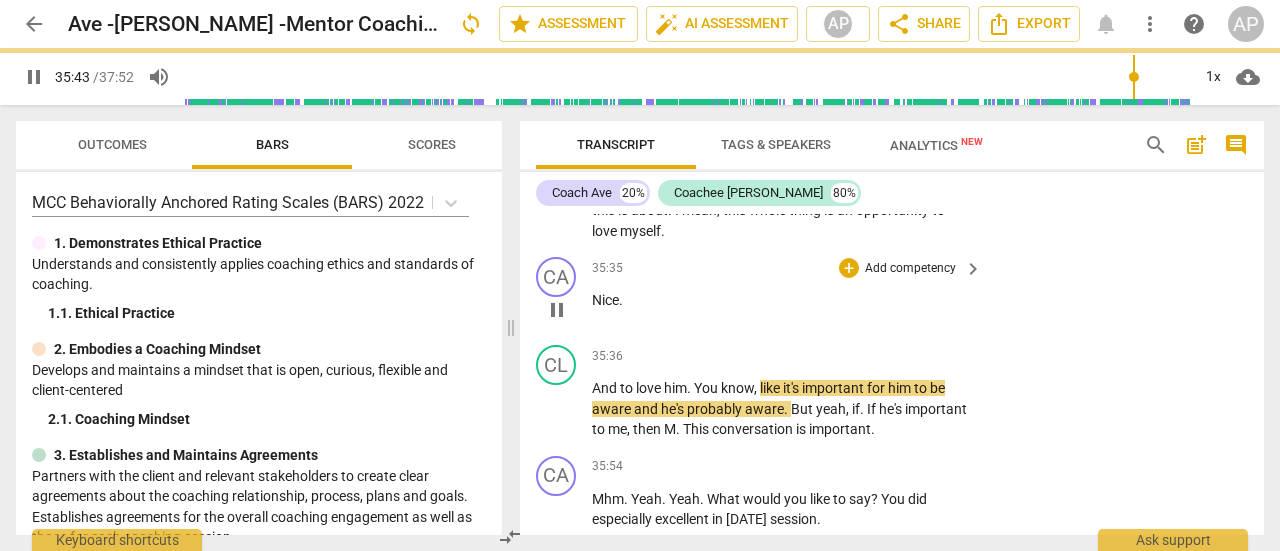 click on "pause" at bounding box center [34, 77] 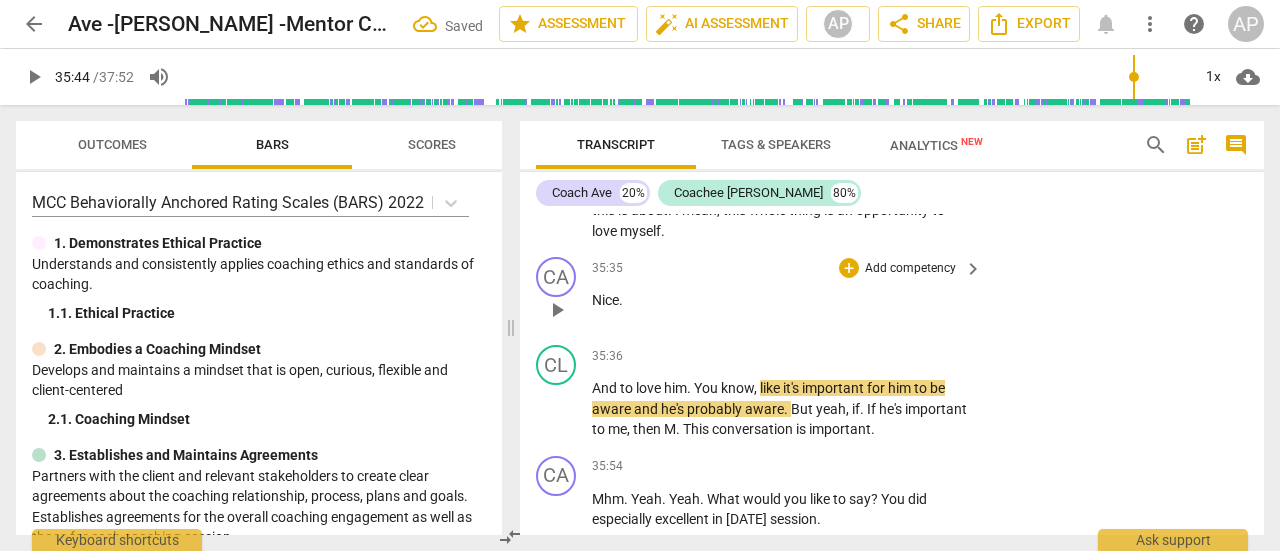 click on "Add competency" at bounding box center [910, 269] 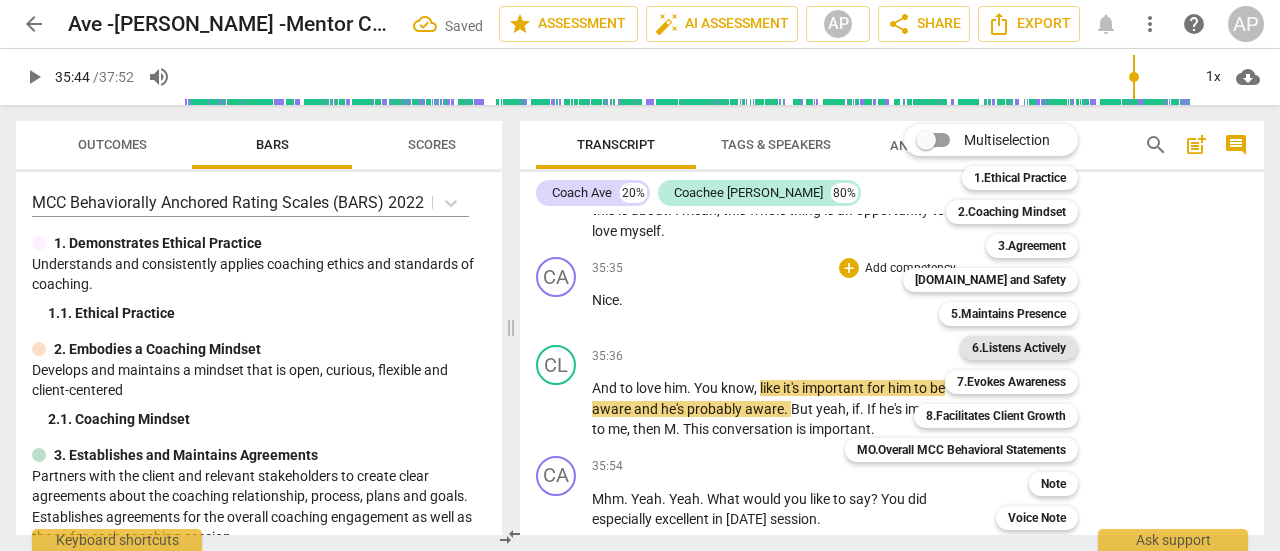 click on "6.Listens Actively" at bounding box center (1019, 348) 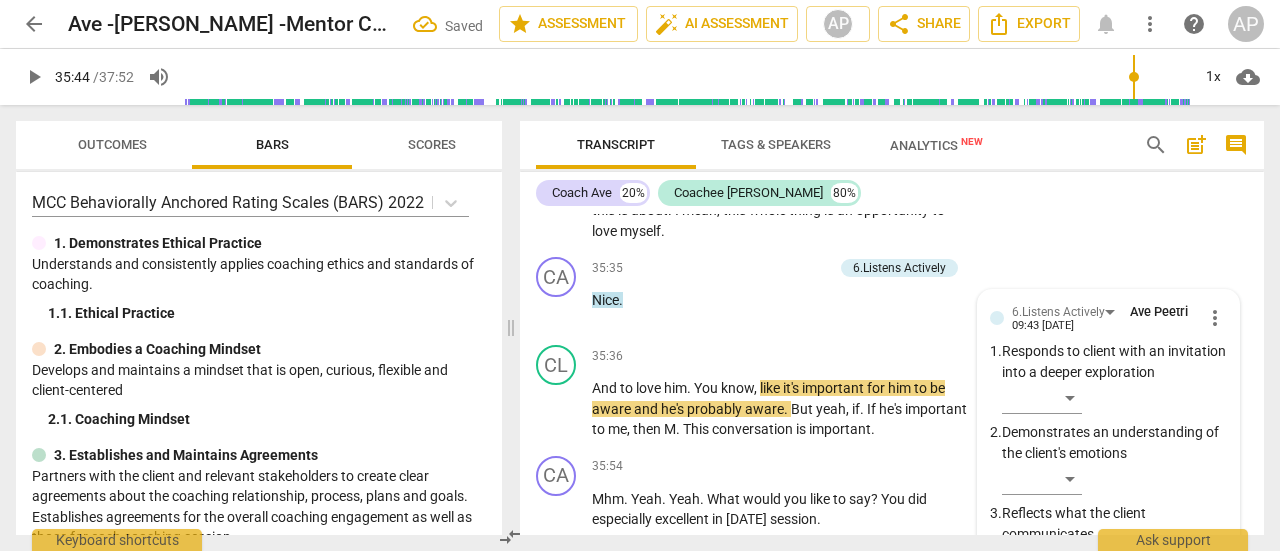 scroll, scrollTop: 20652, scrollLeft: 0, axis: vertical 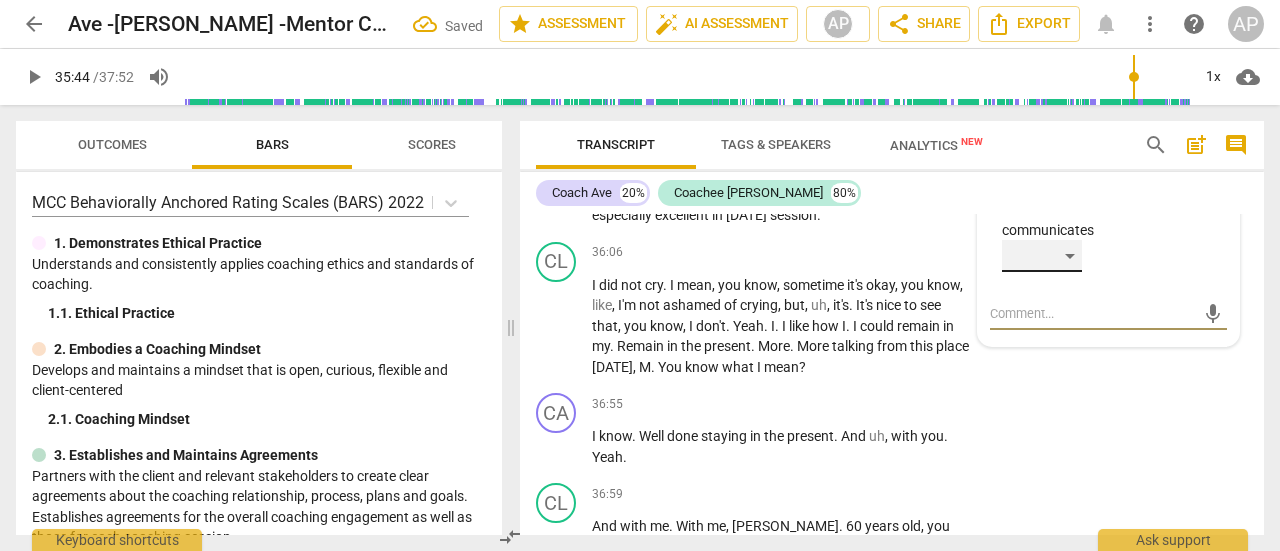 click on "​" at bounding box center (1042, 256) 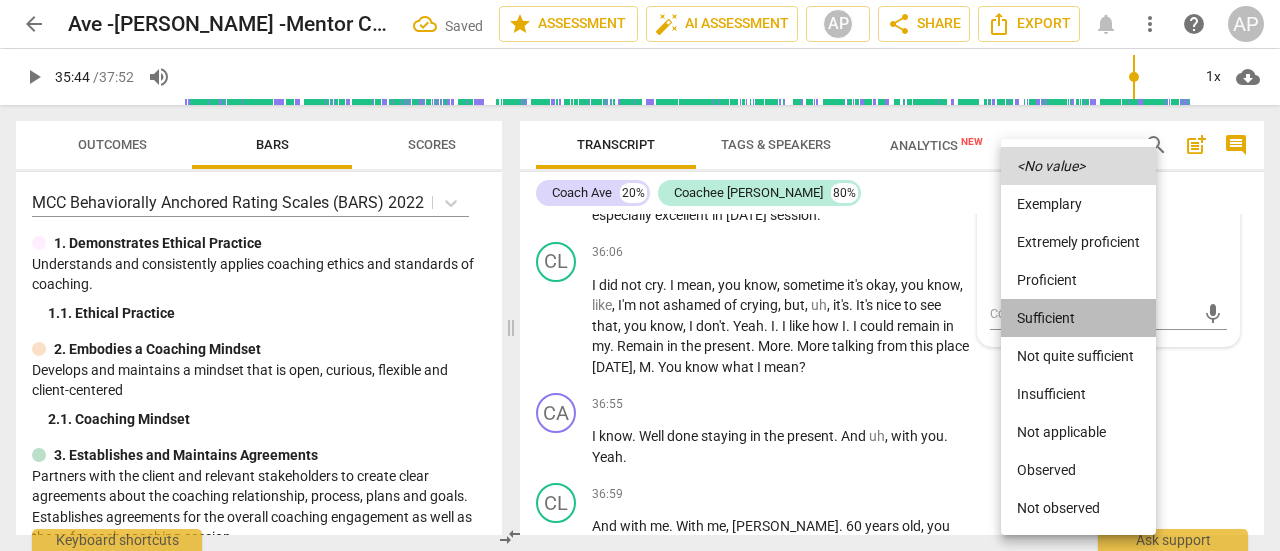 click on "Sufficient" at bounding box center (1078, 318) 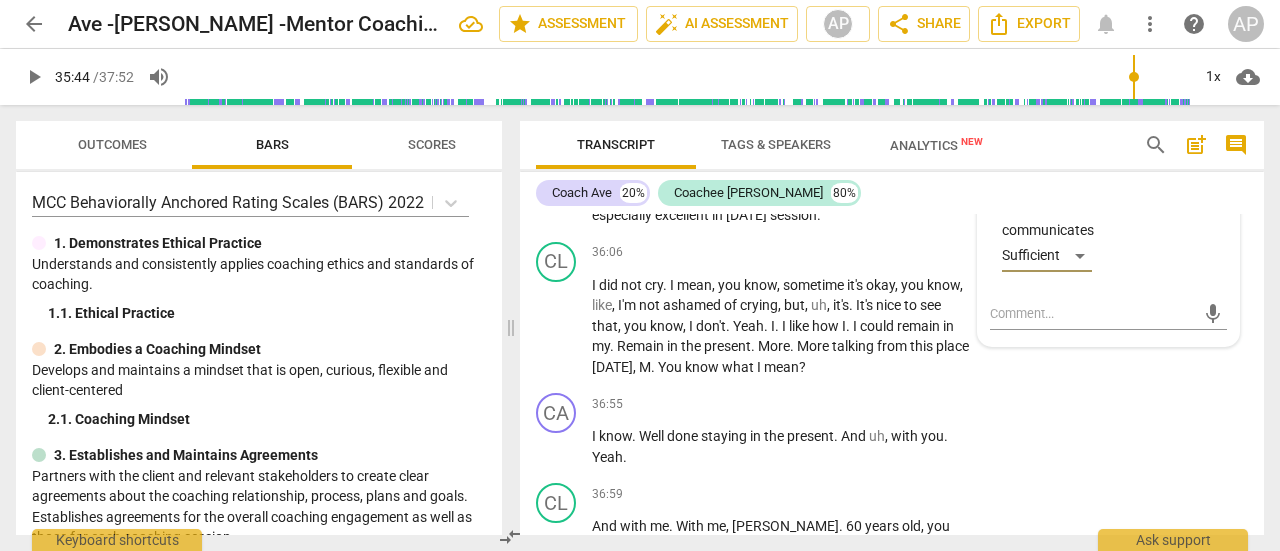 click on "play_arrow" at bounding box center [34, 77] 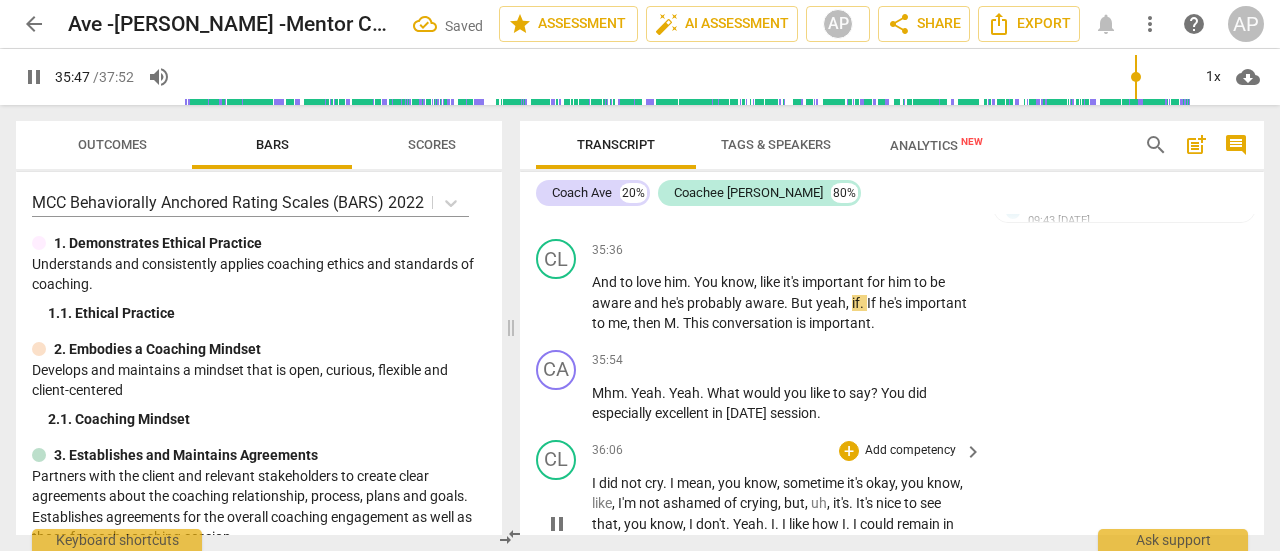 scroll, scrollTop: 20454, scrollLeft: 0, axis: vertical 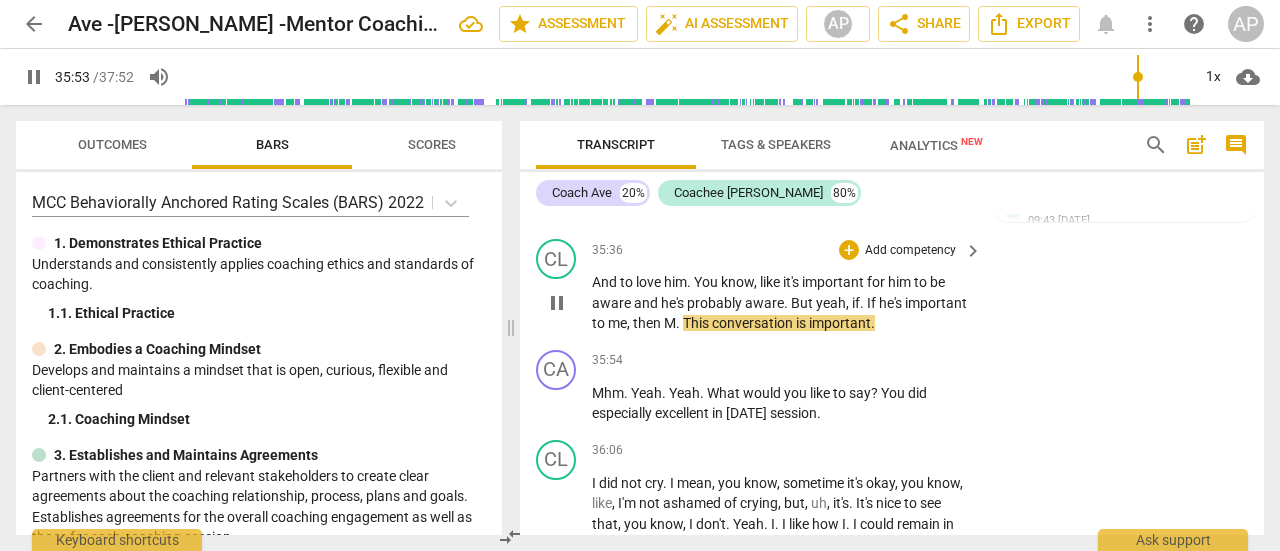 click on "." at bounding box center (679, 323) 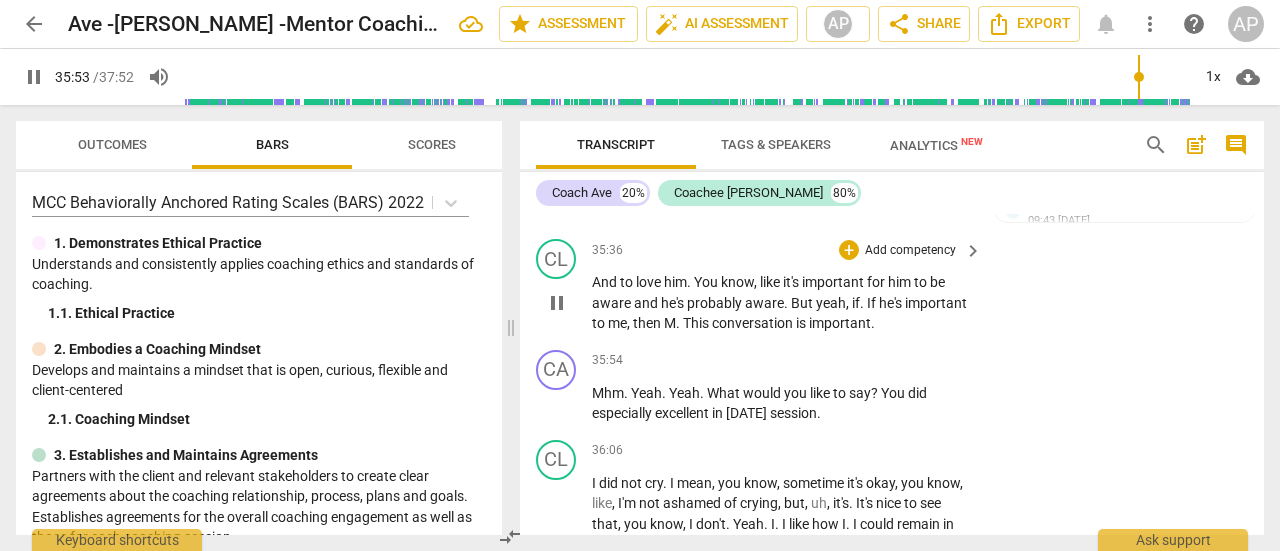 type on "2154" 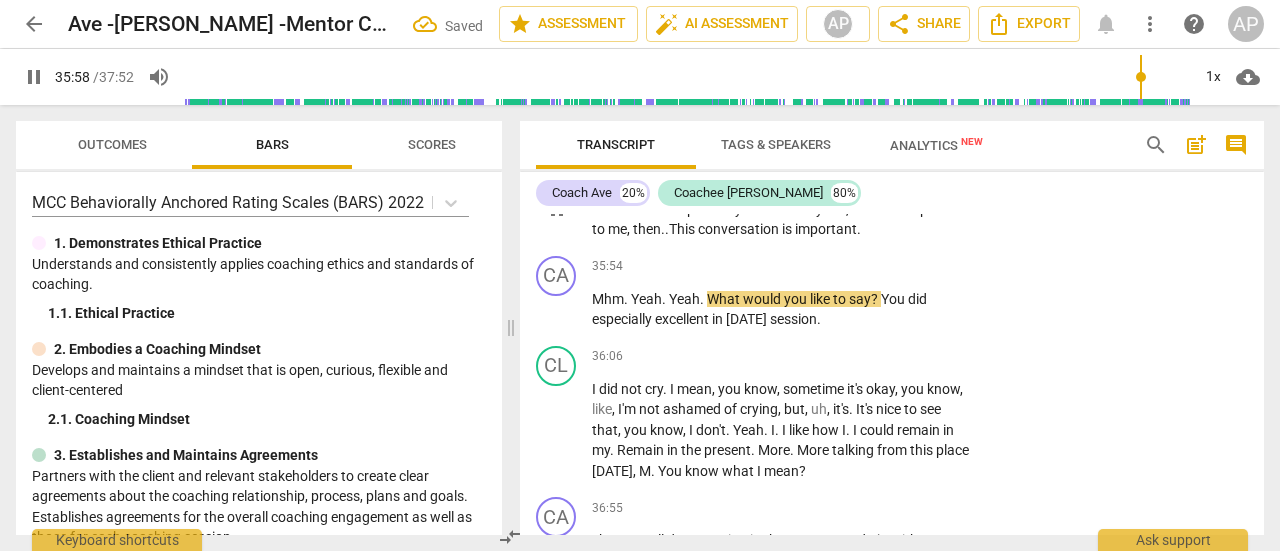scroll, scrollTop: 20552, scrollLeft: 0, axis: vertical 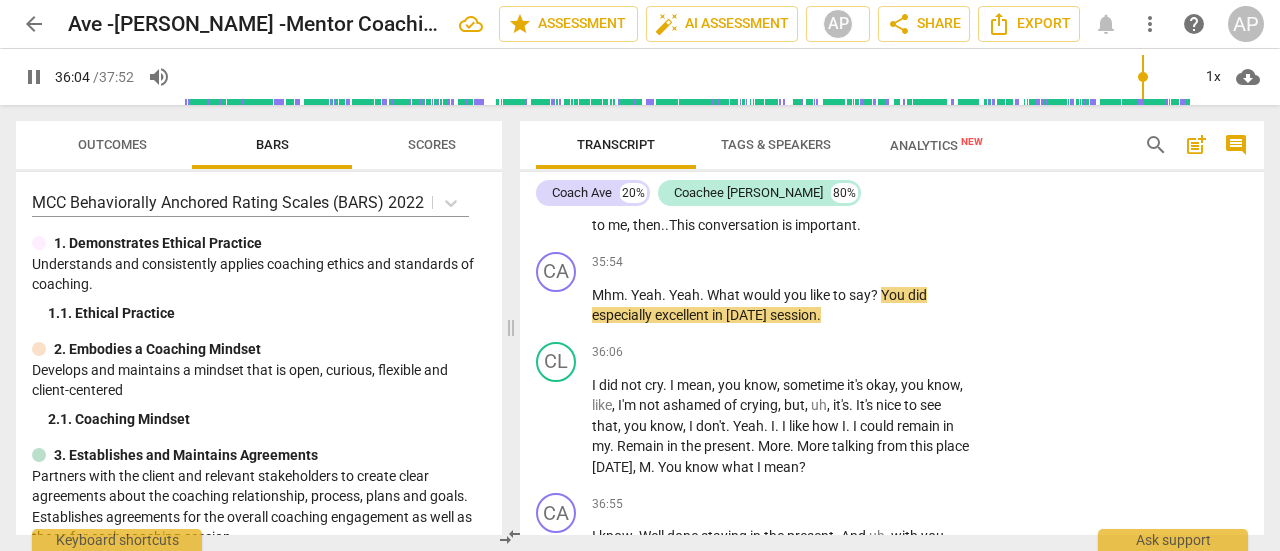 click on "pause" at bounding box center (34, 77) 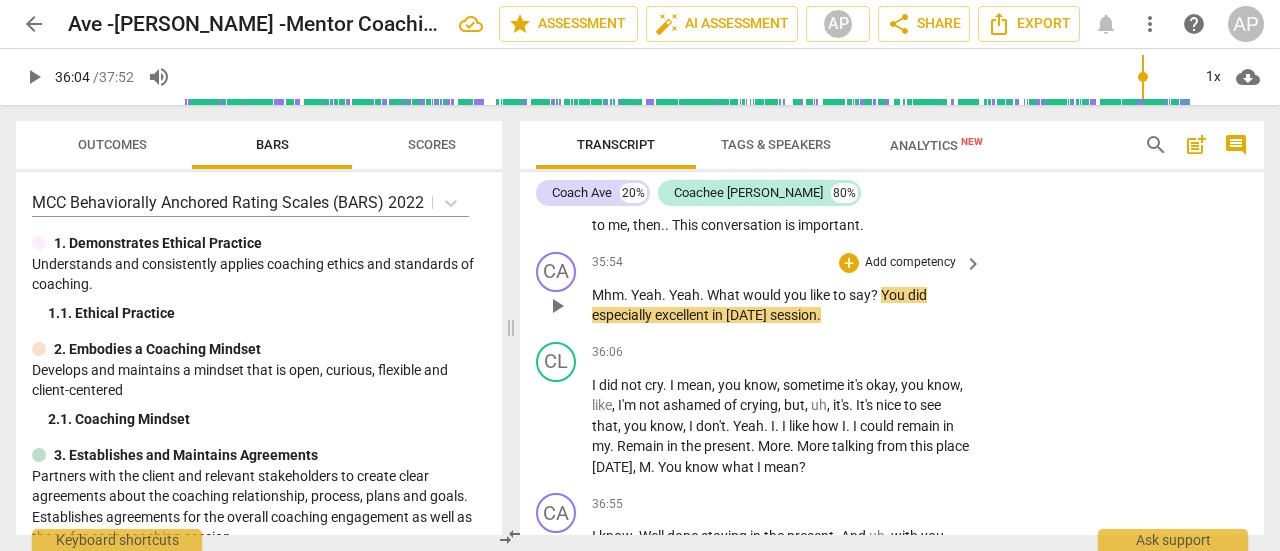 click on "Add competency" at bounding box center (910, 263) 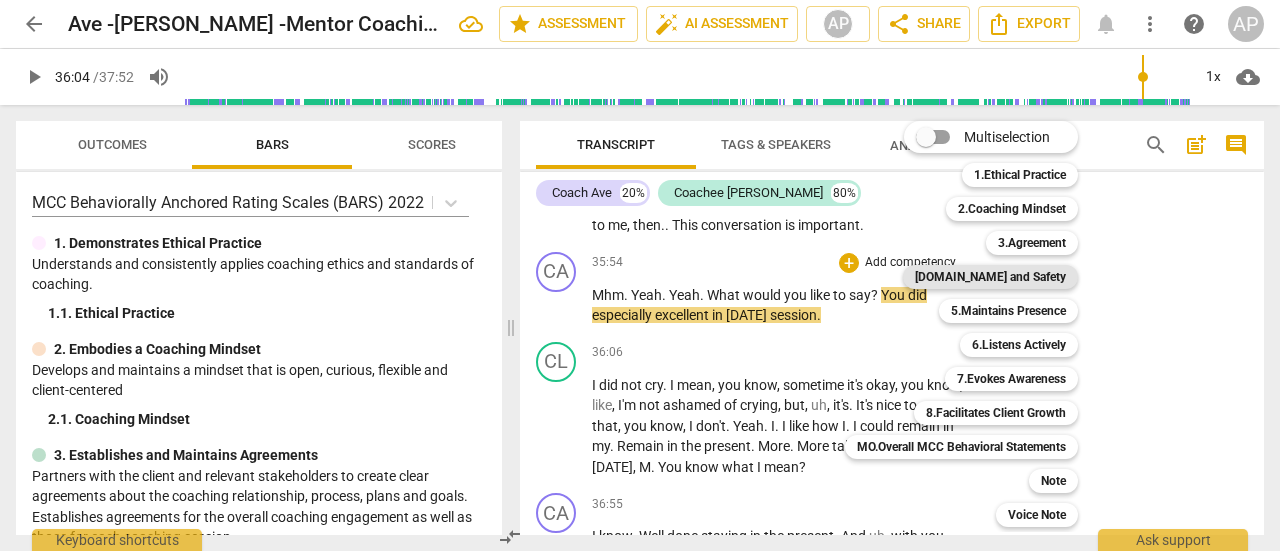 click on "[DOMAIN_NAME] and Safety" at bounding box center [990, 277] 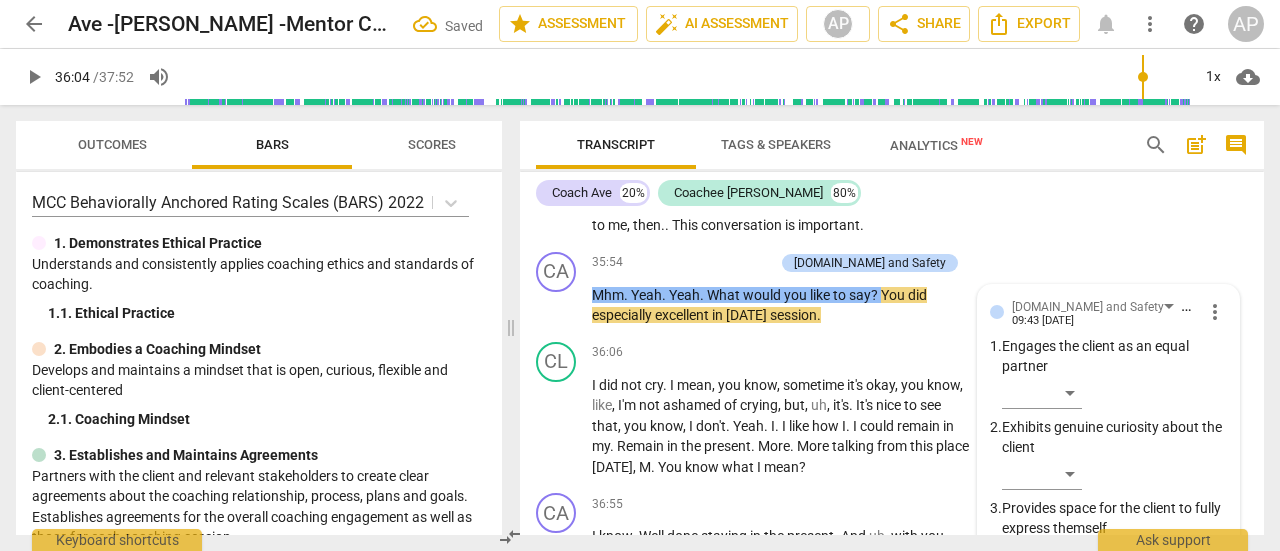 scroll, scrollTop: 20932, scrollLeft: 0, axis: vertical 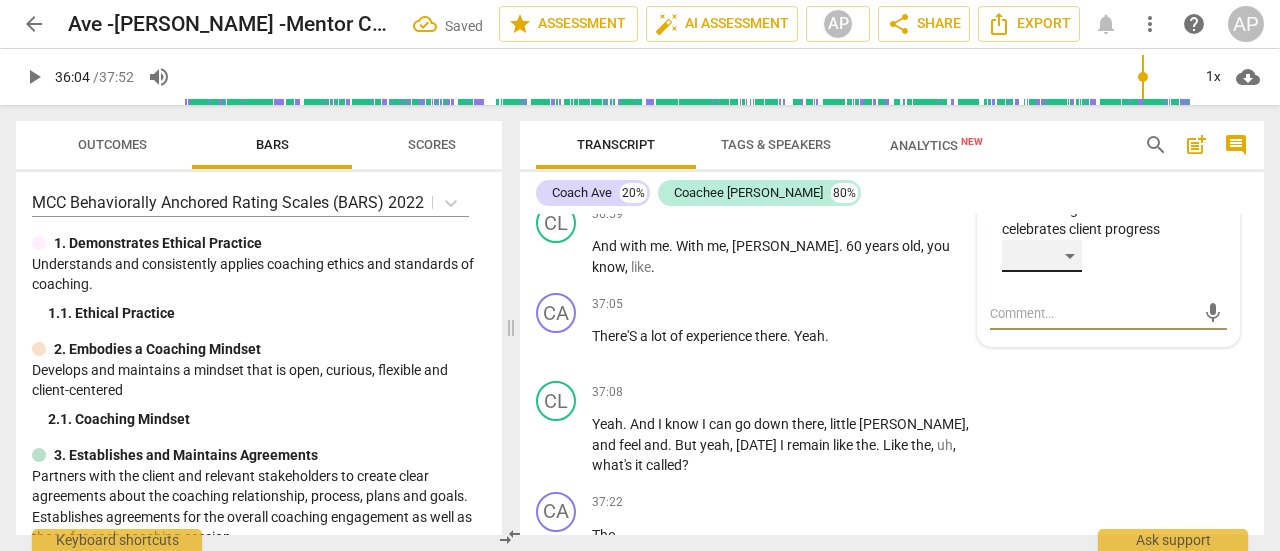 click on "​" at bounding box center (1042, 256) 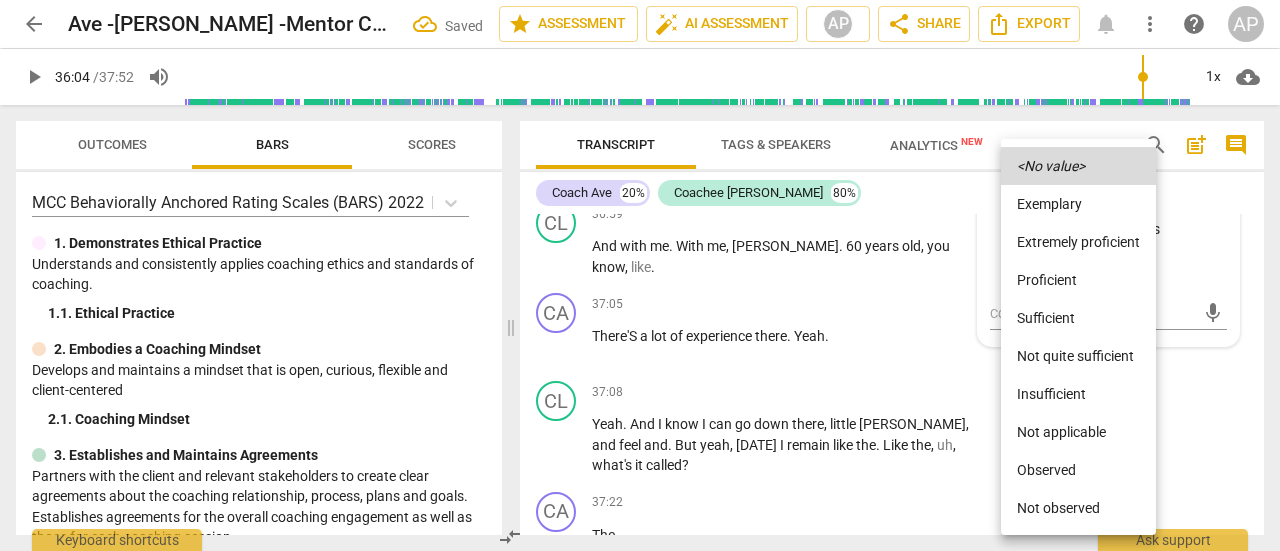 click on "Sufficient" at bounding box center (1078, 318) 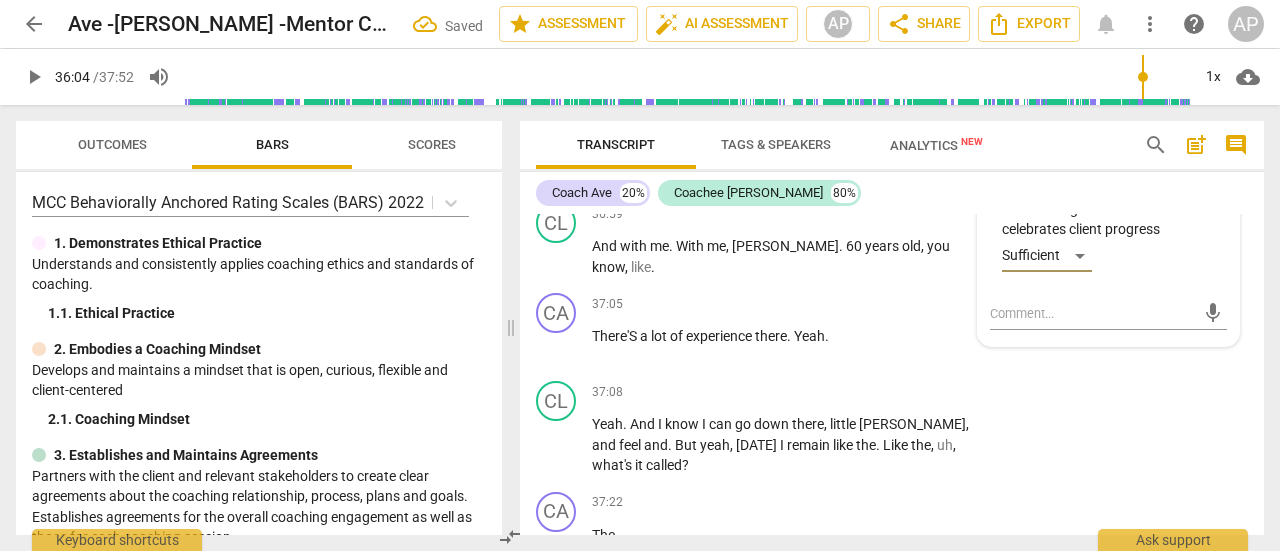 click on "play_arrow" at bounding box center (34, 77) 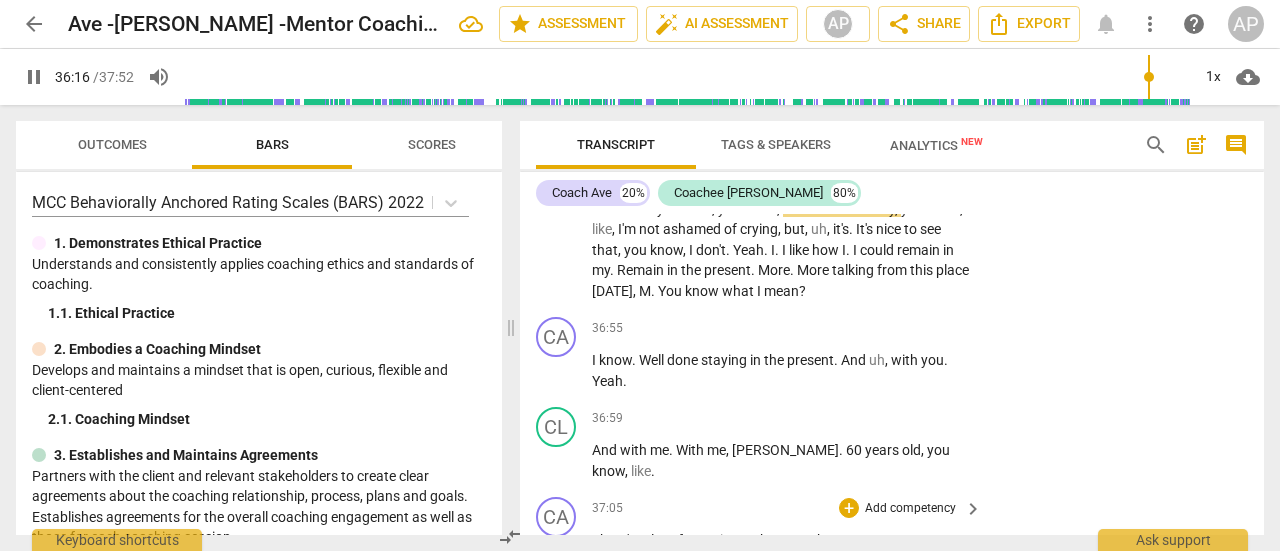 scroll, scrollTop: 20731, scrollLeft: 0, axis: vertical 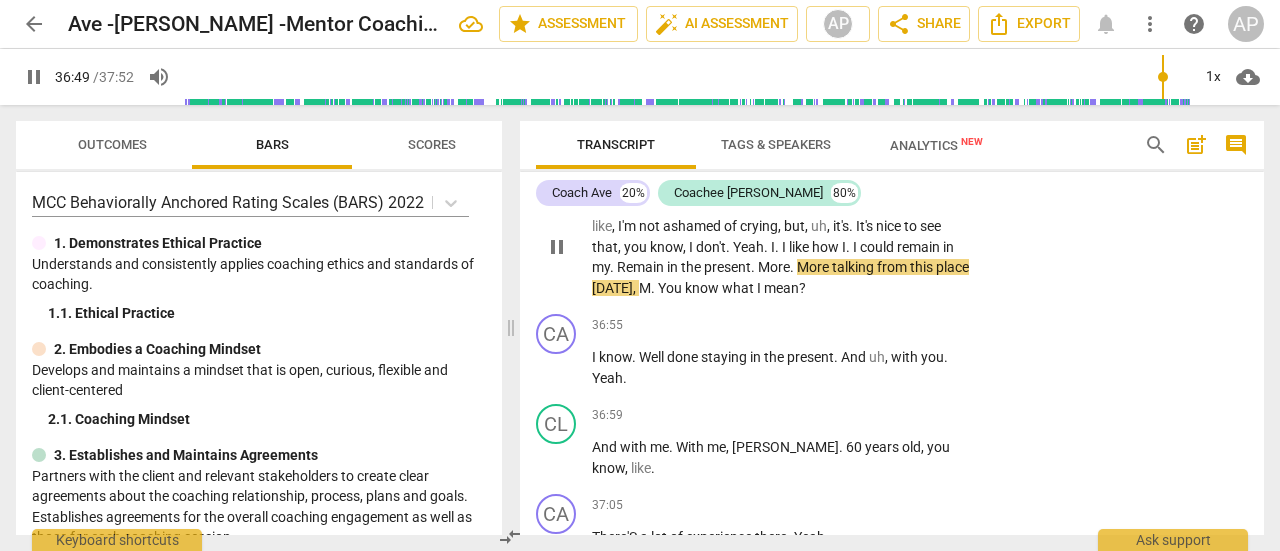 click on "M" at bounding box center [645, 288] 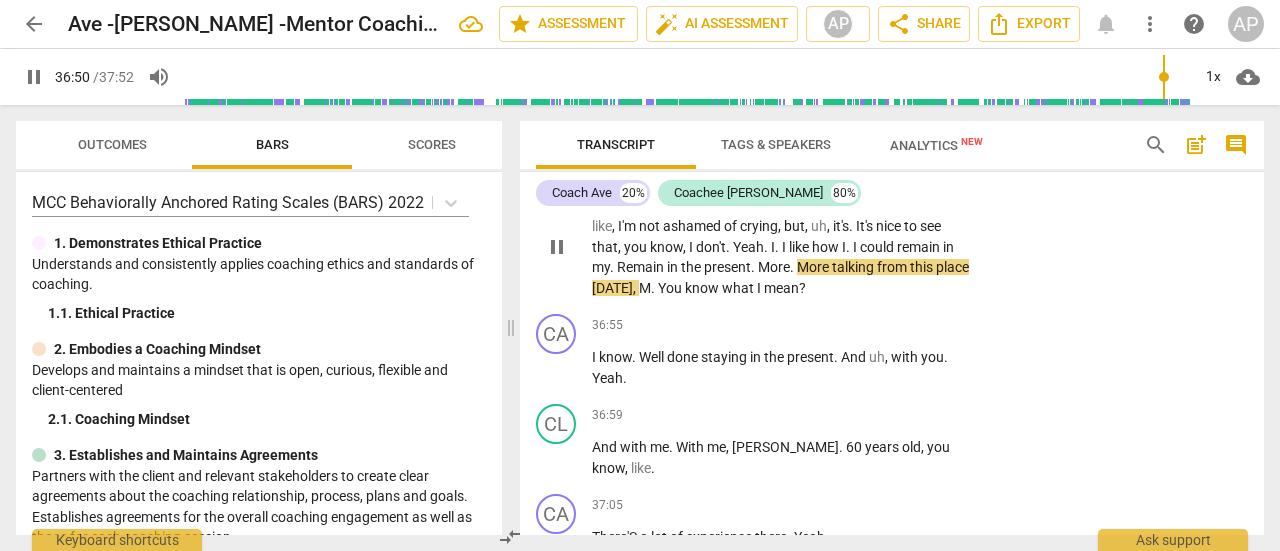 type on "2211" 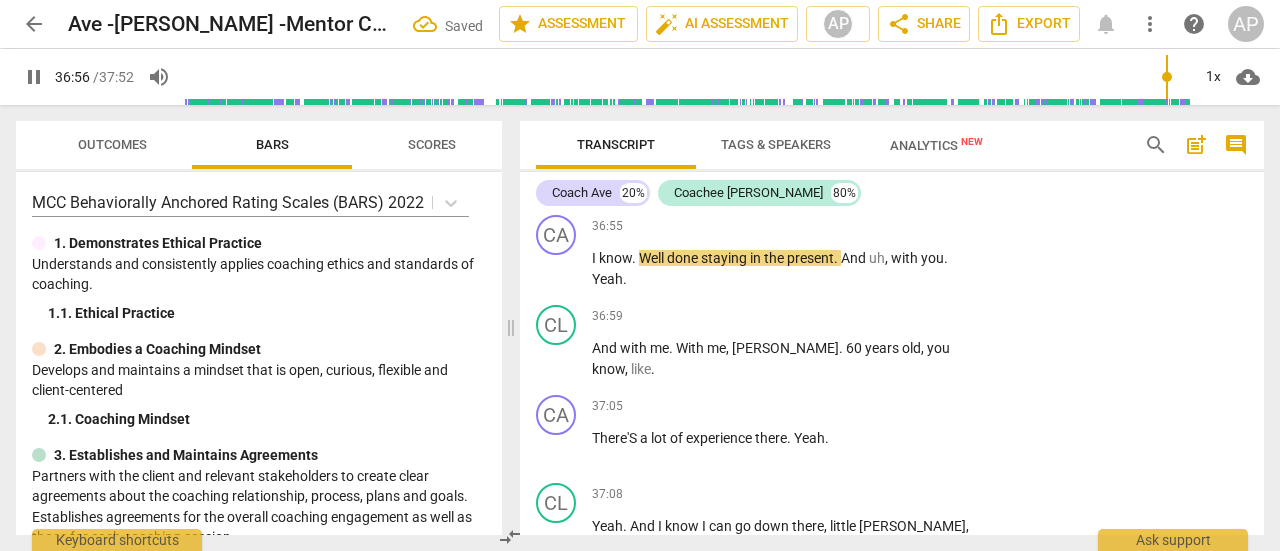 scroll, scrollTop: 20831, scrollLeft: 0, axis: vertical 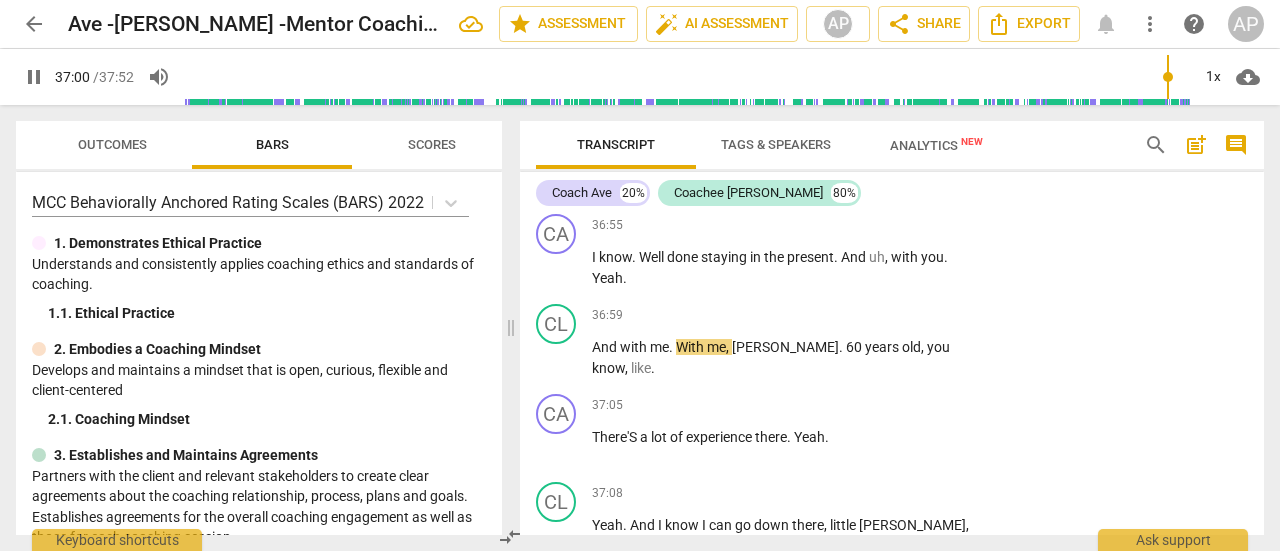 click on "pause" at bounding box center (34, 77) 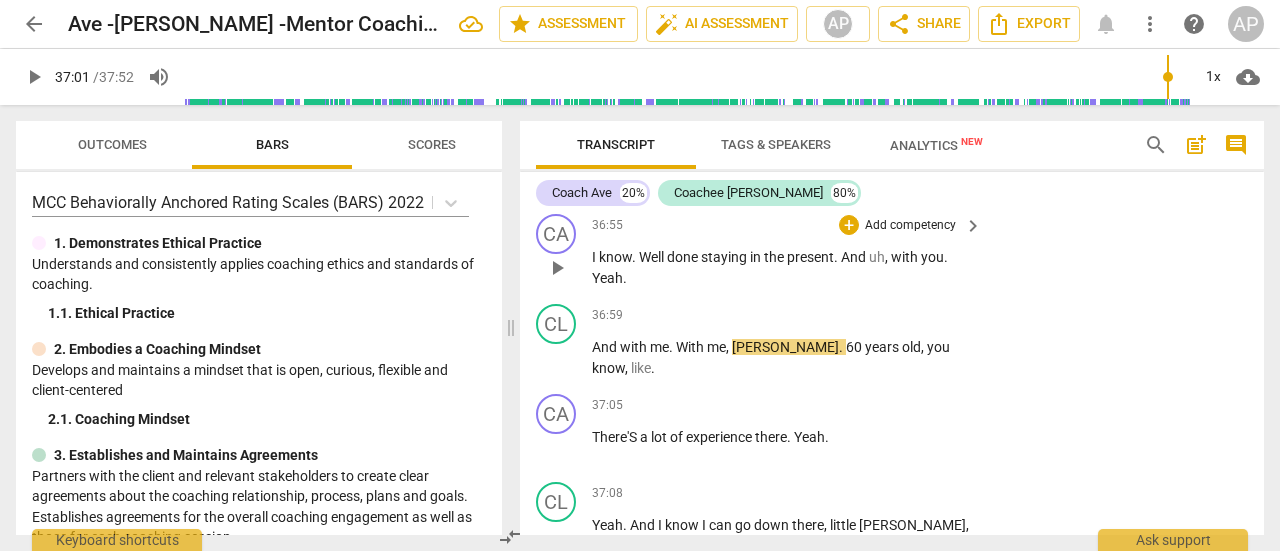 click on "Add competency" at bounding box center [910, 226] 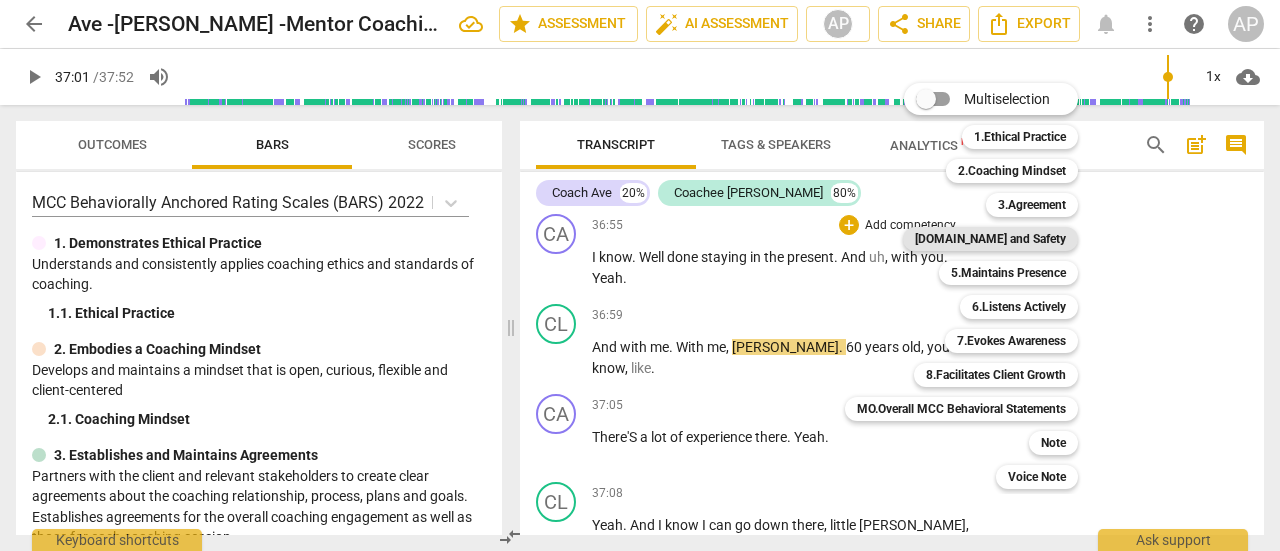 click on "[DOMAIN_NAME] and Safety" at bounding box center (990, 239) 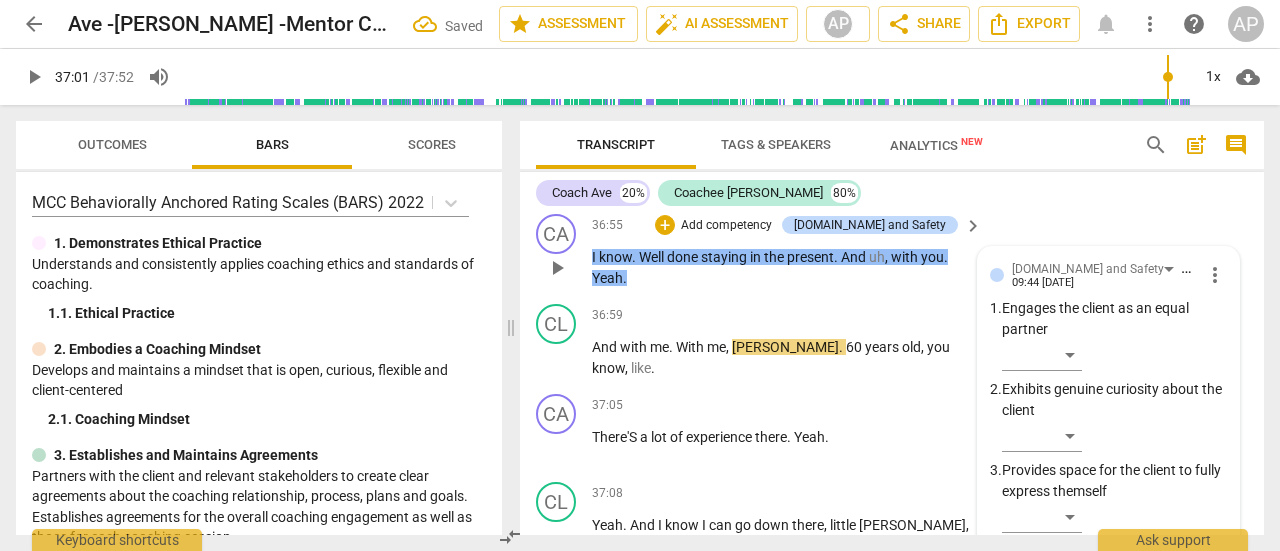scroll, scrollTop: 21173, scrollLeft: 0, axis: vertical 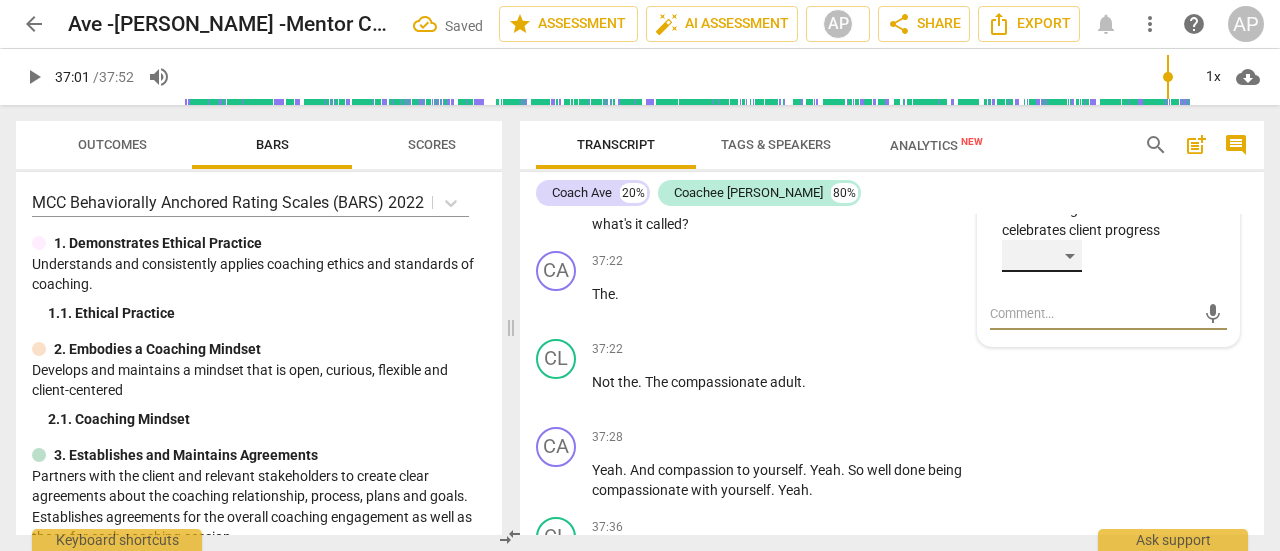 click on "​" at bounding box center (1042, 256) 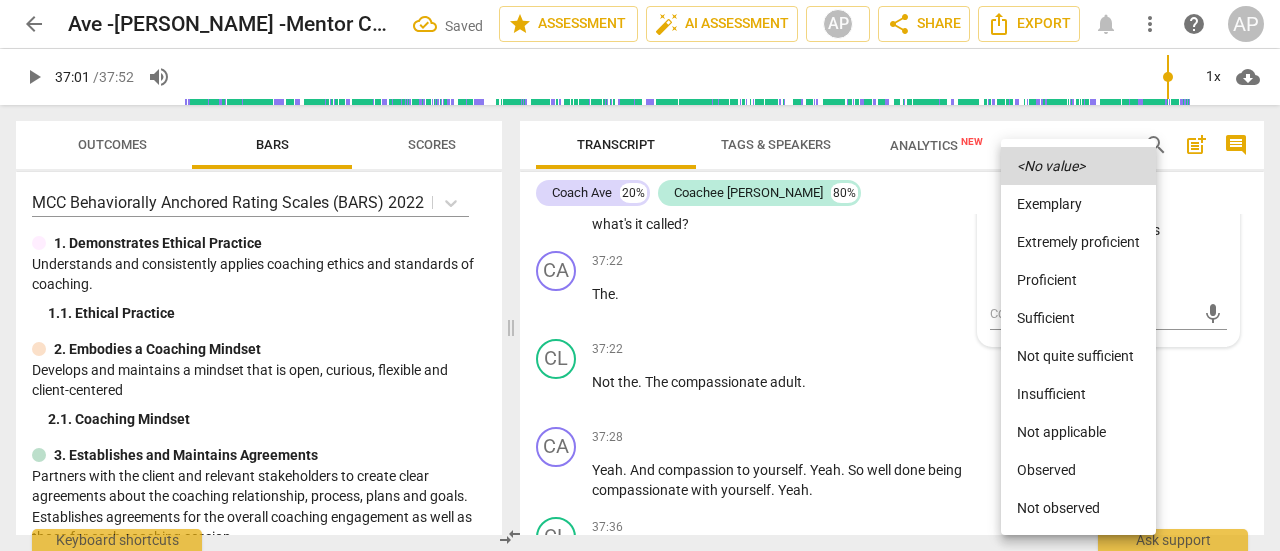 click on "Sufficient" at bounding box center [1078, 318] 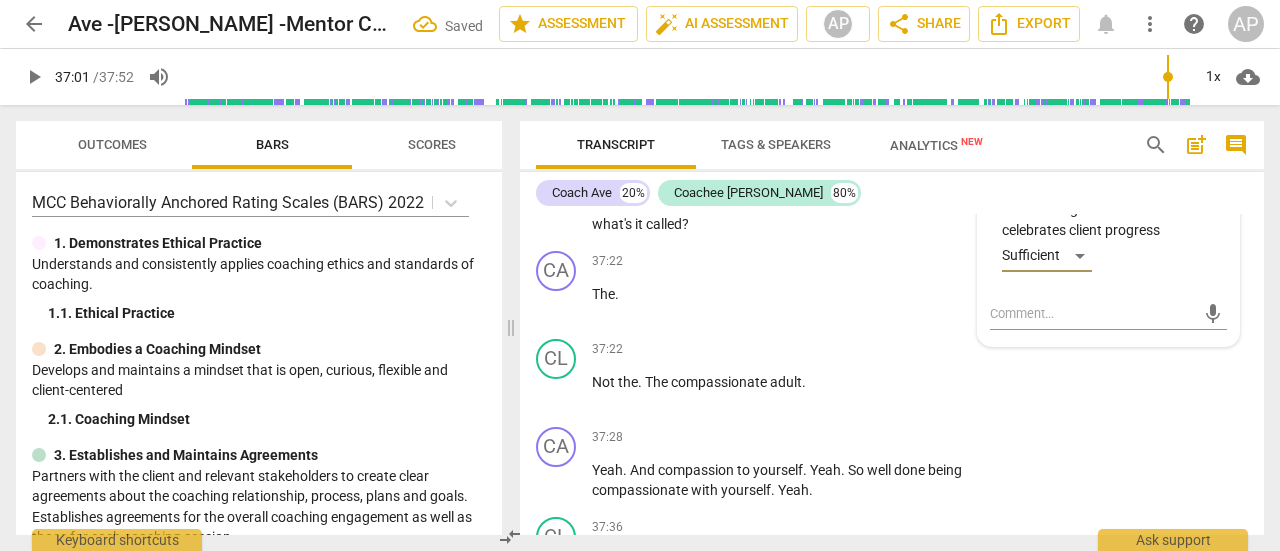 click on "play_arrow" at bounding box center (34, 77) 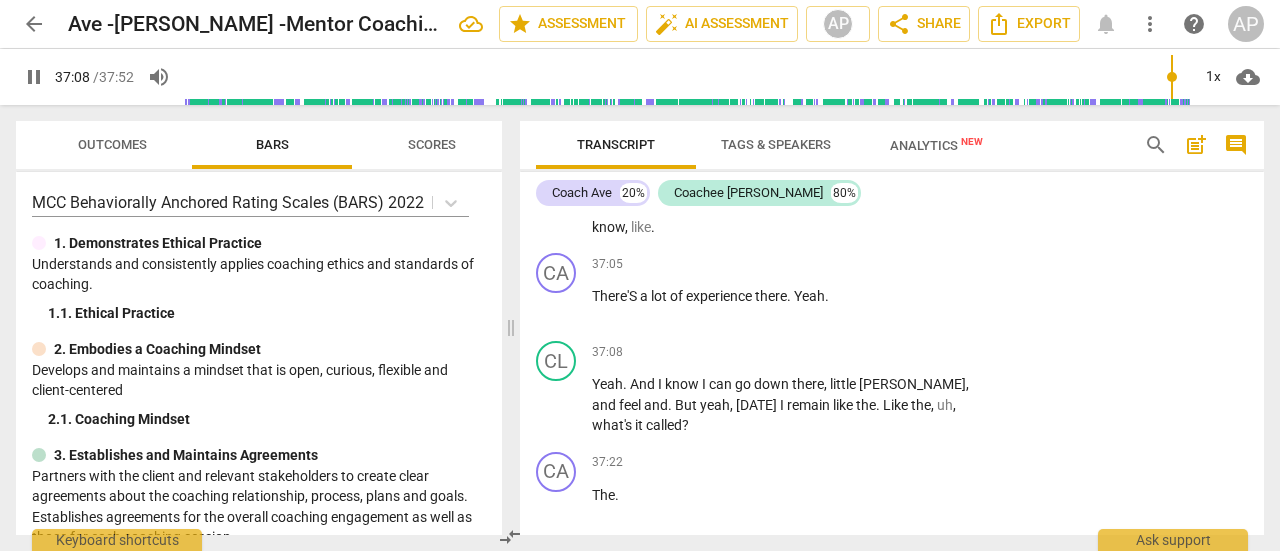 scroll, scrollTop: 20973, scrollLeft: 0, axis: vertical 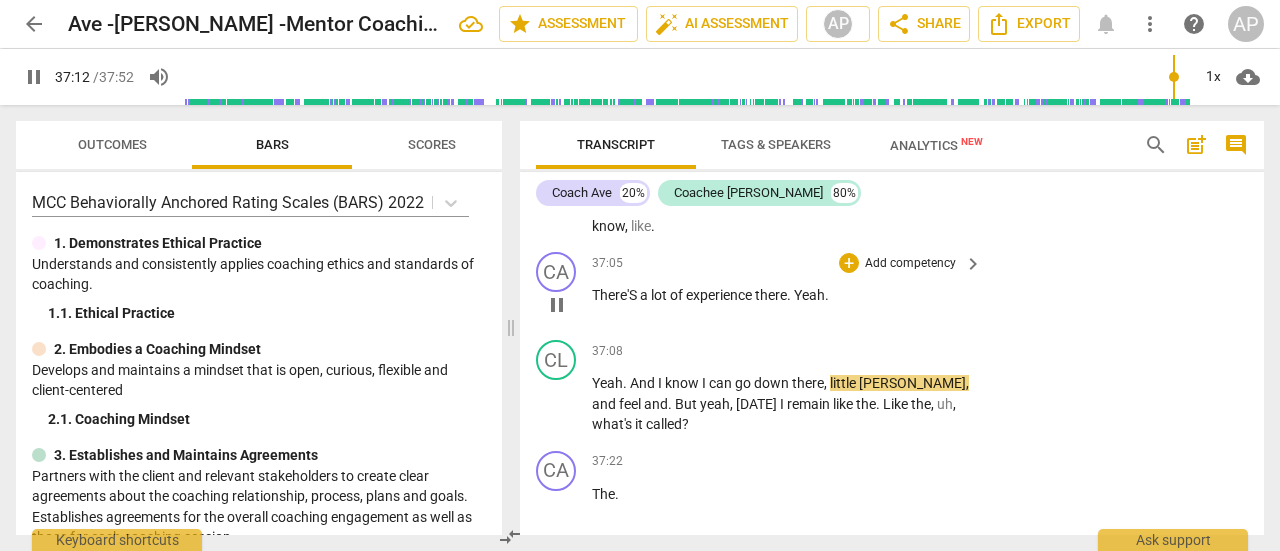 click on "Add competency" at bounding box center (910, 264) 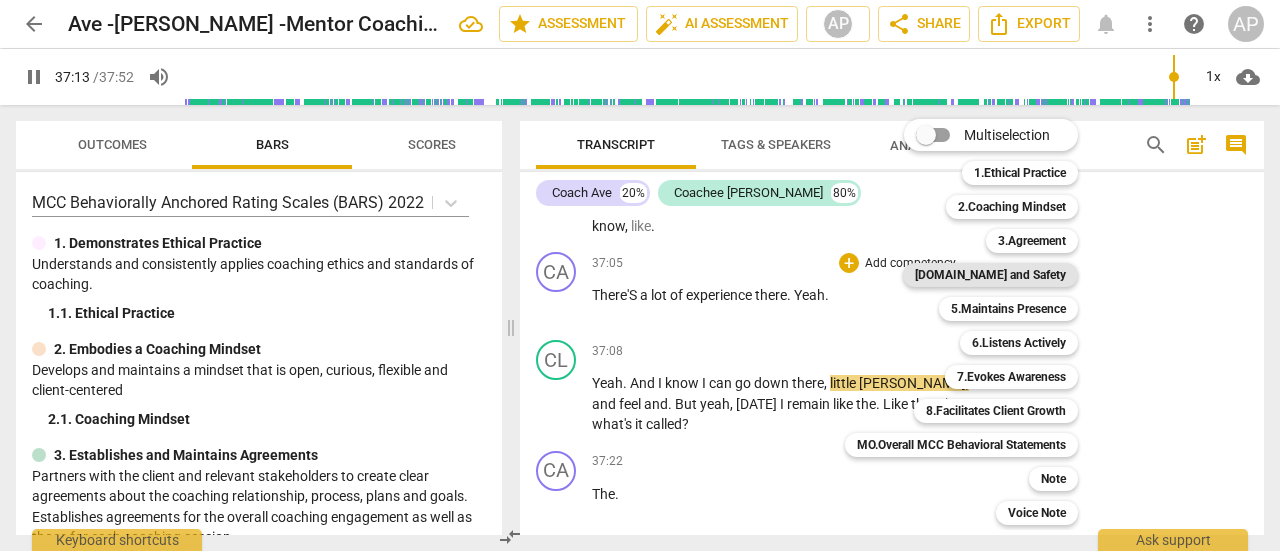 click on "[DOMAIN_NAME] and Safety" at bounding box center [990, 275] 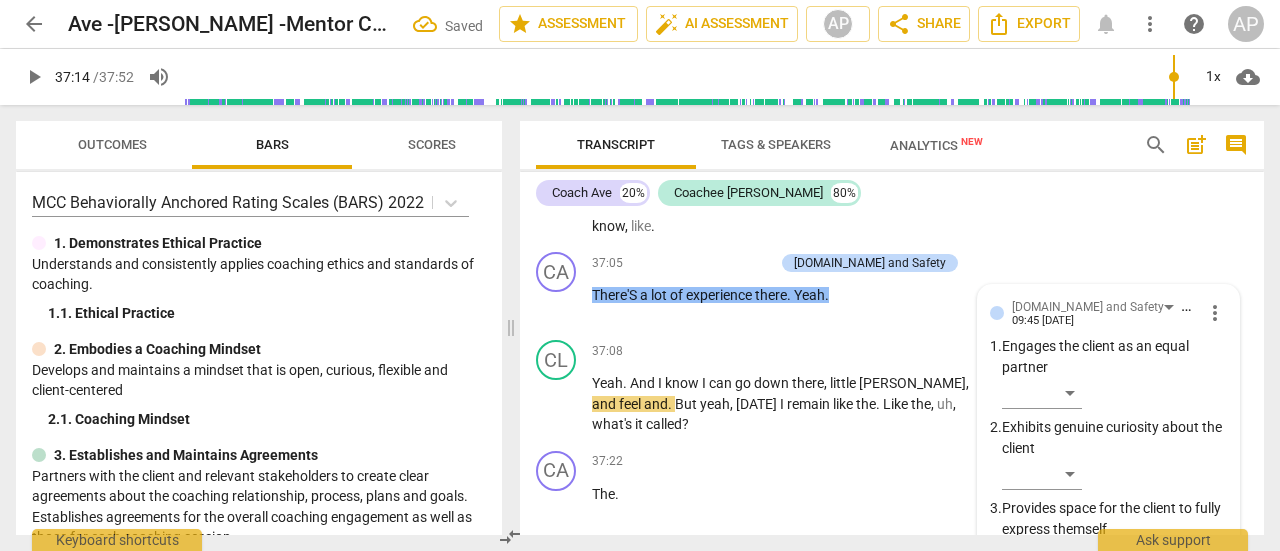 scroll, scrollTop: 21351, scrollLeft: 0, axis: vertical 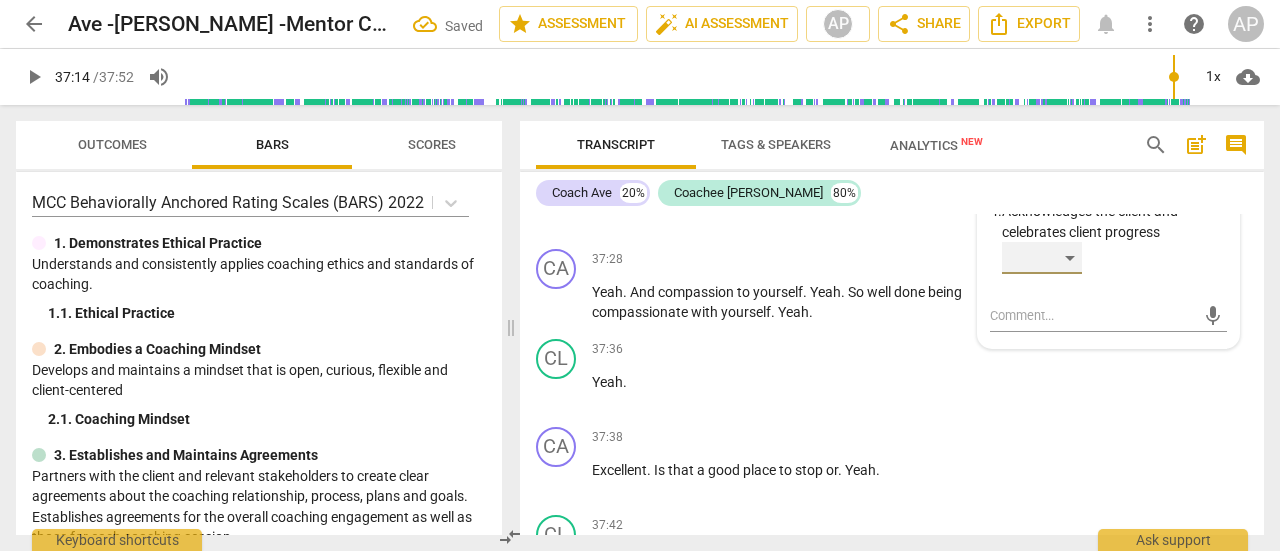 click on "​" at bounding box center [1042, 258] 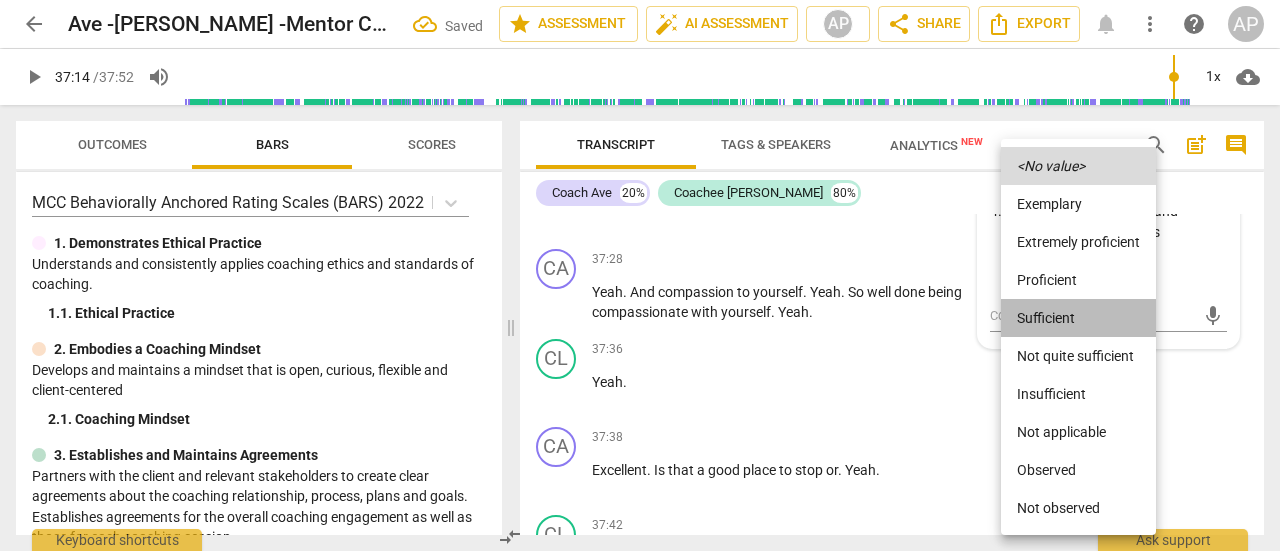 click on "Sufficient" at bounding box center [1078, 318] 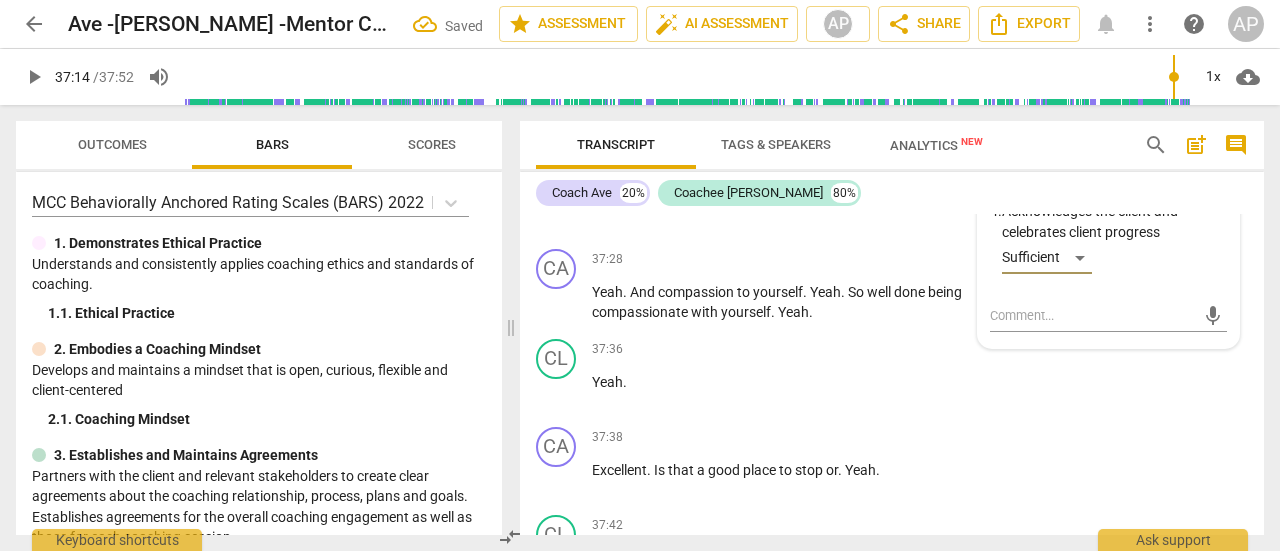 click on "play_arrow" at bounding box center [34, 77] 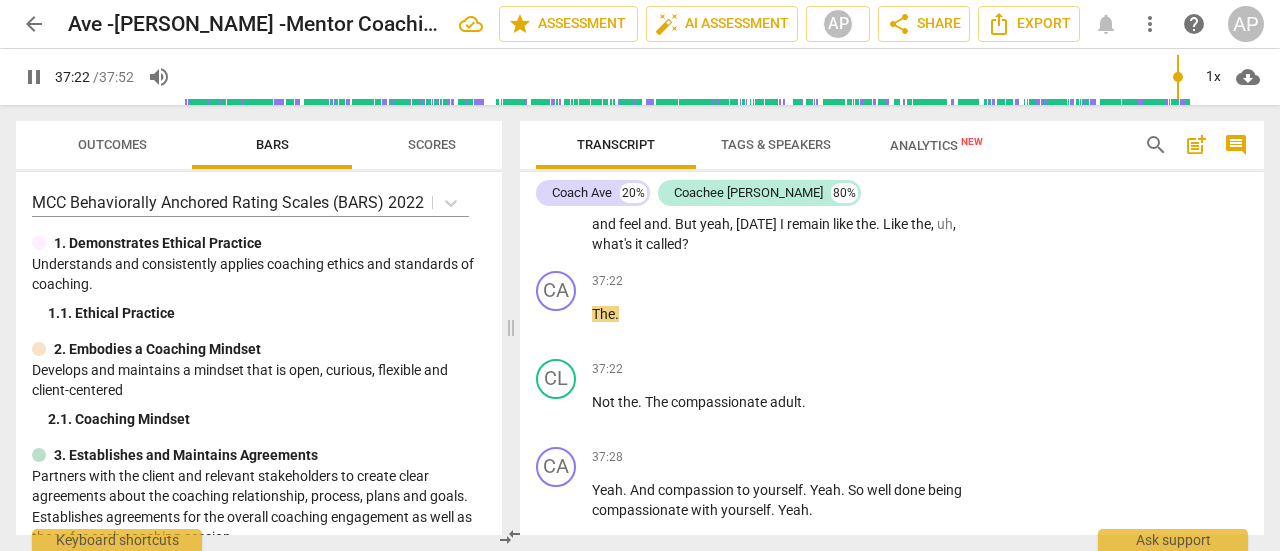 scroll, scrollTop: 21152, scrollLeft: 0, axis: vertical 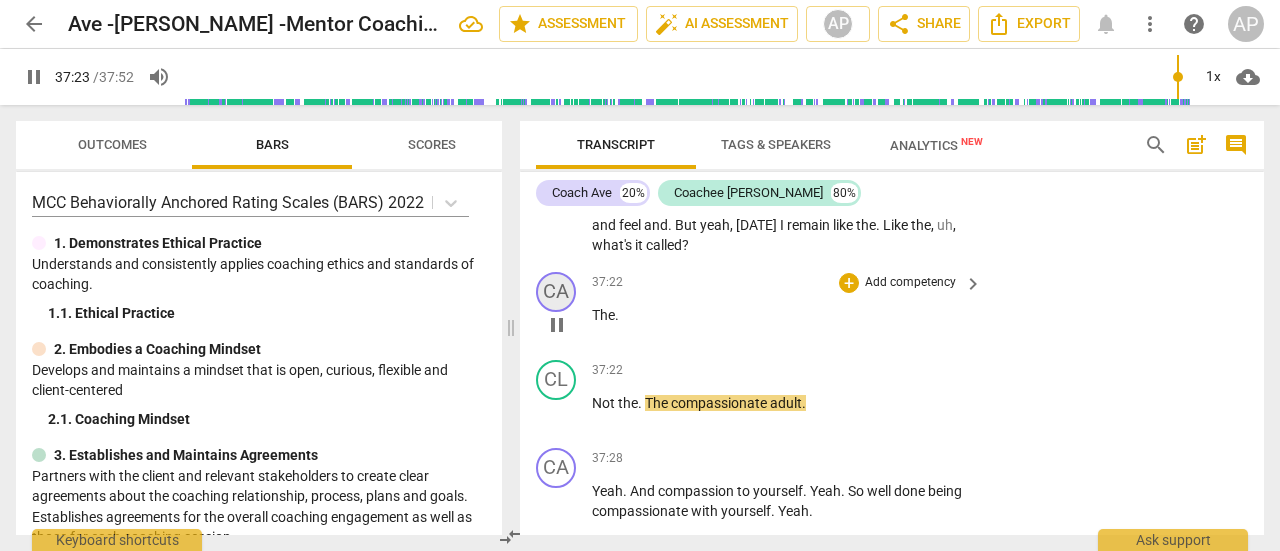 click on "CA" at bounding box center (556, 292) 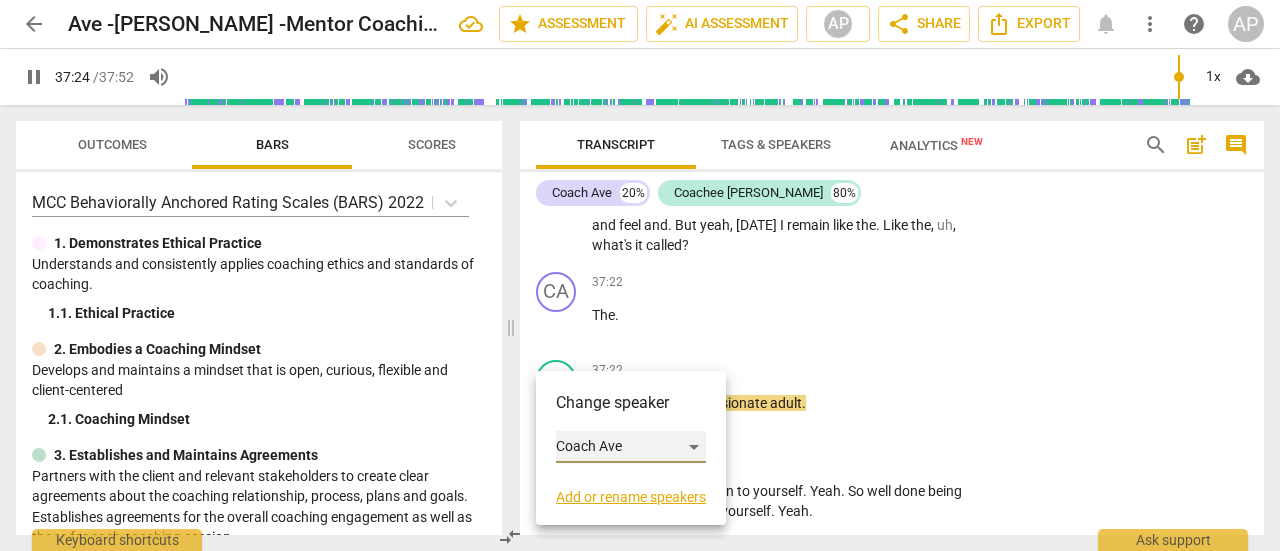 click on "Coach Ave" at bounding box center [631, 447] 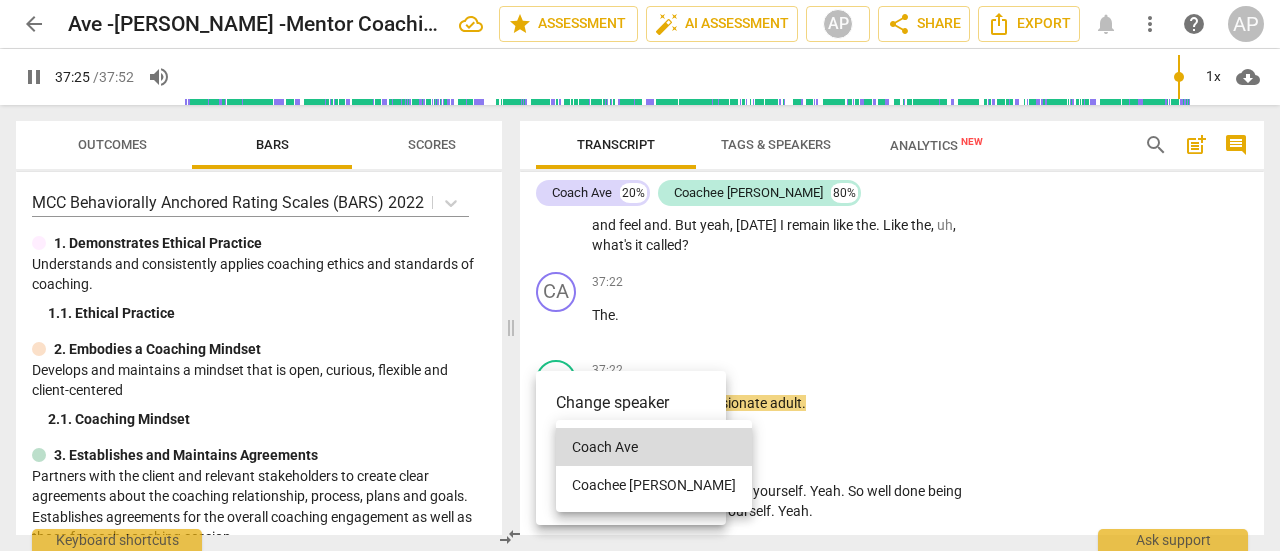 click on "Coachee [PERSON_NAME]" at bounding box center [654, 485] 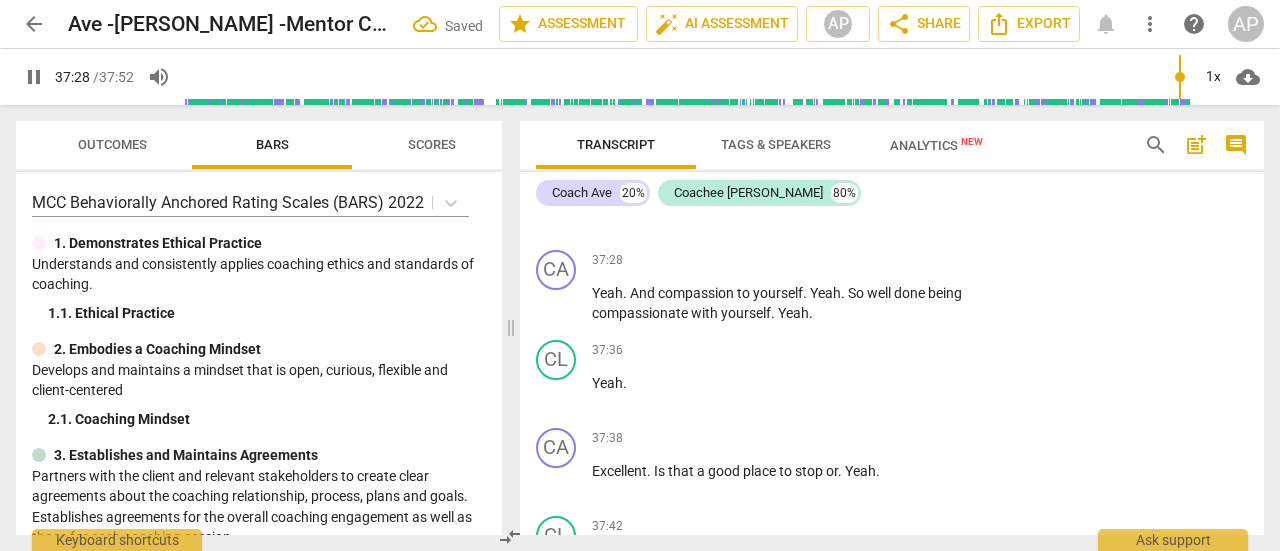 scroll, scrollTop: 21351, scrollLeft: 0, axis: vertical 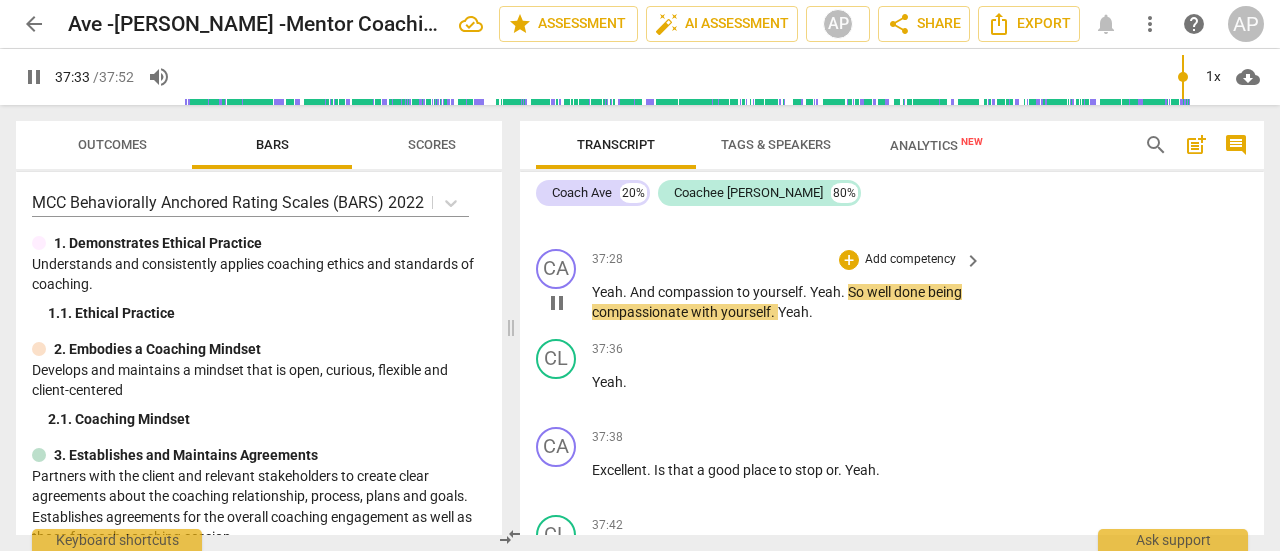 click on "Add competency" at bounding box center [910, 260] 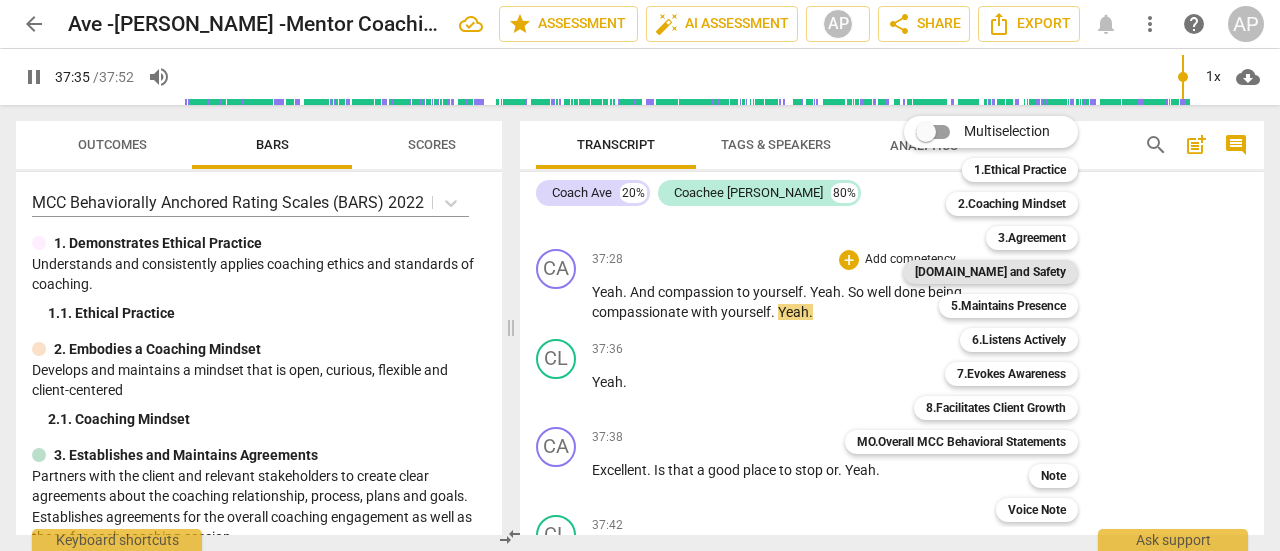click on "[DOMAIN_NAME] and Safety" at bounding box center [990, 272] 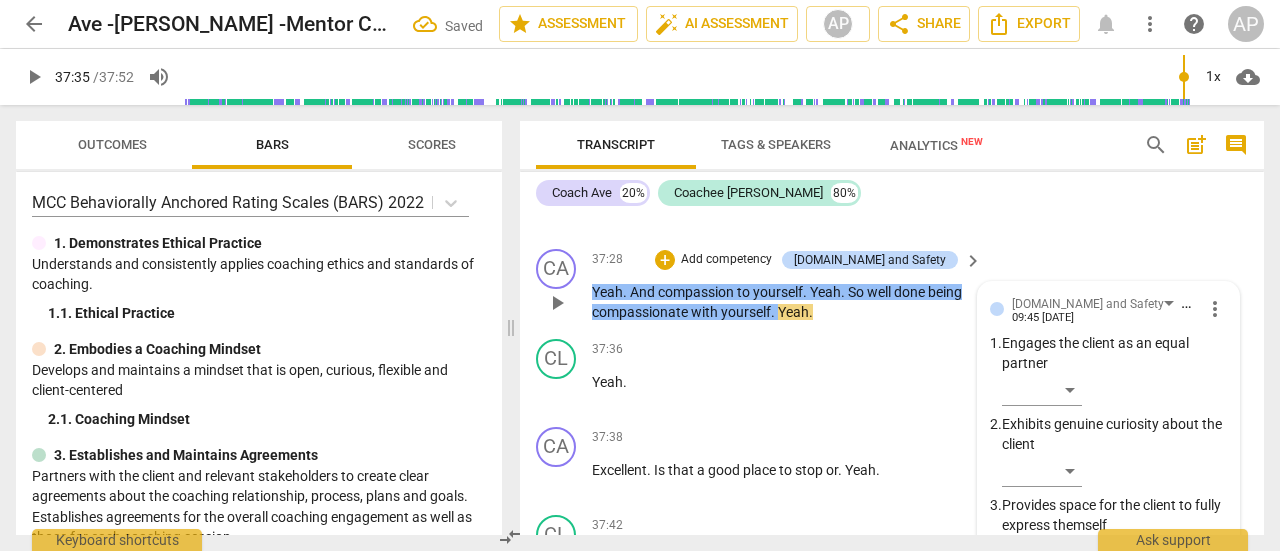 scroll, scrollTop: 21726, scrollLeft: 0, axis: vertical 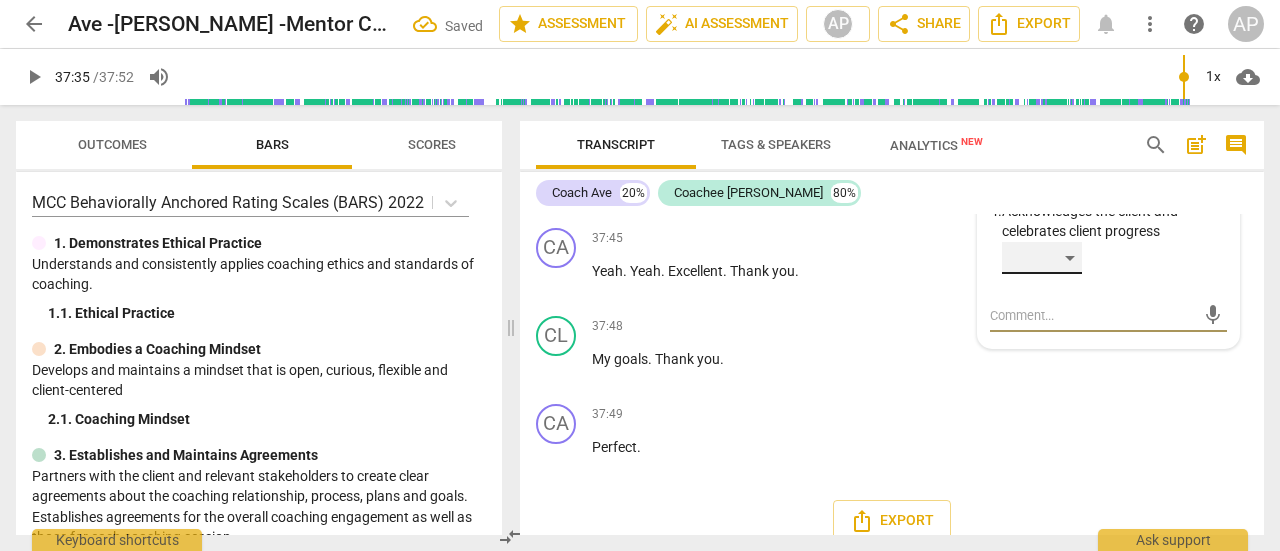 click on "​" at bounding box center (1042, 258) 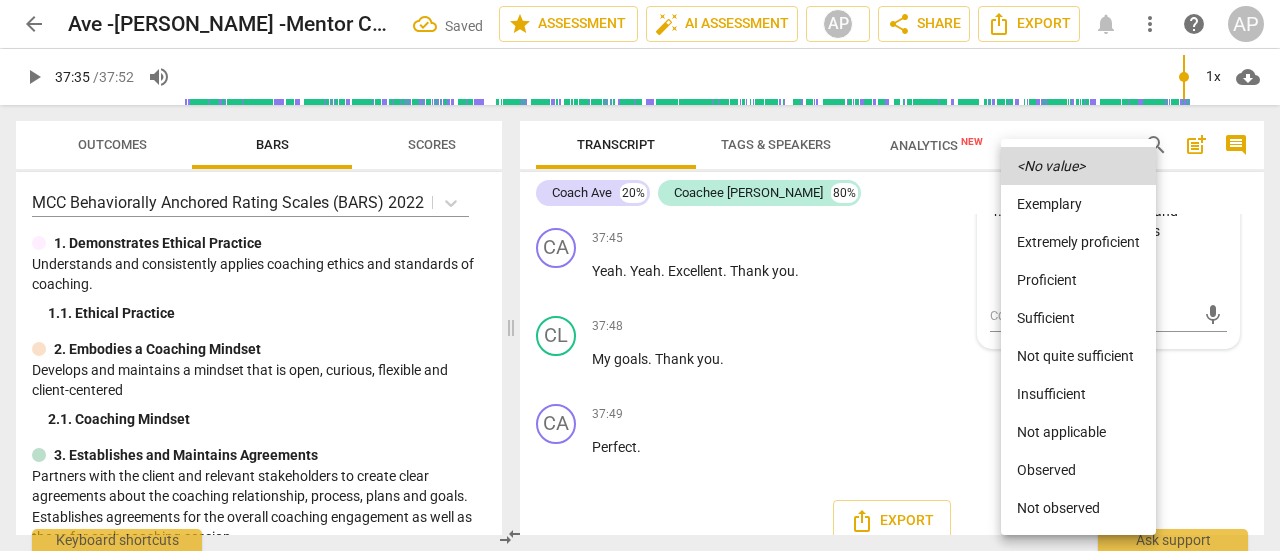 click on "Sufficient" at bounding box center (1078, 318) 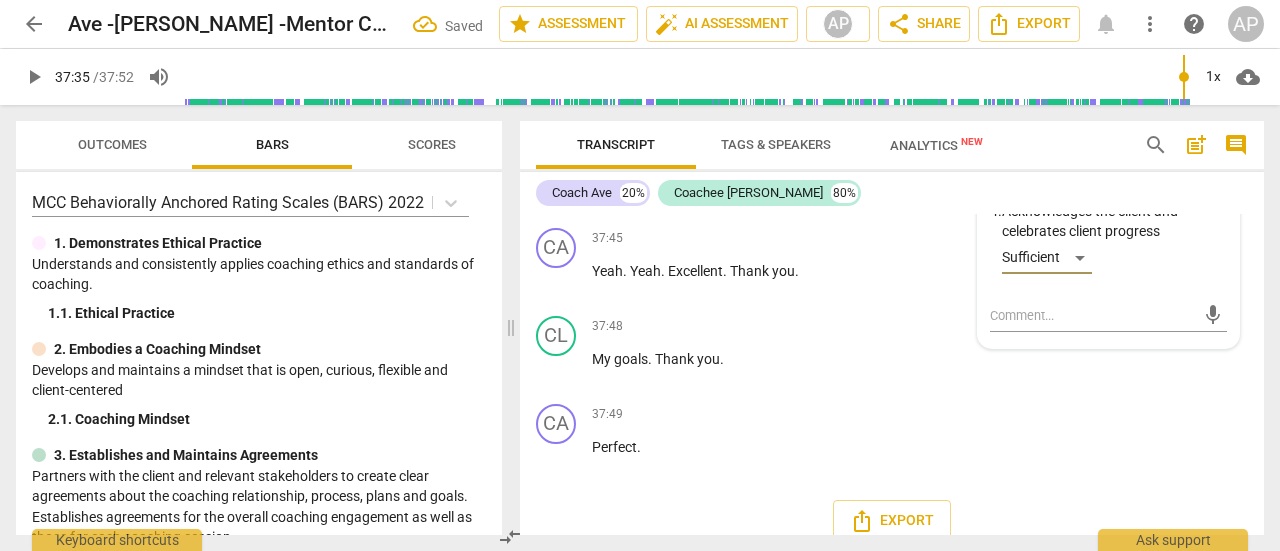 click on "play_arrow" at bounding box center [34, 77] 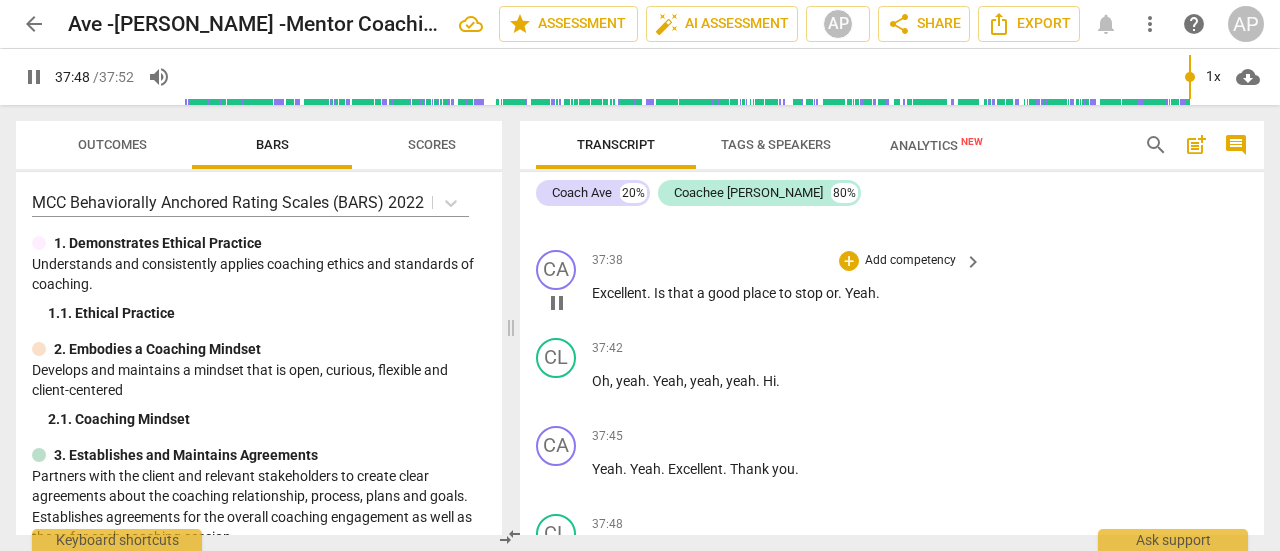 scroll, scrollTop: 21526, scrollLeft: 0, axis: vertical 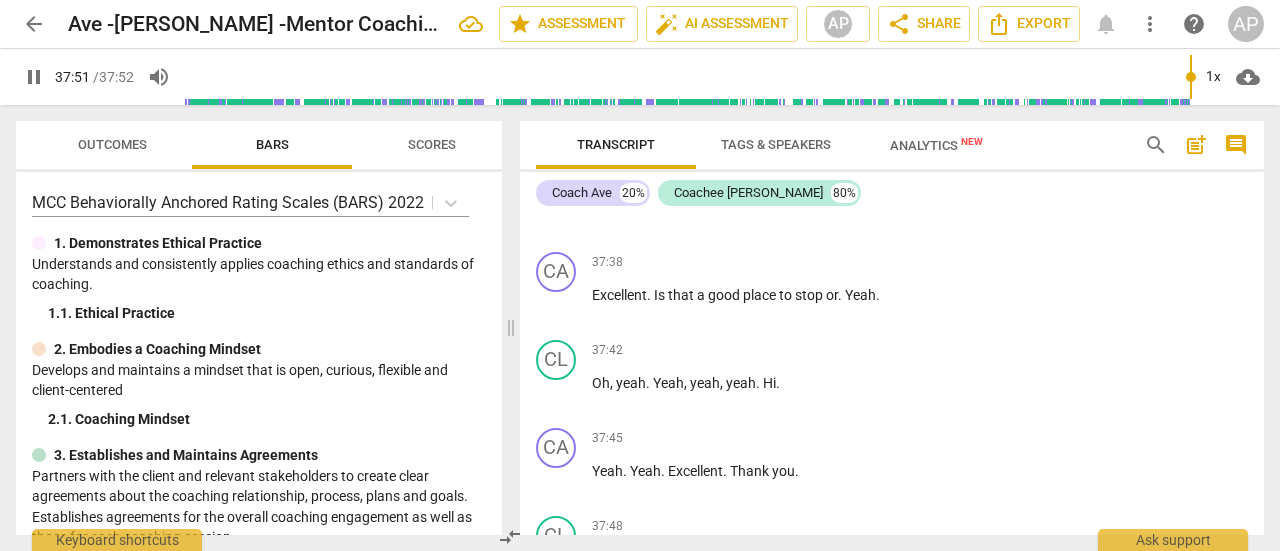 click on "pause" at bounding box center [34, 77] 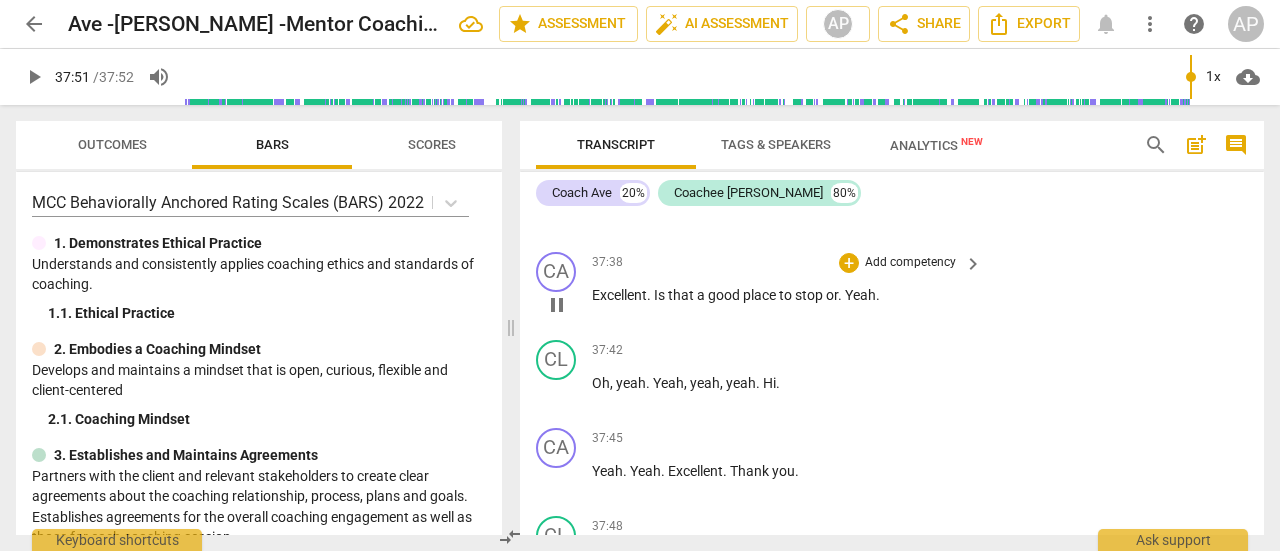 type on "2272" 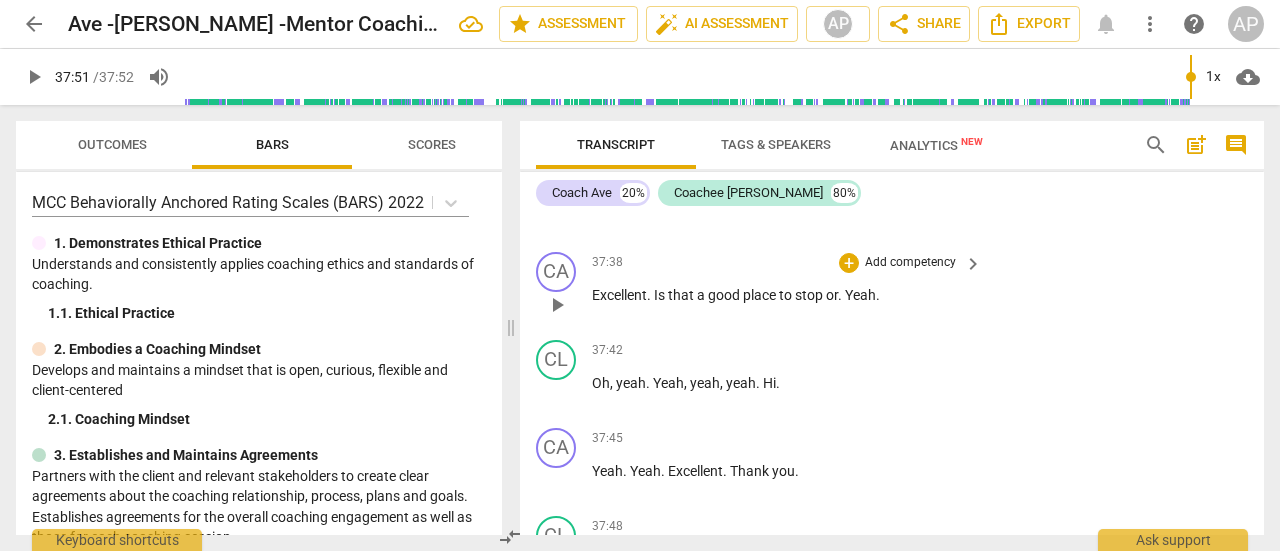 click on "Add competency" at bounding box center (910, 263) 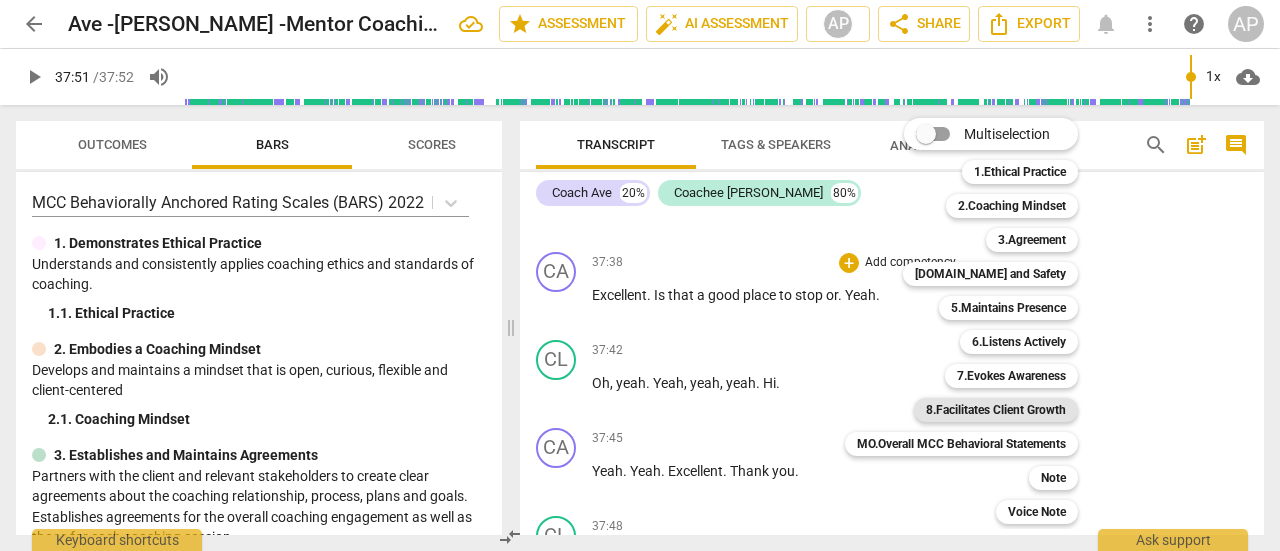 click on "8.Facilitates Client Growth" at bounding box center (996, 410) 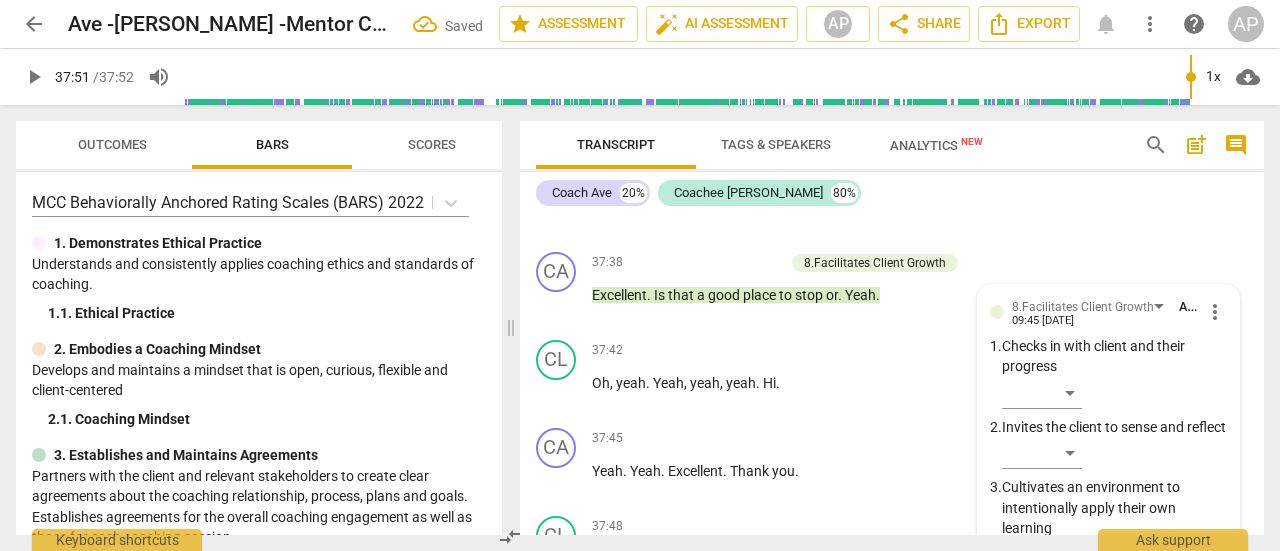 scroll, scrollTop: 21807, scrollLeft: 0, axis: vertical 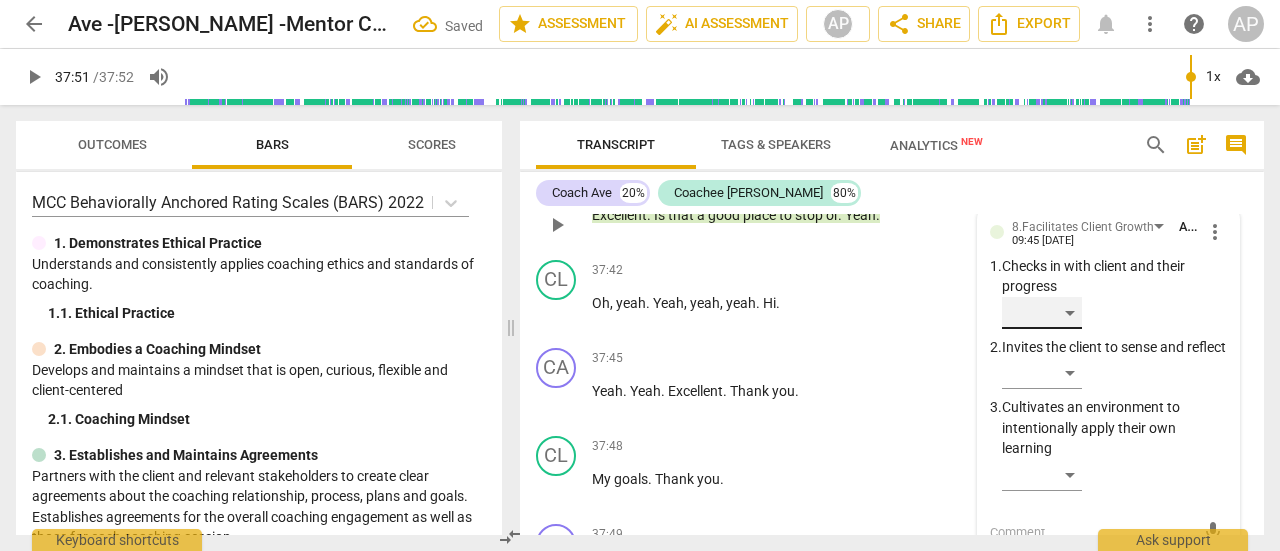 click on "​" at bounding box center [1042, 313] 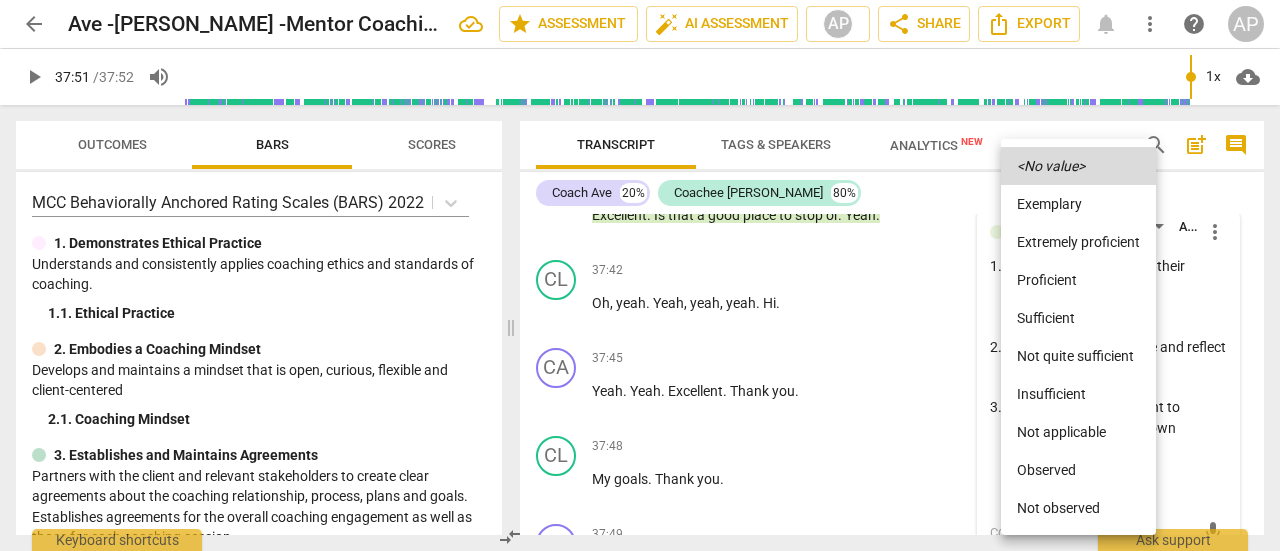click on "Sufficient" at bounding box center [1078, 318] 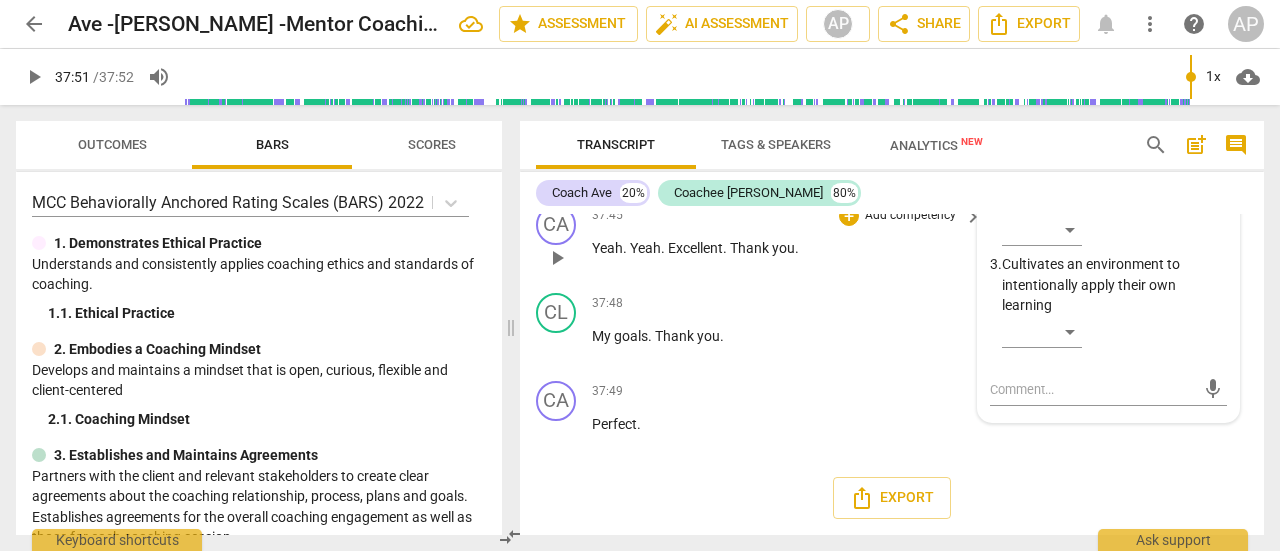scroll, scrollTop: 21807, scrollLeft: 0, axis: vertical 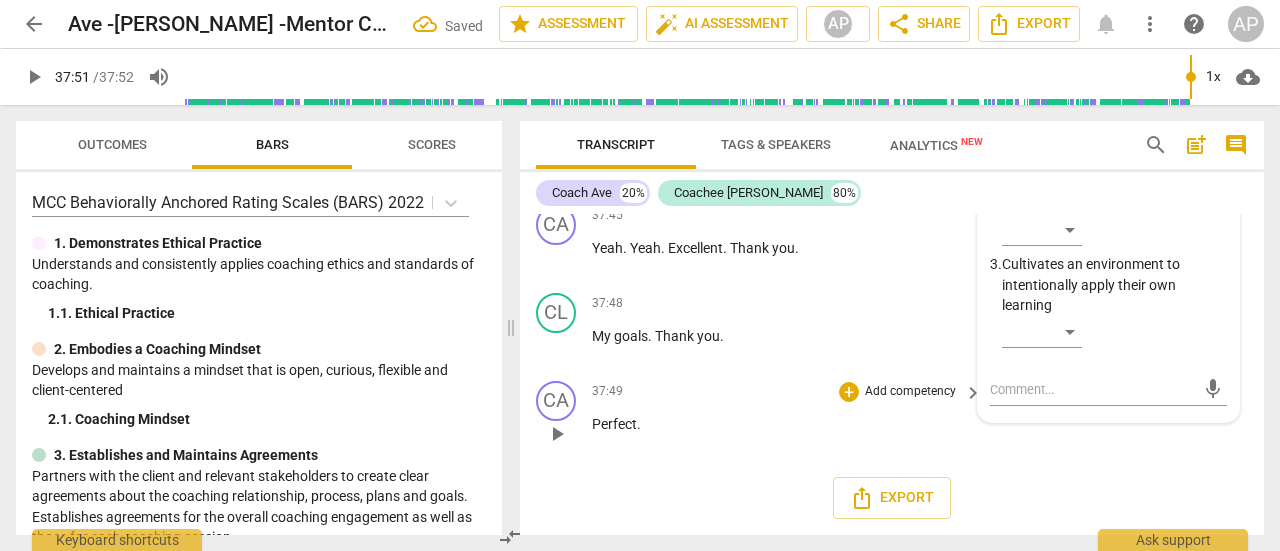 click on "Add competency" at bounding box center (910, 392) 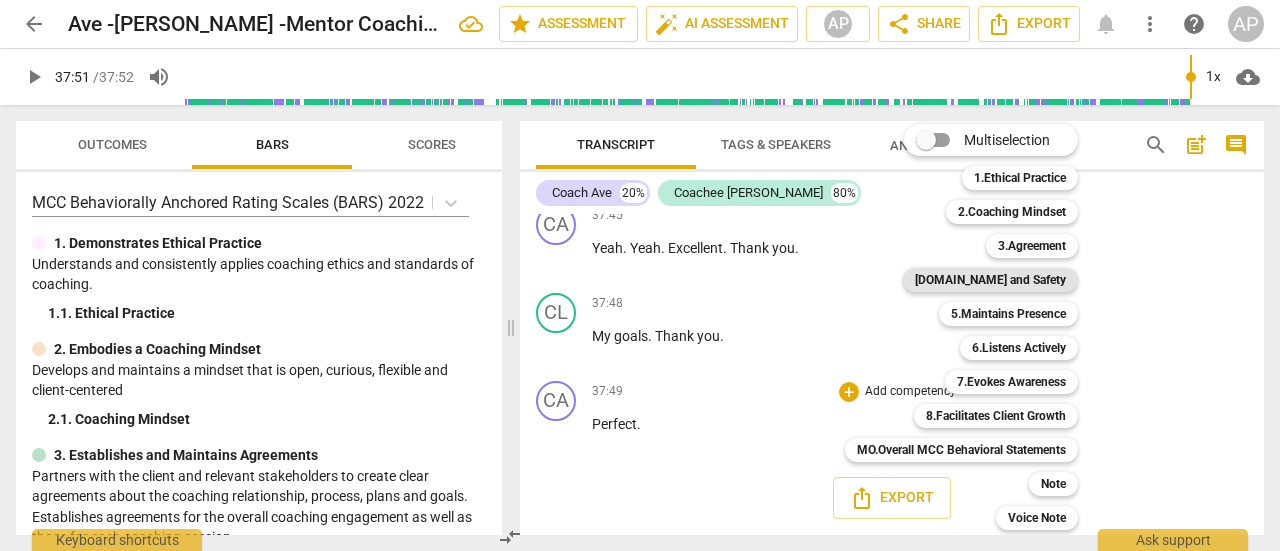 click on "[DOMAIN_NAME] and Safety" at bounding box center (990, 280) 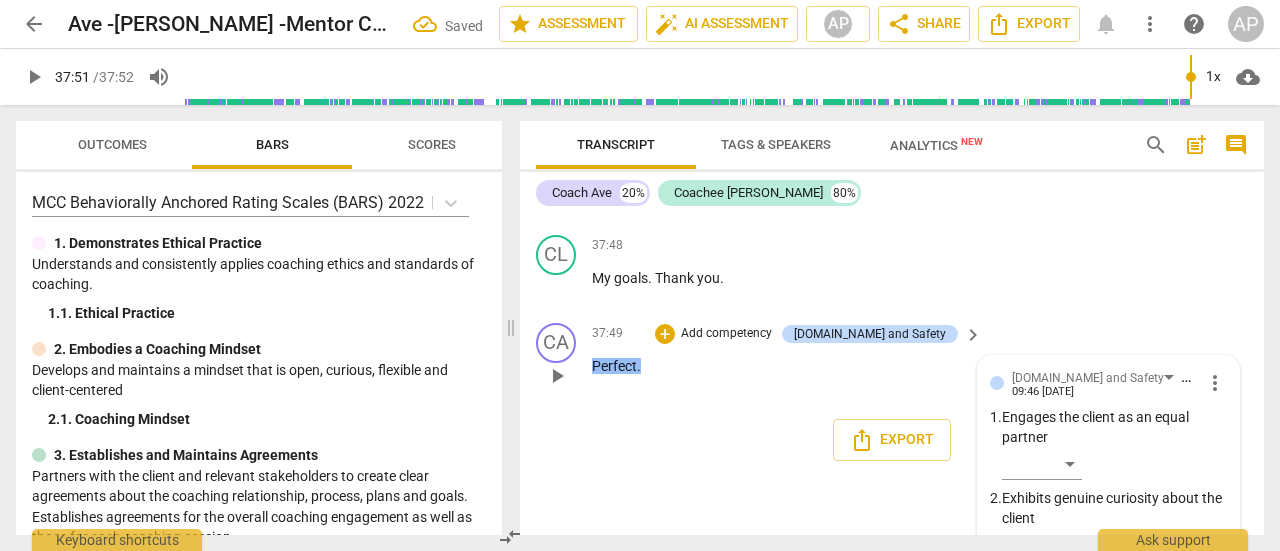 scroll, scrollTop: 22128, scrollLeft: 0, axis: vertical 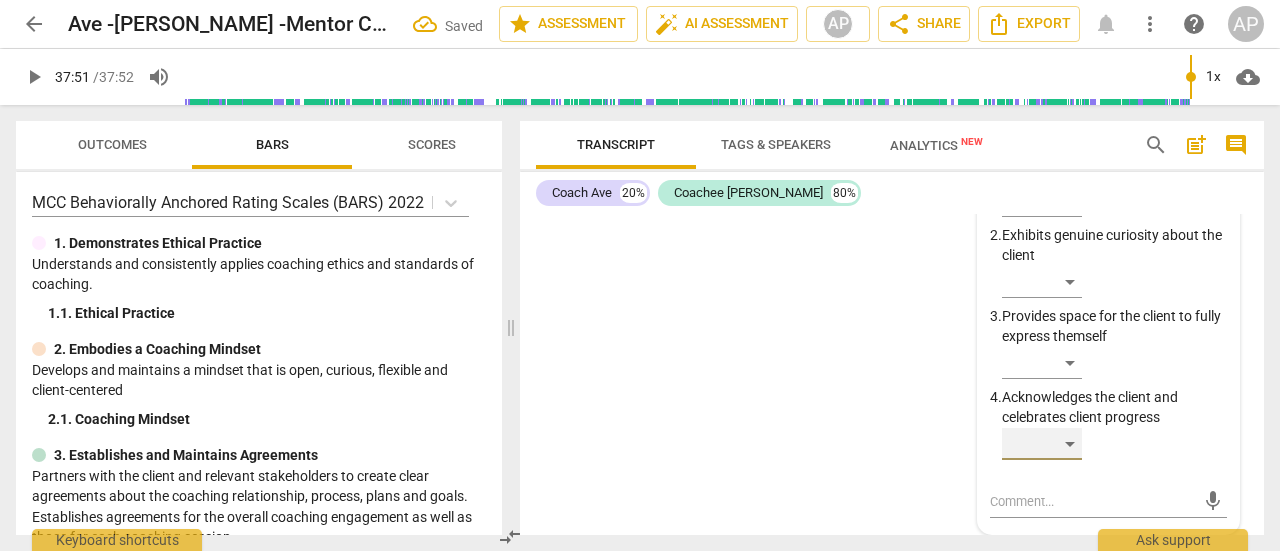 click on "​" at bounding box center [1042, 444] 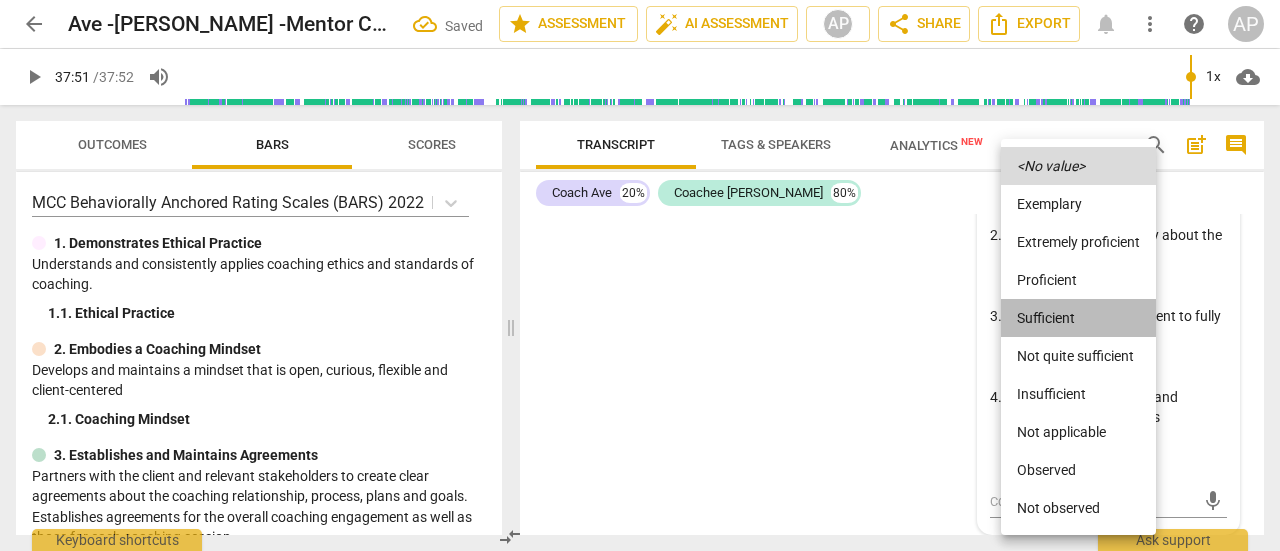 click on "Sufficient" at bounding box center (1078, 318) 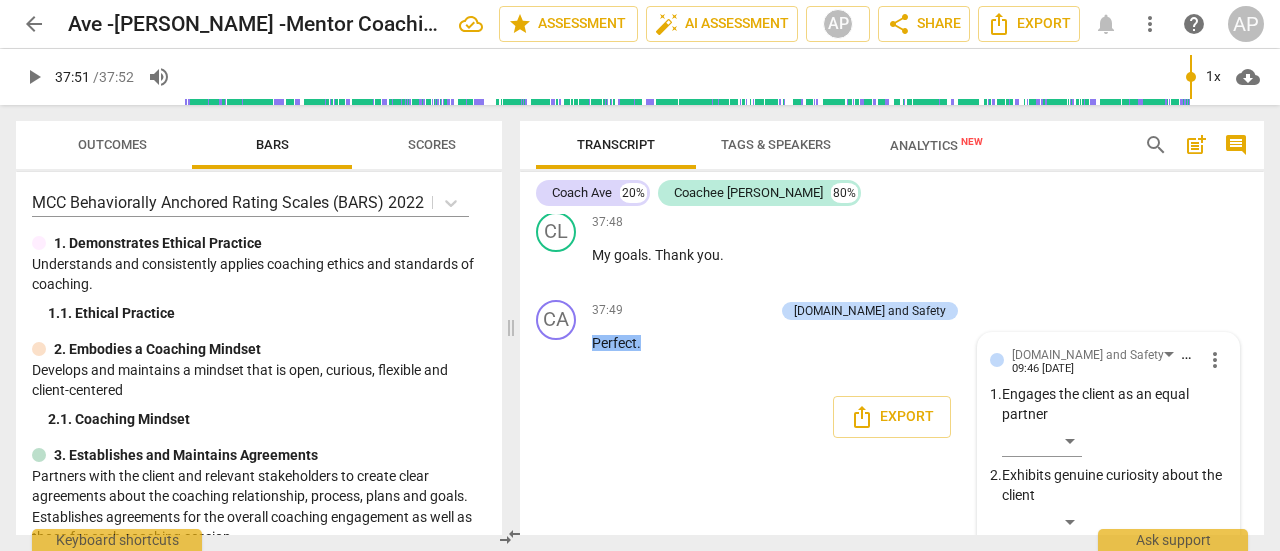 scroll, scrollTop: 21828, scrollLeft: 0, axis: vertical 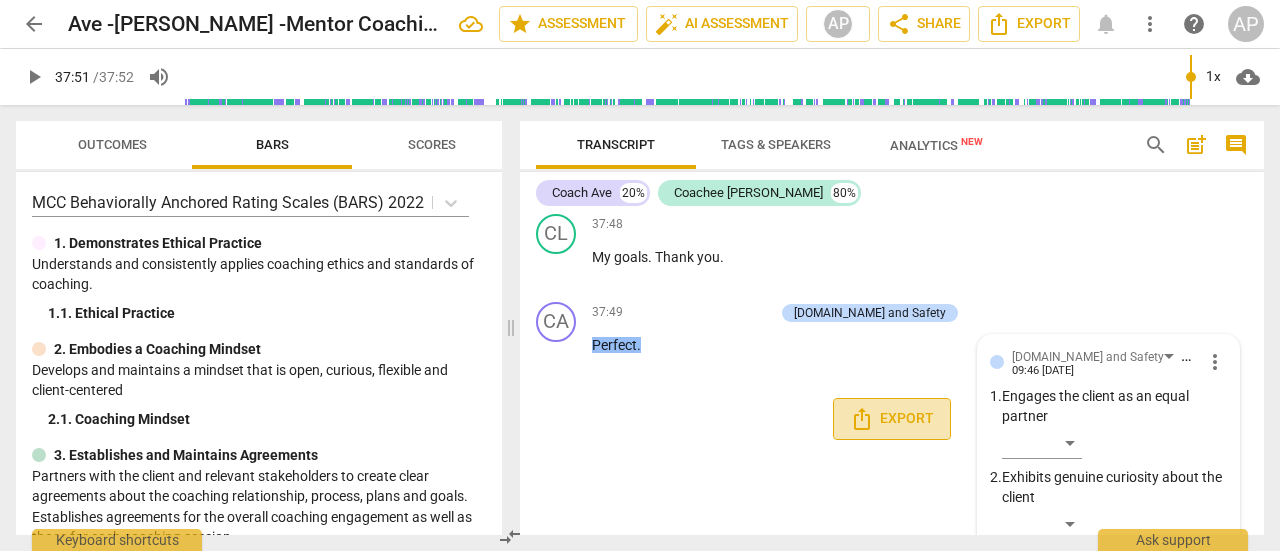click on "Export" at bounding box center [892, 419] 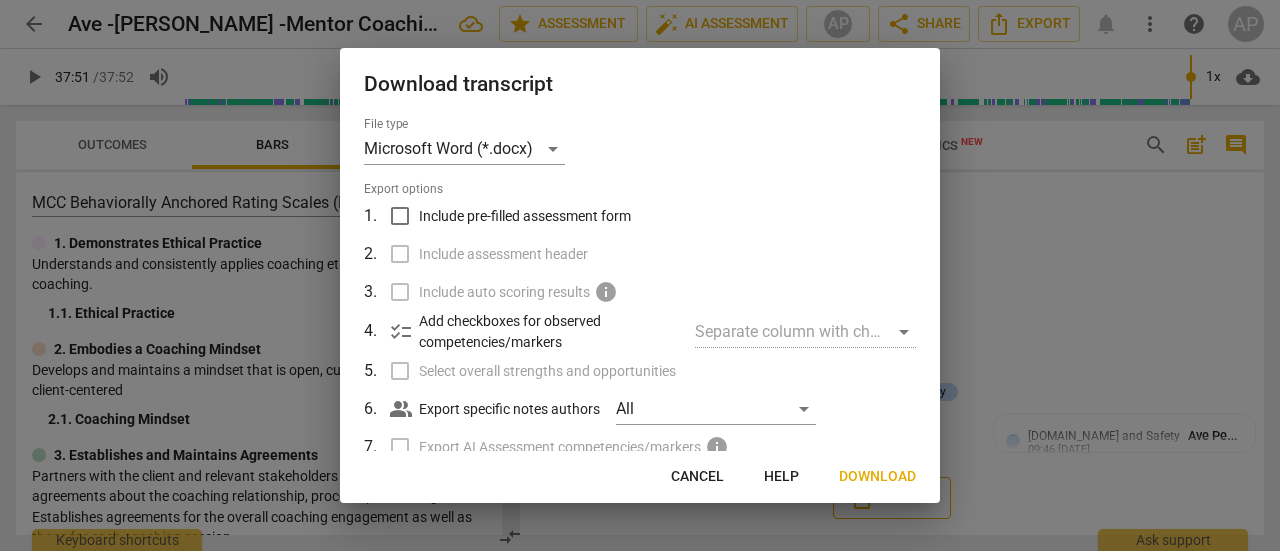 scroll, scrollTop: 21807, scrollLeft: 0, axis: vertical 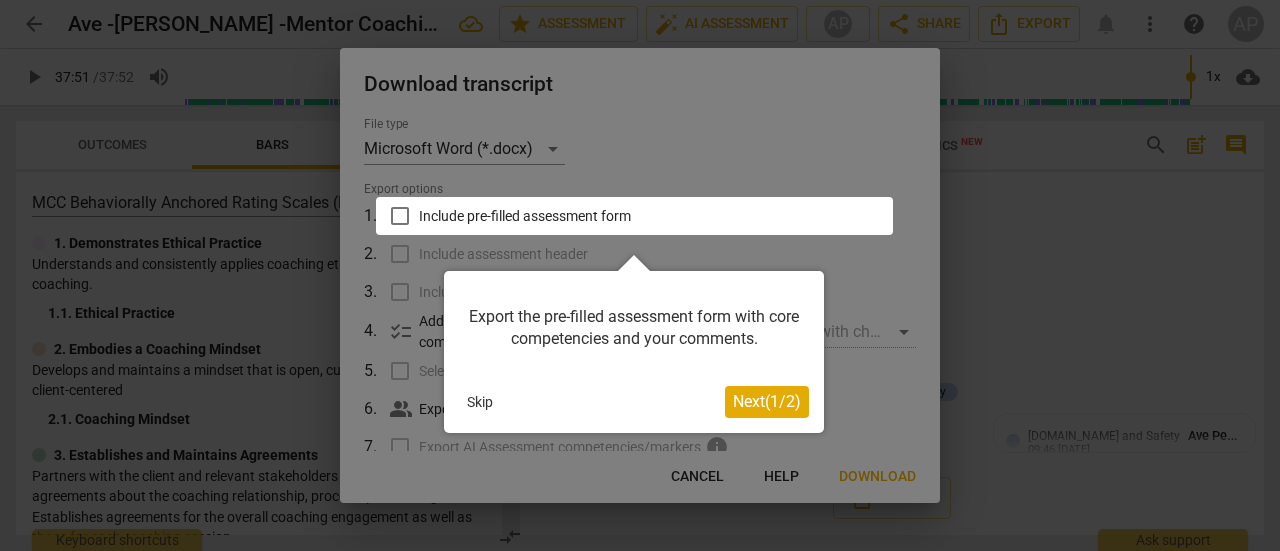 click on "Next  ( 1 / 2 )" at bounding box center [767, 401] 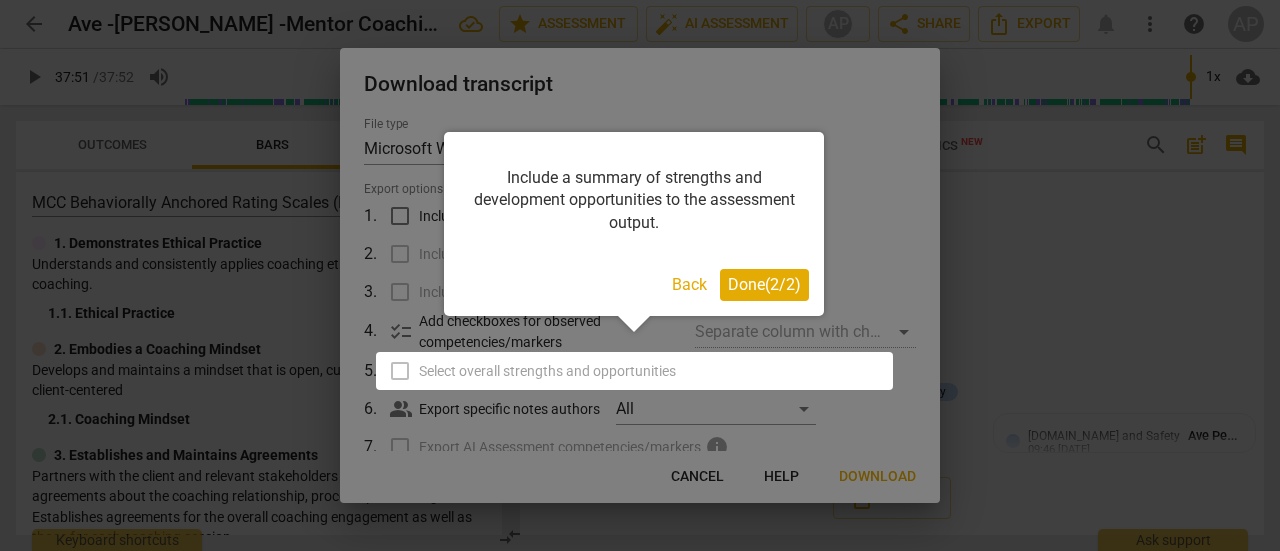 click on "Done  ( 2 / 2 )" at bounding box center [764, 284] 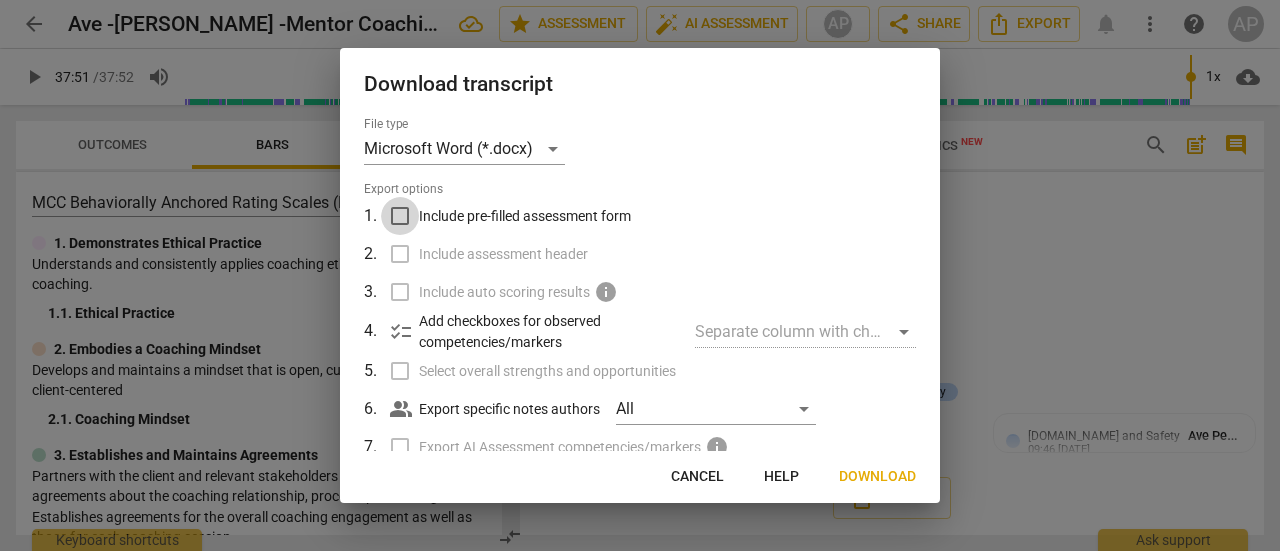 click on "Include pre-filled assessment form" at bounding box center [400, 216] 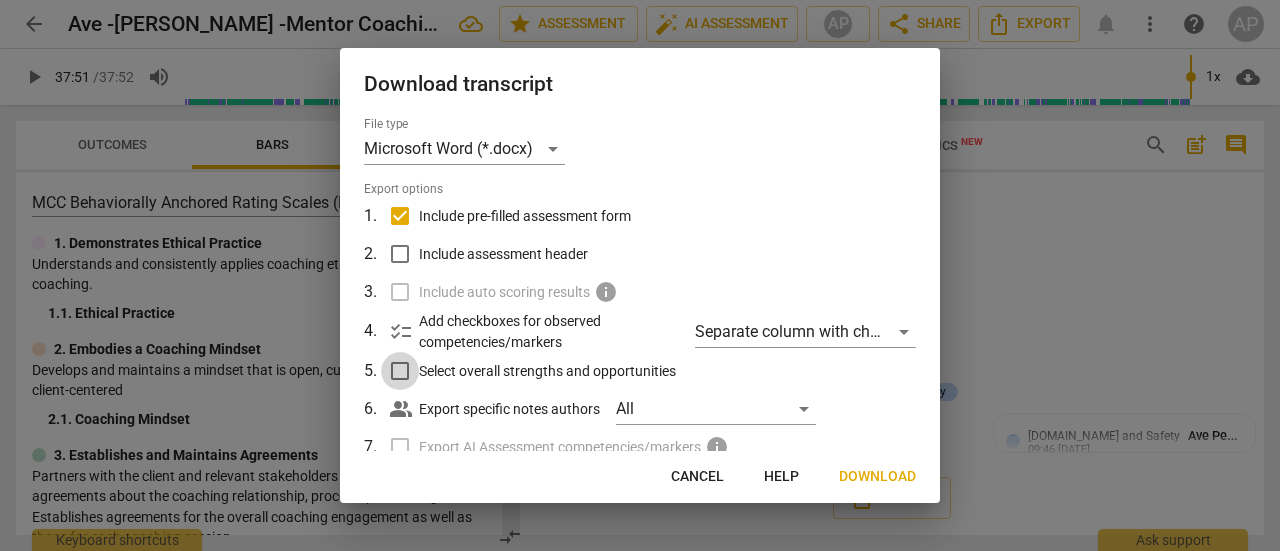 click on "Select overall strengths and opportunities" at bounding box center (400, 371) 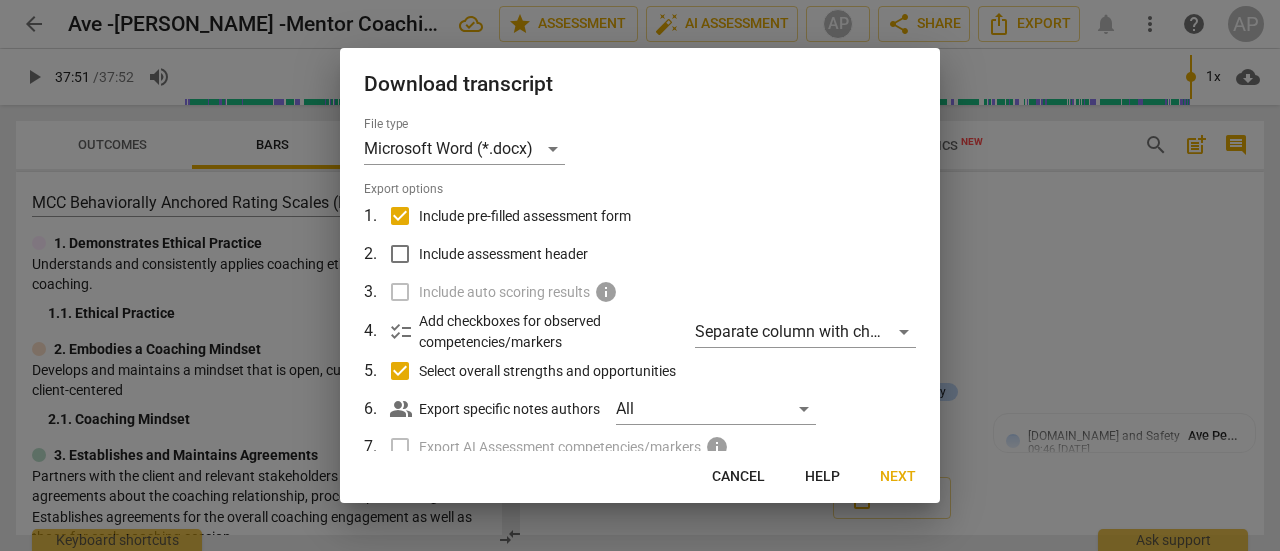 click on "Next" at bounding box center [898, 477] 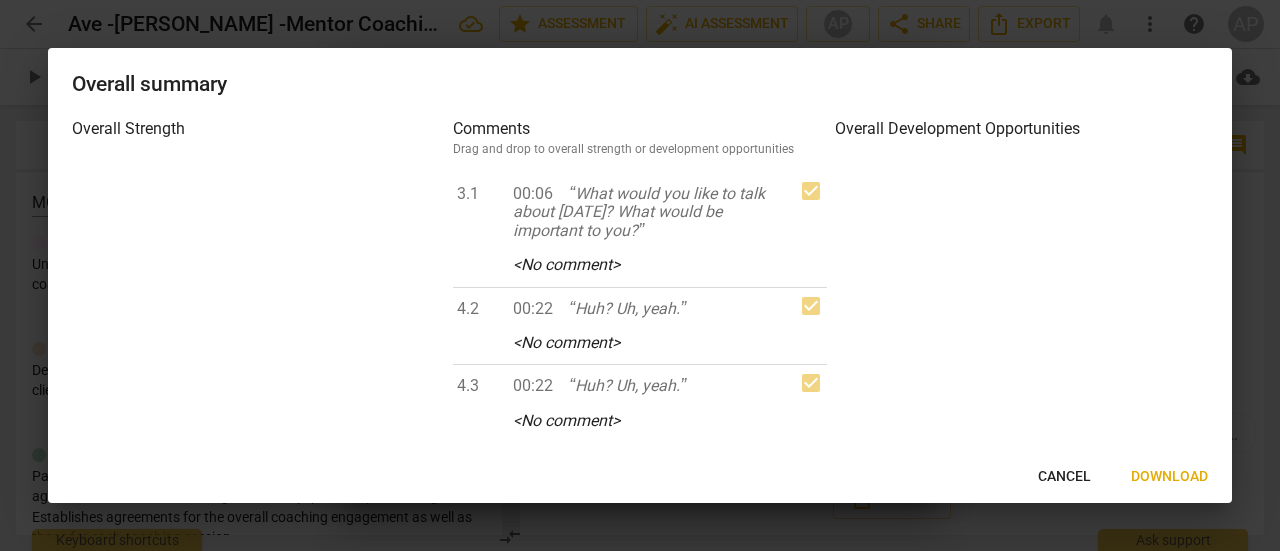 click on "Download" at bounding box center [1169, 477] 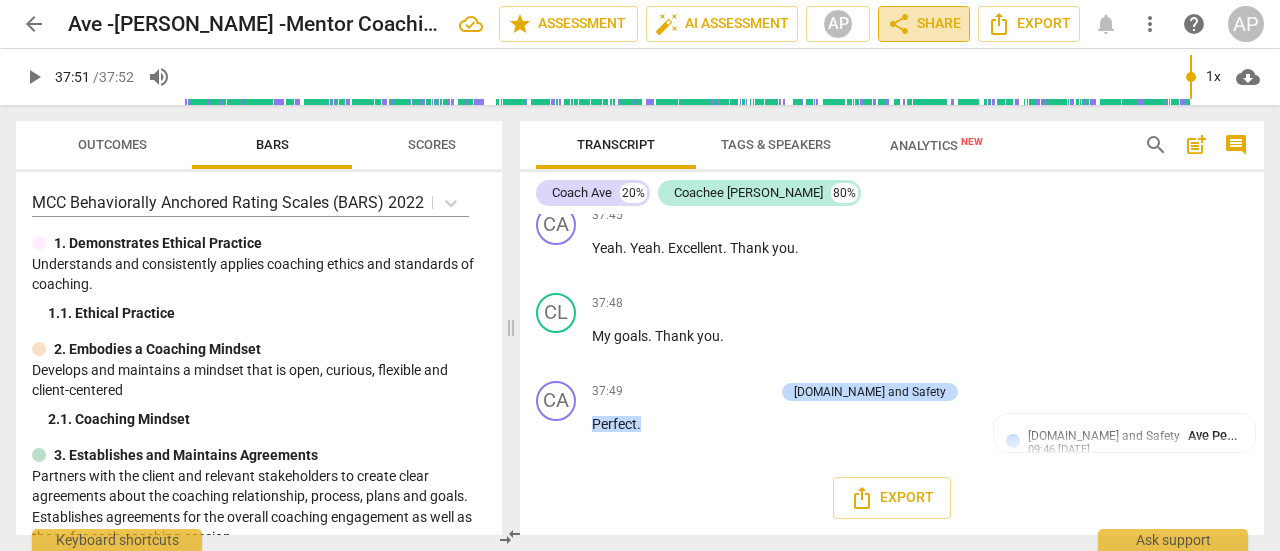 click on "share    Share" at bounding box center (924, 24) 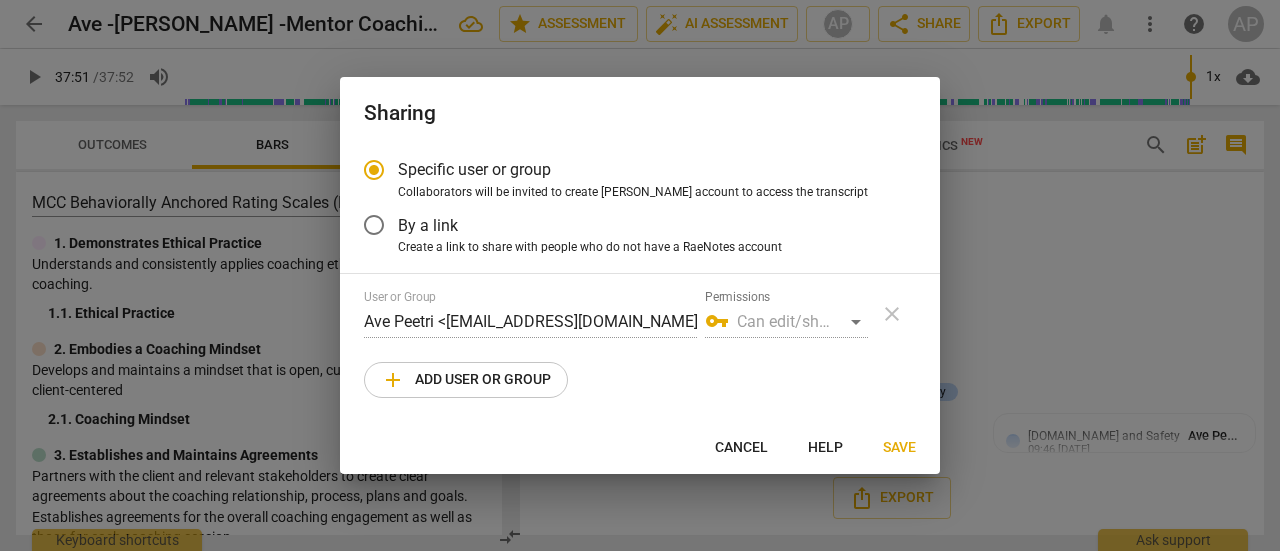 click on "add Add user or group" at bounding box center [466, 380] 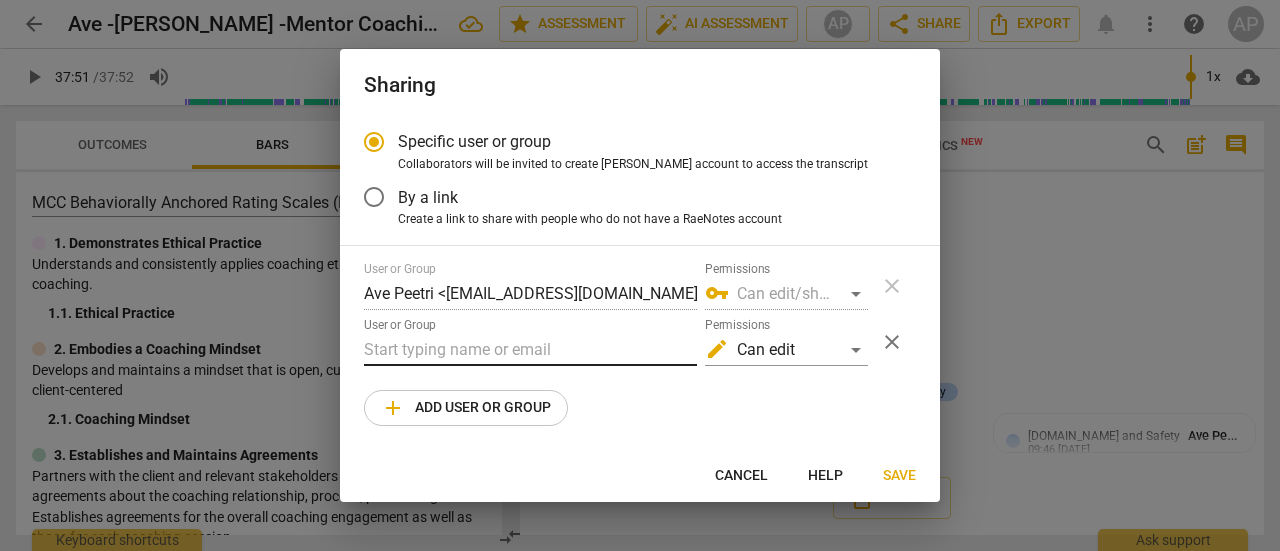 click at bounding box center [530, 350] 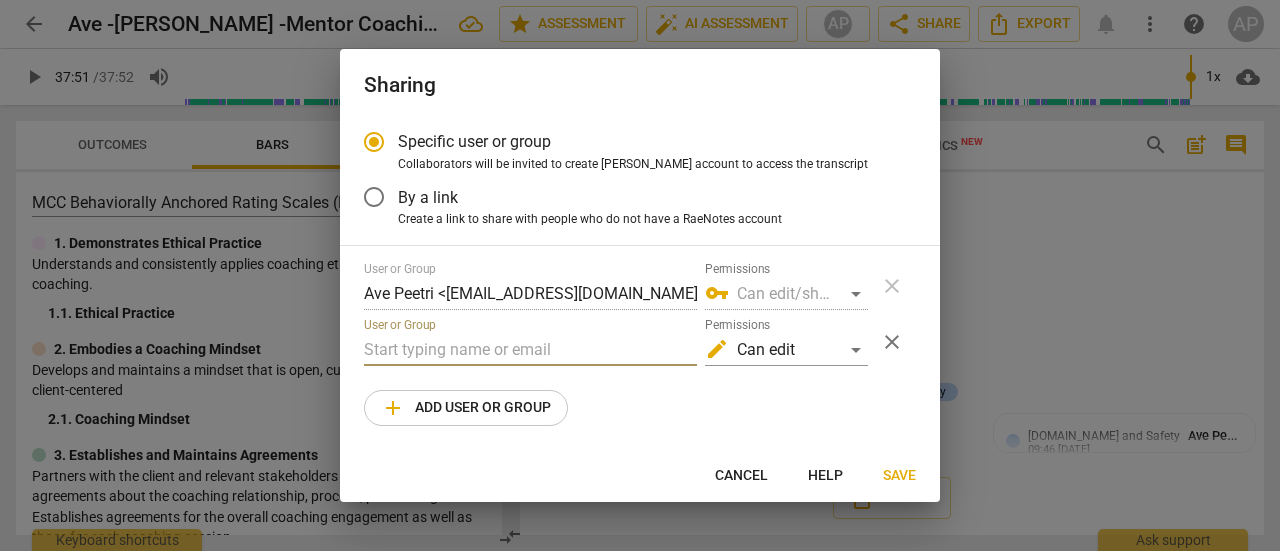 paste on "[PERSON_NAME] <[PERSON_NAME][EMAIL_ADDRESS][DOMAIN_NAME]>" 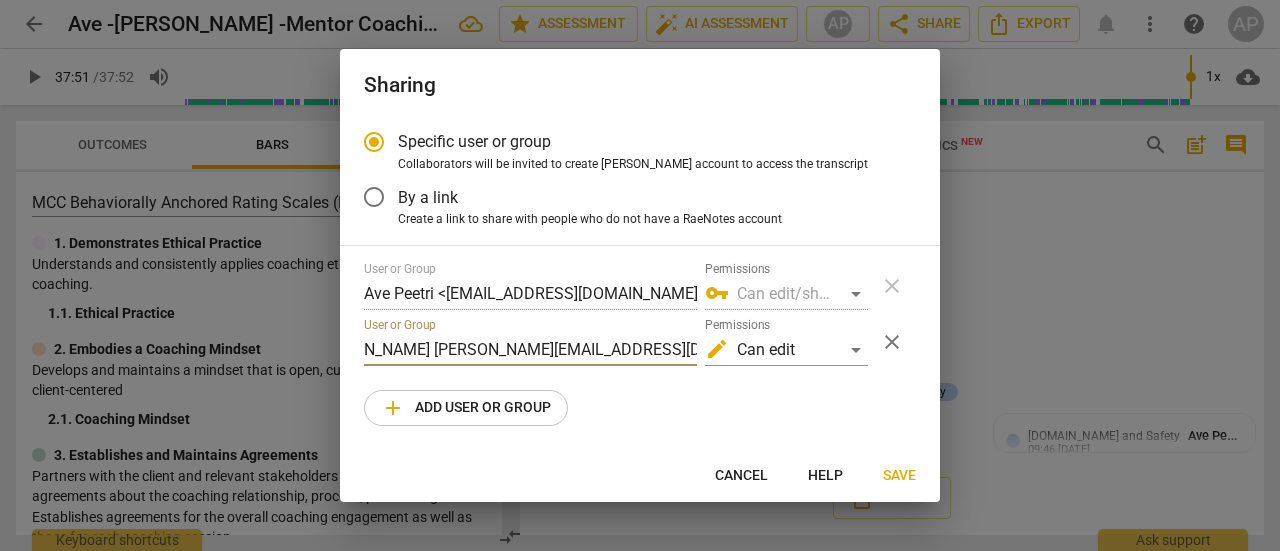 scroll, scrollTop: 0, scrollLeft: 0, axis: both 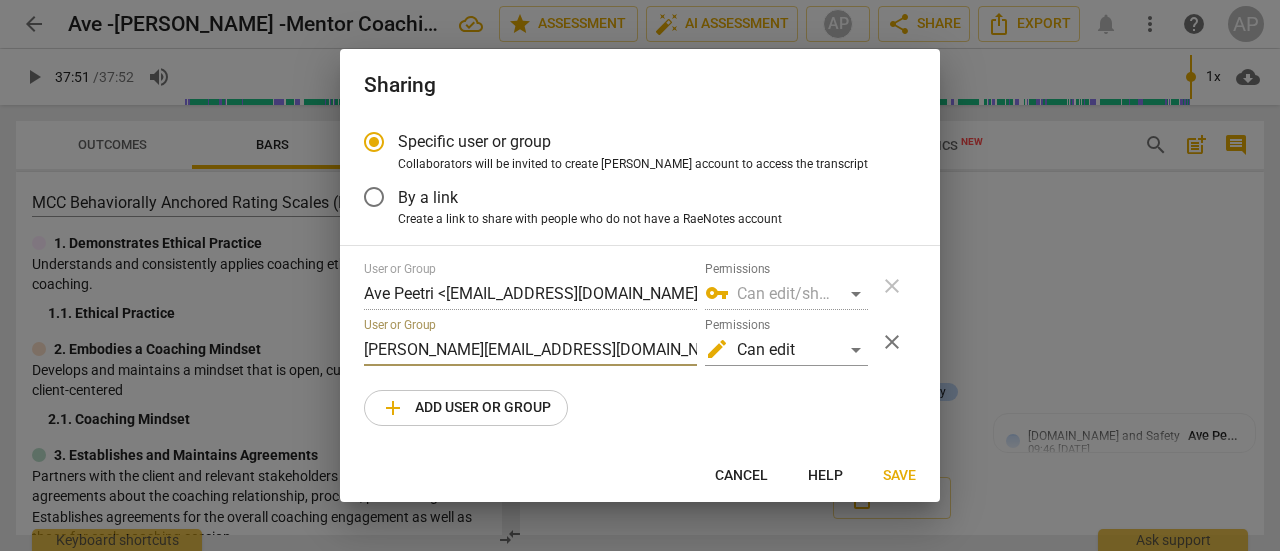 type on "[PERSON_NAME][EMAIL_ADDRESS][DOMAIN_NAME]" 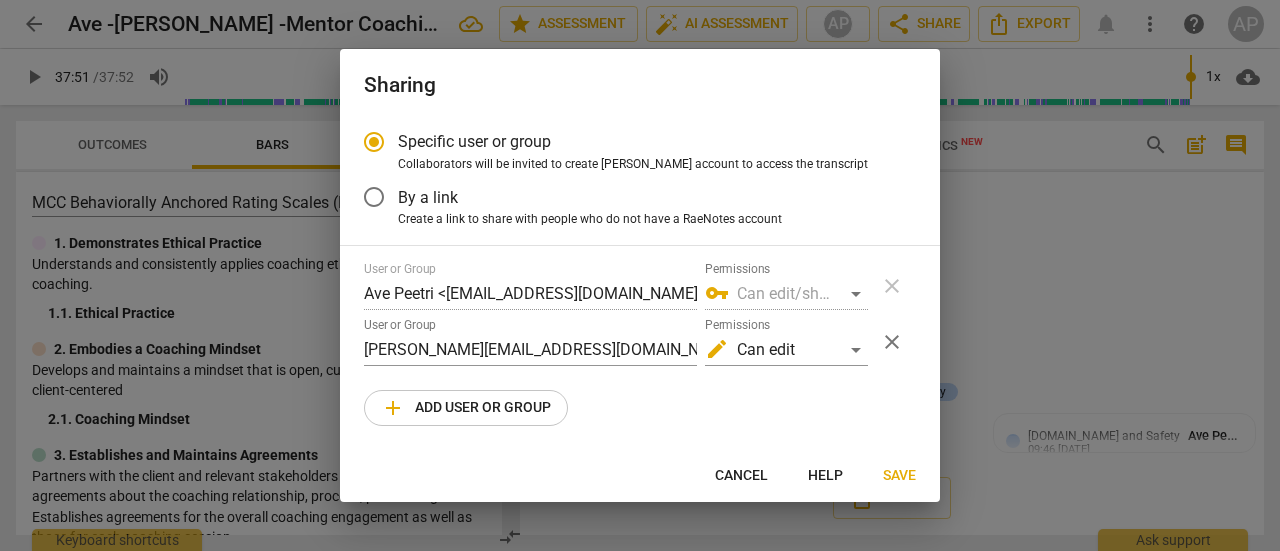 click on "User or Group Ave Peetri <[EMAIL_ADDRESS][DOMAIN_NAME]> Permissions vpn_key Can edit/share close User or Group [PERSON_NAME][EMAIL_ADDRESS][DOMAIN_NAME] Permissions edit Can edit close add Add user or group" at bounding box center (640, 344) 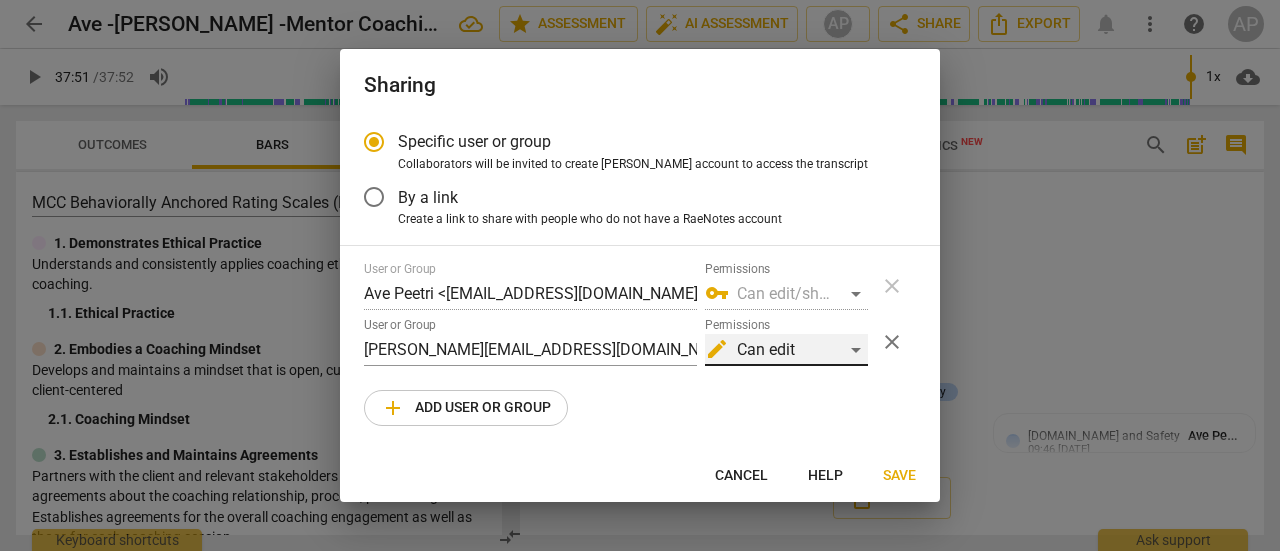 click on "edit Can edit" at bounding box center [786, 350] 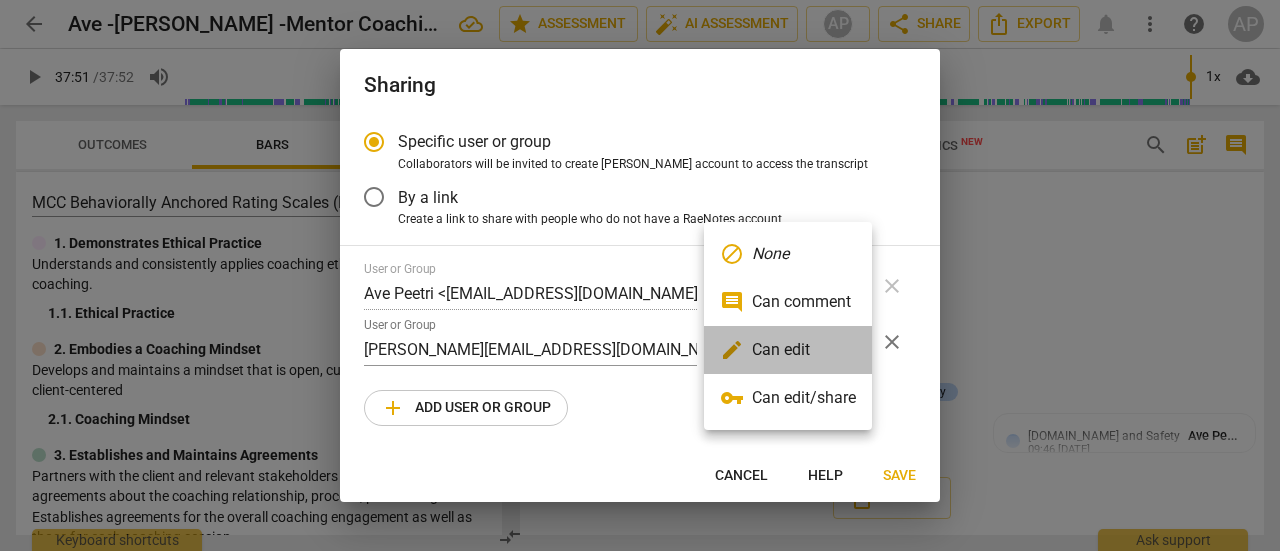 click on "edit Can edit" at bounding box center (788, 350) 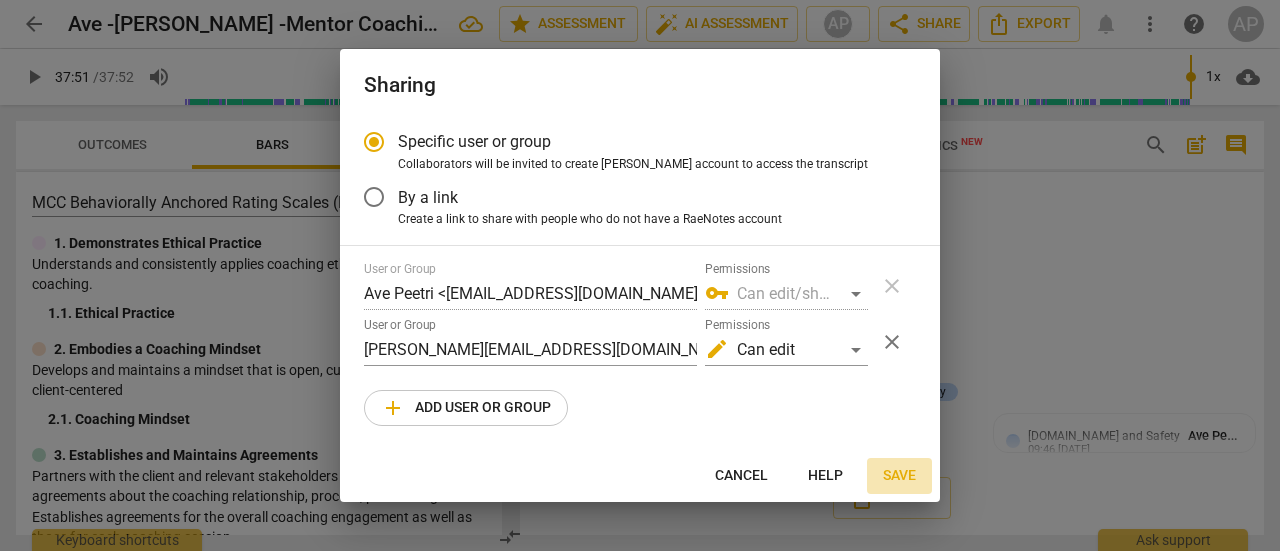 click on "Save" at bounding box center (899, 476) 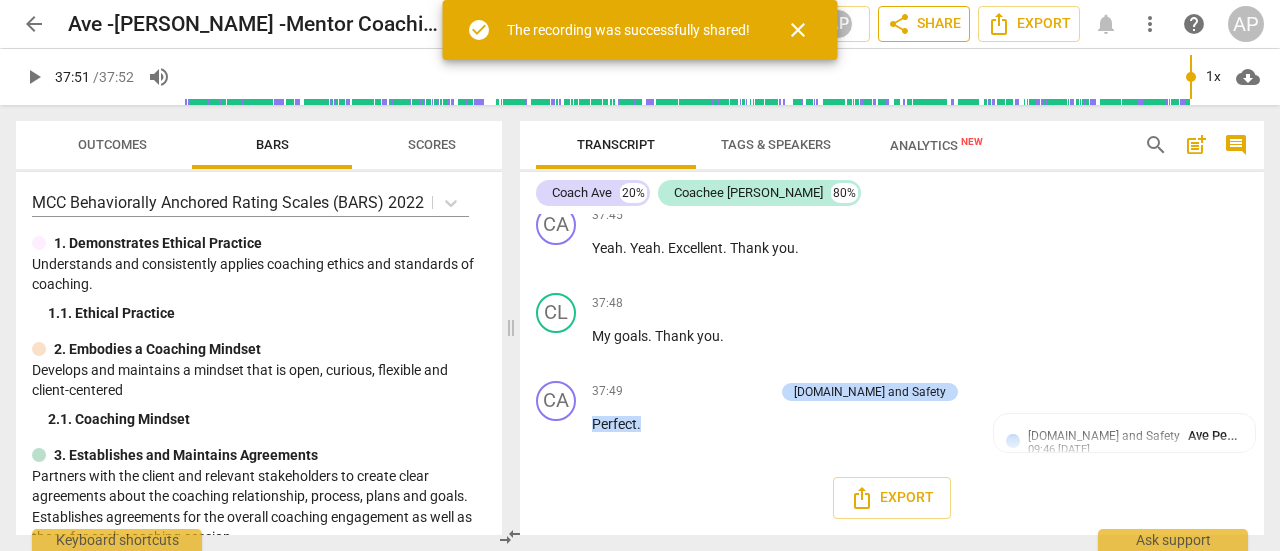 click on "share    Share" at bounding box center [924, 24] 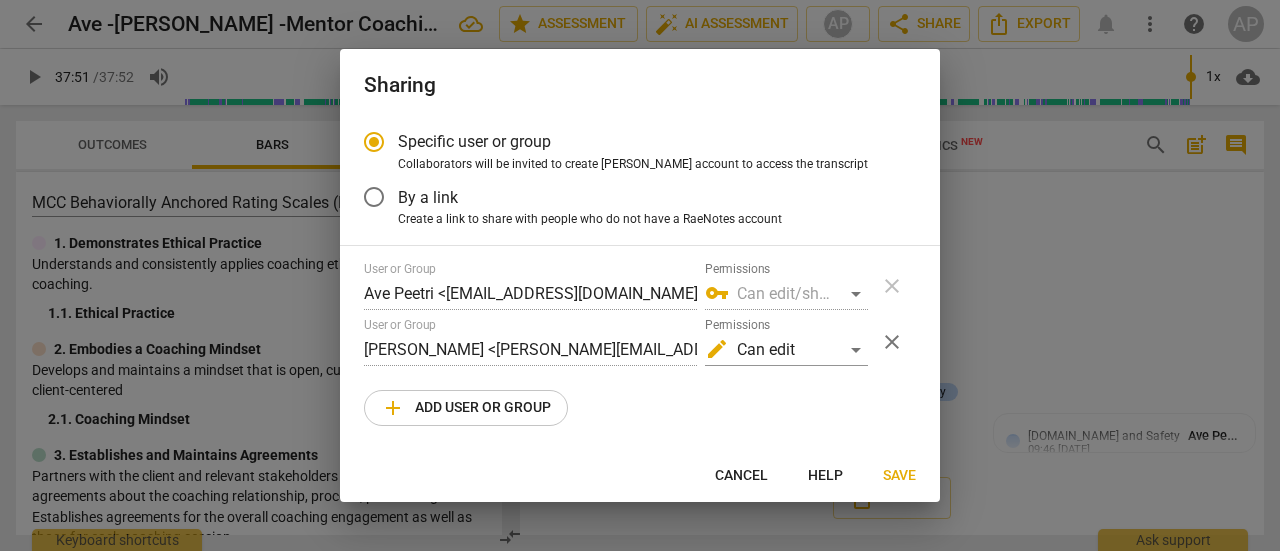 click on "Cancel" at bounding box center (741, 476) 